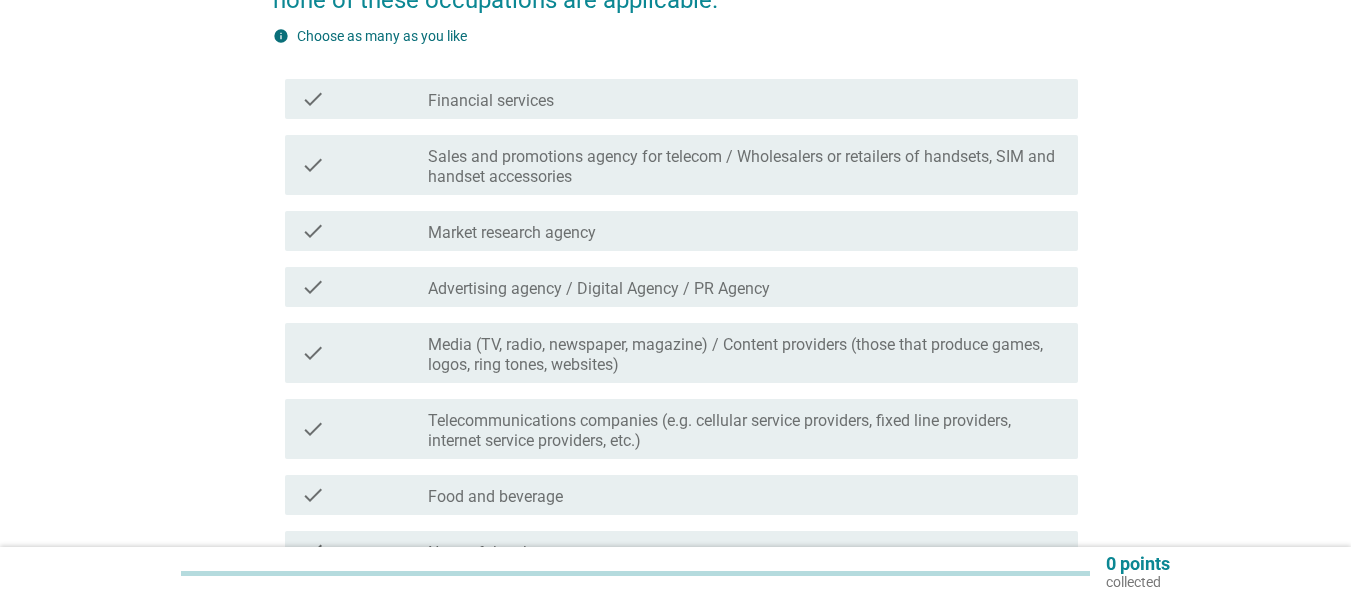 scroll, scrollTop: 400, scrollLeft: 0, axis: vertical 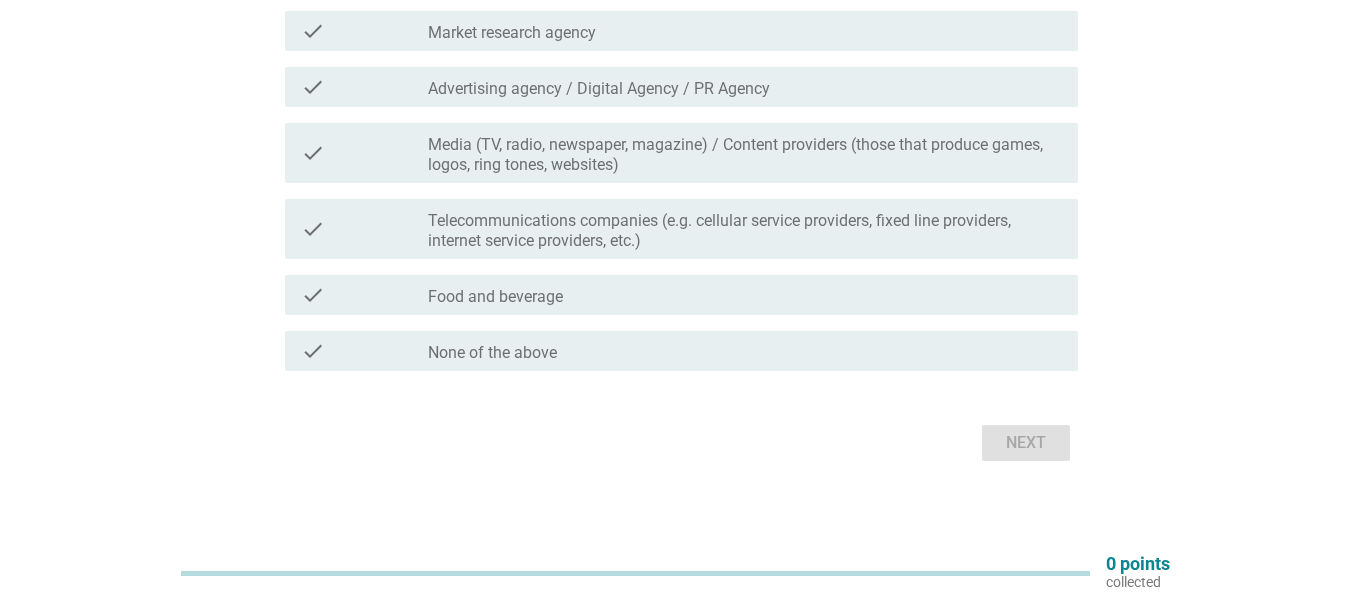 click on "check     check_box_outline_blank None of the above" at bounding box center (681, 351) 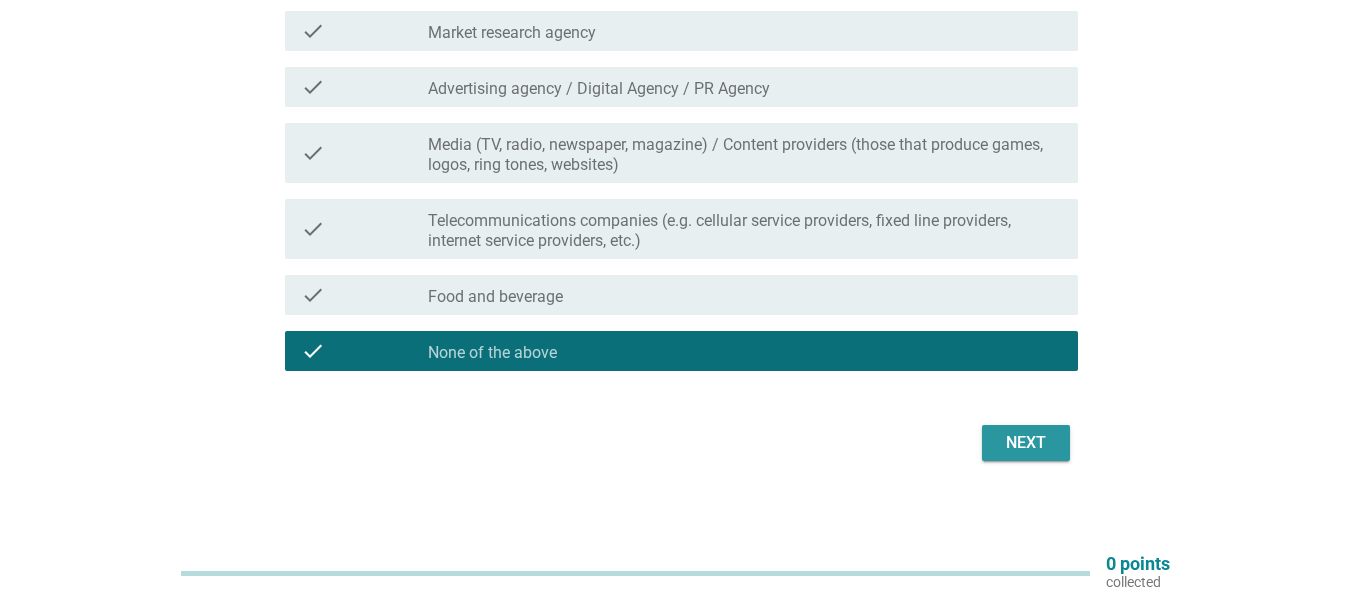 click on "Next" at bounding box center (1026, 443) 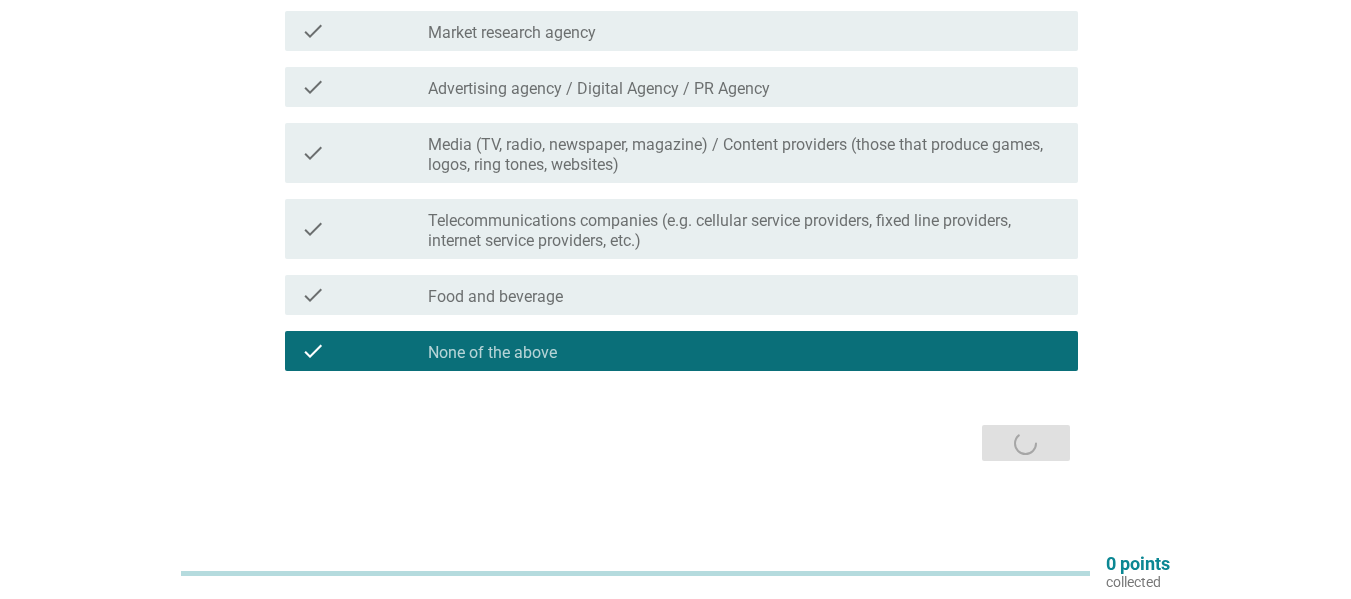 scroll, scrollTop: 0, scrollLeft: 0, axis: both 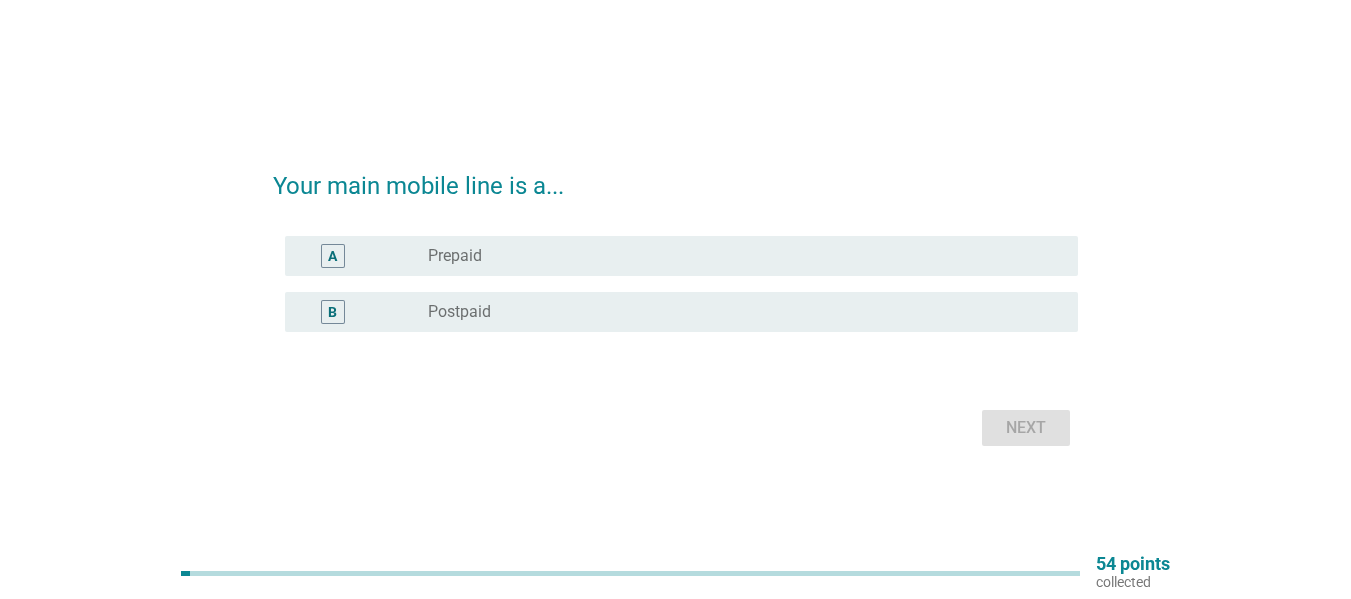click on "radio_button_unchecked Postpaid" at bounding box center [737, 312] 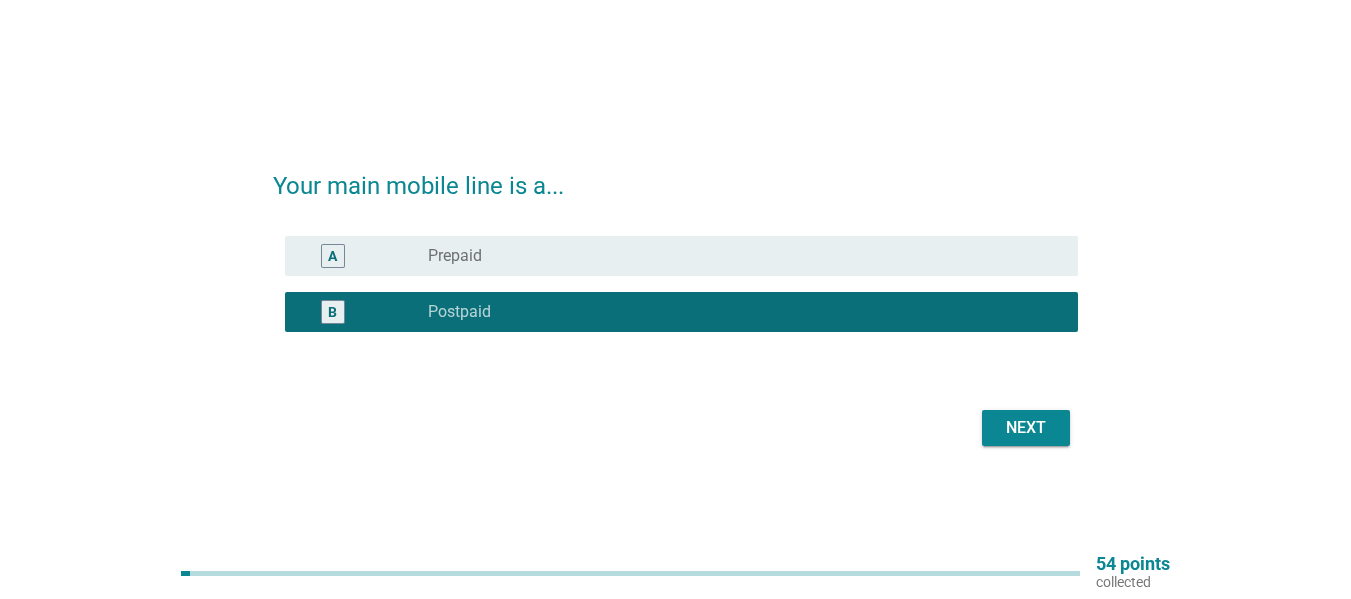 click on "Next" at bounding box center (675, 428) 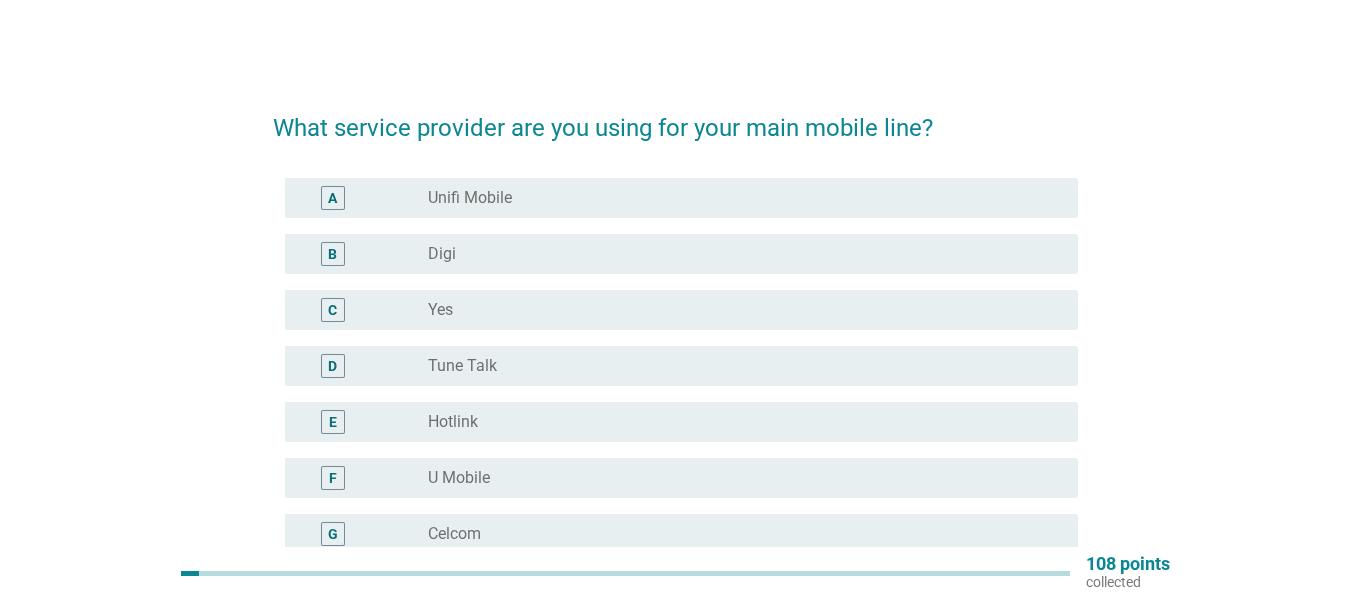 click on "Unifi Mobile" at bounding box center (470, 198) 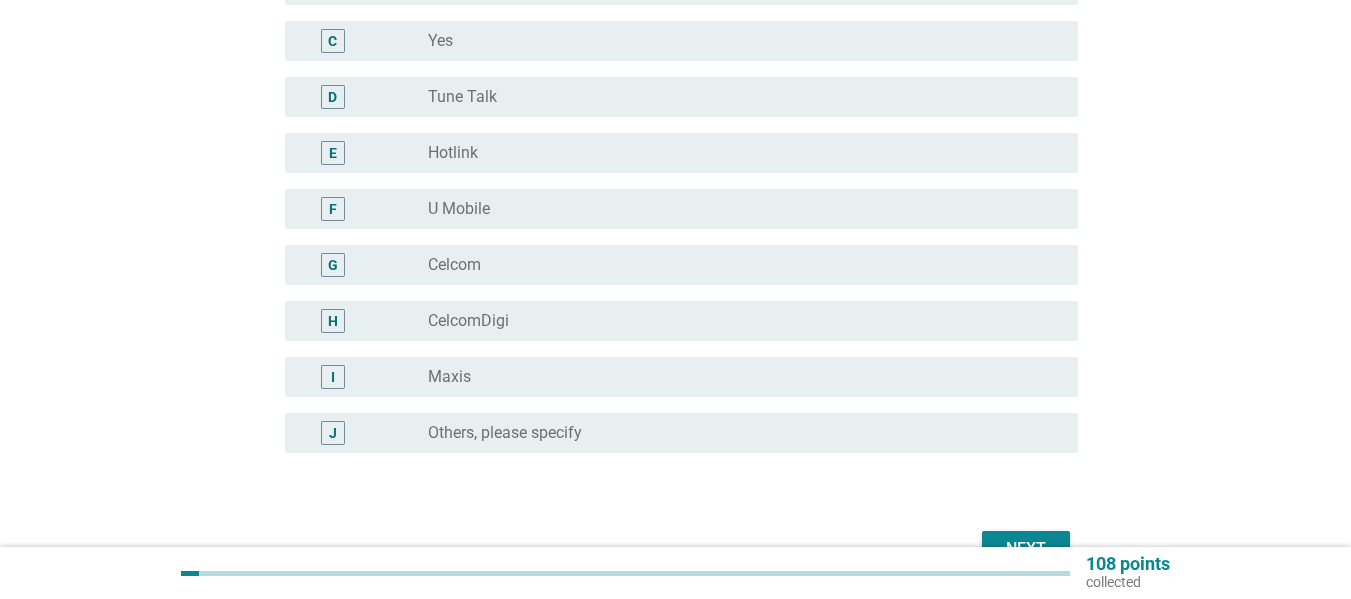 scroll, scrollTop: 385, scrollLeft: 0, axis: vertical 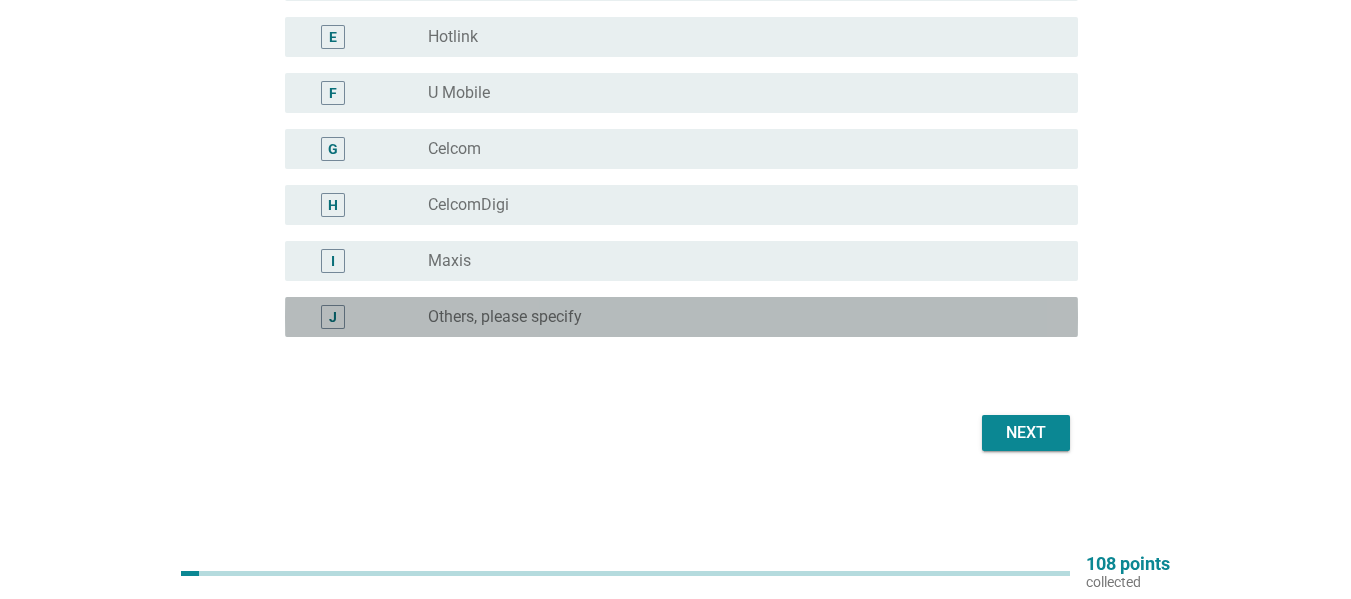 click on "Others, please specify" at bounding box center (505, 317) 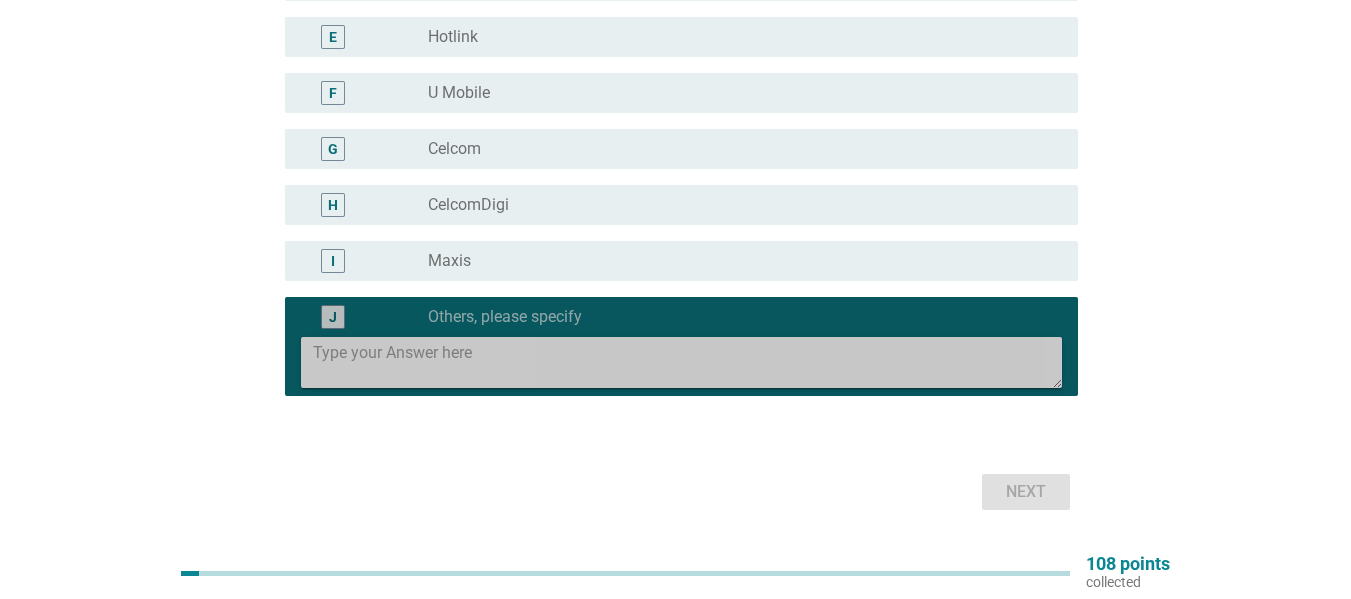 click at bounding box center [687, 362] 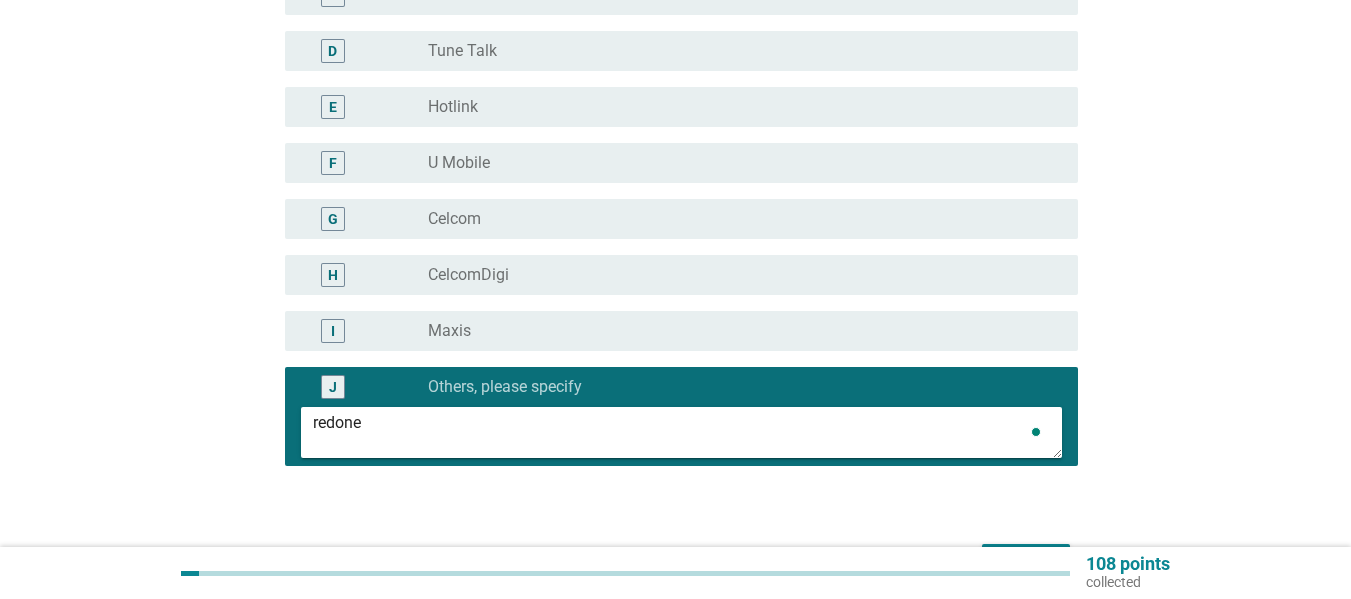 scroll, scrollTop: 444, scrollLeft: 0, axis: vertical 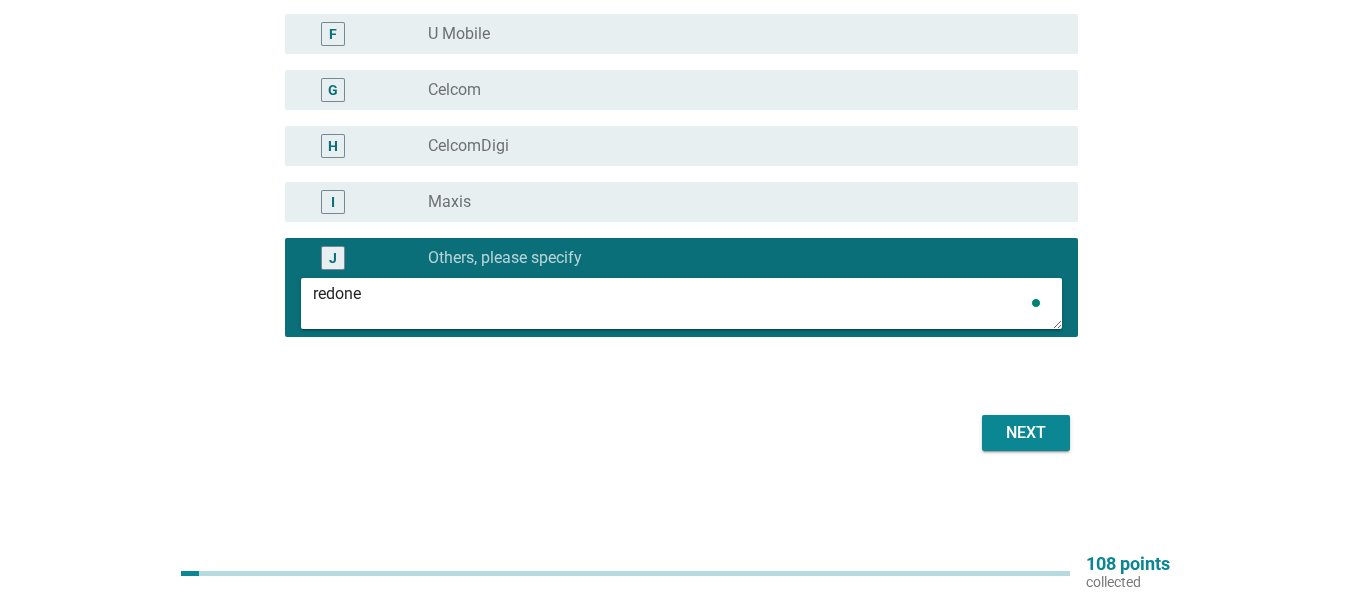 type on "redone" 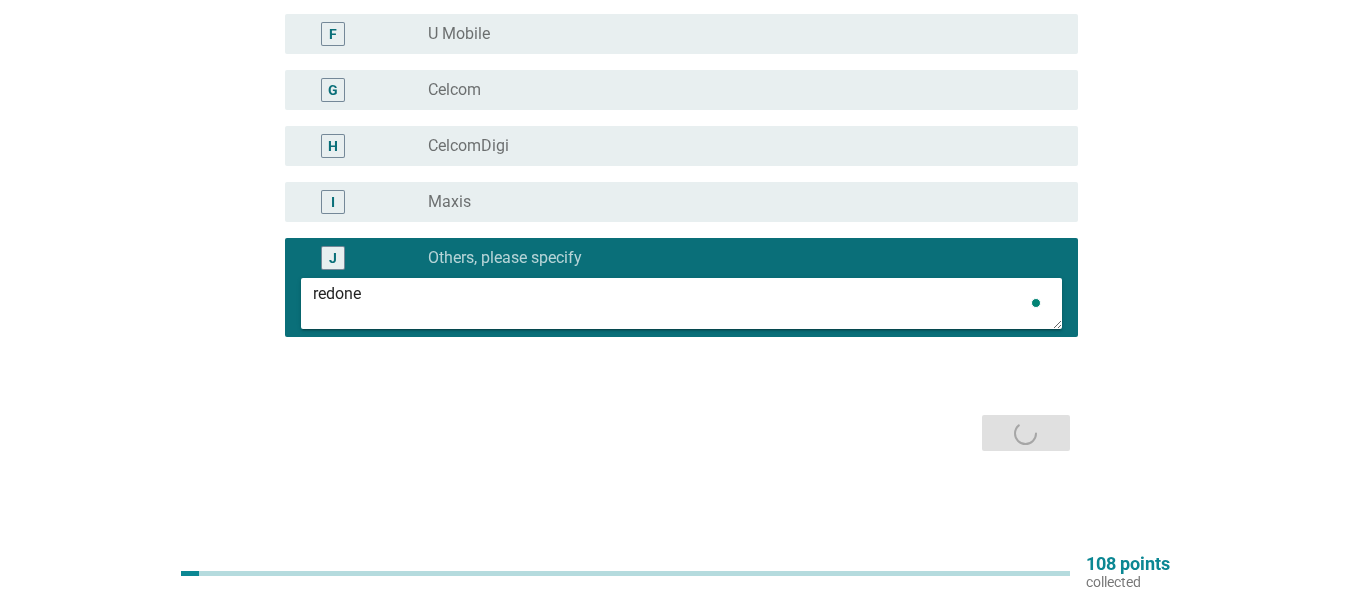 scroll, scrollTop: 0, scrollLeft: 0, axis: both 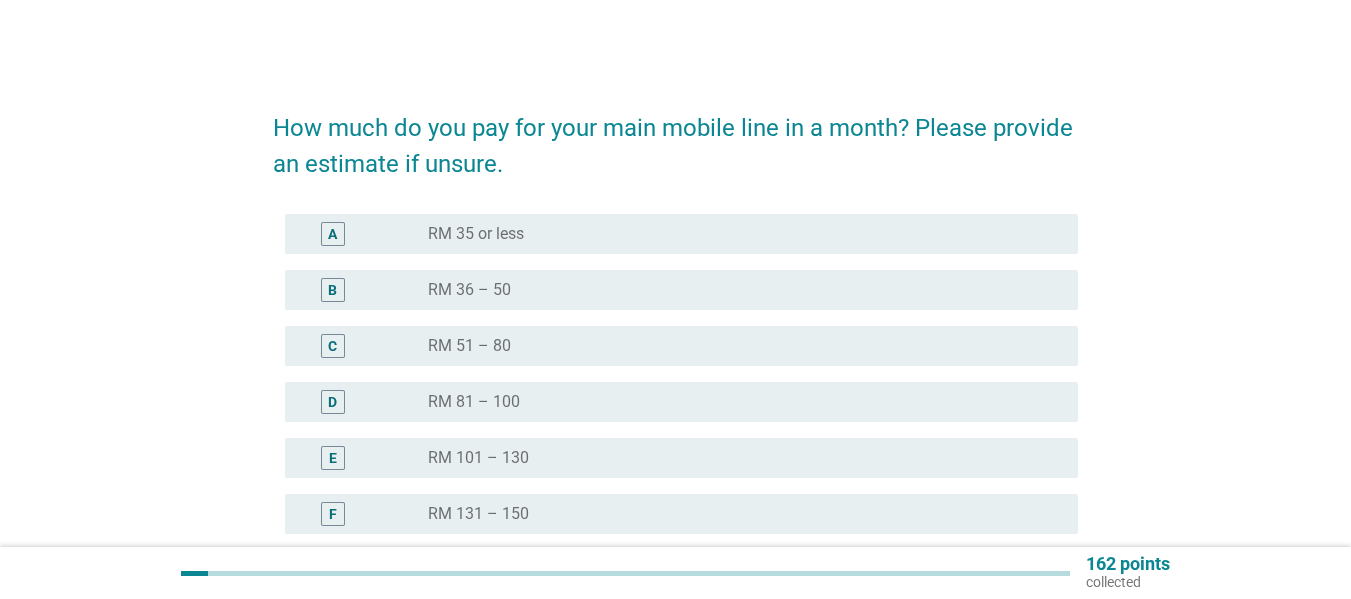 click on "A" at bounding box center (364, 234) 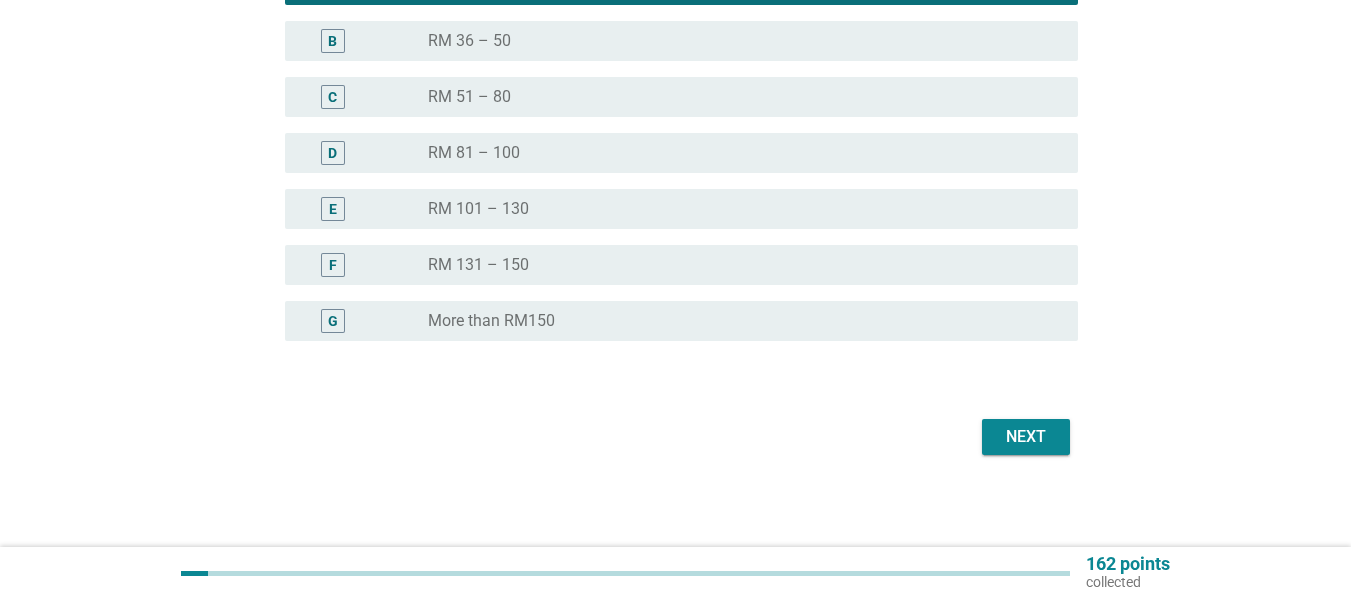 scroll, scrollTop: 253, scrollLeft: 0, axis: vertical 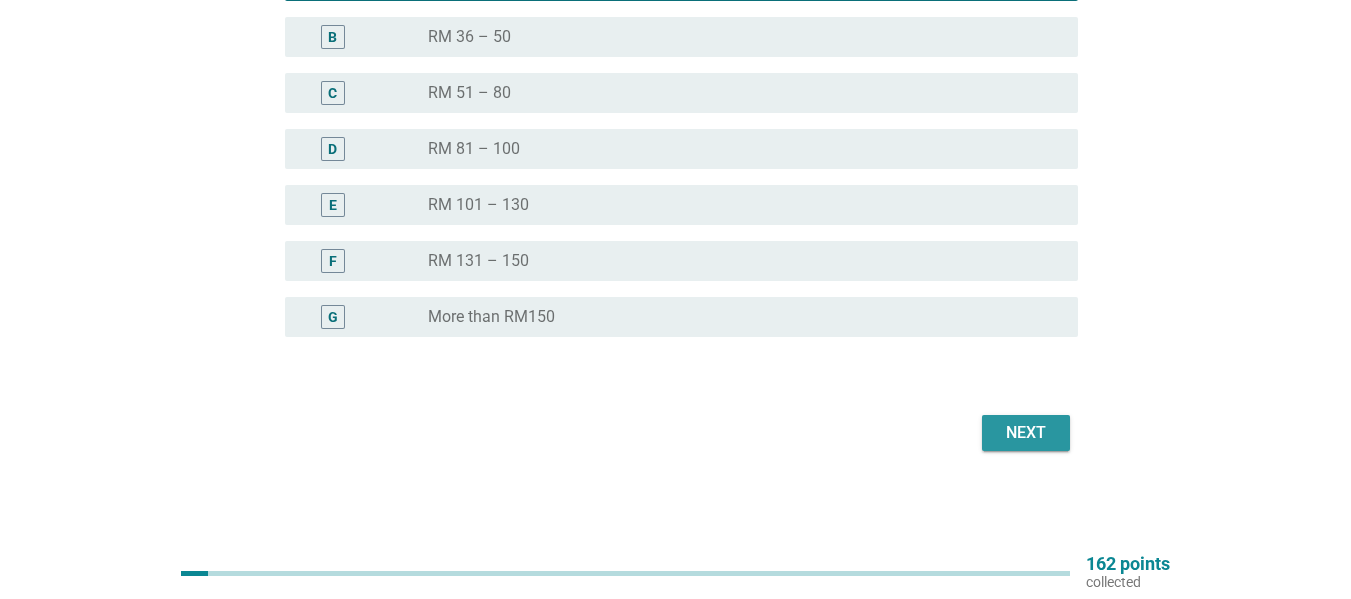 click on "Next" at bounding box center [1026, 433] 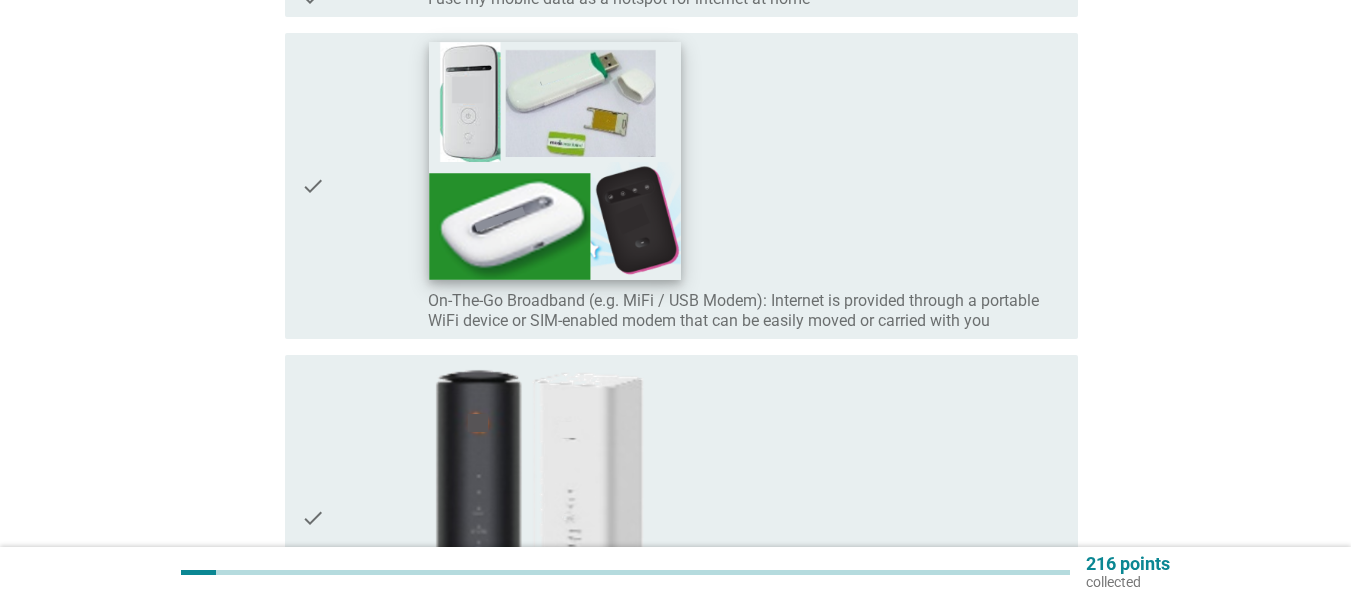 scroll, scrollTop: 900, scrollLeft: 0, axis: vertical 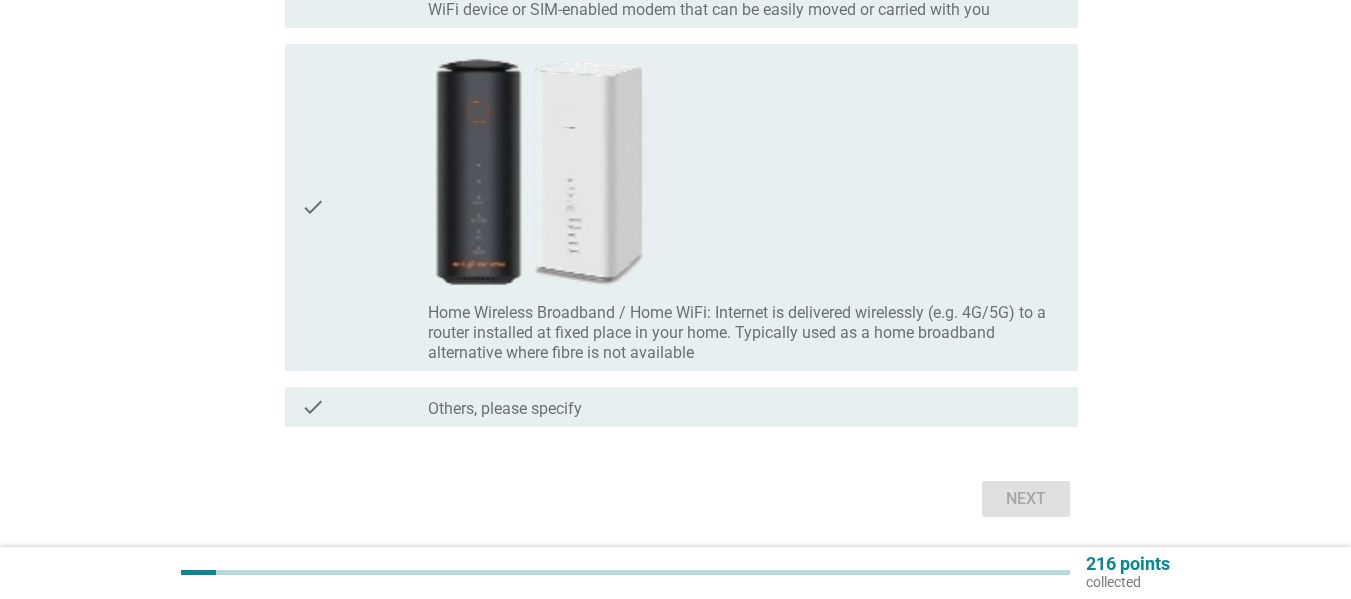 click on "check" at bounding box center (313, 207) 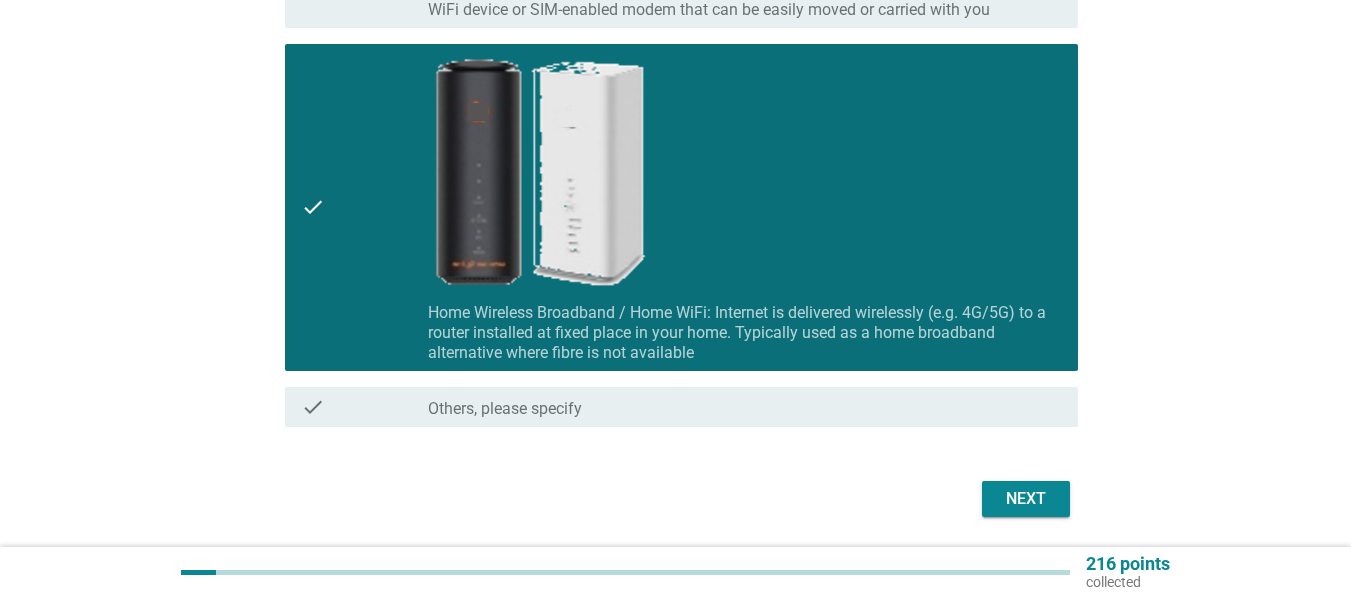 click on "Next" at bounding box center (1026, 499) 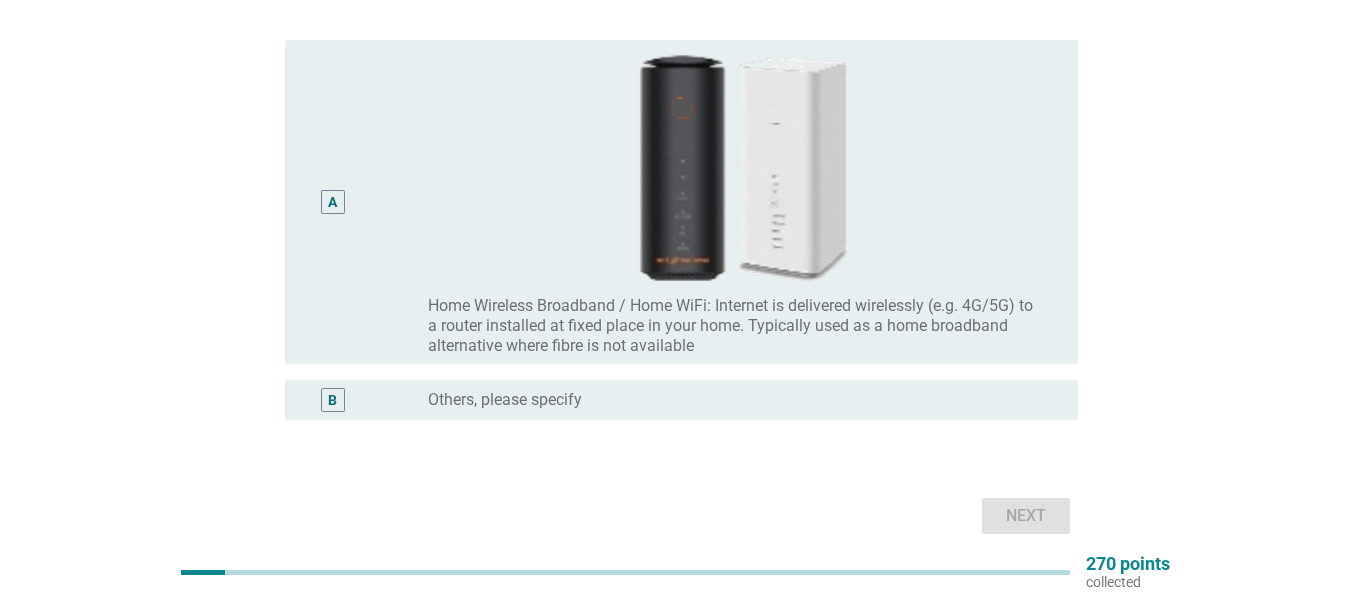 scroll, scrollTop: 0, scrollLeft: 0, axis: both 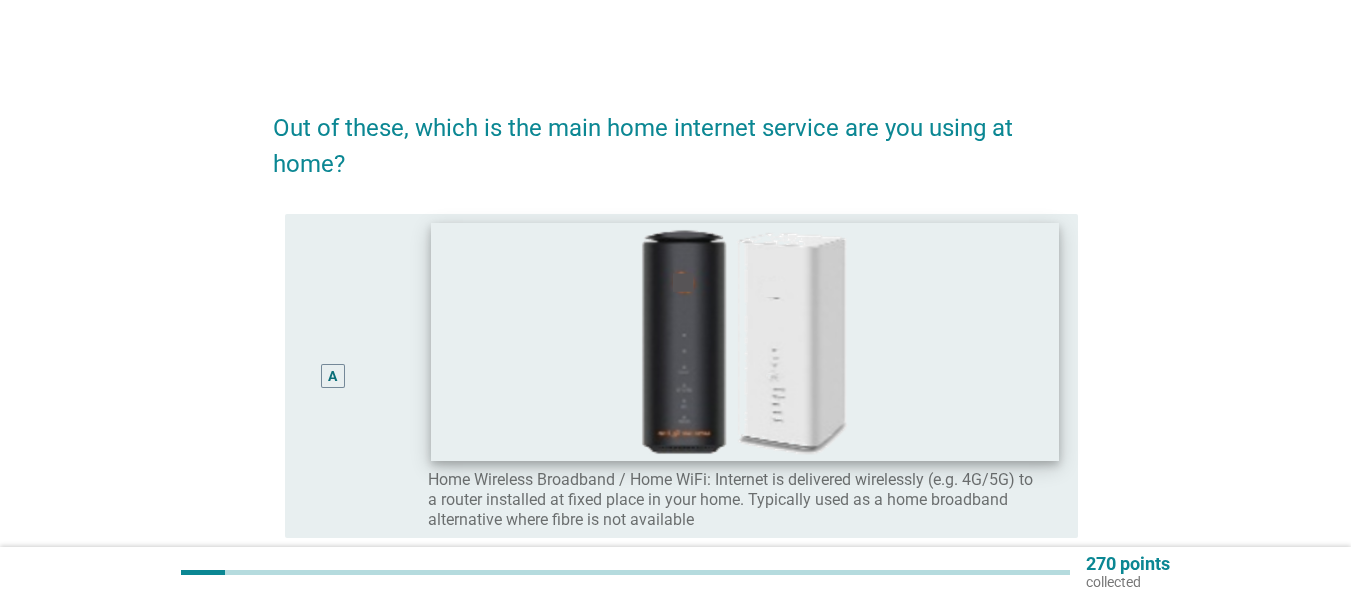 click at bounding box center (745, 341) 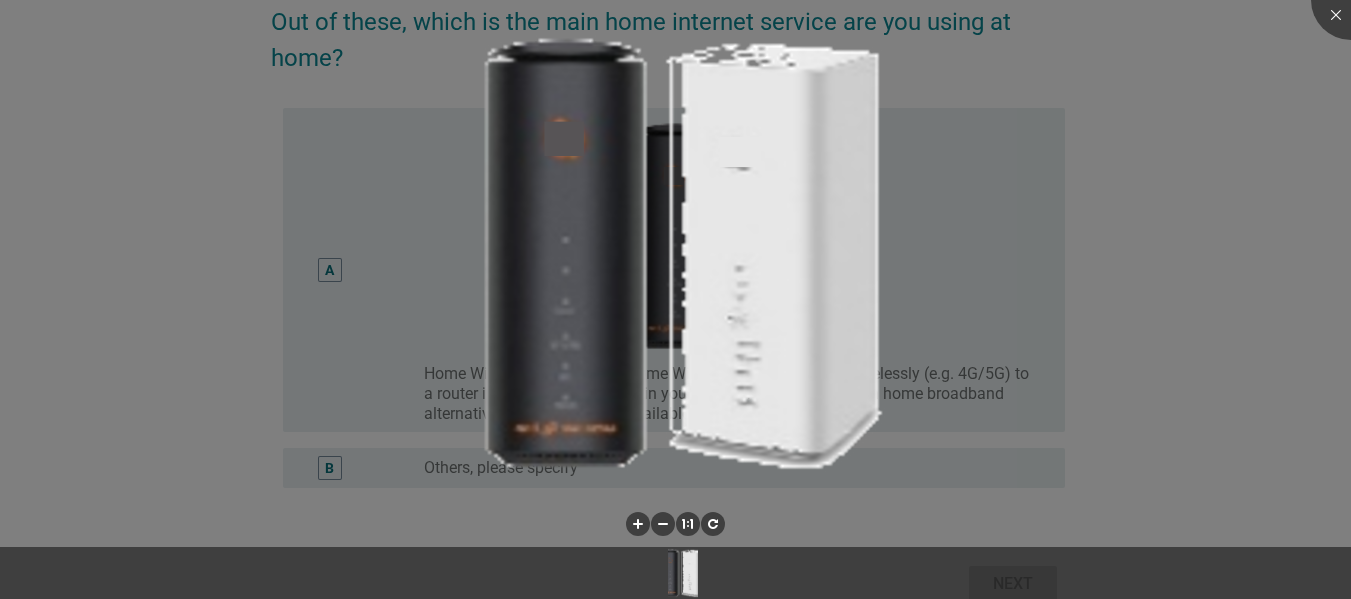scroll, scrollTop: 205, scrollLeft: 0, axis: vertical 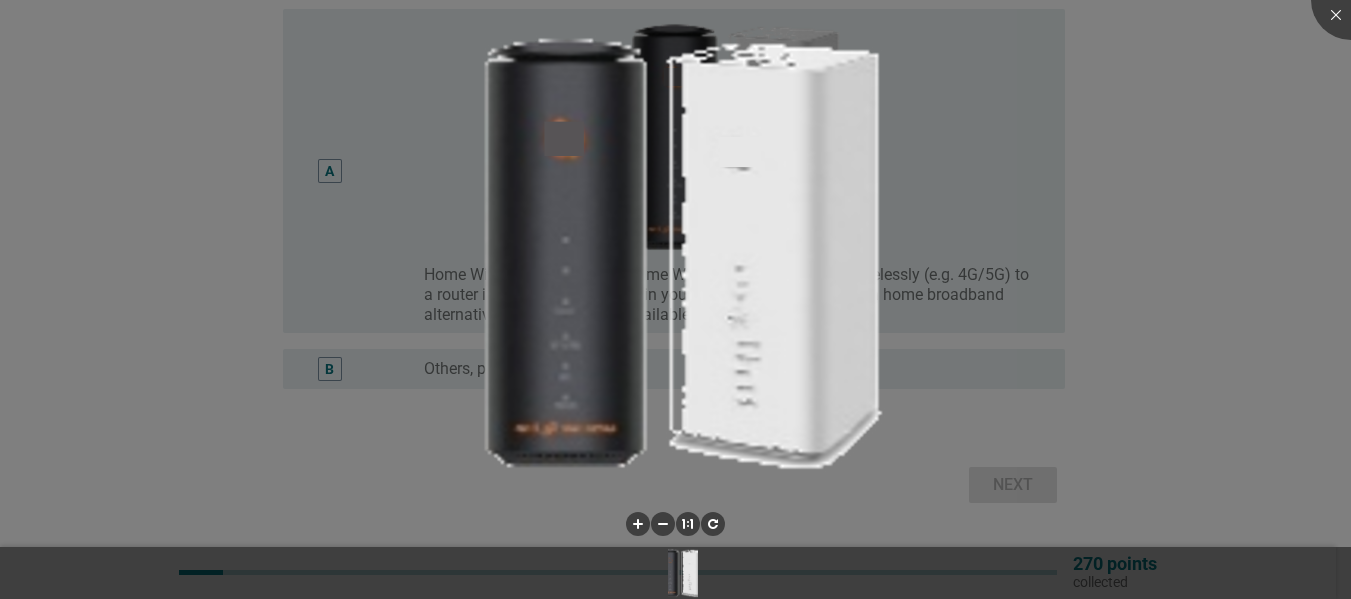 click at bounding box center [675, 299] 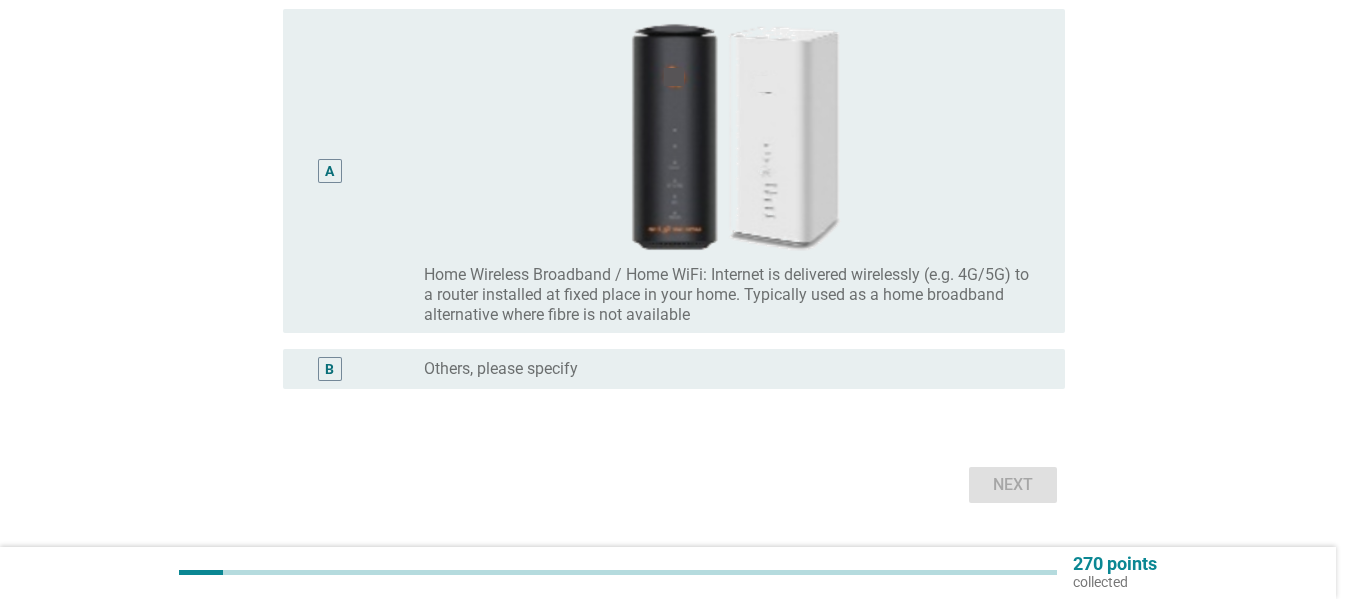 click at bounding box center (675, 299) 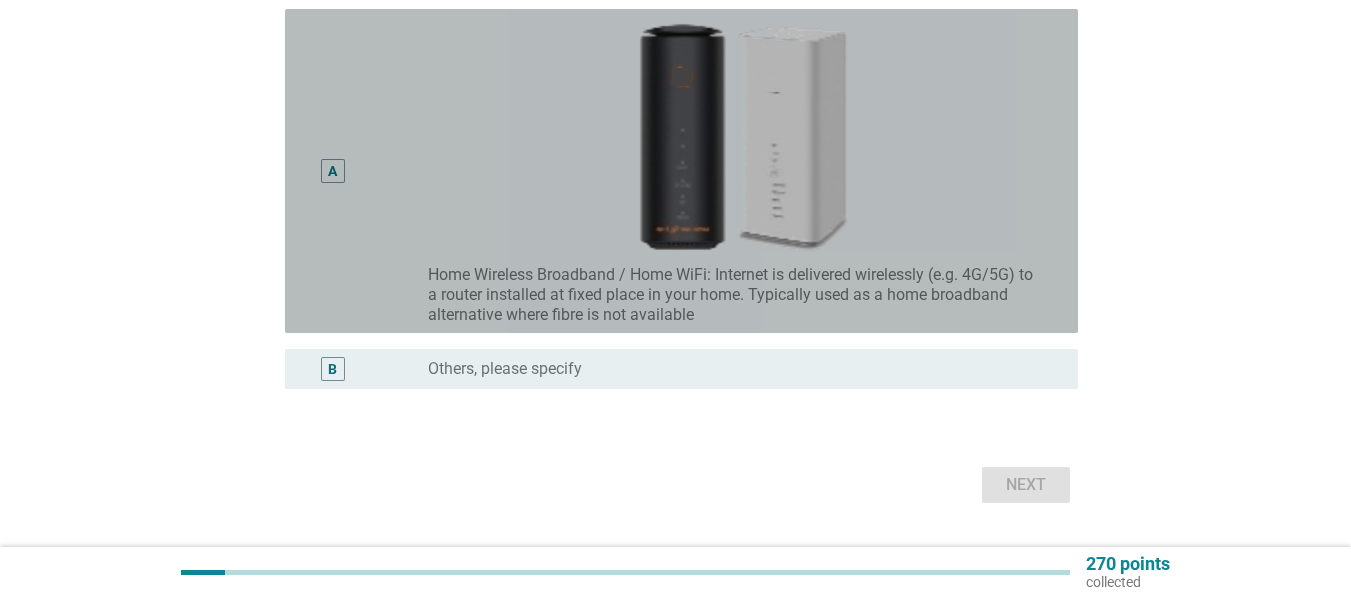click on "A" at bounding box center (332, 170) 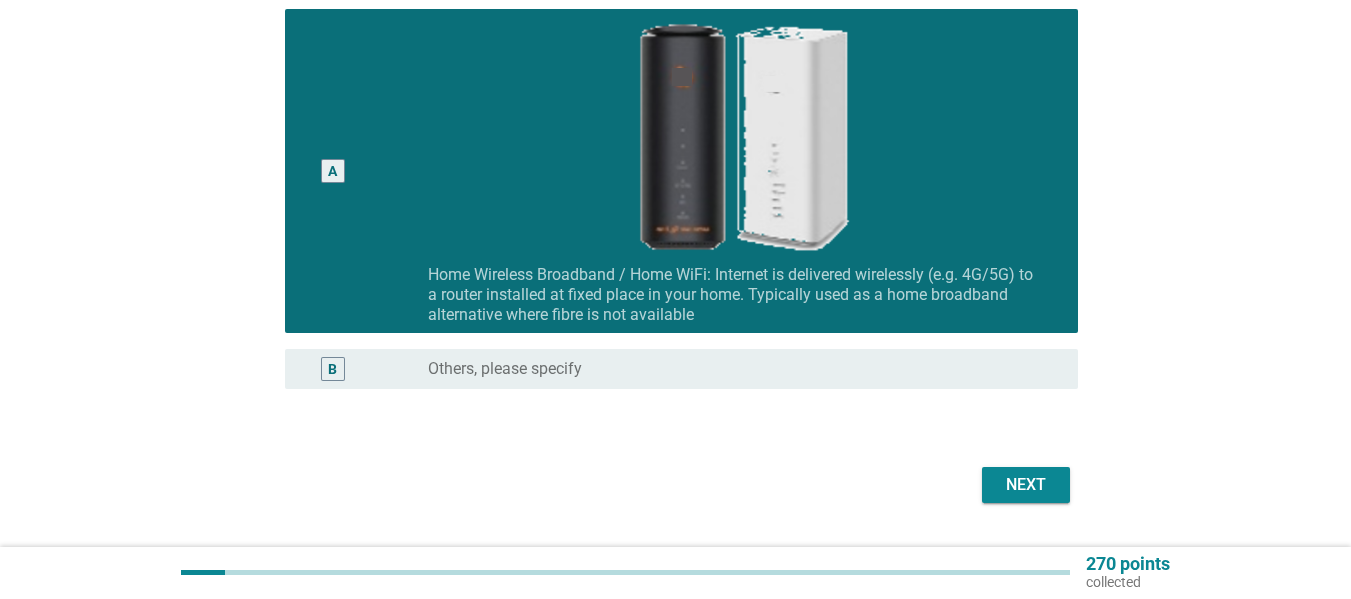 click on "Next" at bounding box center [1026, 485] 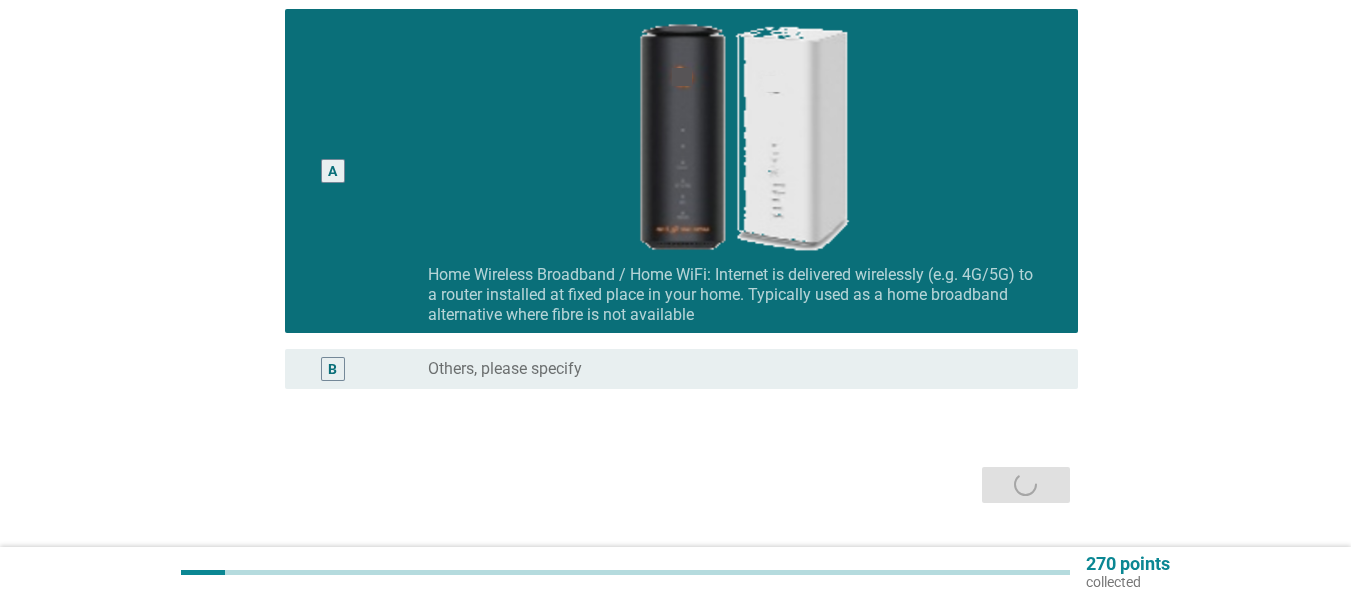 scroll, scrollTop: 0, scrollLeft: 0, axis: both 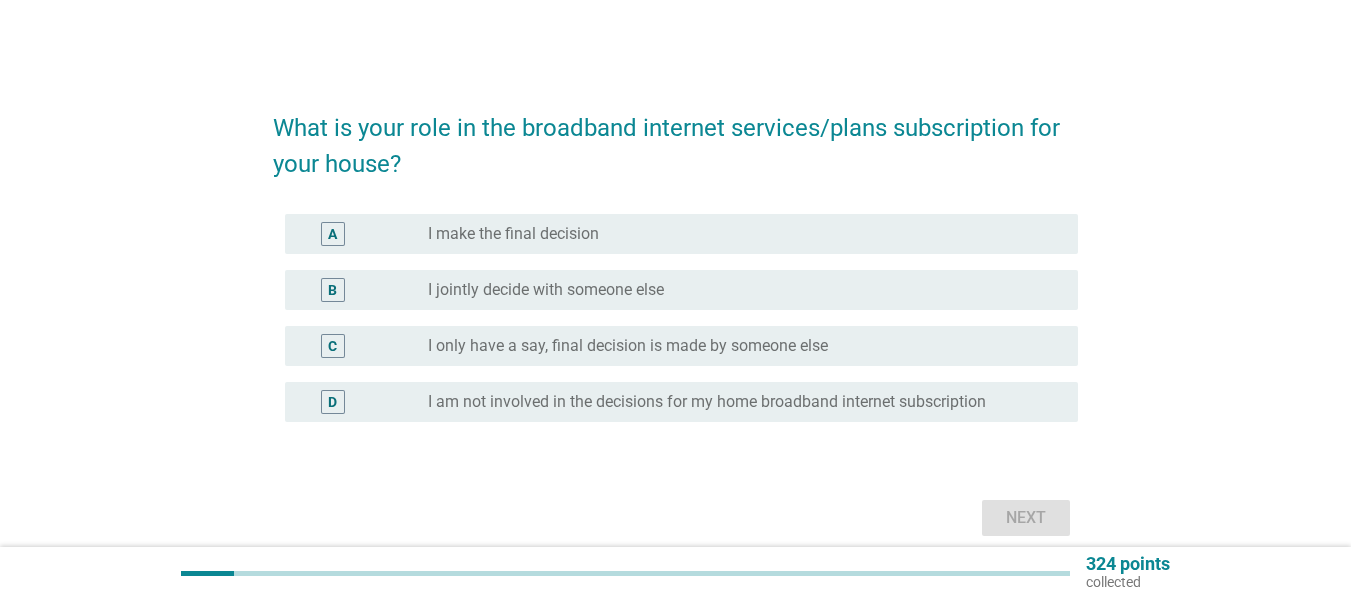 click on "A     radio_button_unchecked I make the final decision" at bounding box center [675, 234] 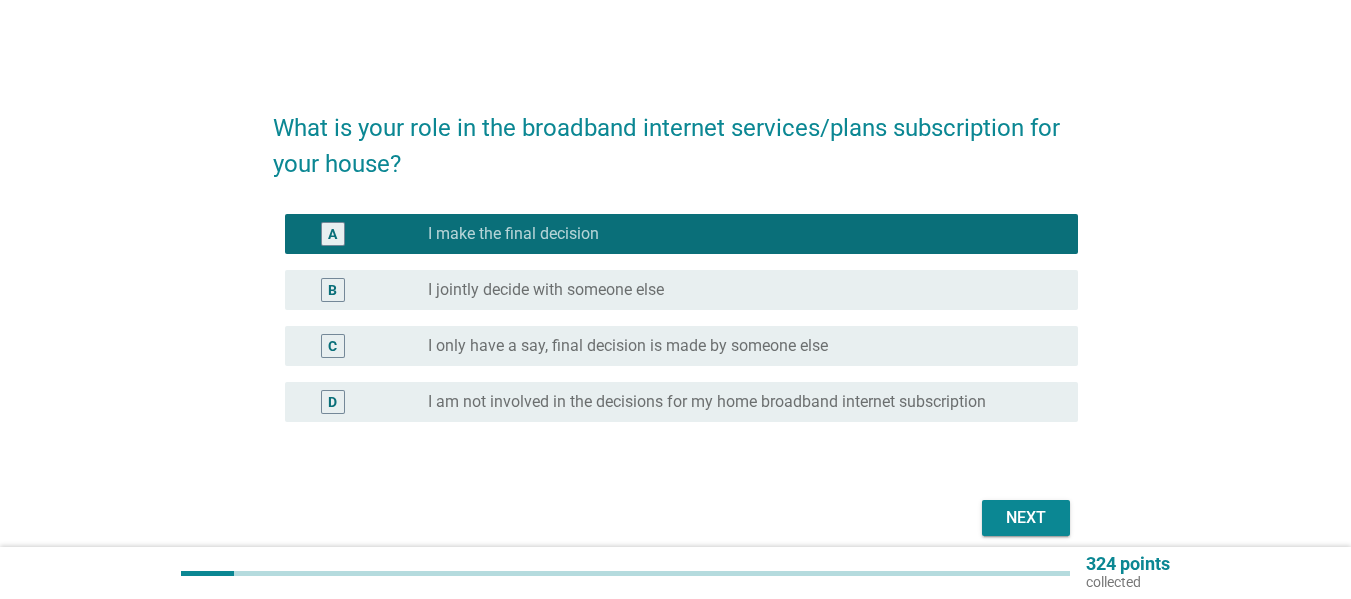 click on "Next" at bounding box center [1026, 518] 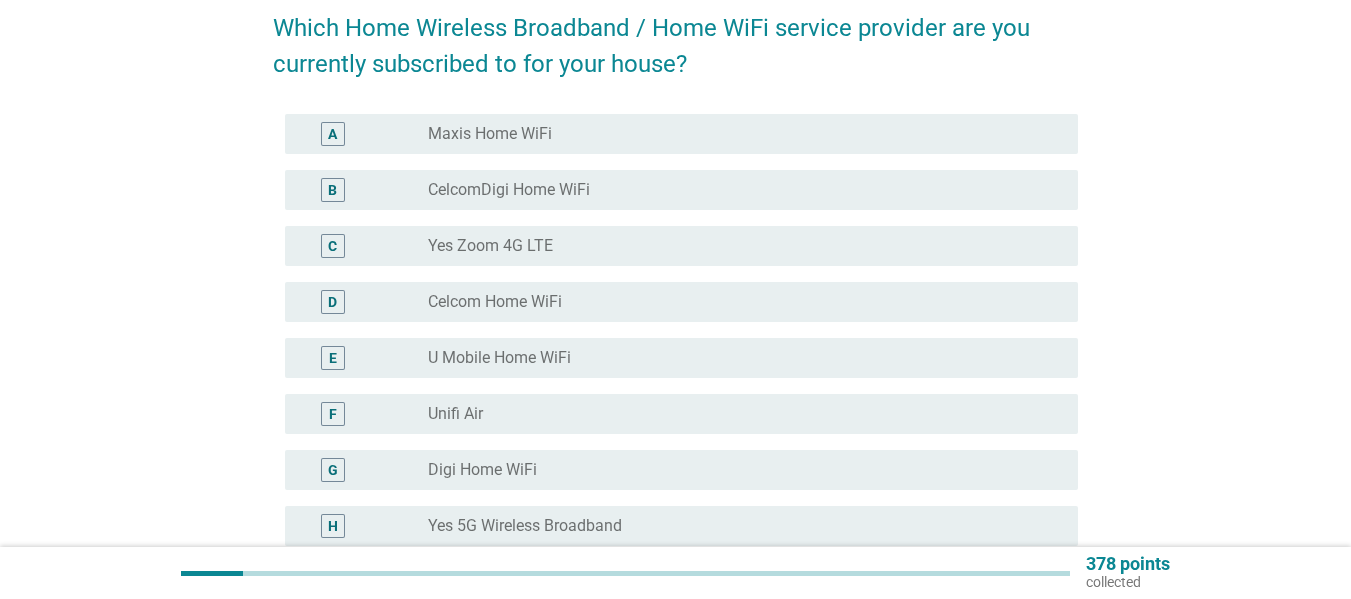 scroll, scrollTop: 200, scrollLeft: 0, axis: vertical 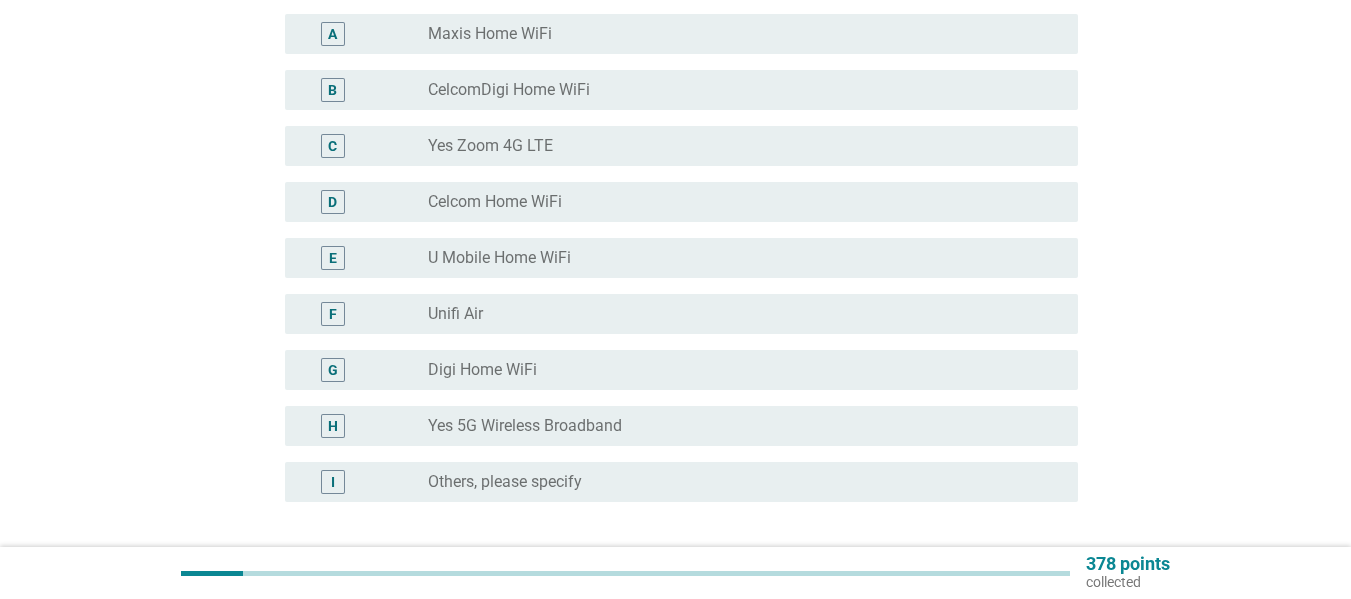 click on "F     radio_button_unchecked Unifi Air" at bounding box center [675, 314] 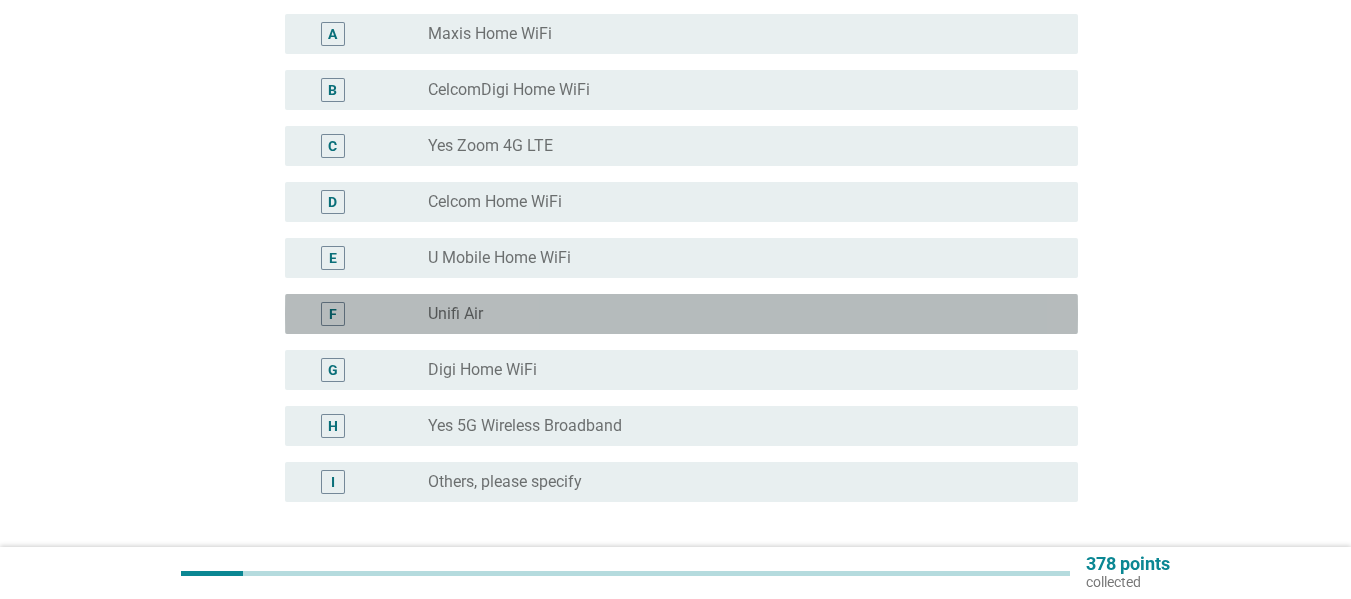 click on "radio_button_unchecked Unifi Air" at bounding box center (737, 314) 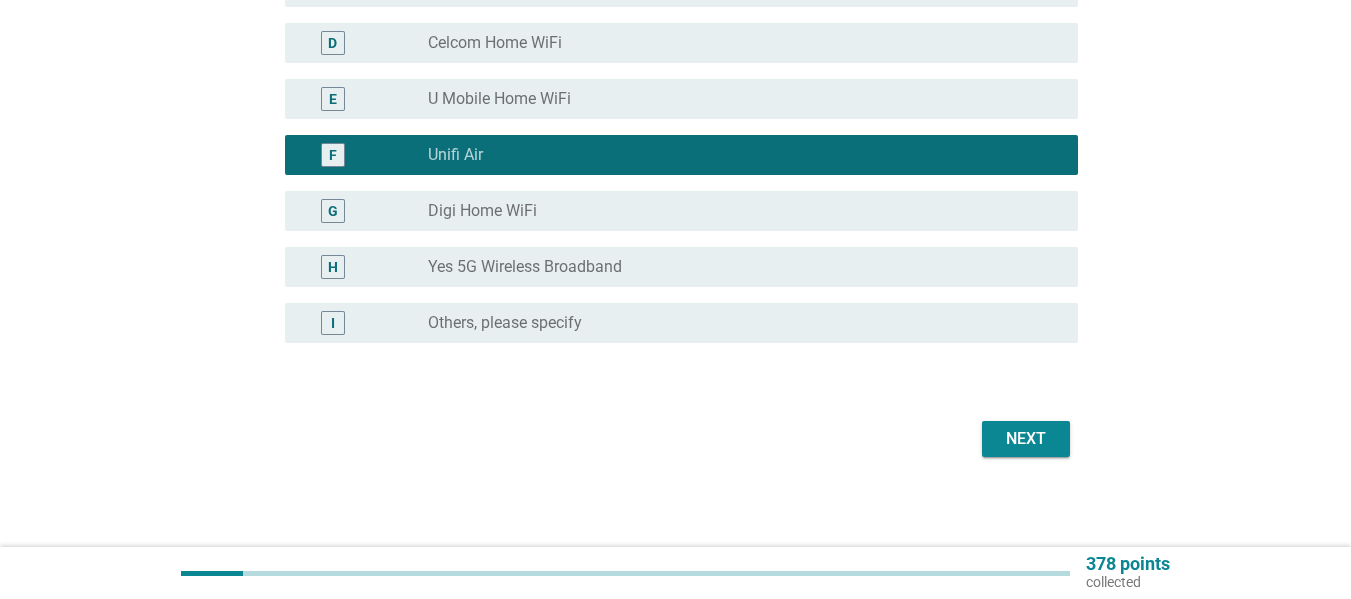 scroll, scrollTop: 365, scrollLeft: 0, axis: vertical 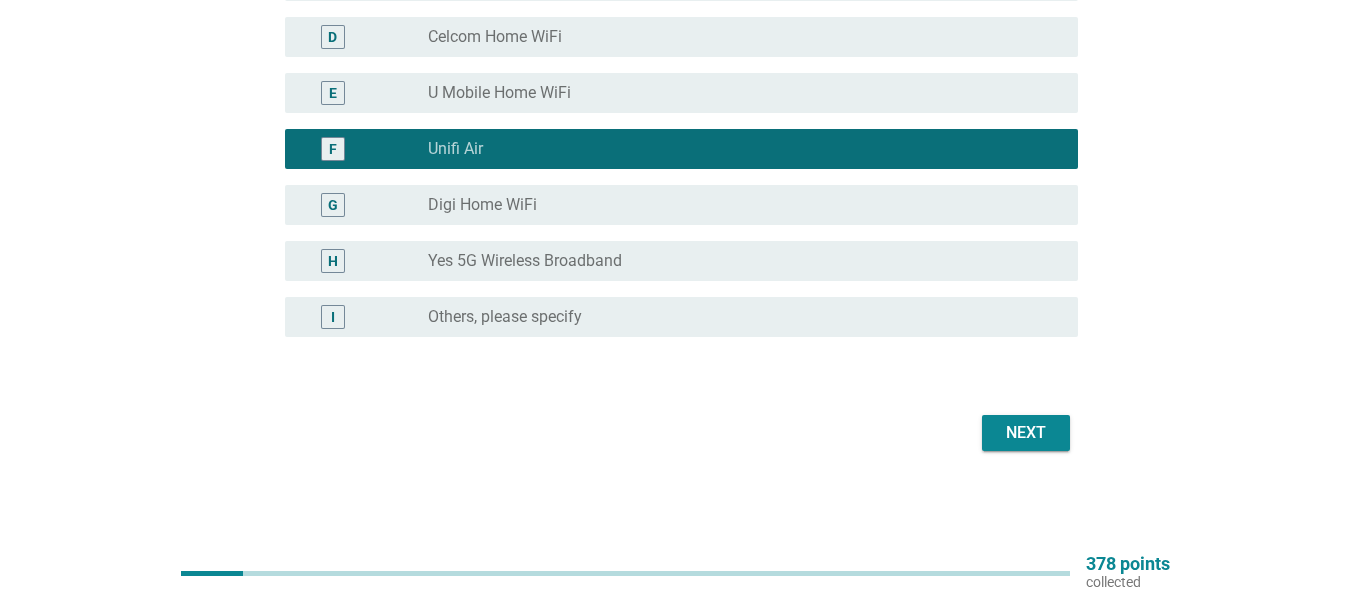 click on "Next" at bounding box center (1026, 433) 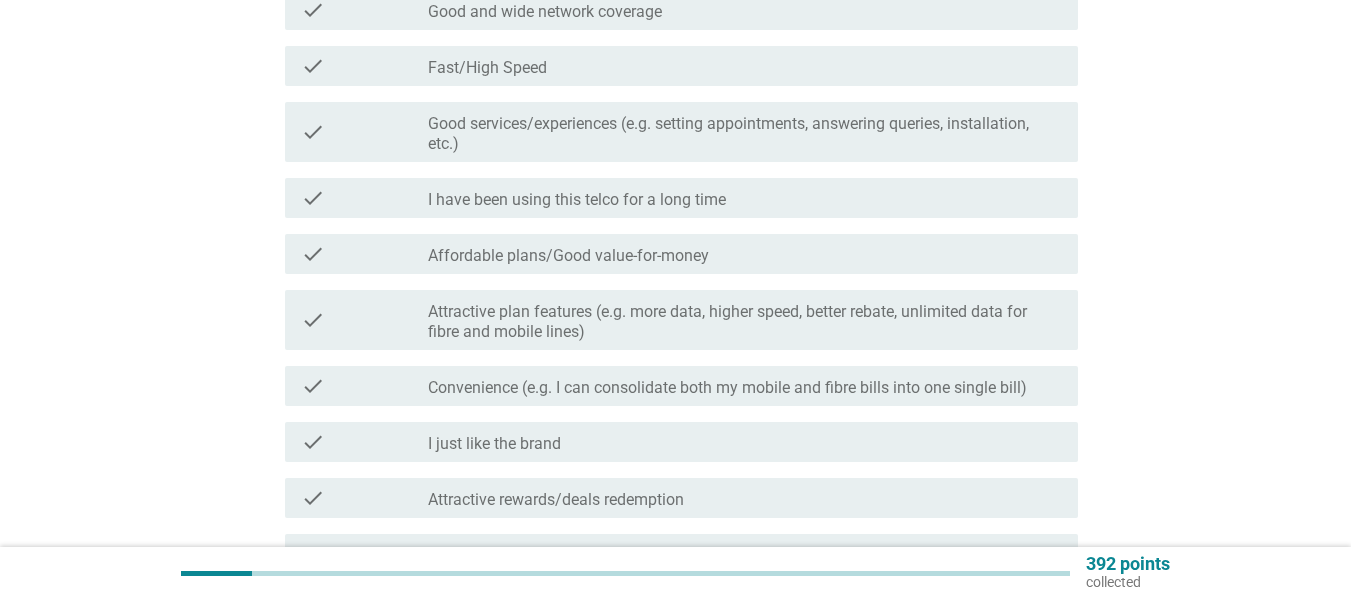 scroll, scrollTop: 0, scrollLeft: 0, axis: both 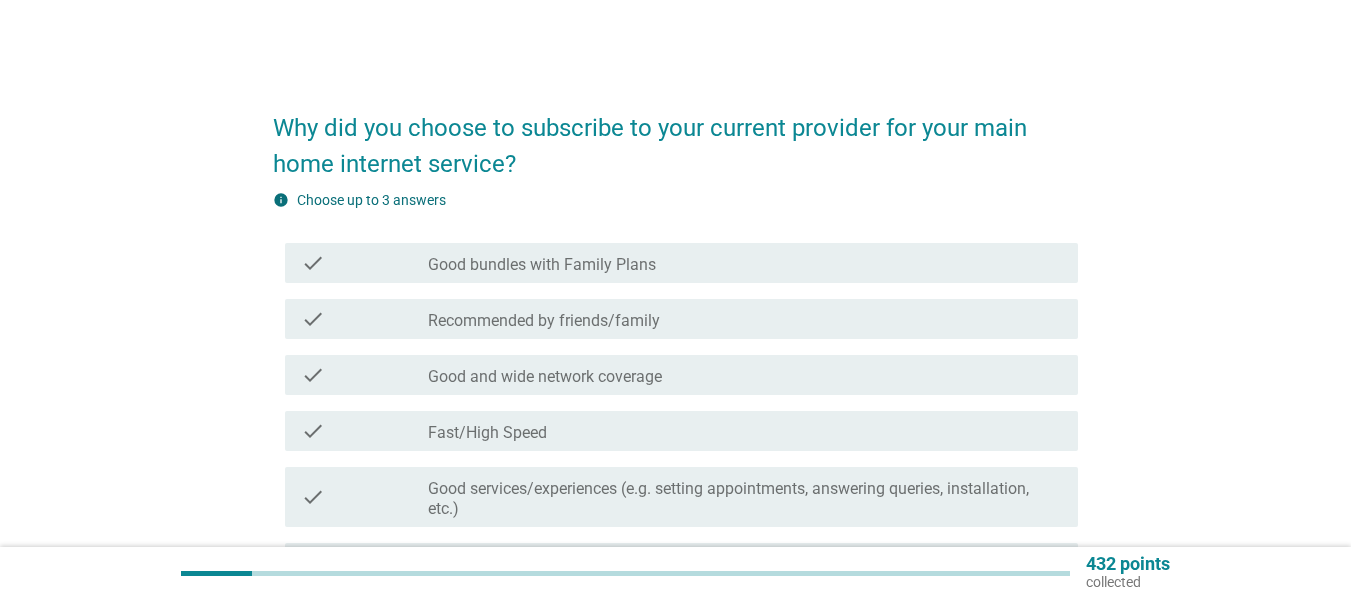 click on "Fast/High Speed" at bounding box center (487, 433) 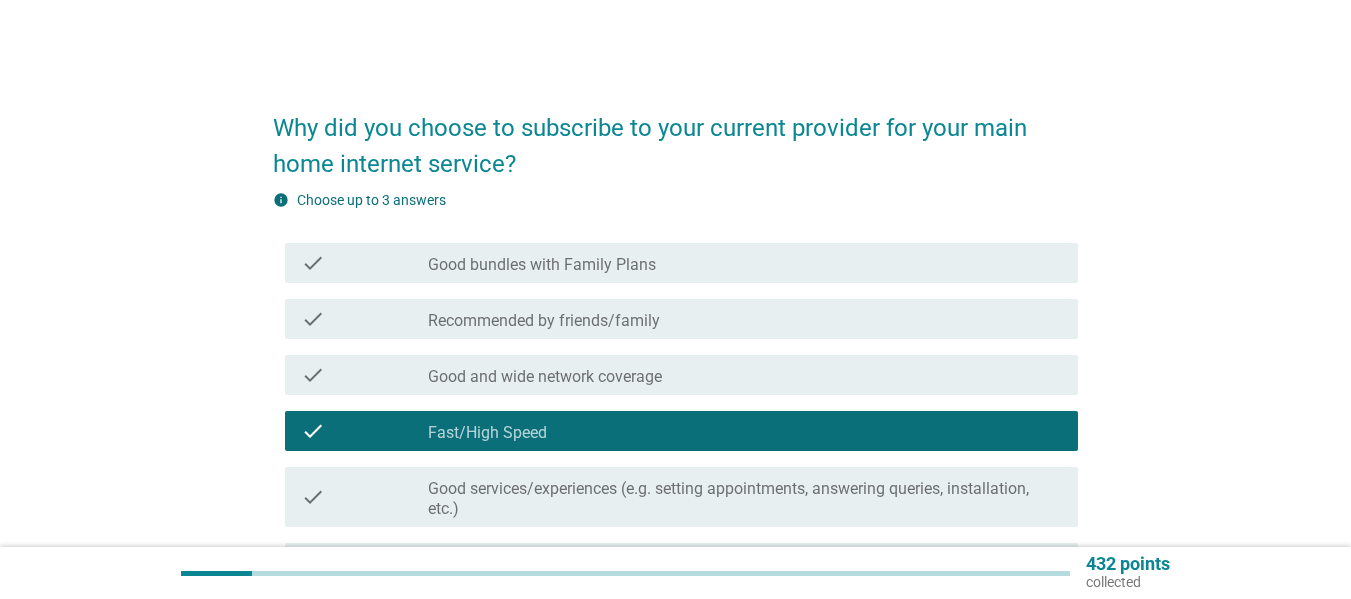 click on "check     check_box Fast/High Speed" at bounding box center (681, 431) 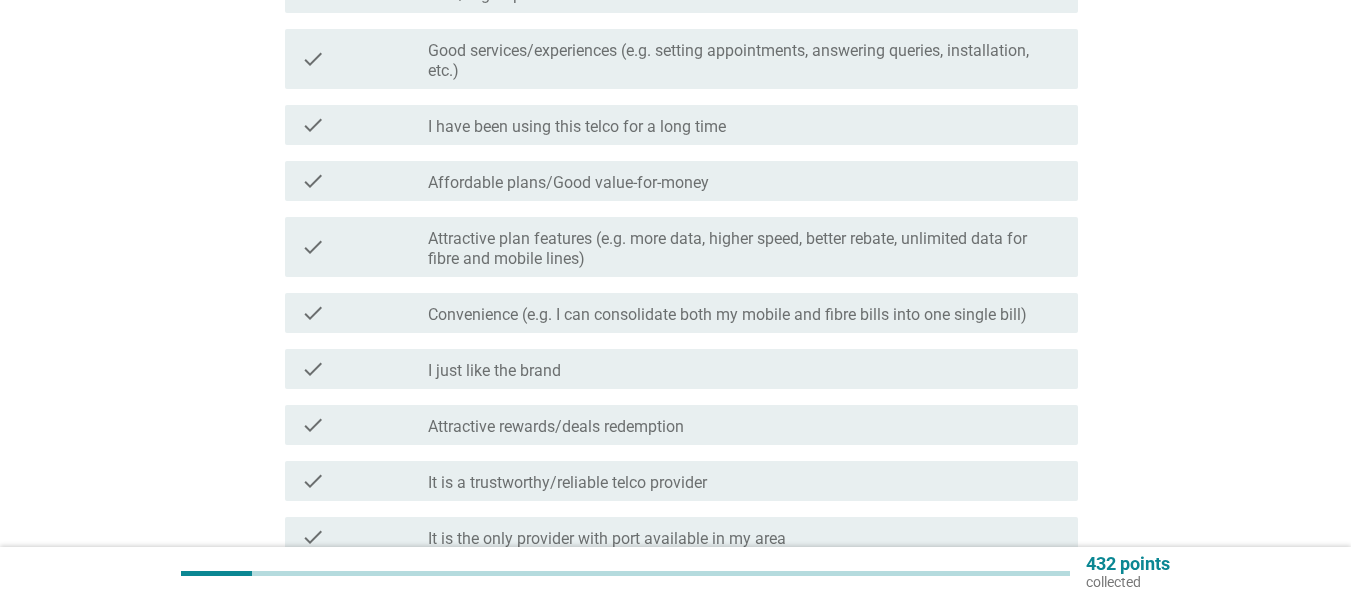 scroll, scrollTop: 400, scrollLeft: 0, axis: vertical 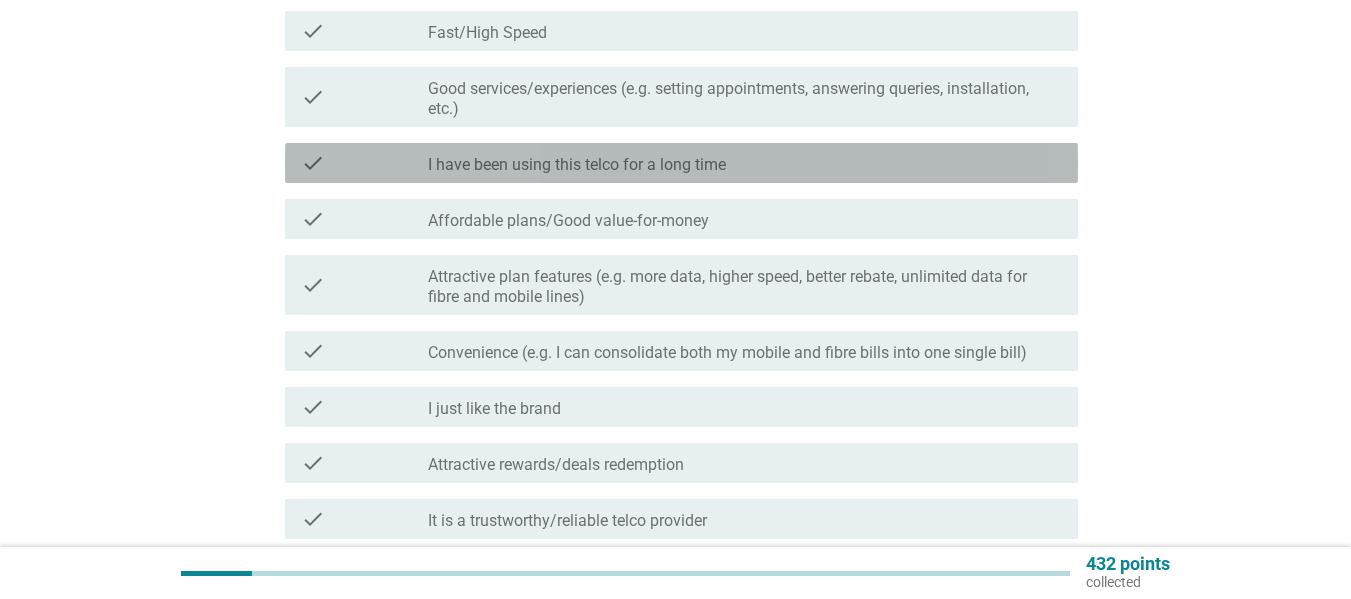 click on "I have been using this telco for a long time" at bounding box center (577, 165) 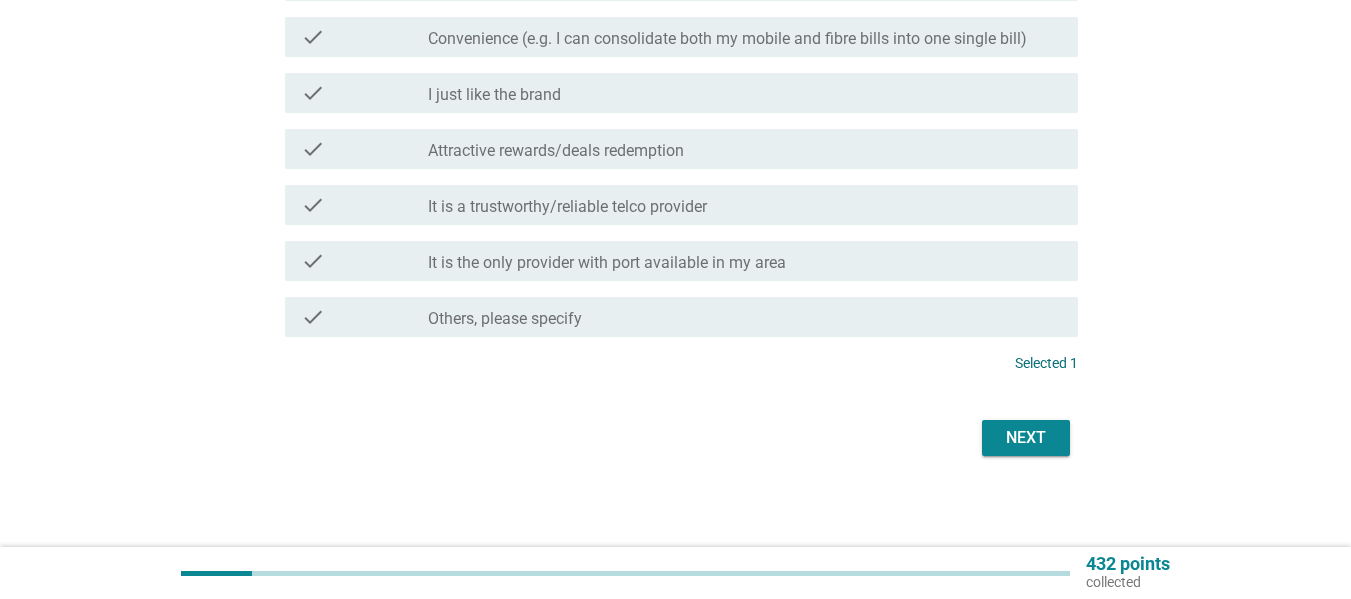scroll, scrollTop: 719, scrollLeft: 0, axis: vertical 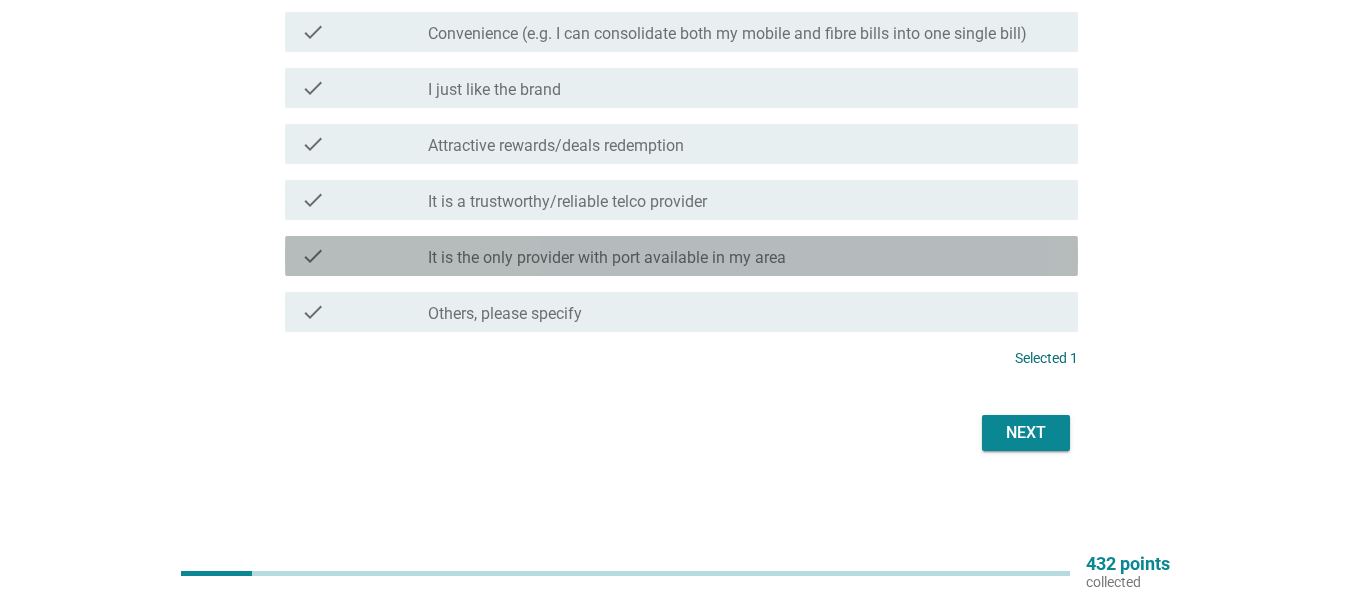 click on "It is the only provider with port available in my area" at bounding box center (607, 258) 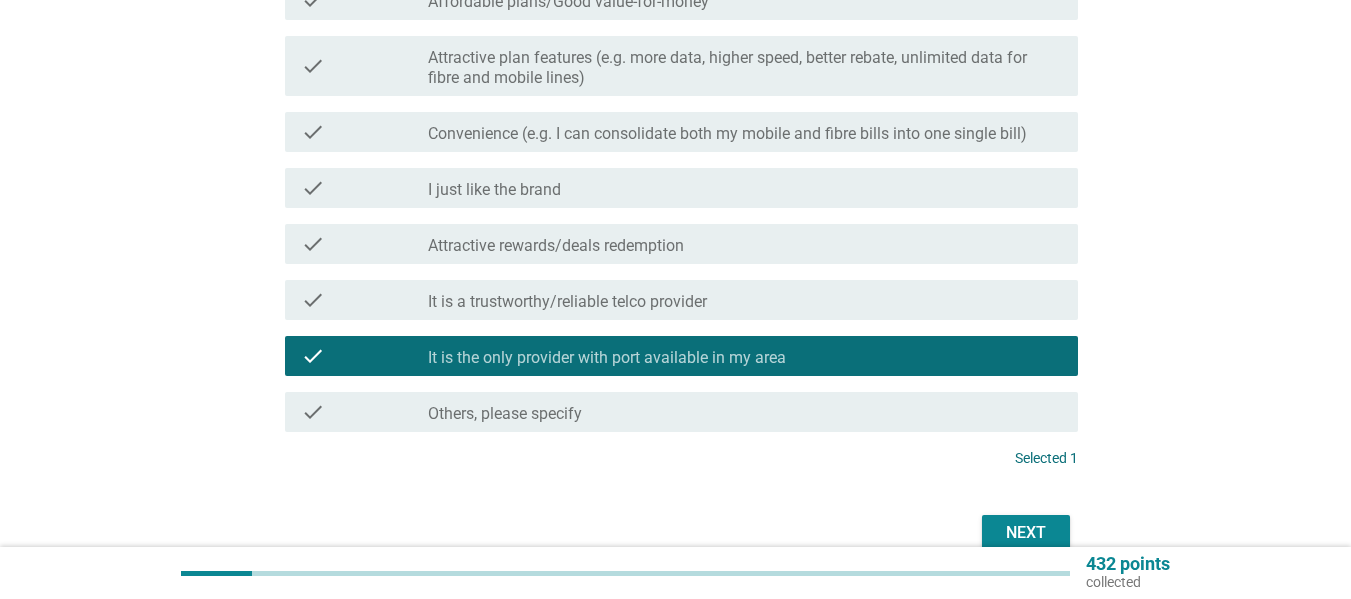 scroll, scrollTop: 419, scrollLeft: 0, axis: vertical 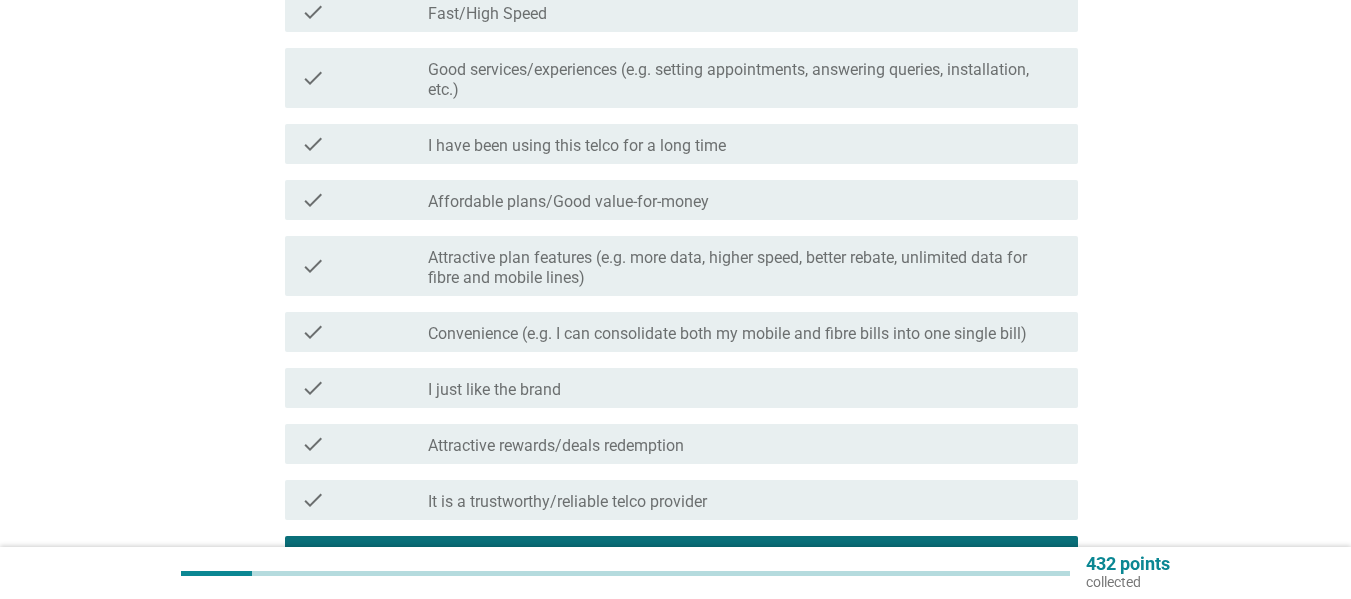 click on "check     check_box_outline_blank It is a trustworthy/reliable telco provider" at bounding box center (681, 500) 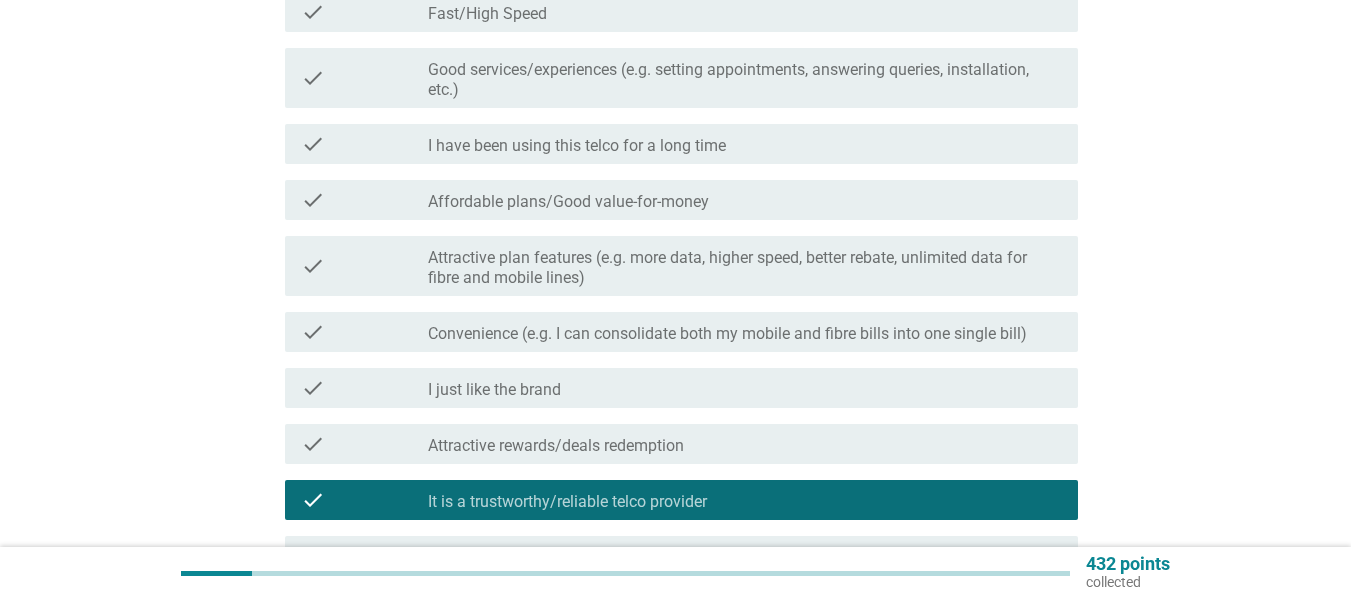 click on "Affordable plans/Good value-for-money" at bounding box center [568, 202] 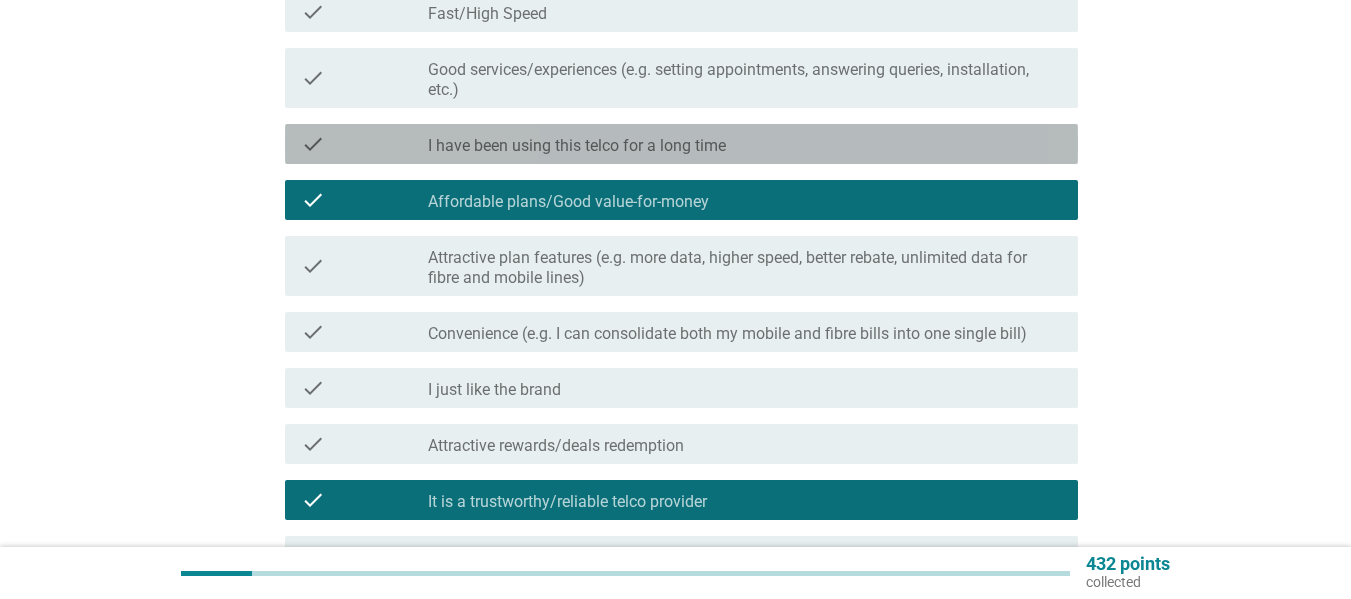 click on "I have been using this telco for a long time" at bounding box center [577, 146] 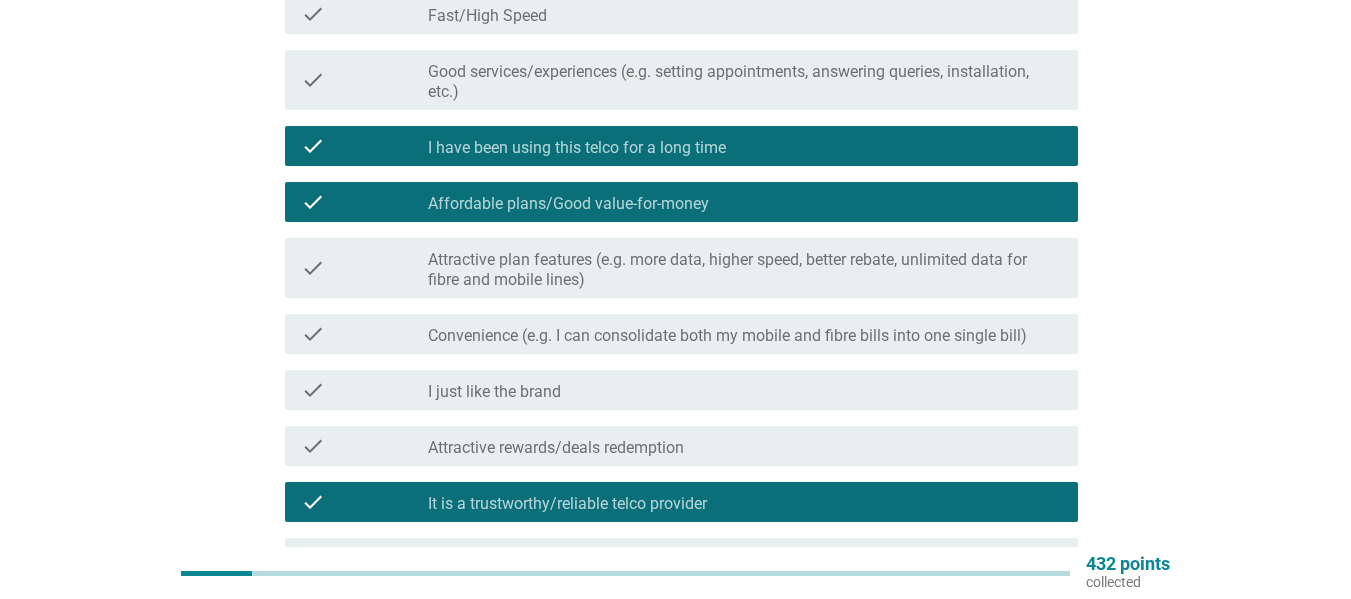 scroll, scrollTop: 119, scrollLeft: 0, axis: vertical 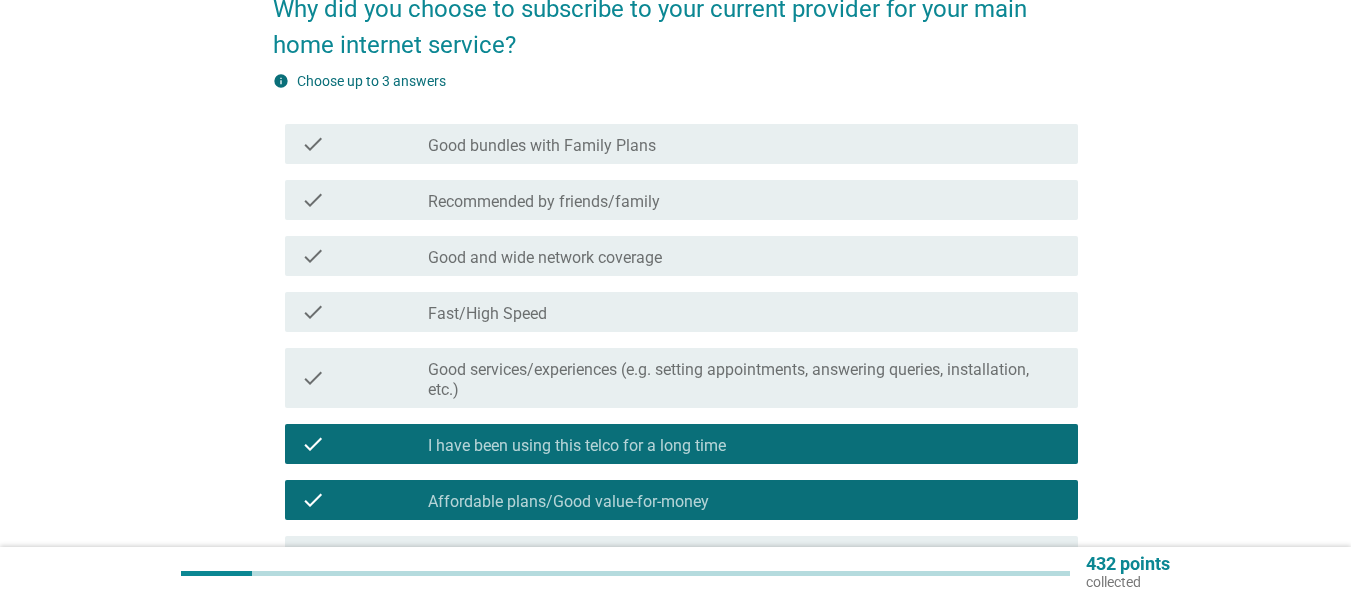 click on "Affordable plans/Good value-for-money" at bounding box center [568, 502] 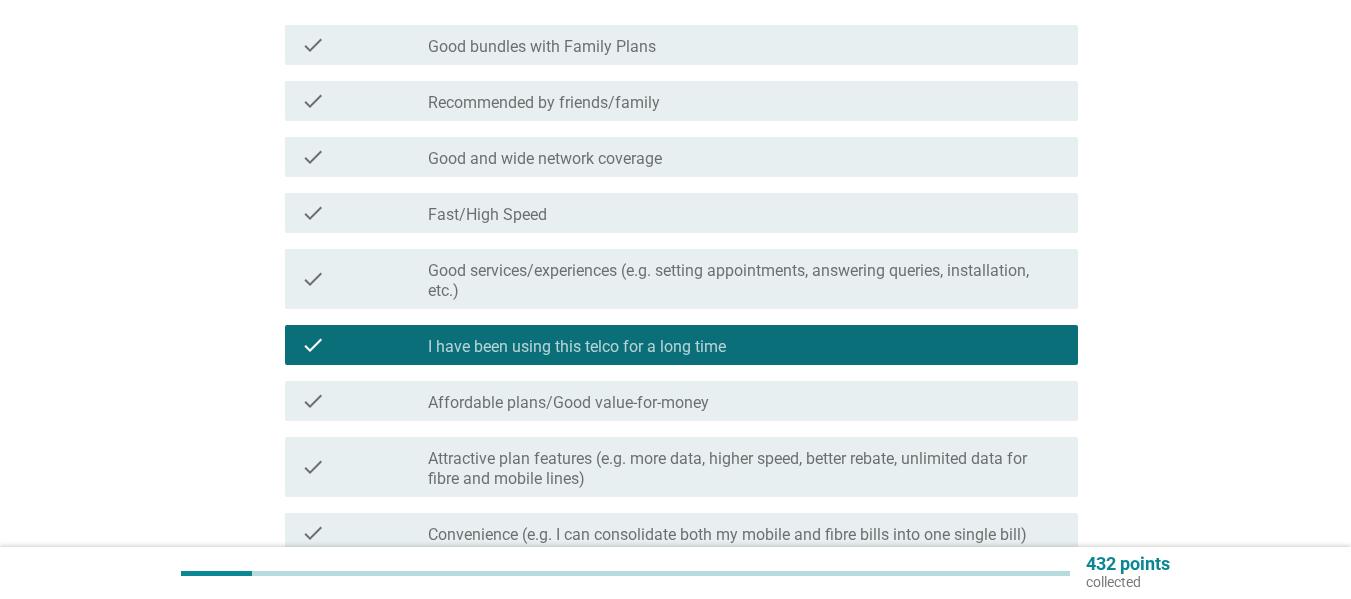scroll, scrollTop: 219, scrollLeft: 0, axis: vertical 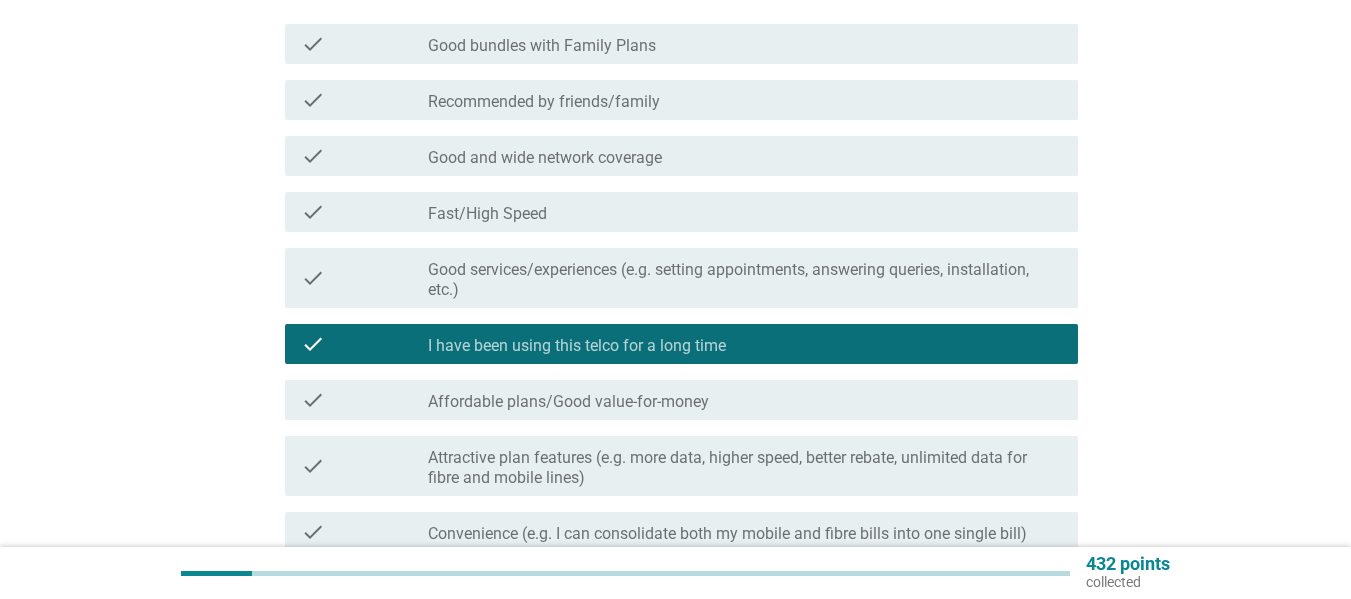 click on "check     check_box Fast/High Speed" at bounding box center [681, 212] 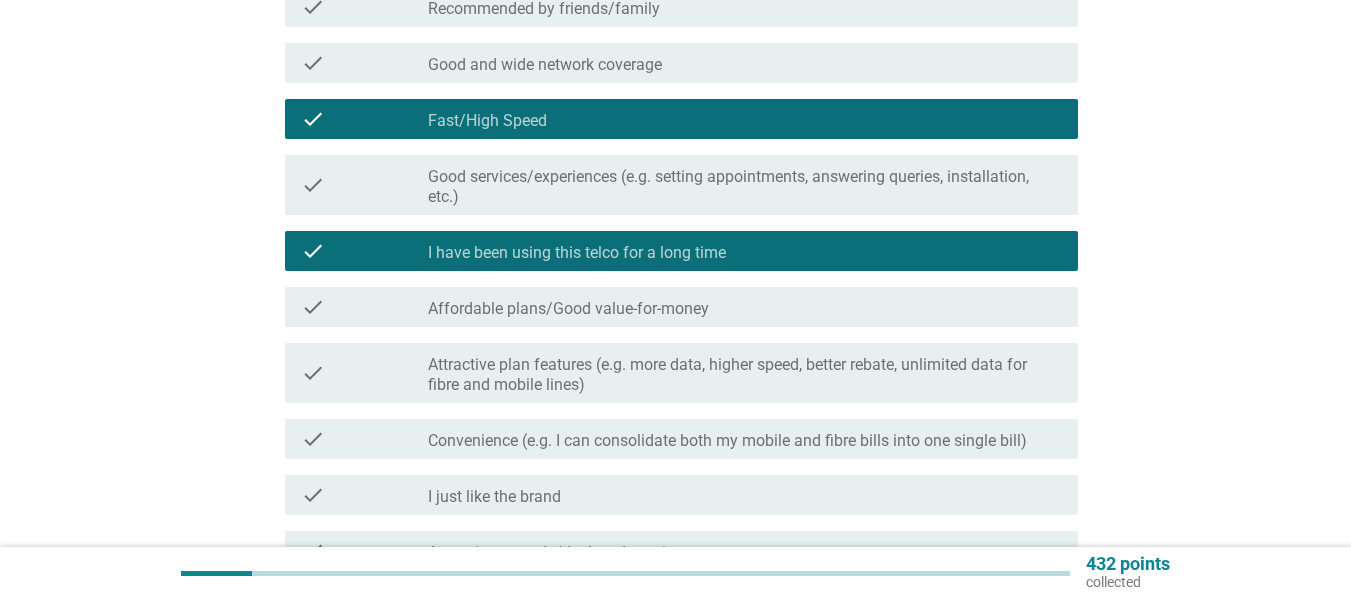 scroll, scrollTop: 519, scrollLeft: 0, axis: vertical 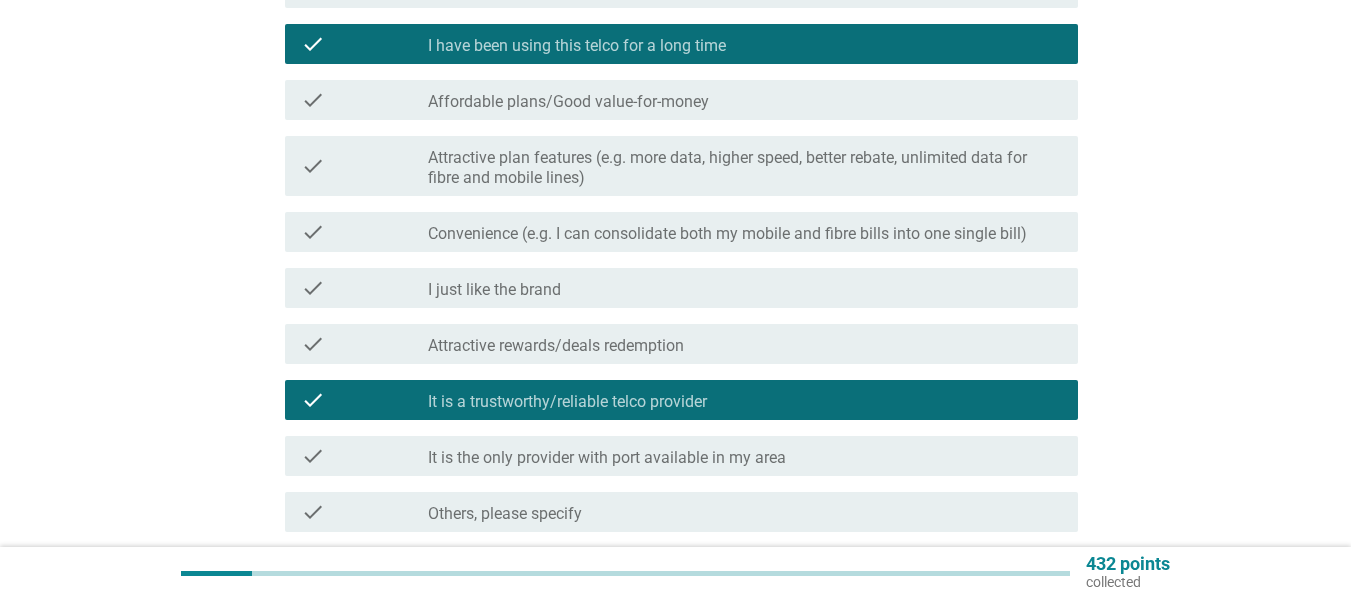 click on "check     check_box_outline_blank Affordable plans/Good value-for-money" at bounding box center (681, 100) 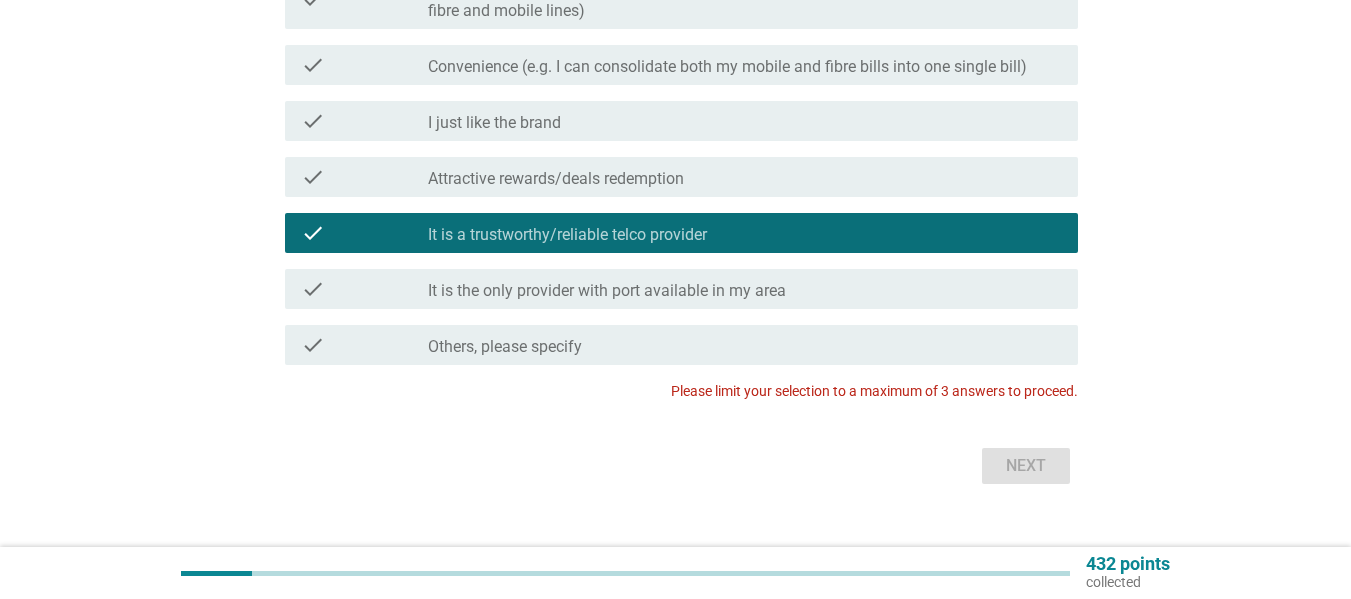 scroll, scrollTop: 719, scrollLeft: 0, axis: vertical 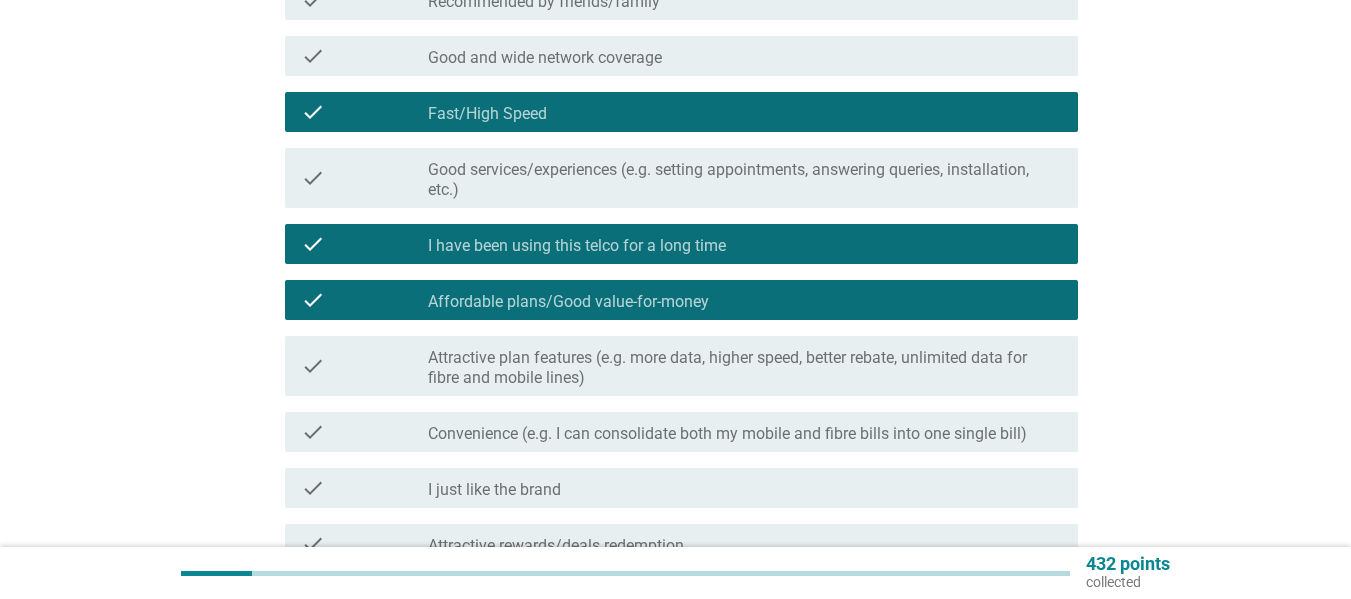click on "check_box Fast/High Speed" at bounding box center (745, 112) 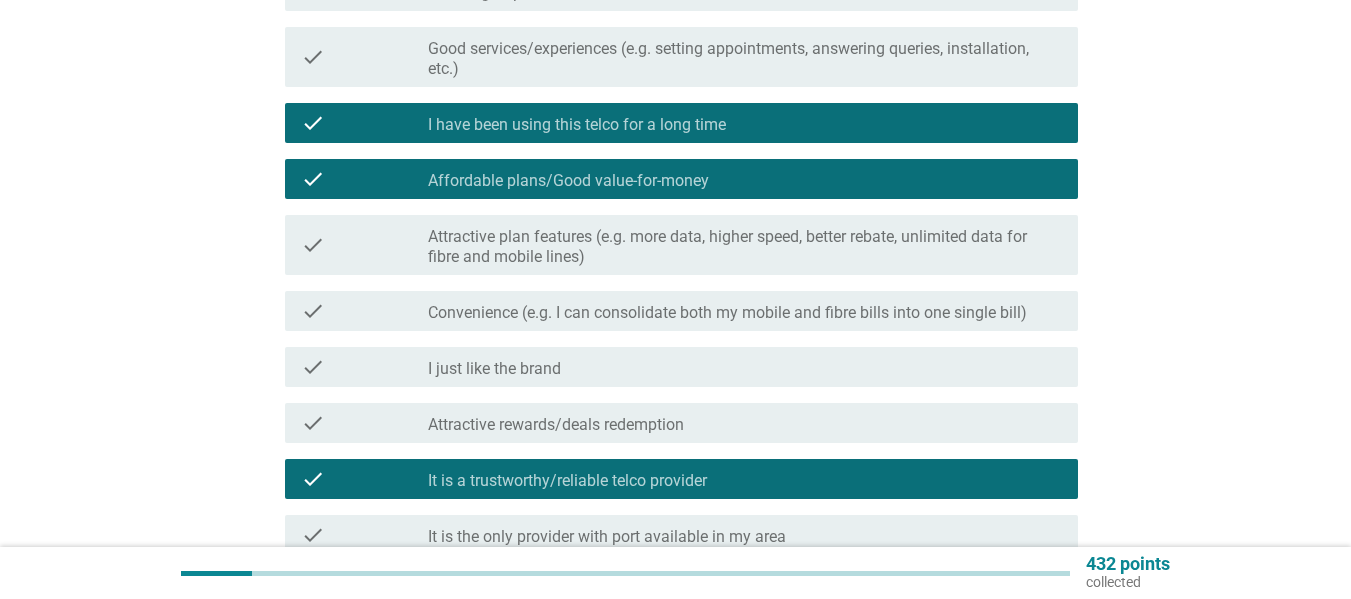 scroll, scrollTop: 719, scrollLeft: 0, axis: vertical 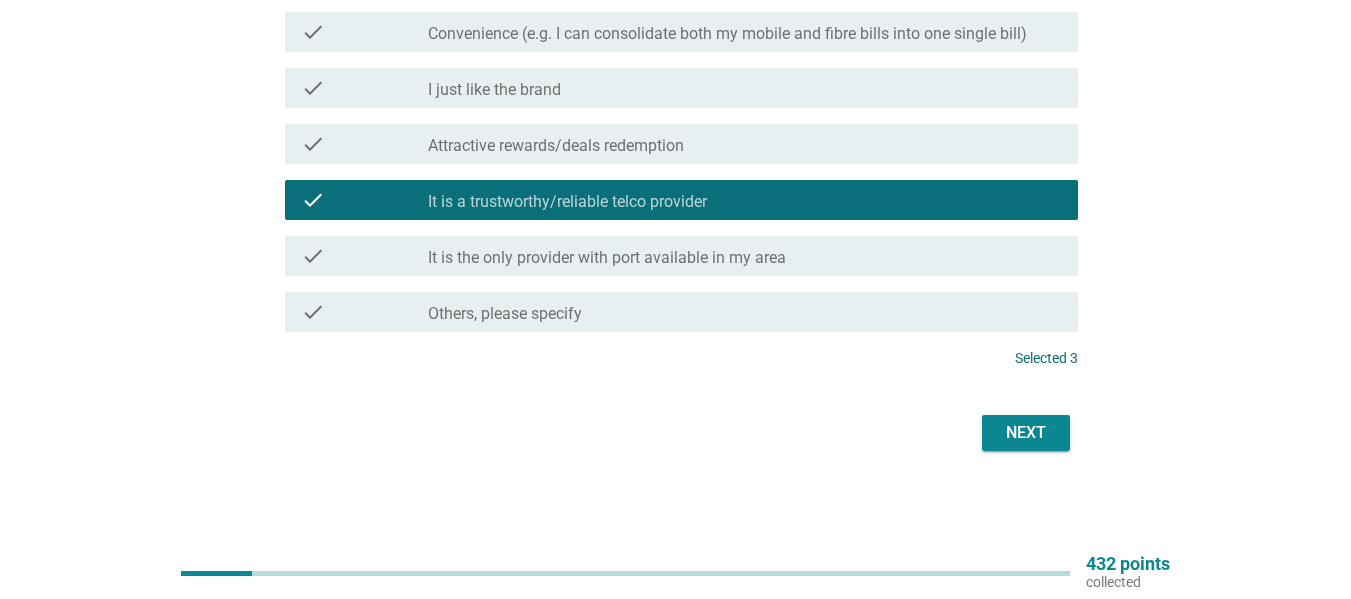 click on "Next" at bounding box center [1026, 433] 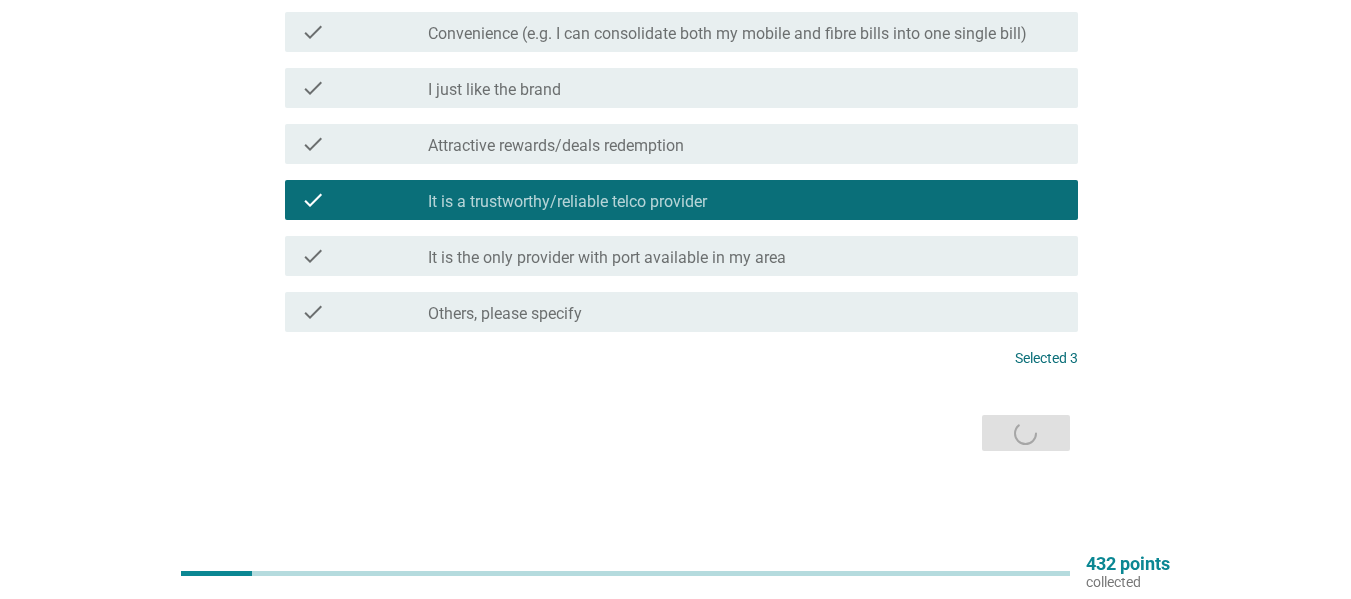 scroll, scrollTop: 0, scrollLeft: 0, axis: both 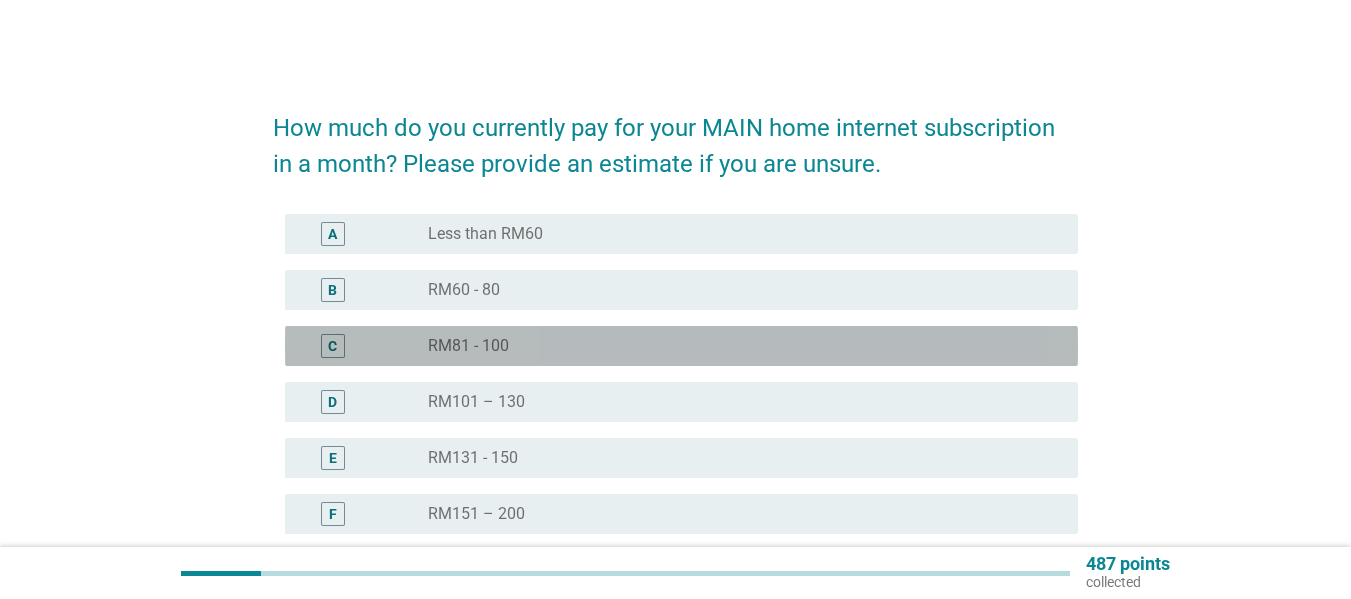 click on "radio_button_unchecked RM81 - 100" at bounding box center [737, 346] 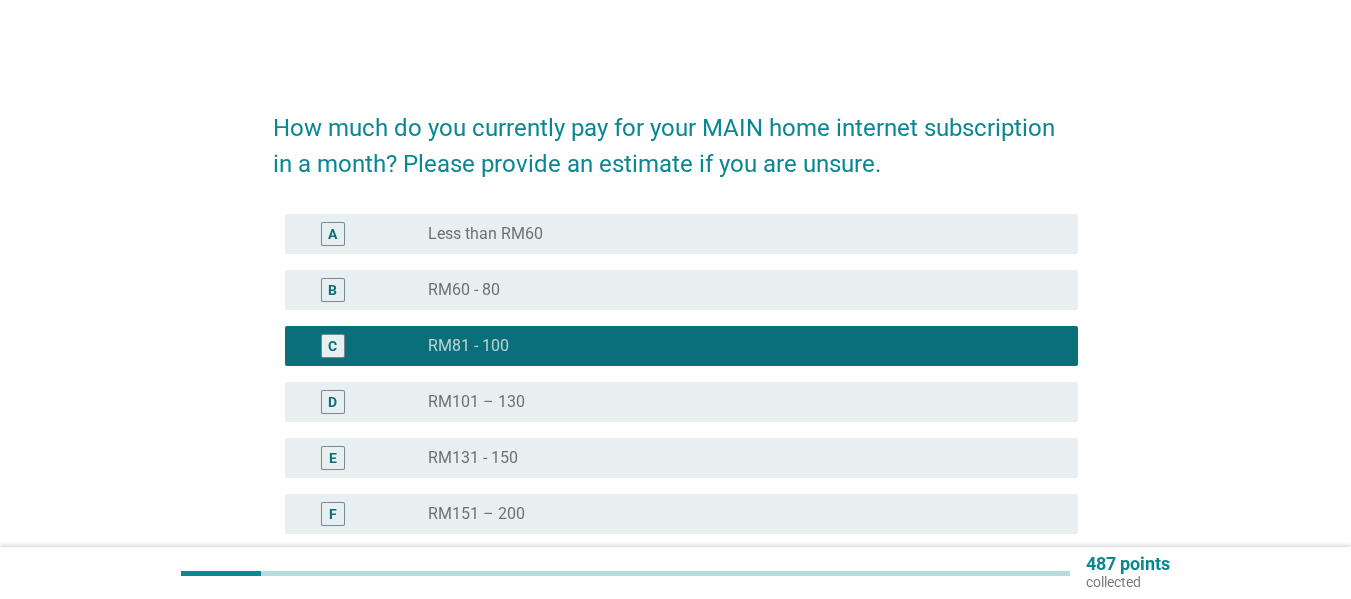 scroll, scrollTop: 200, scrollLeft: 0, axis: vertical 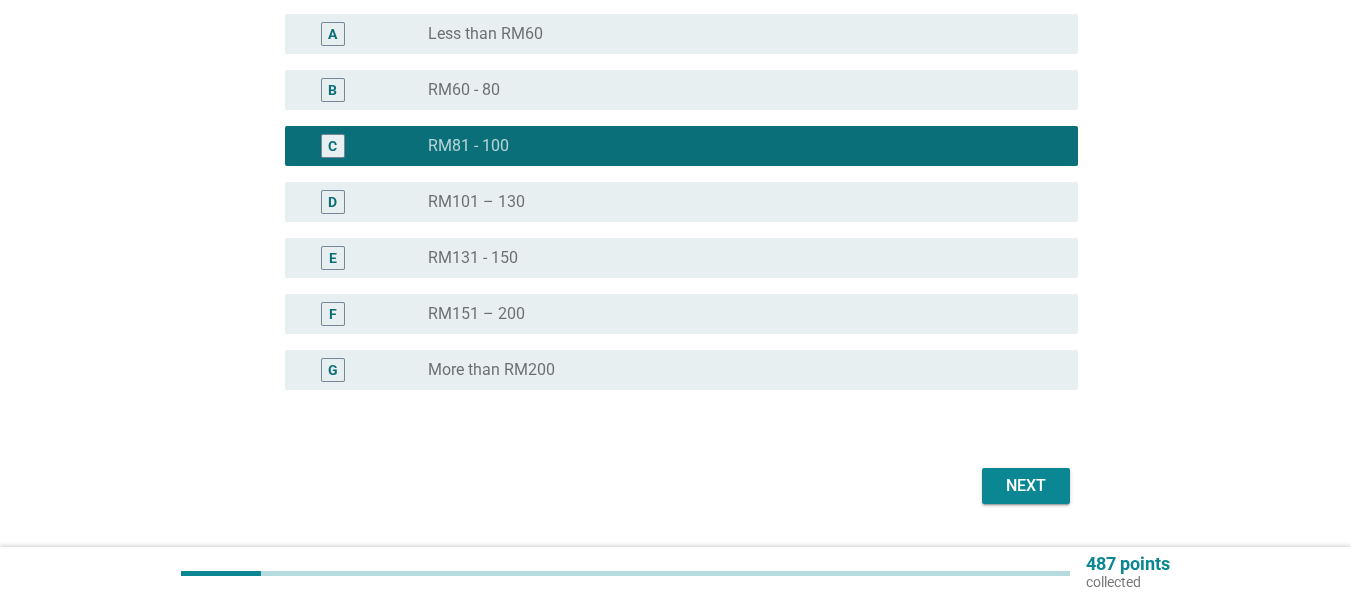 click on "Next" at bounding box center (1026, 486) 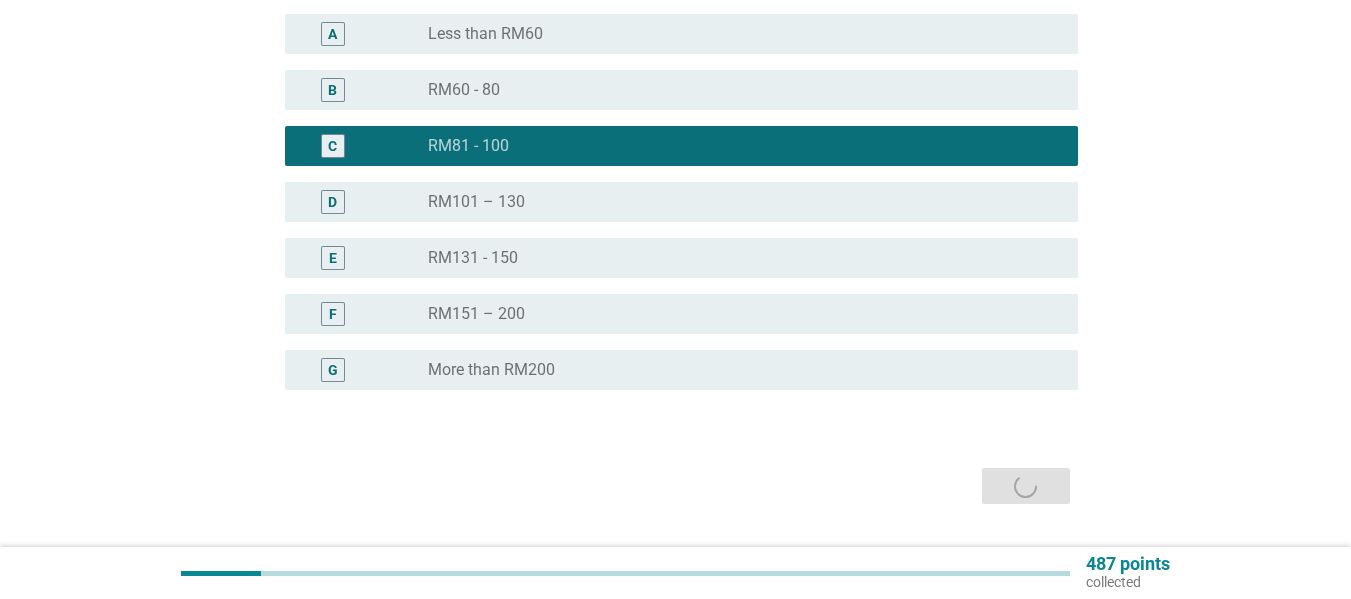 scroll, scrollTop: 0, scrollLeft: 0, axis: both 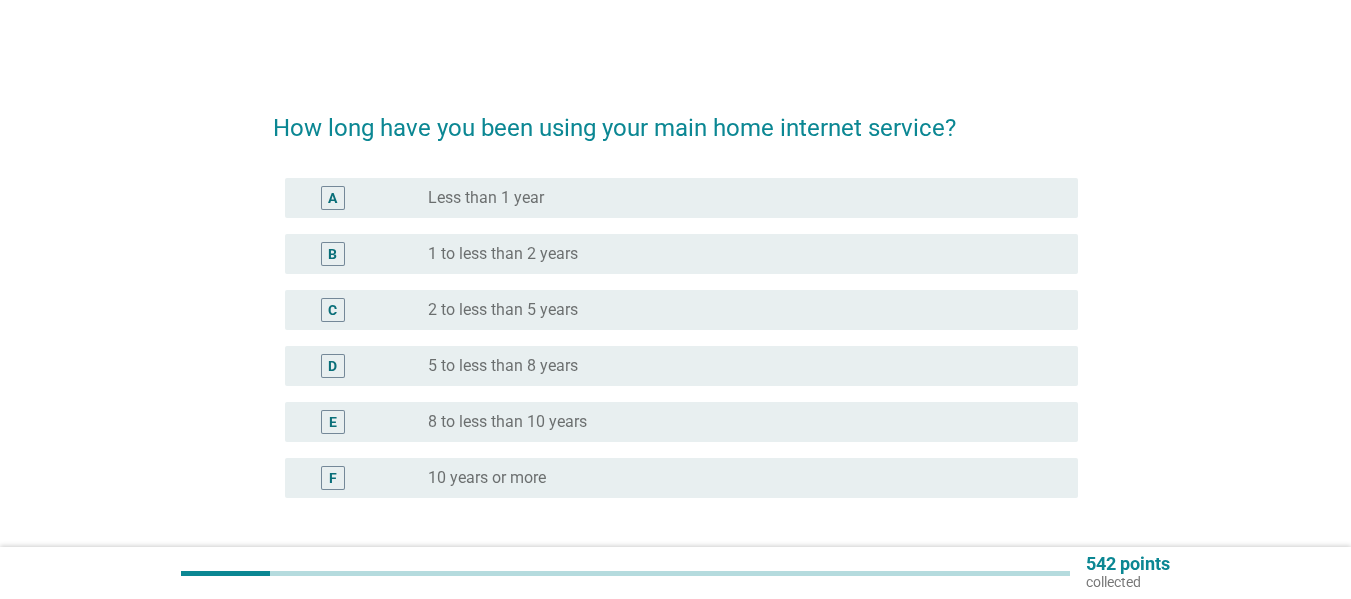 click on "2 to less than 5 years" at bounding box center (503, 310) 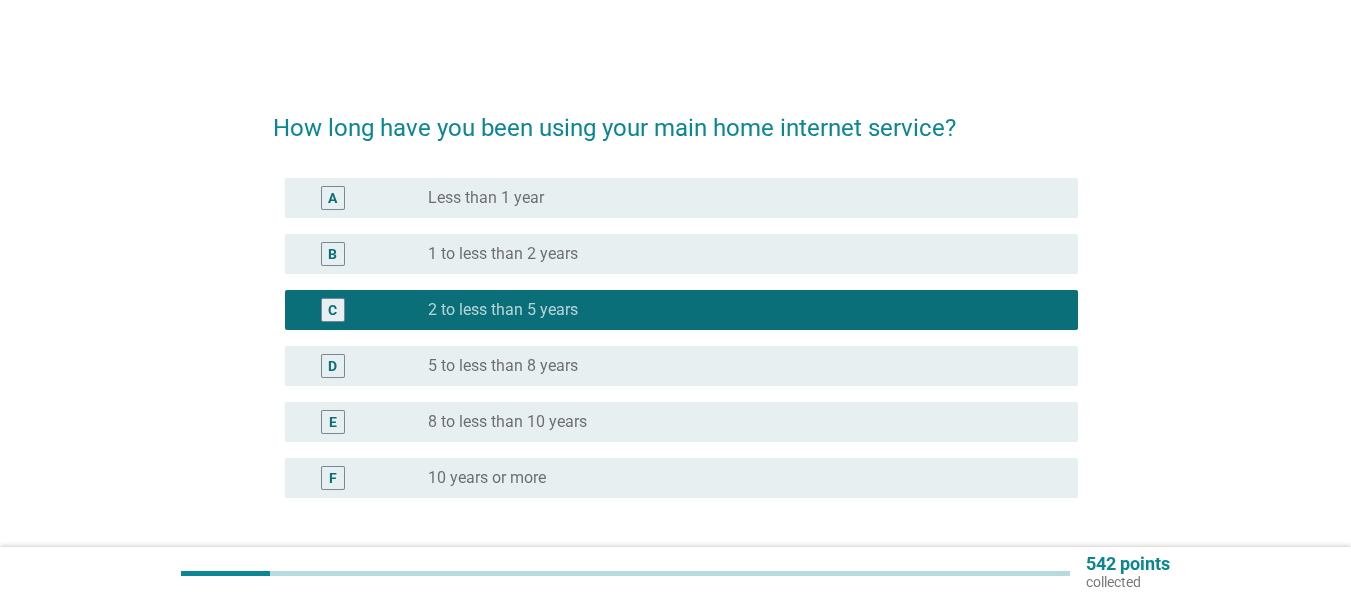click on "radio_button_unchecked 5 to less than 8 years" at bounding box center [745, 366] 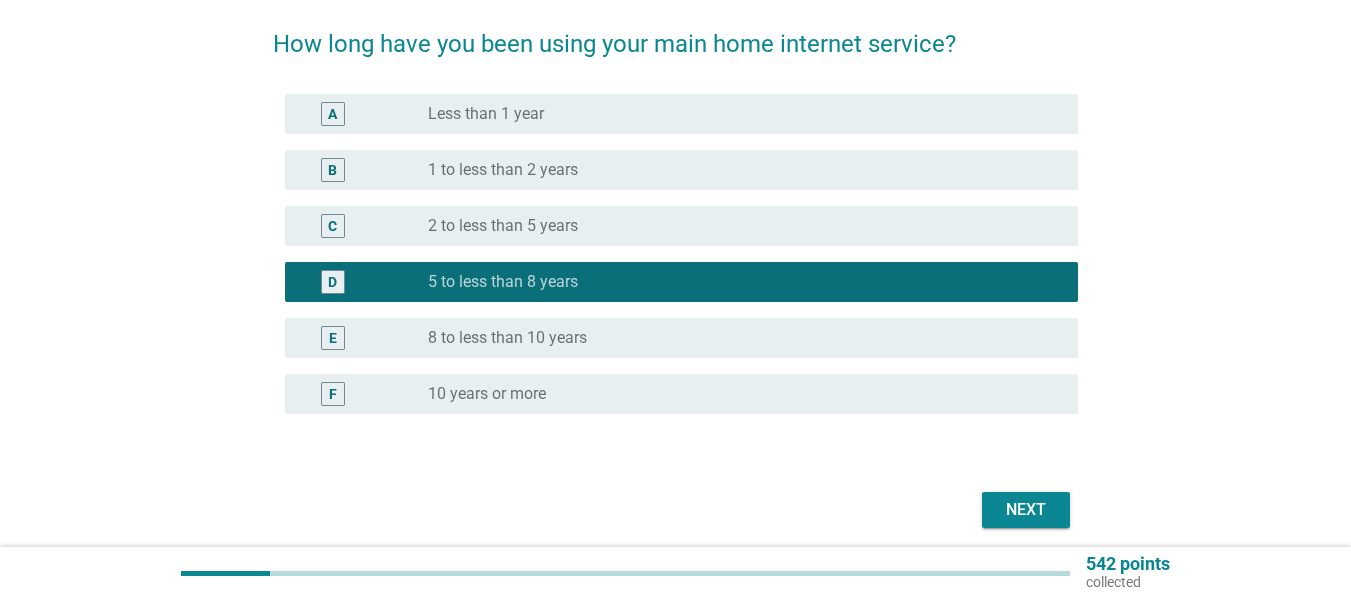 scroll, scrollTop: 161, scrollLeft: 0, axis: vertical 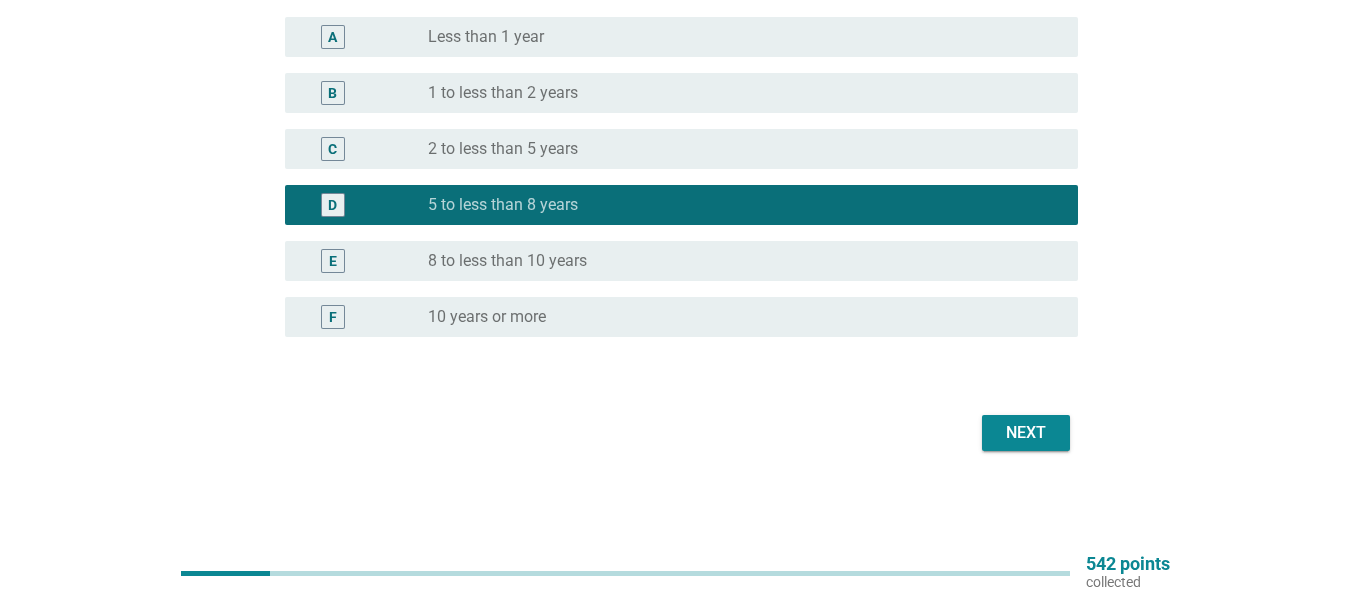 click on "Next" at bounding box center [1026, 433] 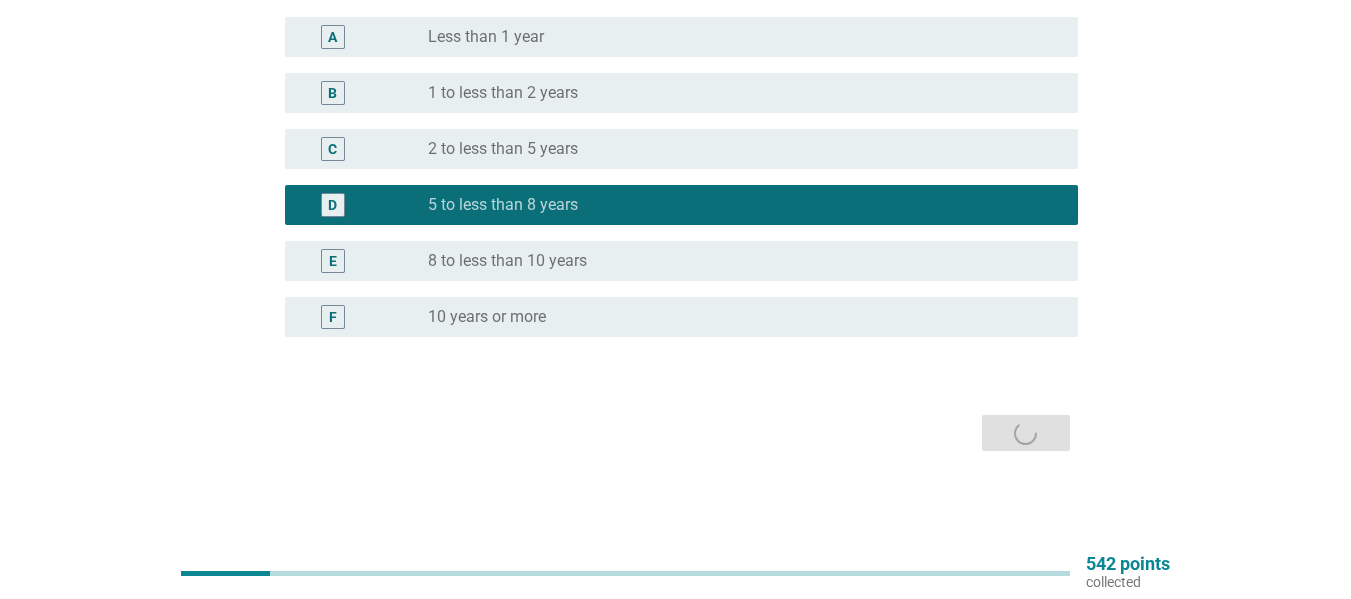 scroll, scrollTop: 0, scrollLeft: 0, axis: both 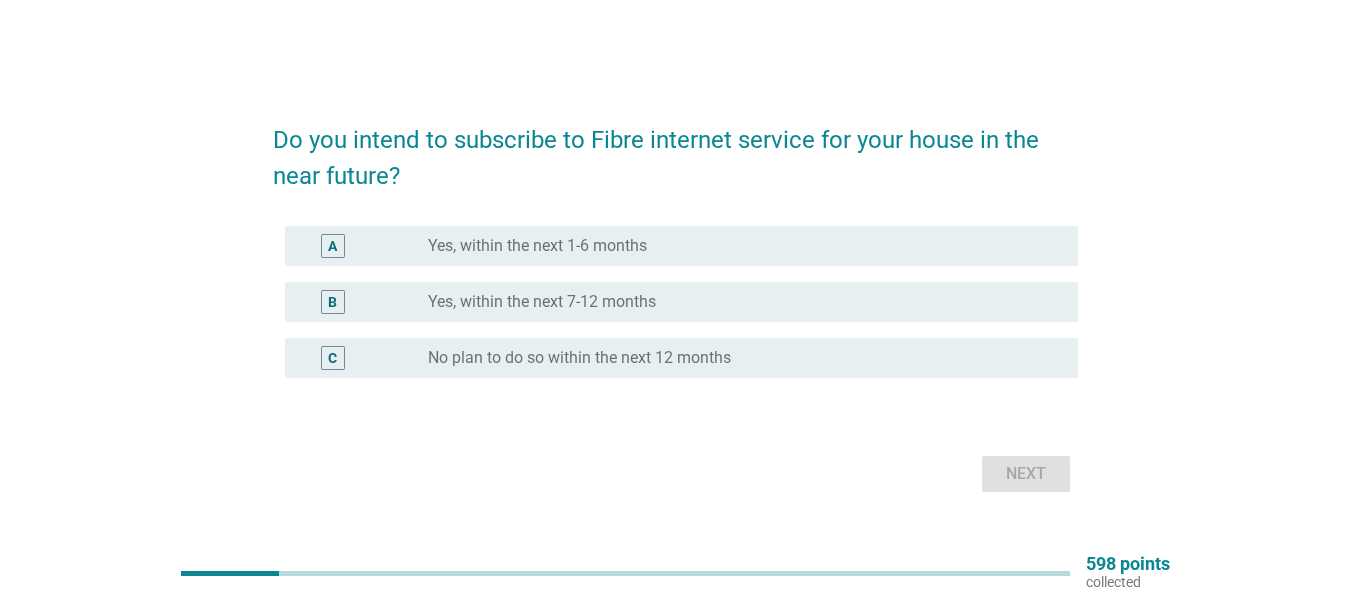 click on "No plan to do so within the next 12 months" at bounding box center (579, 358) 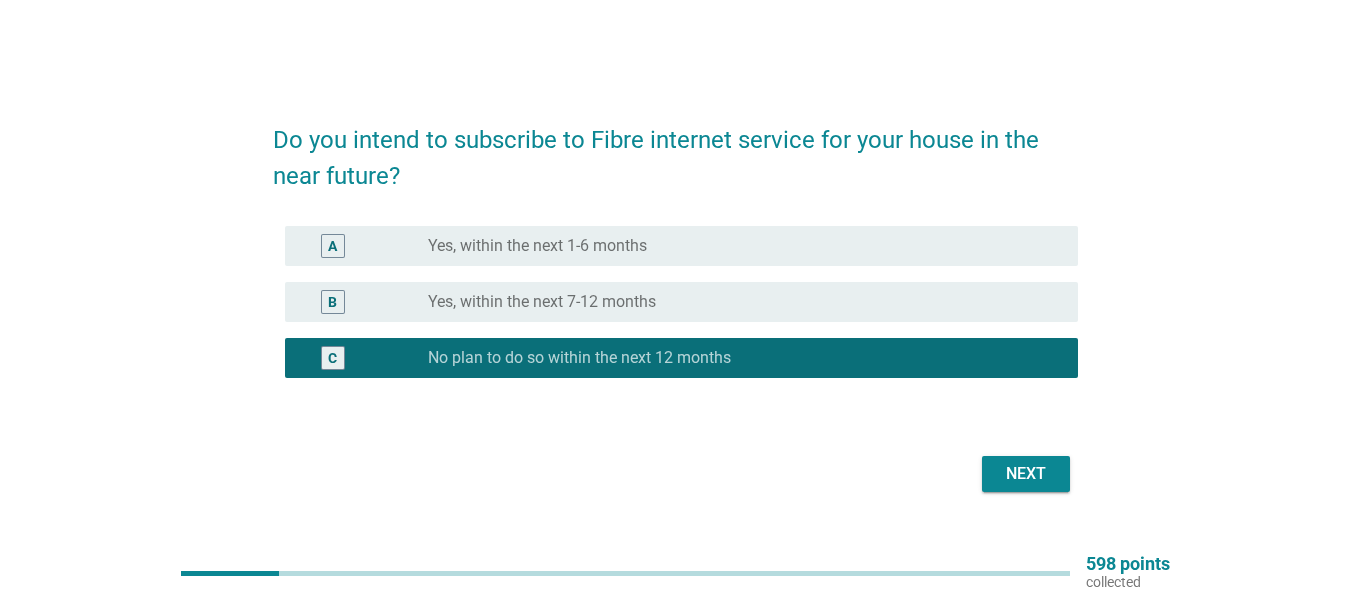 click on "Next" at bounding box center [1026, 474] 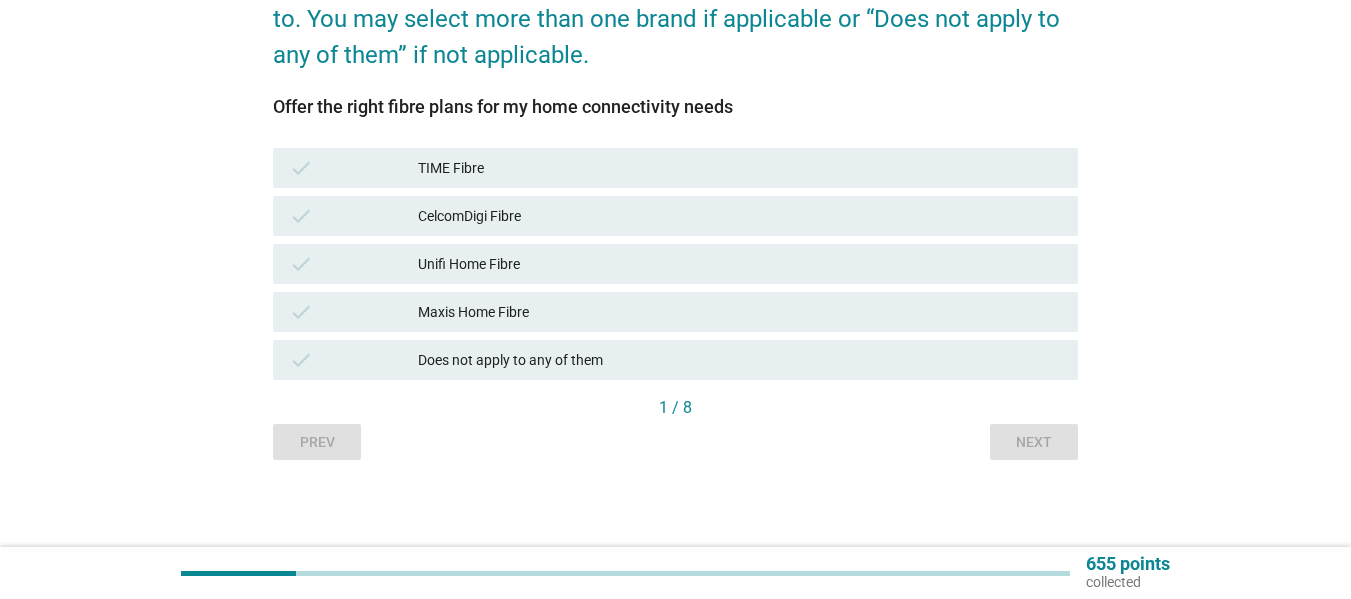 scroll, scrollTop: 148, scrollLeft: 0, axis: vertical 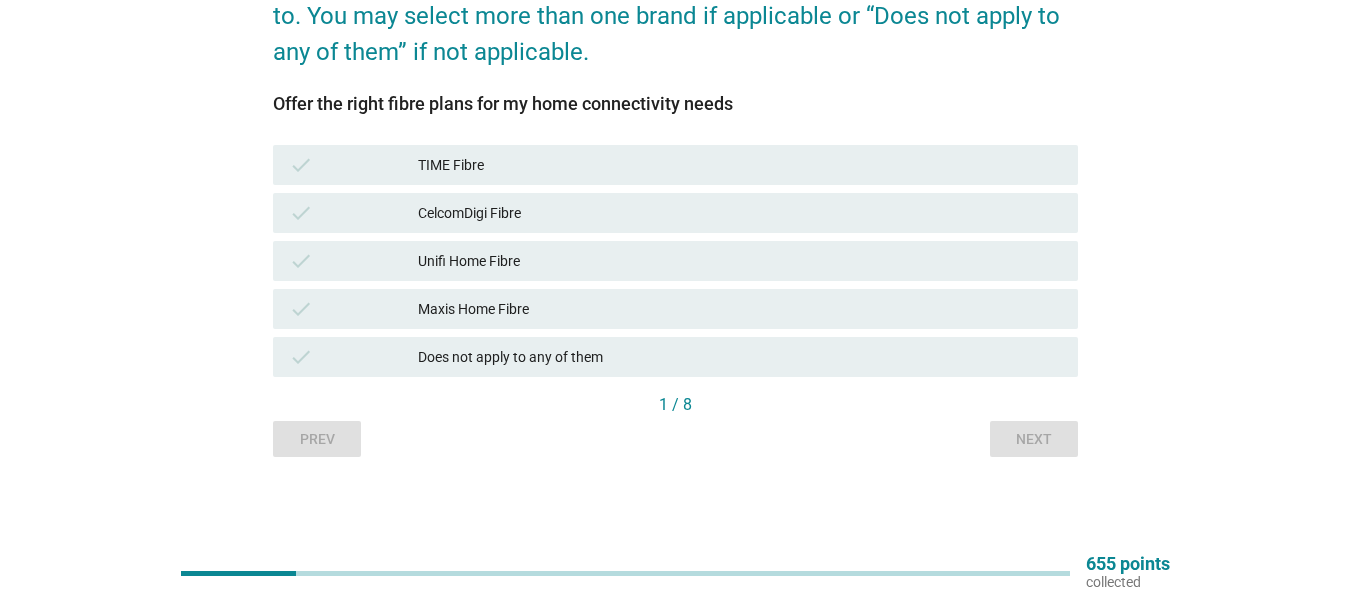 click on "Unifi Home Fibre" at bounding box center [740, 261] 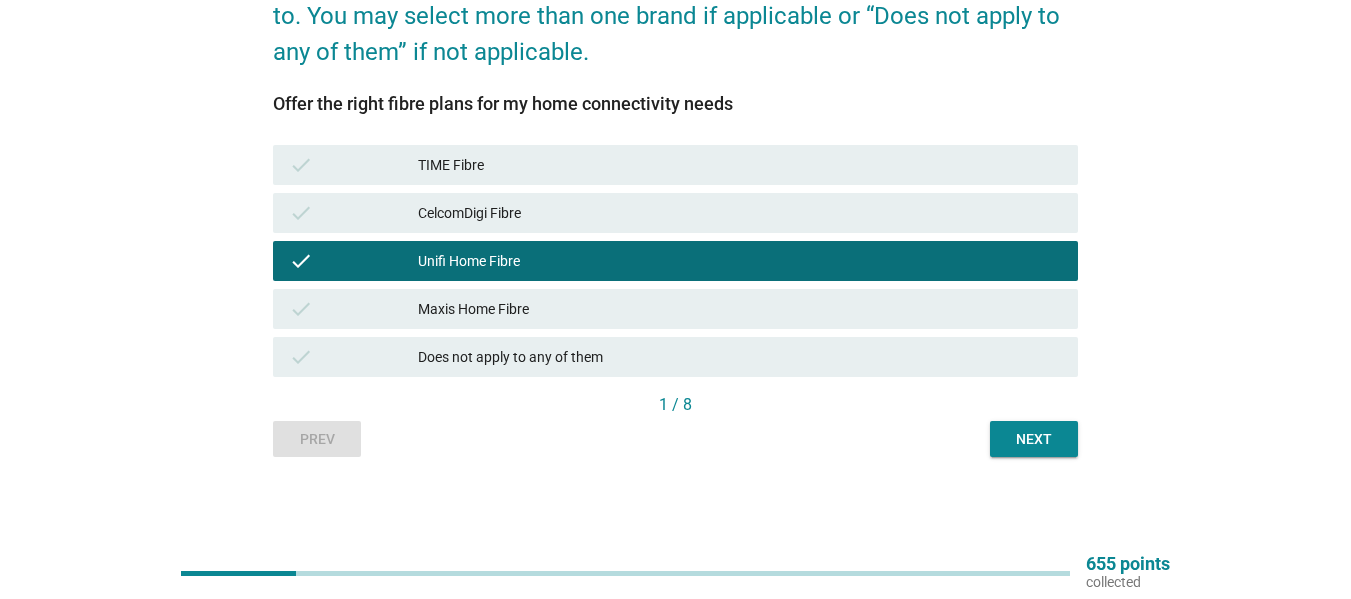 click on "check   Maxis Home Fibre" at bounding box center [675, 309] 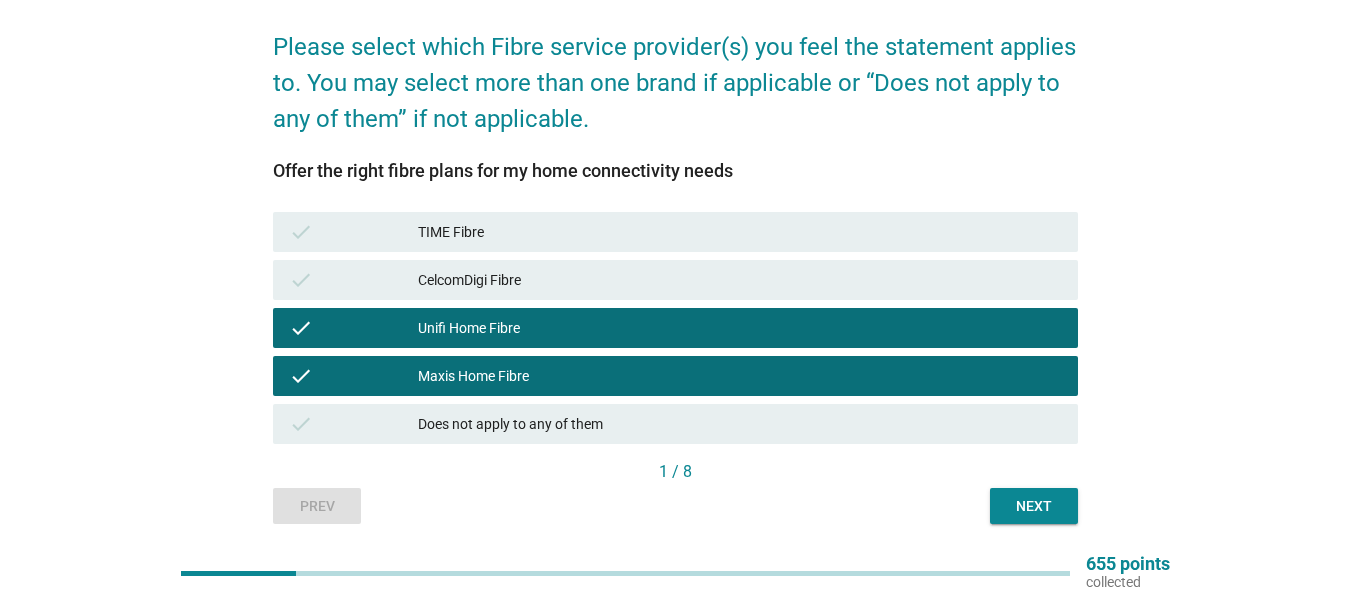 scroll, scrollTop: 48, scrollLeft: 0, axis: vertical 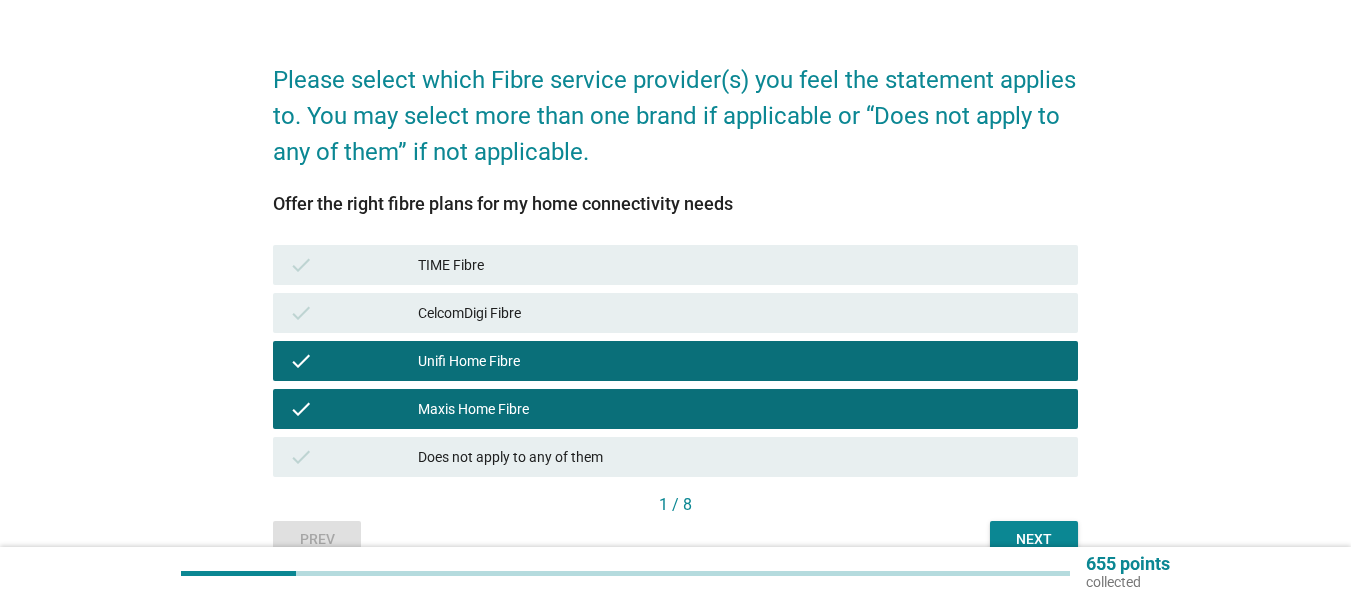 click on "Unifi Home Fibre" at bounding box center [740, 361] 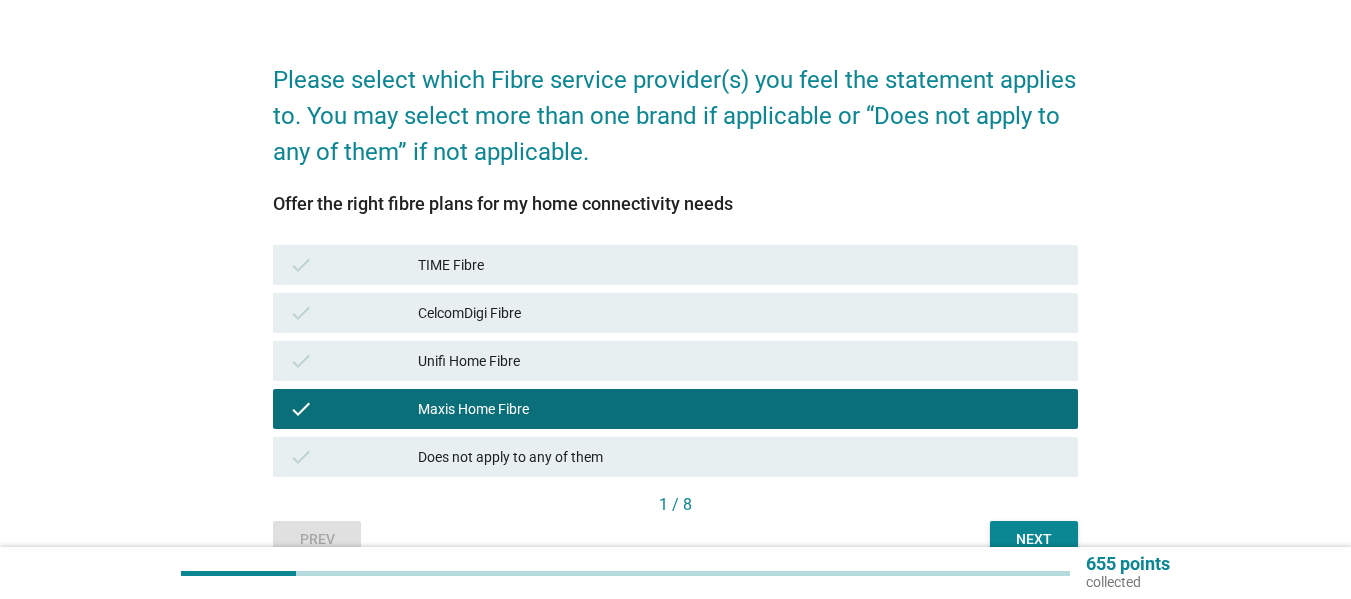 click on "Maxis Home Fibre" at bounding box center [740, 409] 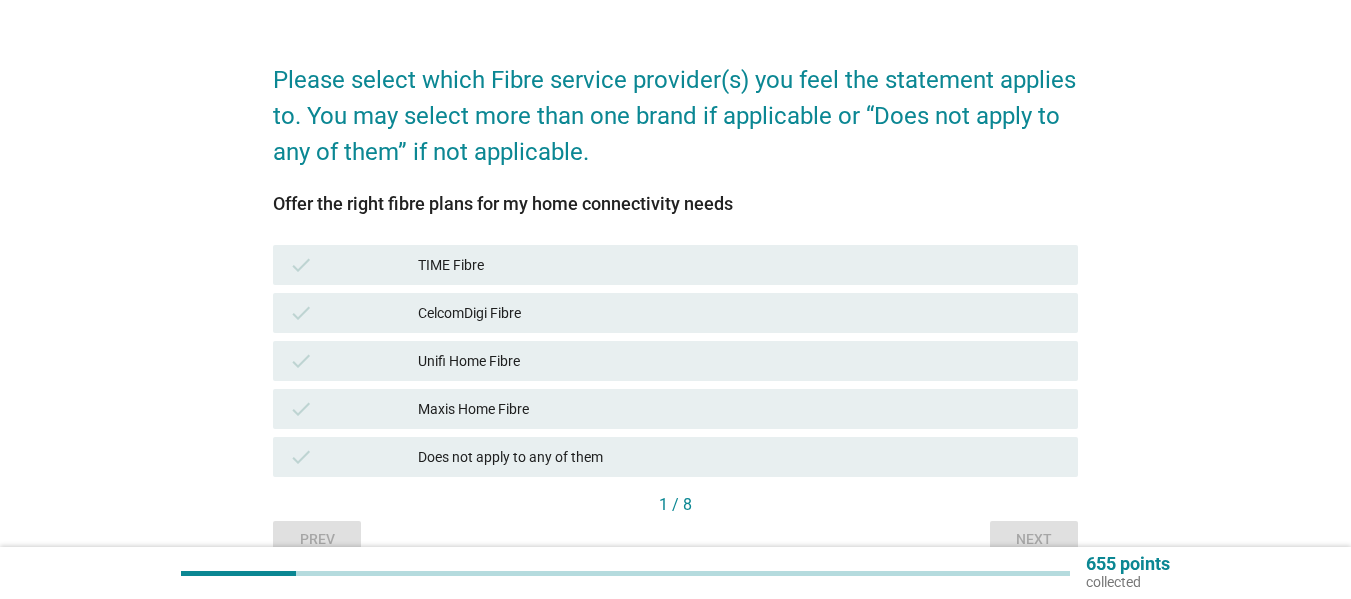 click on "Does not apply to any of them" at bounding box center (740, 457) 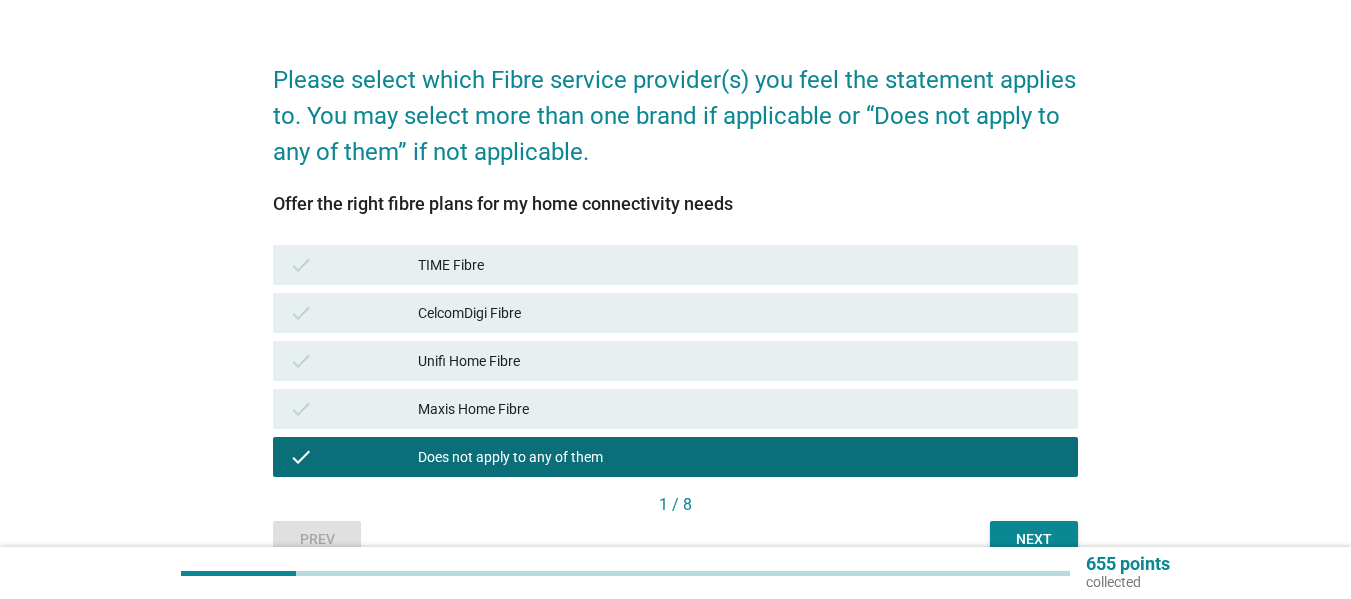 click on "Next" at bounding box center (1034, 539) 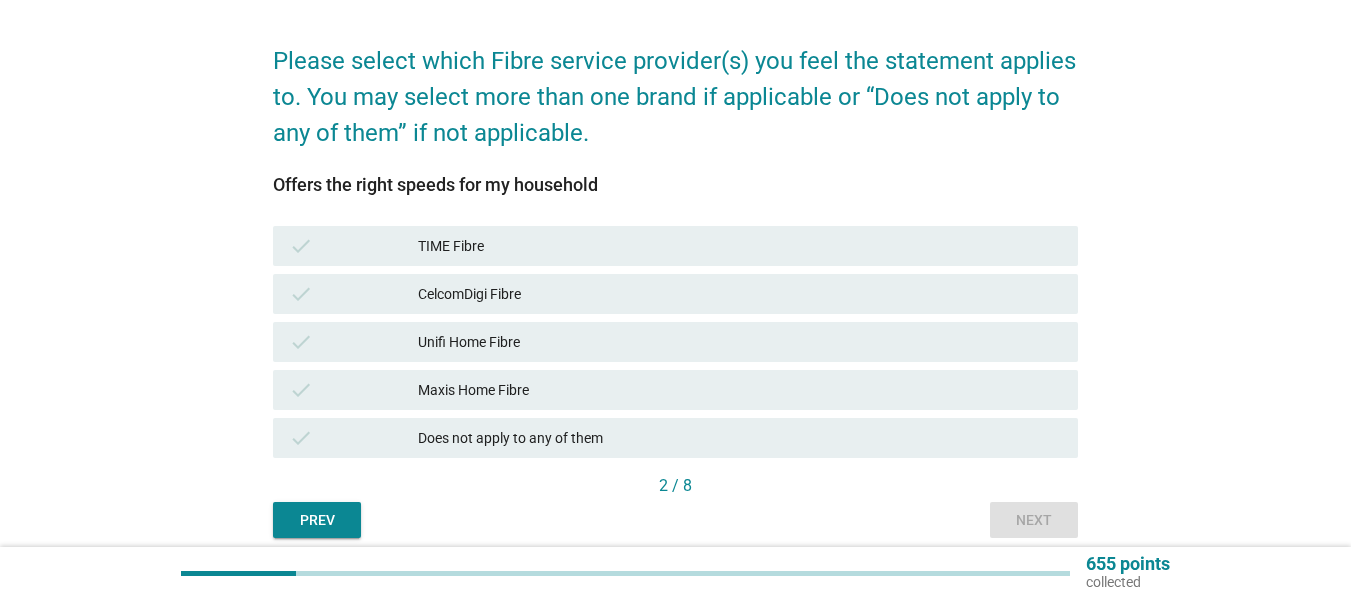 scroll, scrollTop: 100, scrollLeft: 0, axis: vertical 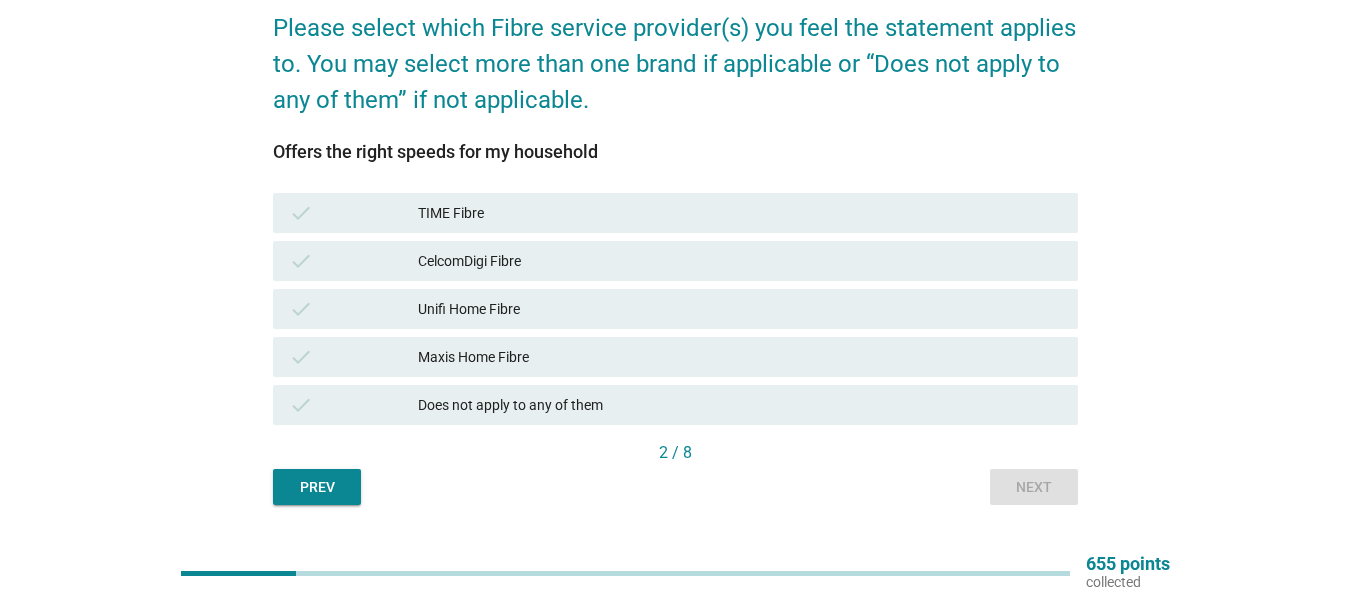 click on "check   Unifi Home Fibre" at bounding box center [675, 309] 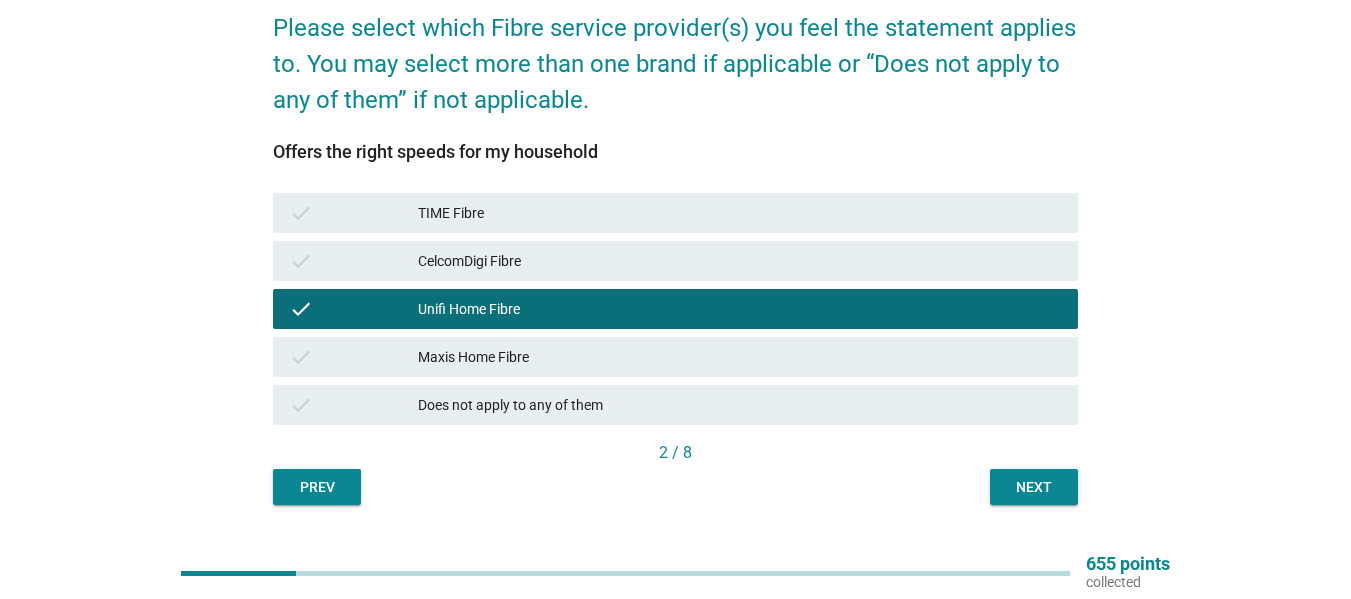 click on "Next" at bounding box center [1034, 487] 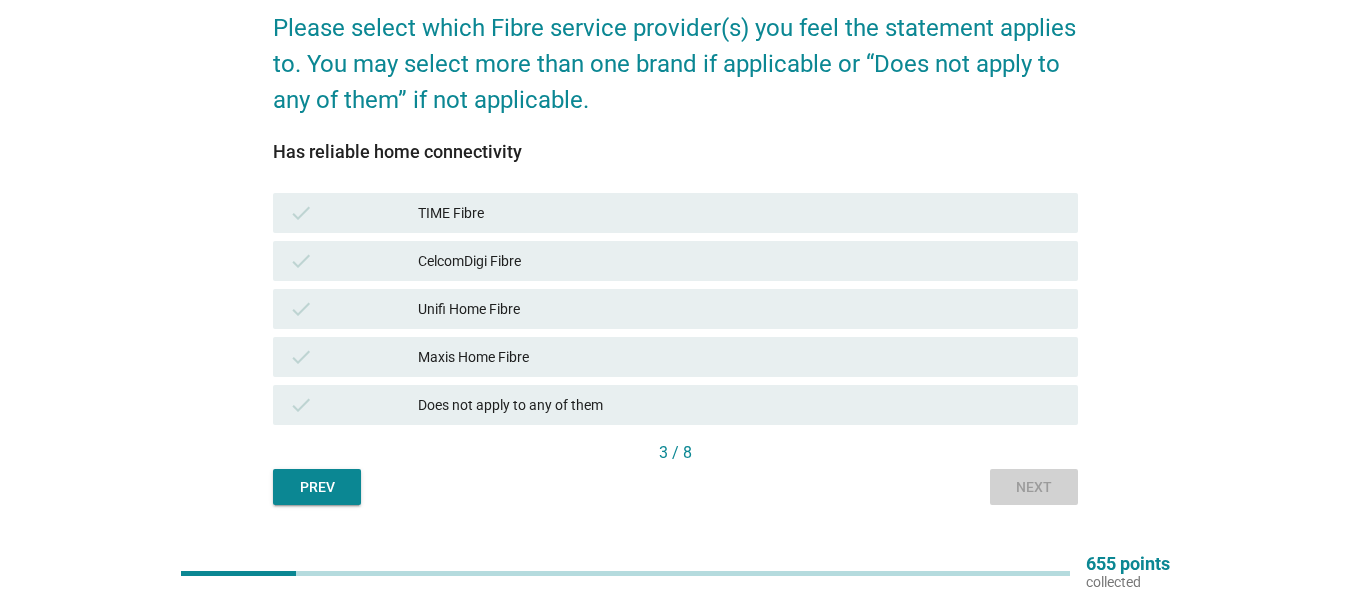 scroll, scrollTop: 0, scrollLeft: 0, axis: both 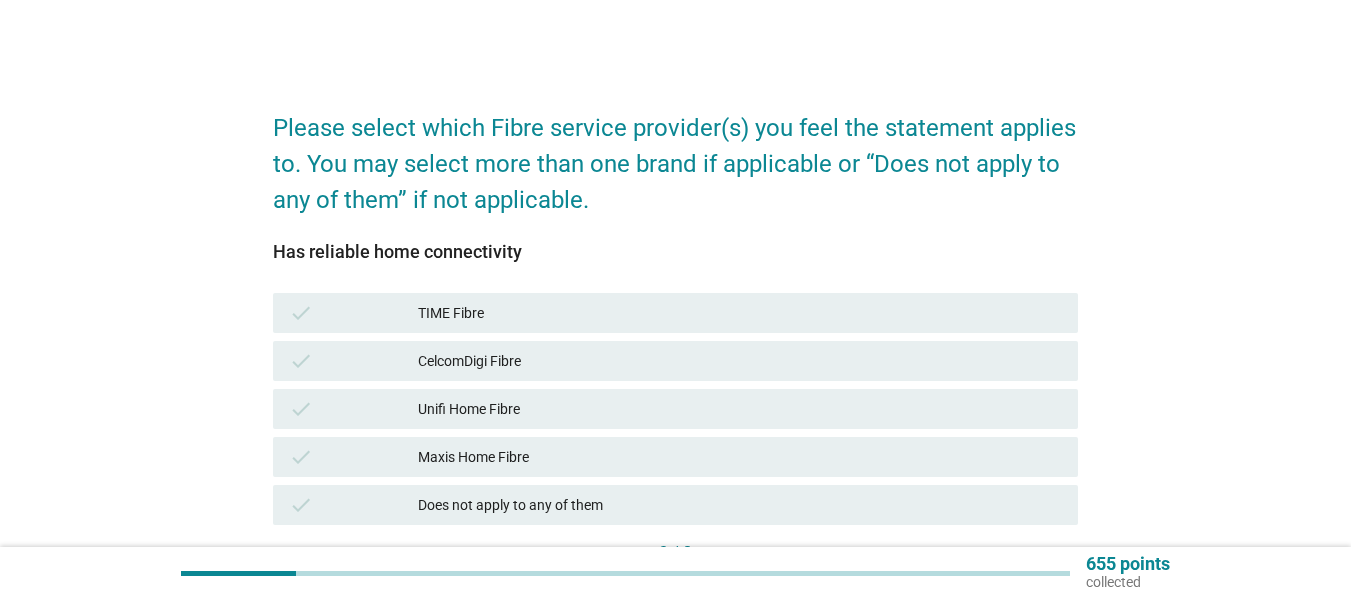 click on "Unifi Home Fibre" at bounding box center [740, 409] 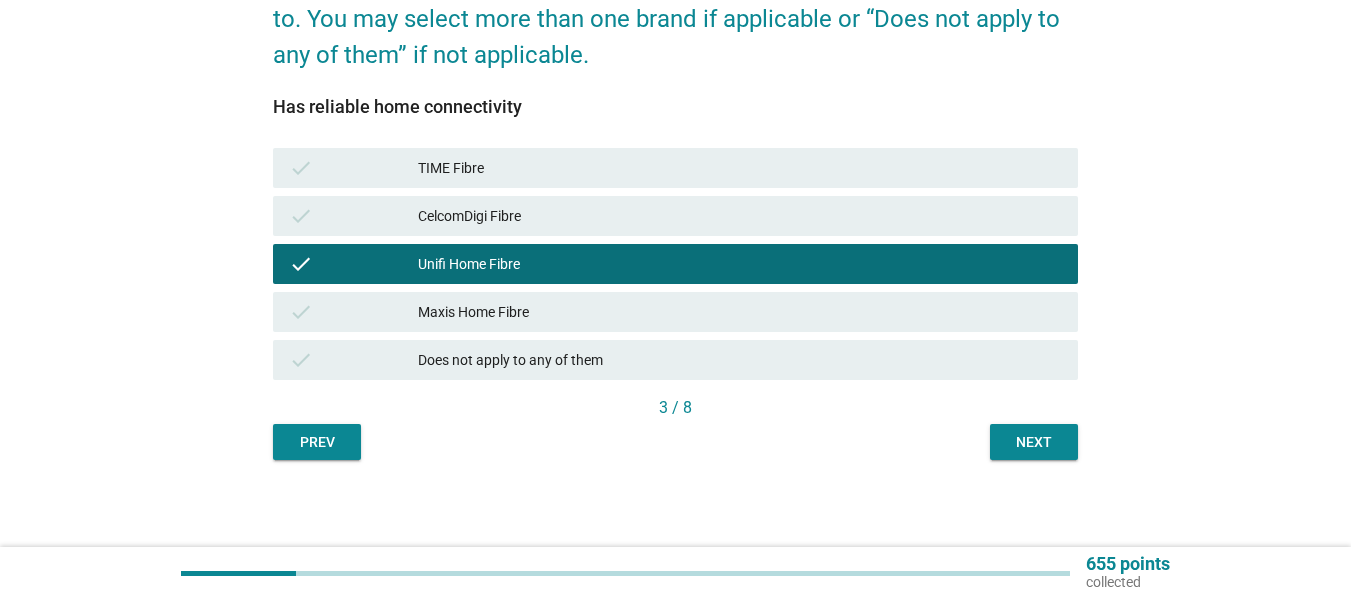 scroll, scrollTop: 148, scrollLeft: 0, axis: vertical 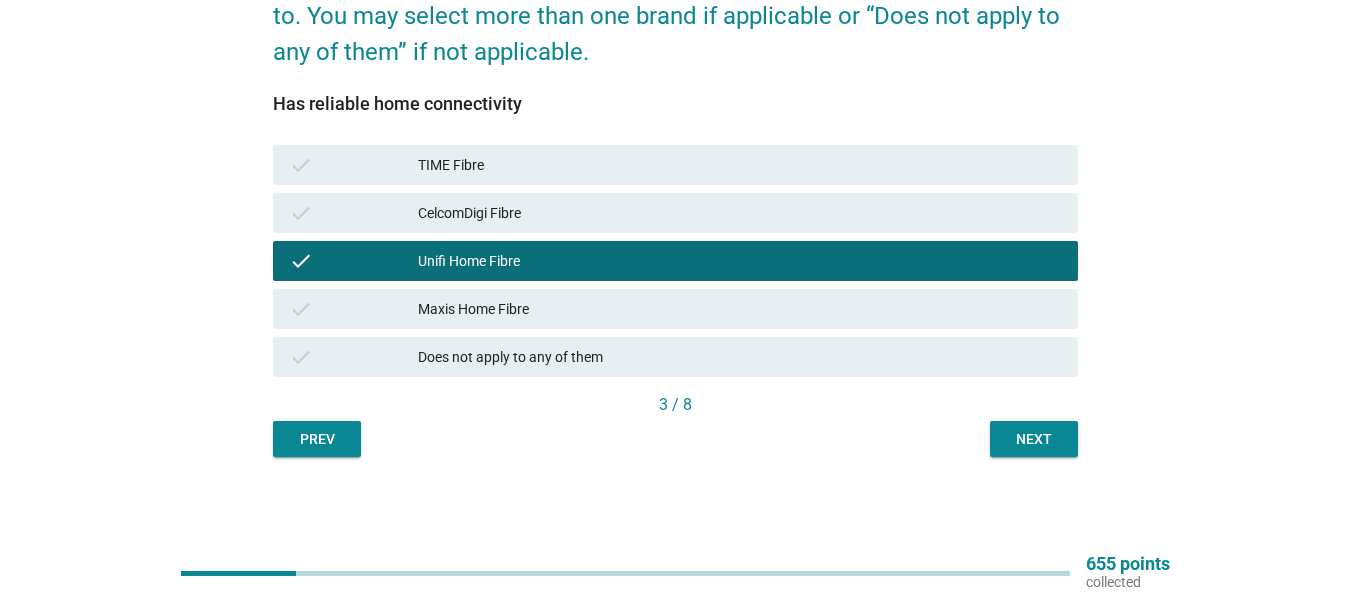 click on "Next" at bounding box center [1034, 439] 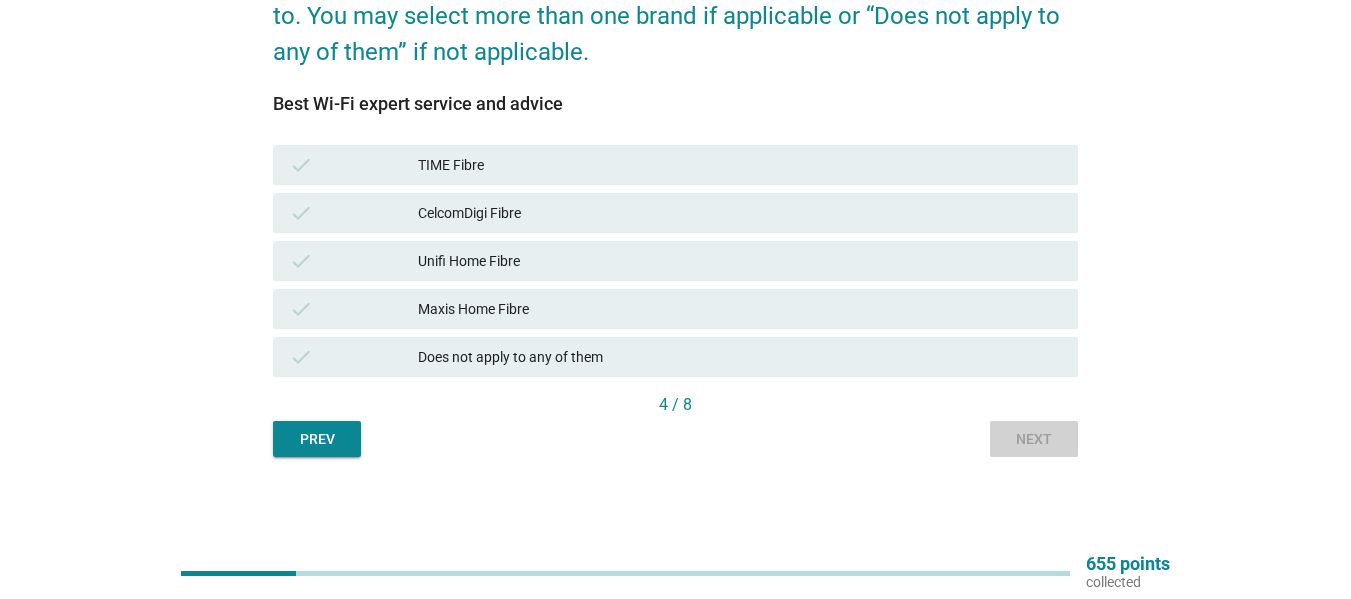 scroll, scrollTop: 0, scrollLeft: 0, axis: both 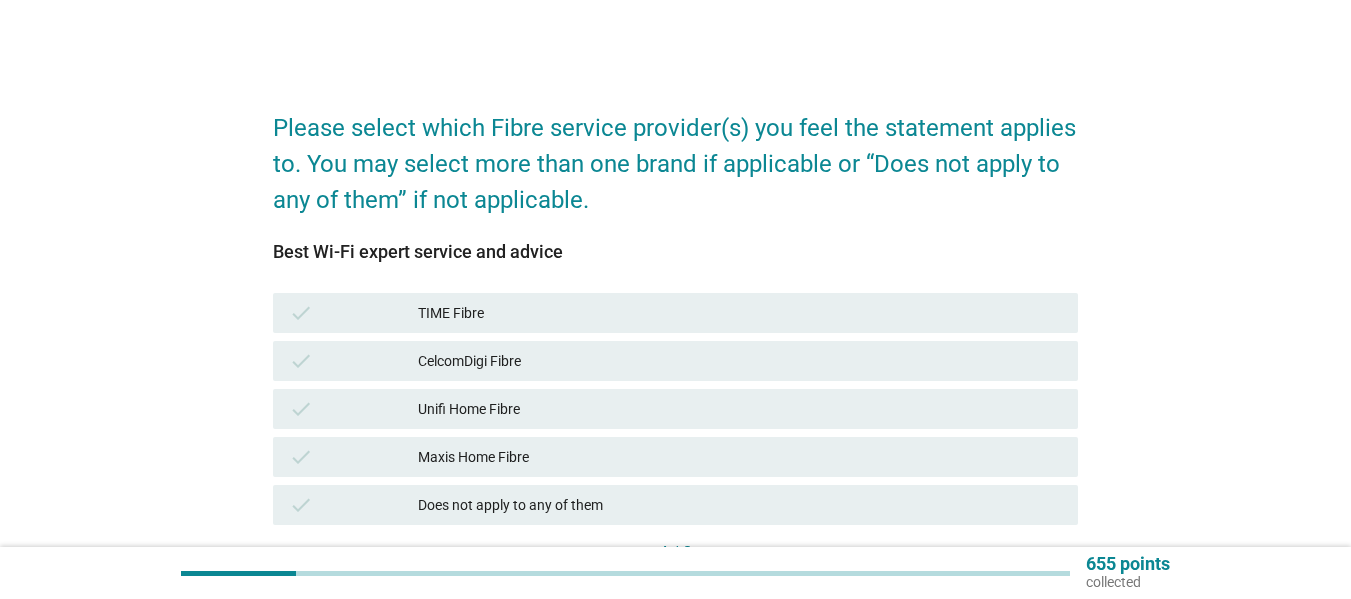 click on "check   CelcomDigi Fibre" at bounding box center (675, 361) 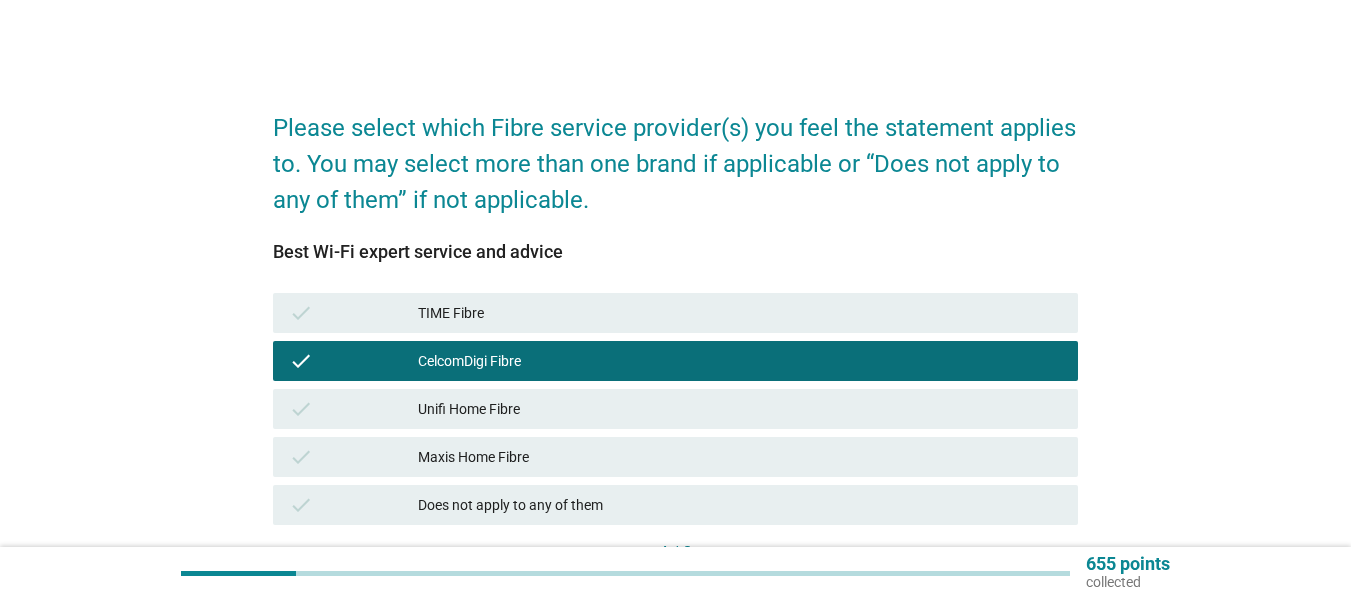 click on "Unifi Home Fibre" at bounding box center (740, 409) 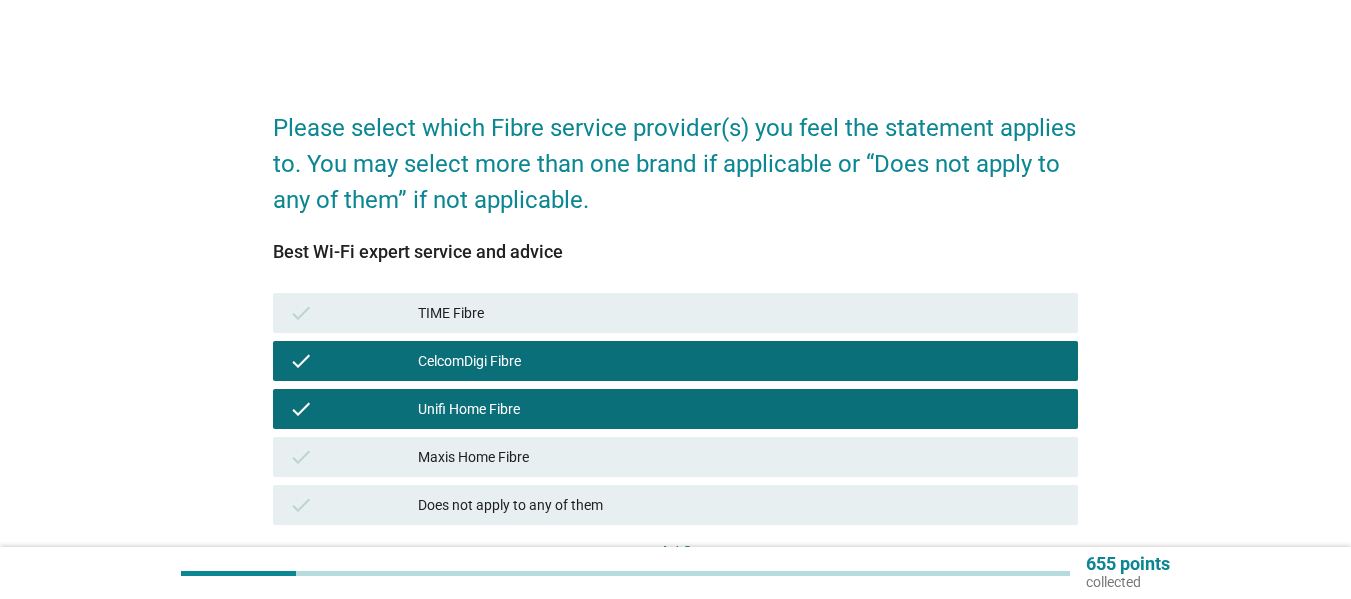 click on "CelcomDigi Fibre" at bounding box center (740, 361) 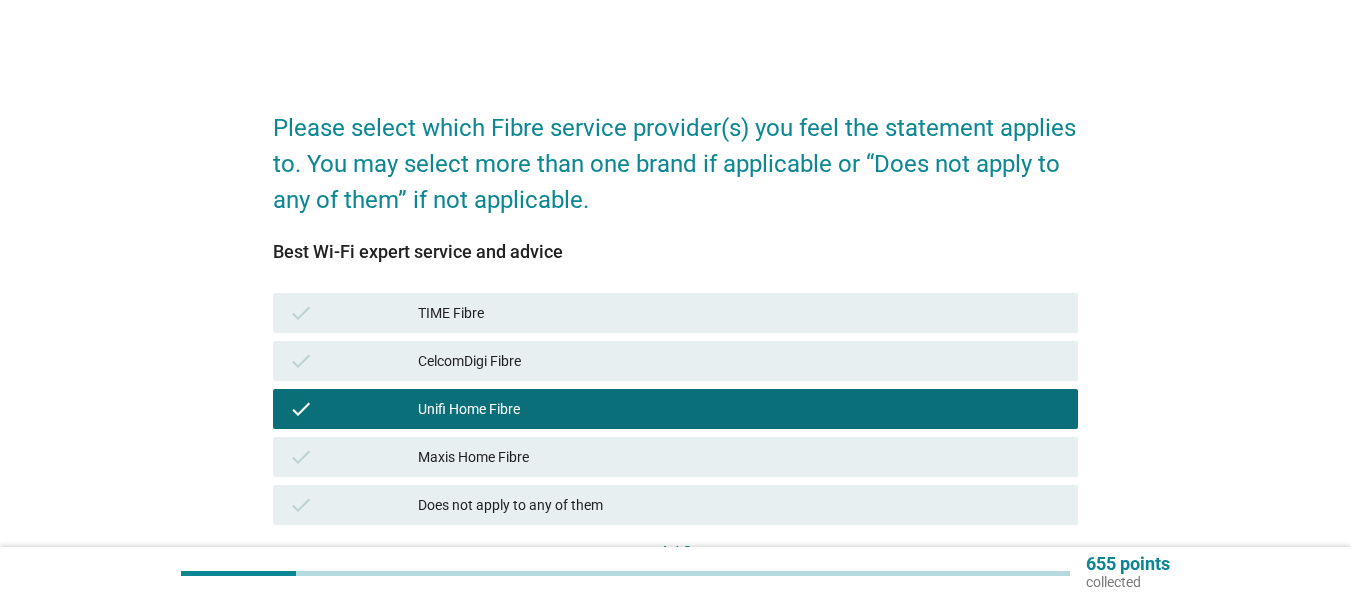 scroll, scrollTop: 148, scrollLeft: 0, axis: vertical 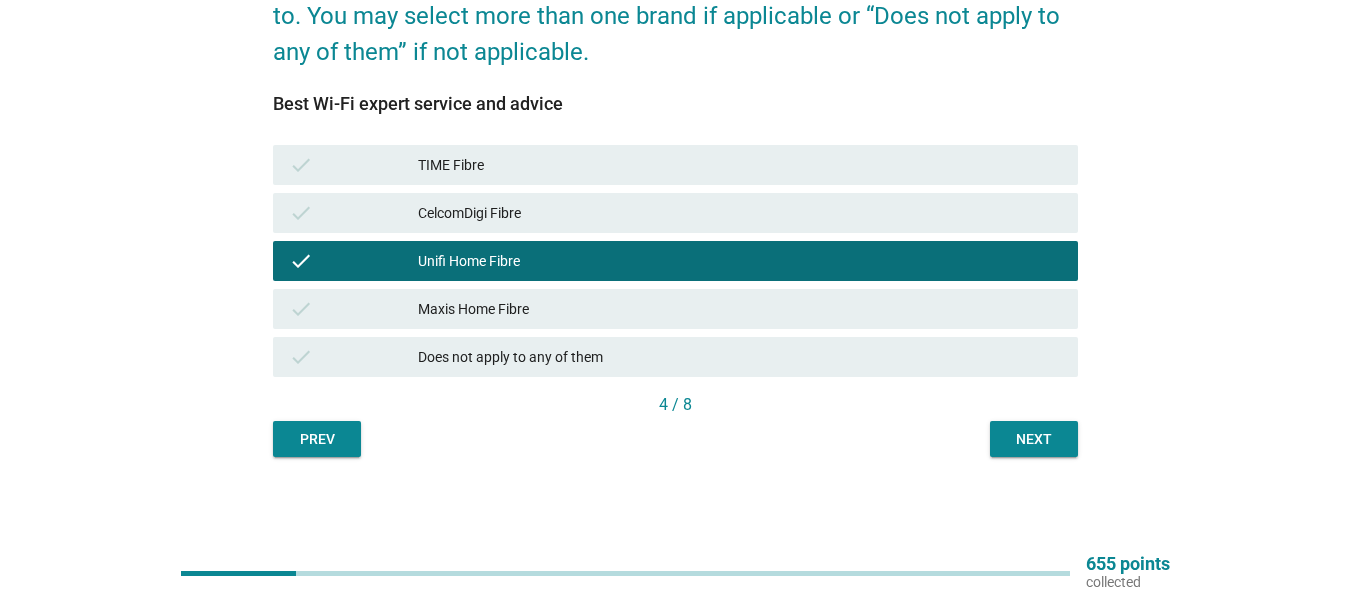 click on "Prev   Next" at bounding box center [675, 439] 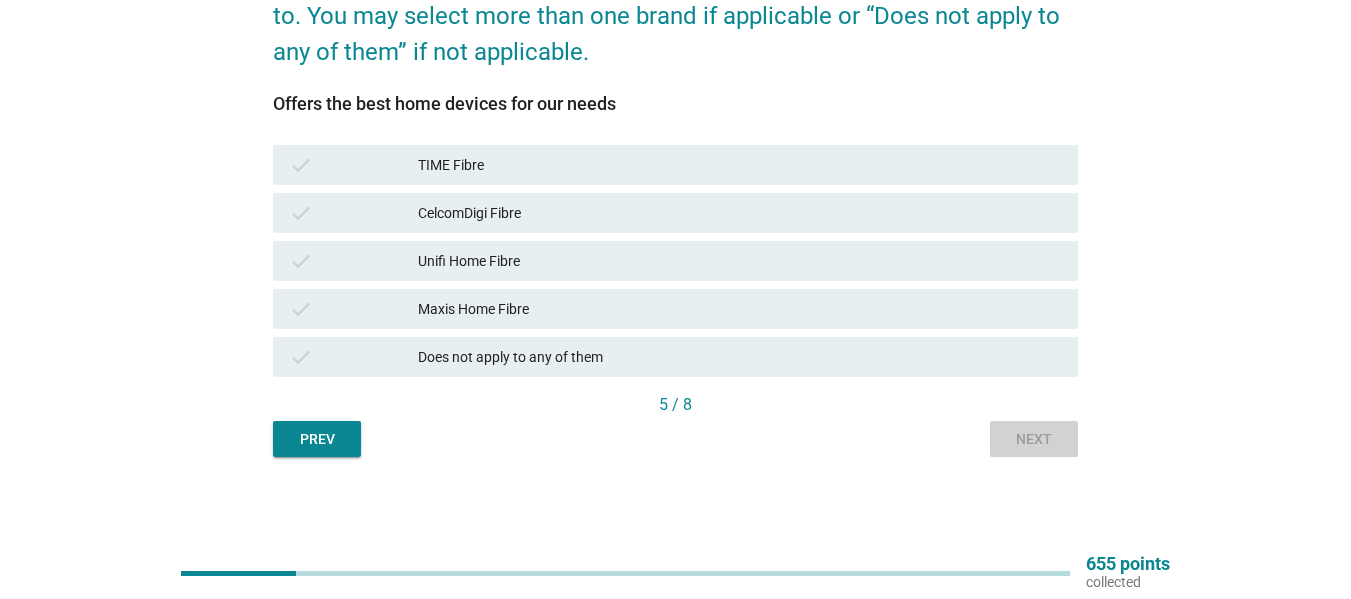 scroll, scrollTop: 0, scrollLeft: 0, axis: both 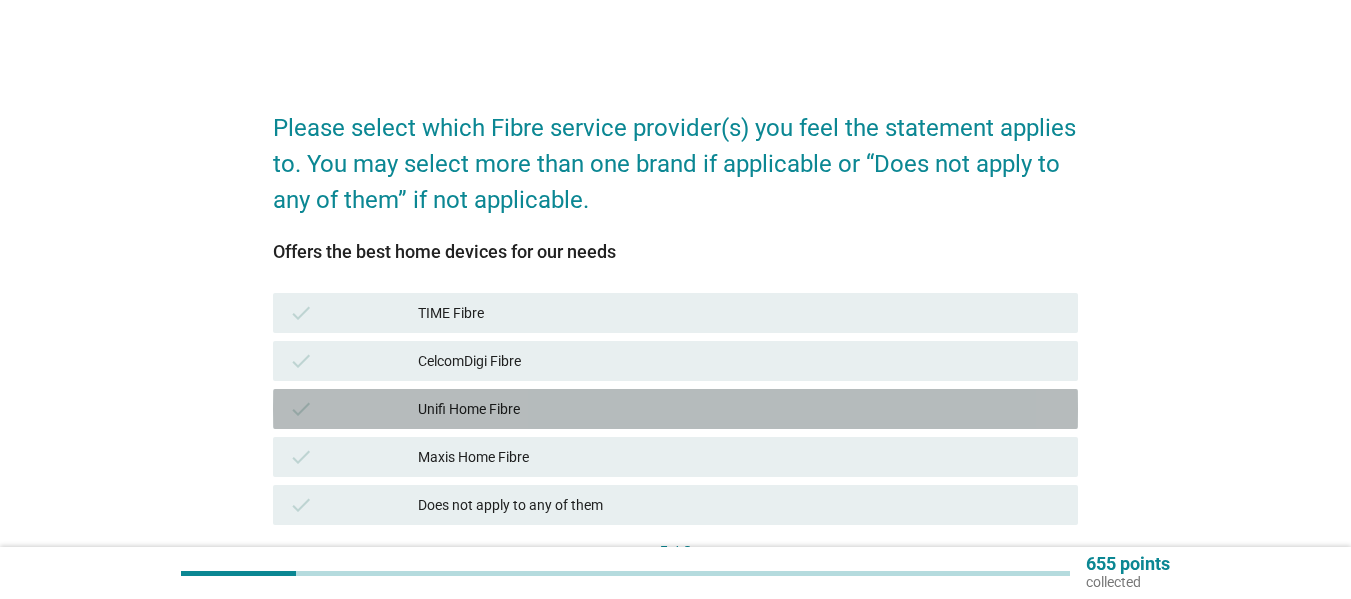 click on "Unifi Home Fibre" at bounding box center (740, 409) 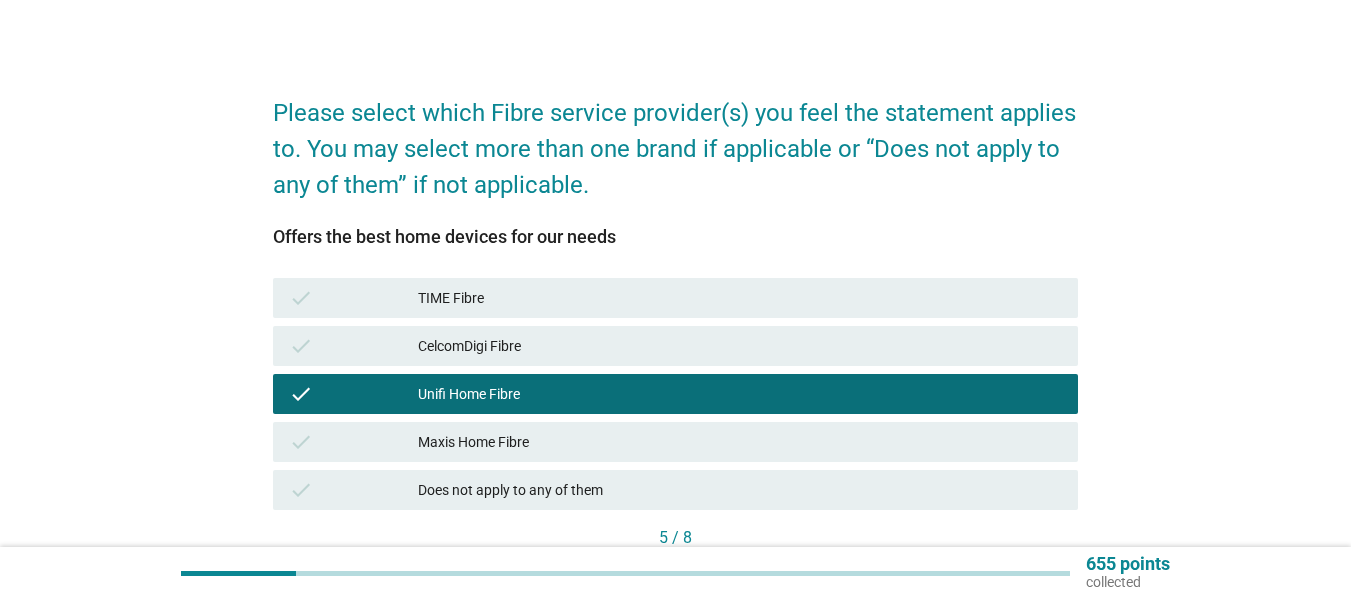 scroll, scrollTop: 148, scrollLeft: 0, axis: vertical 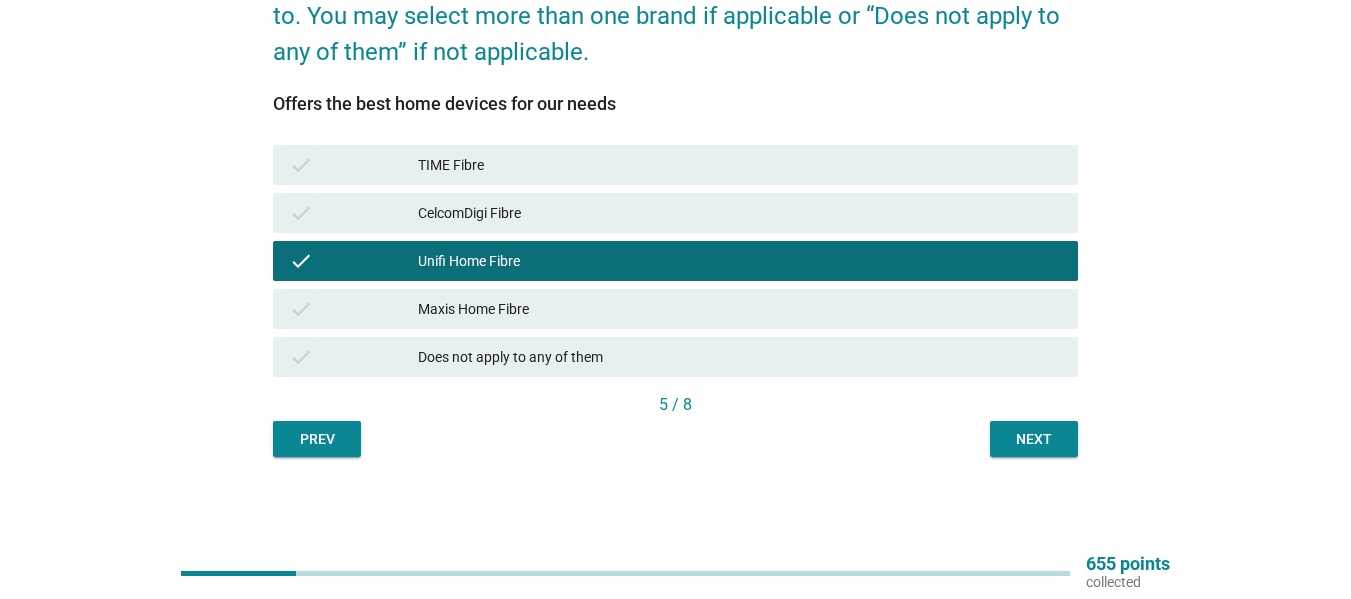 click on "Please select which Fibre service provider(s) you feel the statement applies to. You may select more than one brand if applicable or “Does not apply to any of them” if not applicable.
Offers the best home devices for our needs
check   TIME Fibre check   CelcomDigi Fibre check   Unifi Home Fibre check   Maxis Home Fibre check   Does not apply to any of them
5 / 8
Prev   Next" at bounding box center [675, 199] 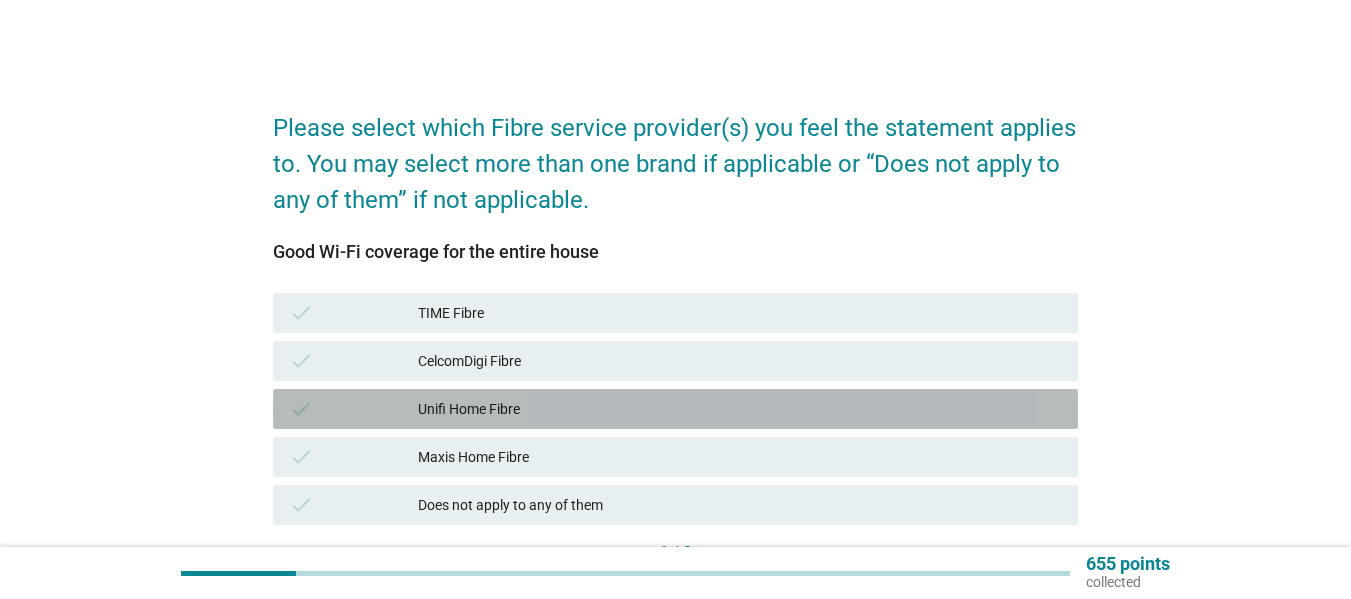 click on "Unifi Home Fibre" at bounding box center [740, 409] 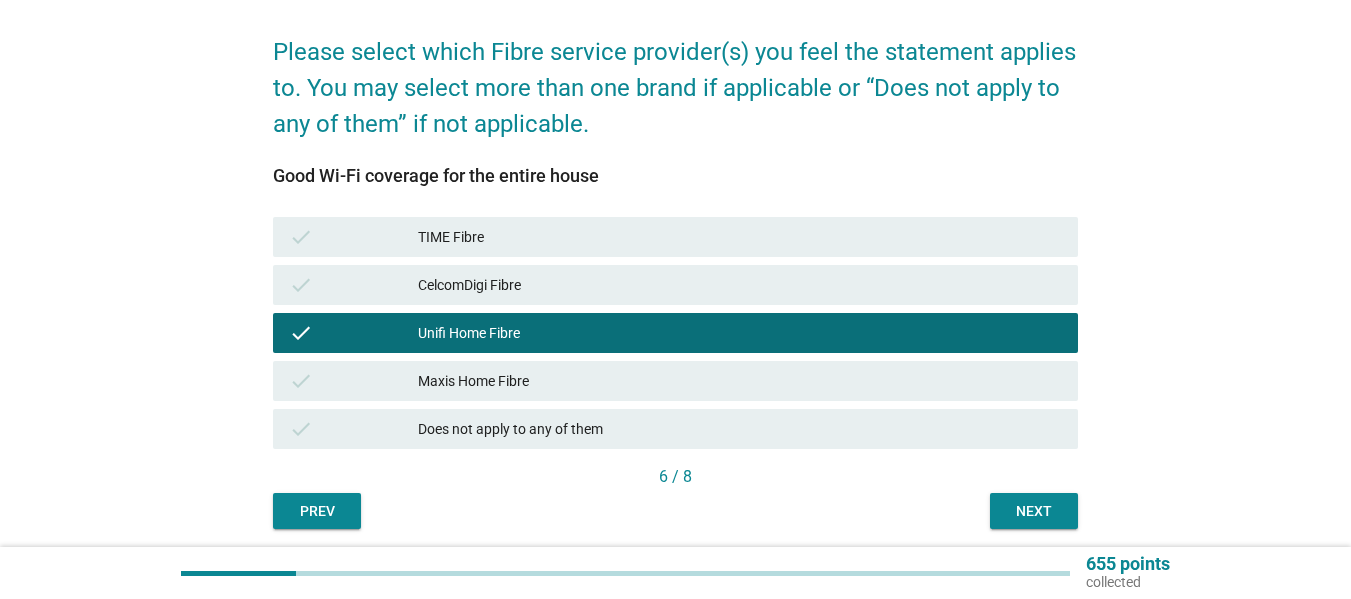scroll, scrollTop: 148, scrollLeft: 0, axis: vertical 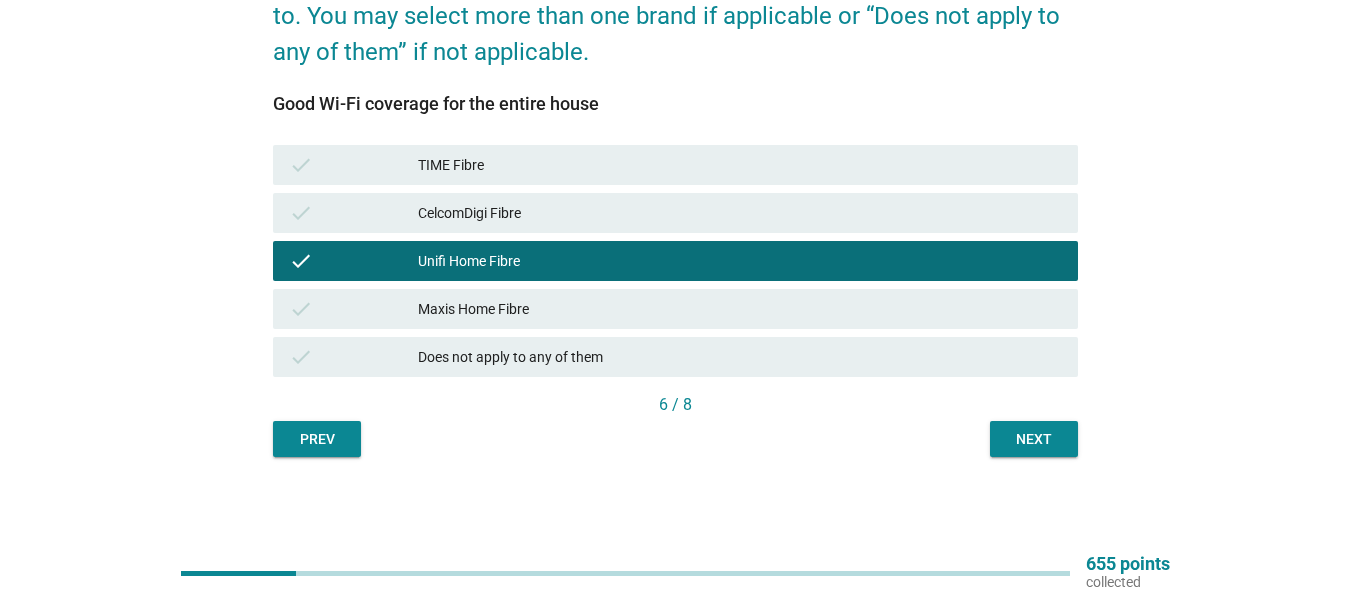 click on "Next" at bounding box center [1034, 439] 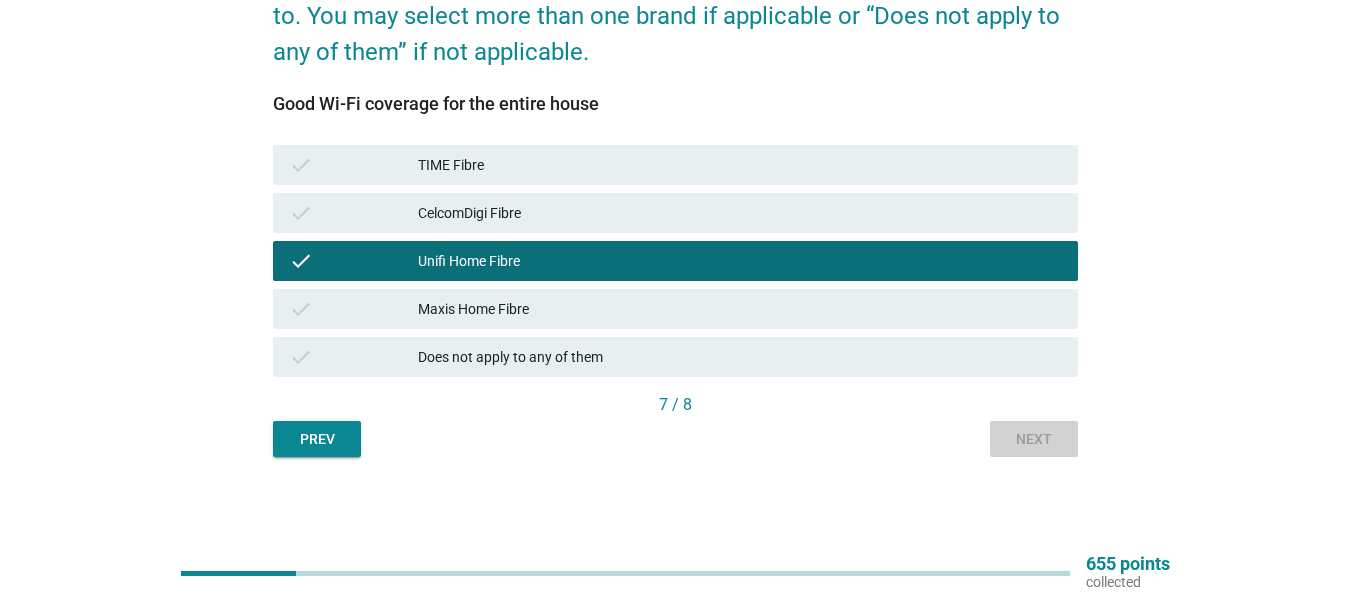 scroll, scrollTop: 0, scrollLeft: 0, axis: both 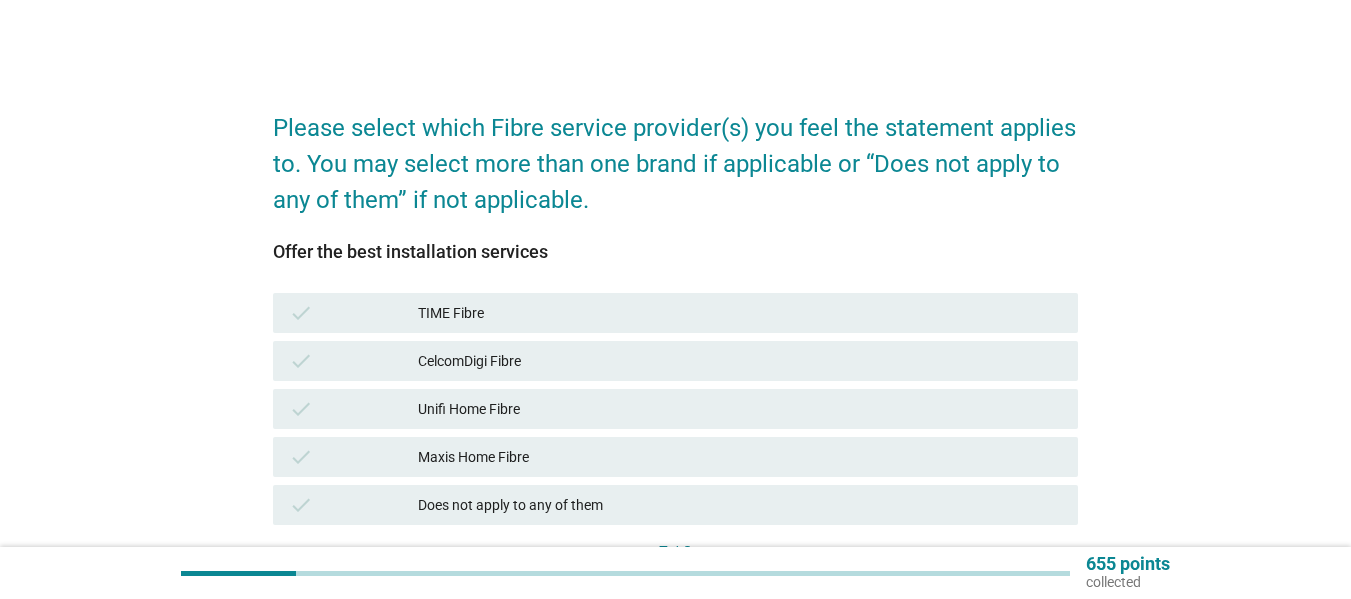 click on "Unifi Home Fibre" at bounding box center (740, 409) 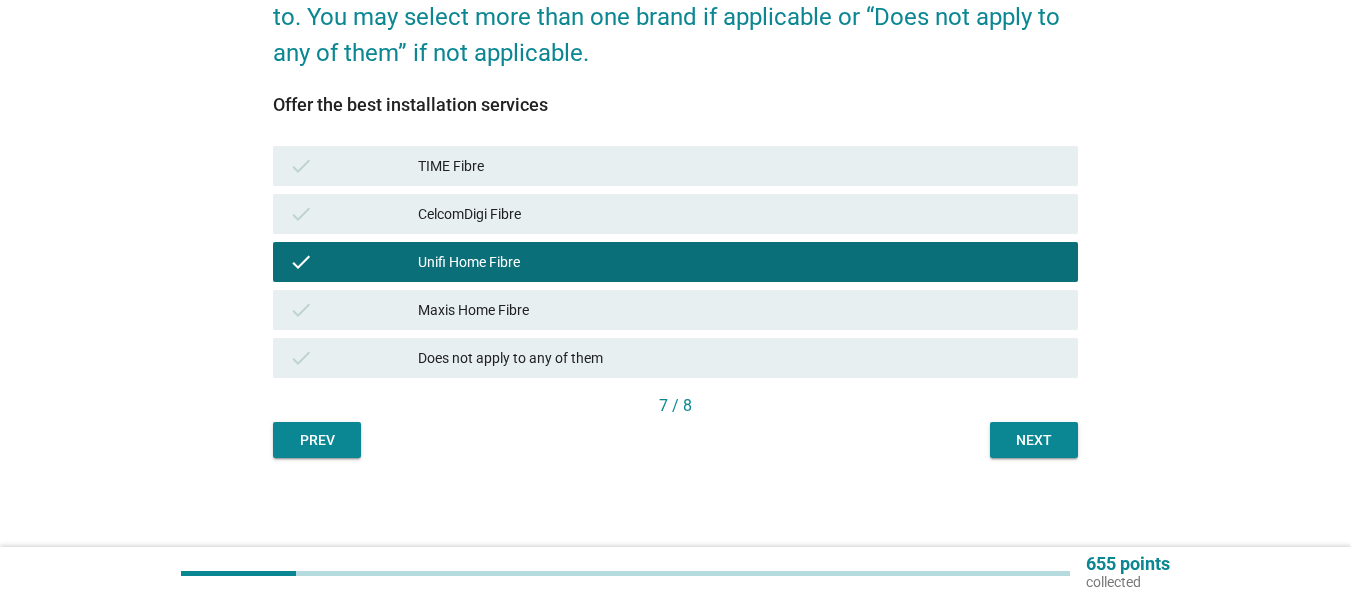 scroll, scrollTop: 148, scrollLeft: 0, axis: vertical 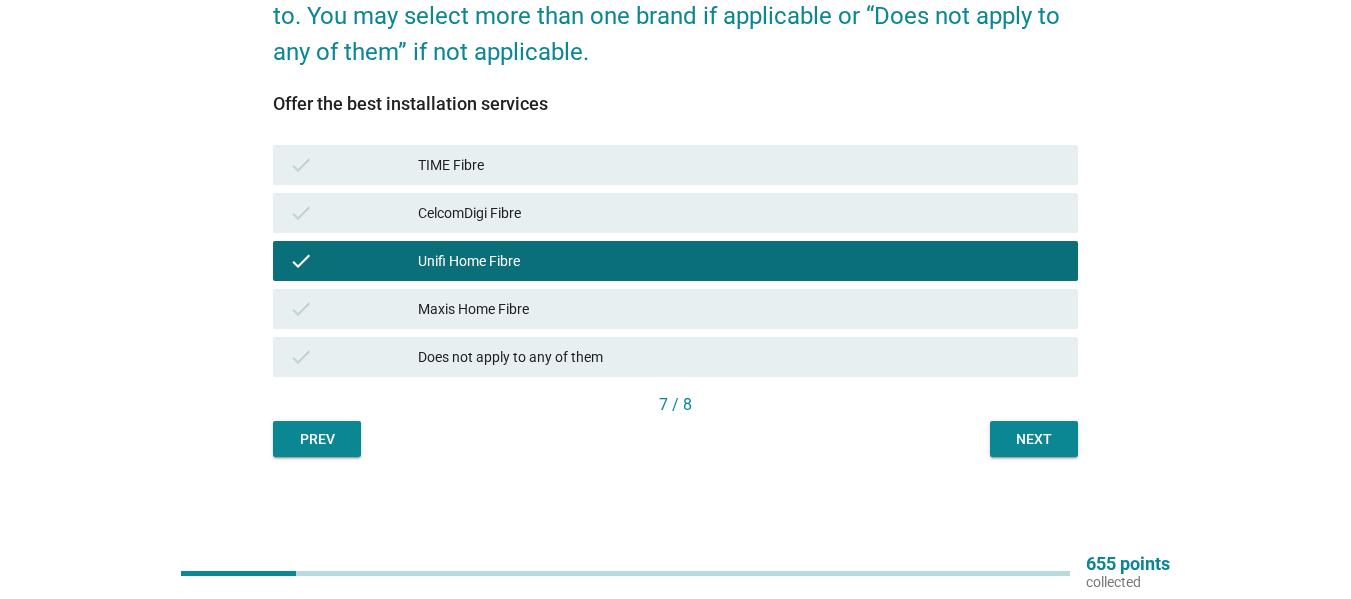 click on "Does not apply to any of them" at bounding box center (740, 357) 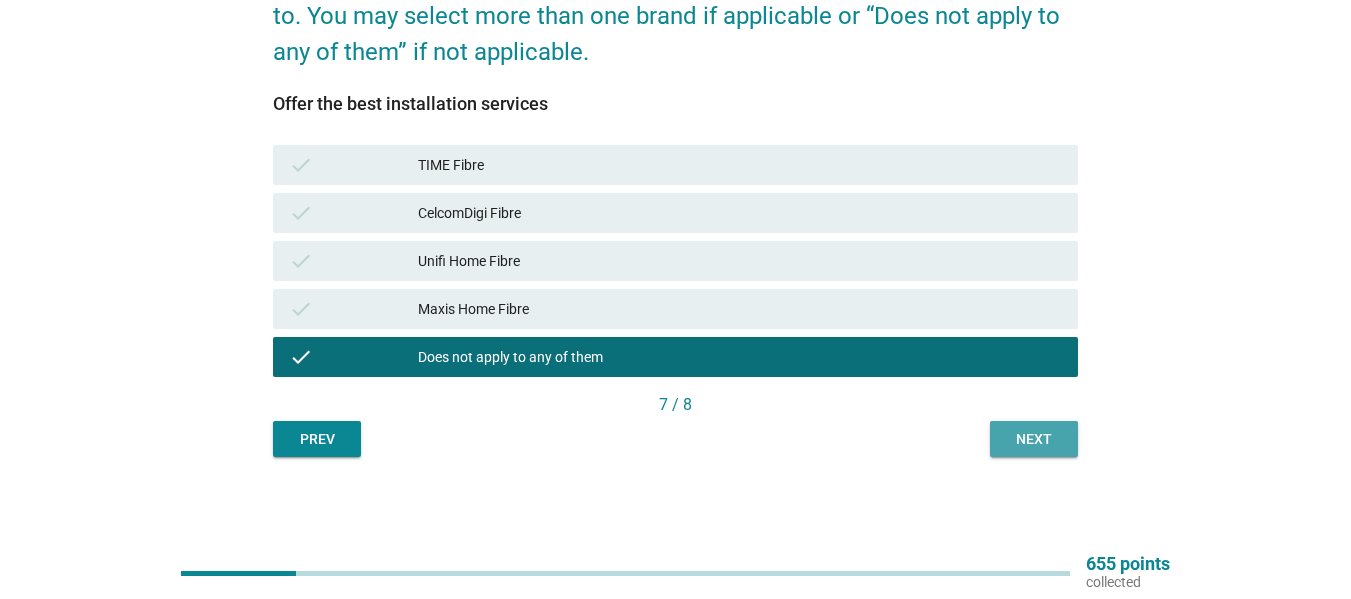 click on "Next" at bounding box center (1034, 439) 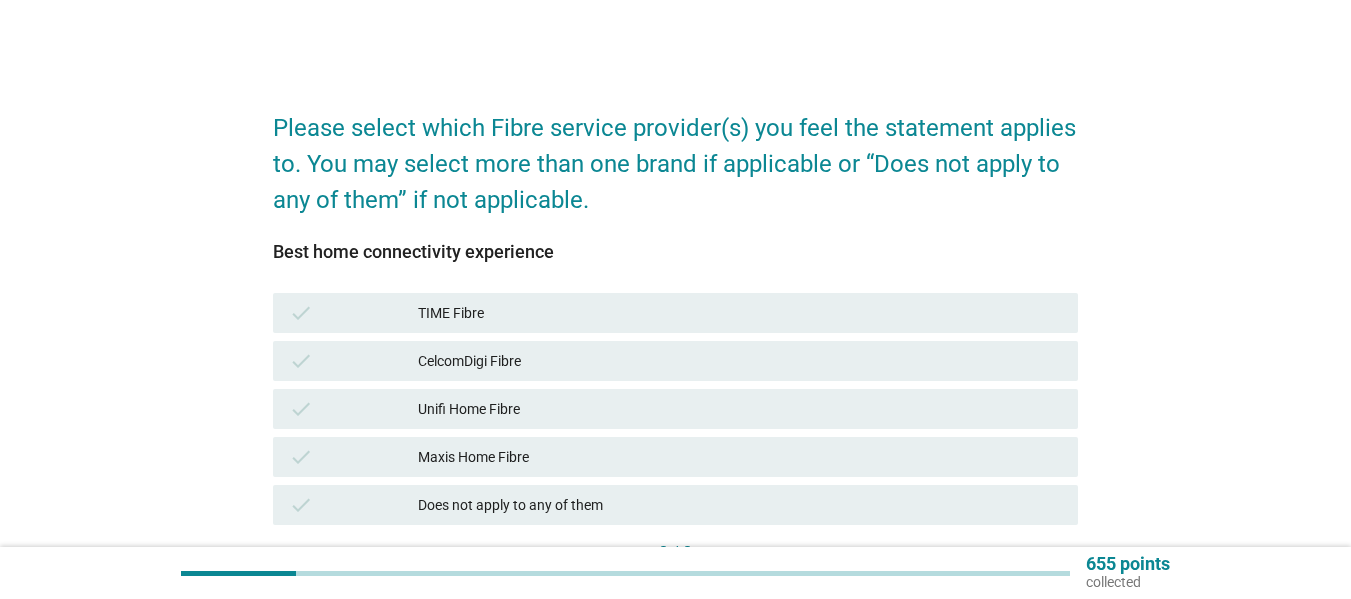 drag, startPoint x: 533, startPoint y: 404, endPoint x: 579, endPoint y: 408, distance: 46.173584 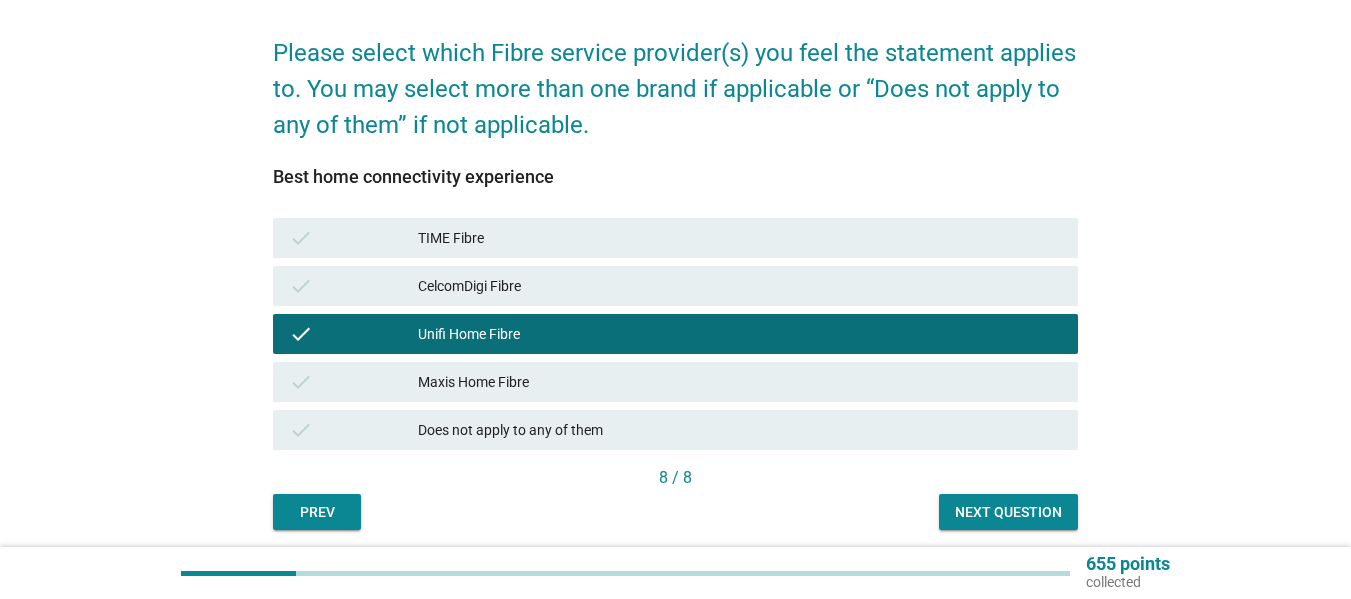 scroll, scrollTop: 148, scrollLeft: 0, axis: vertical 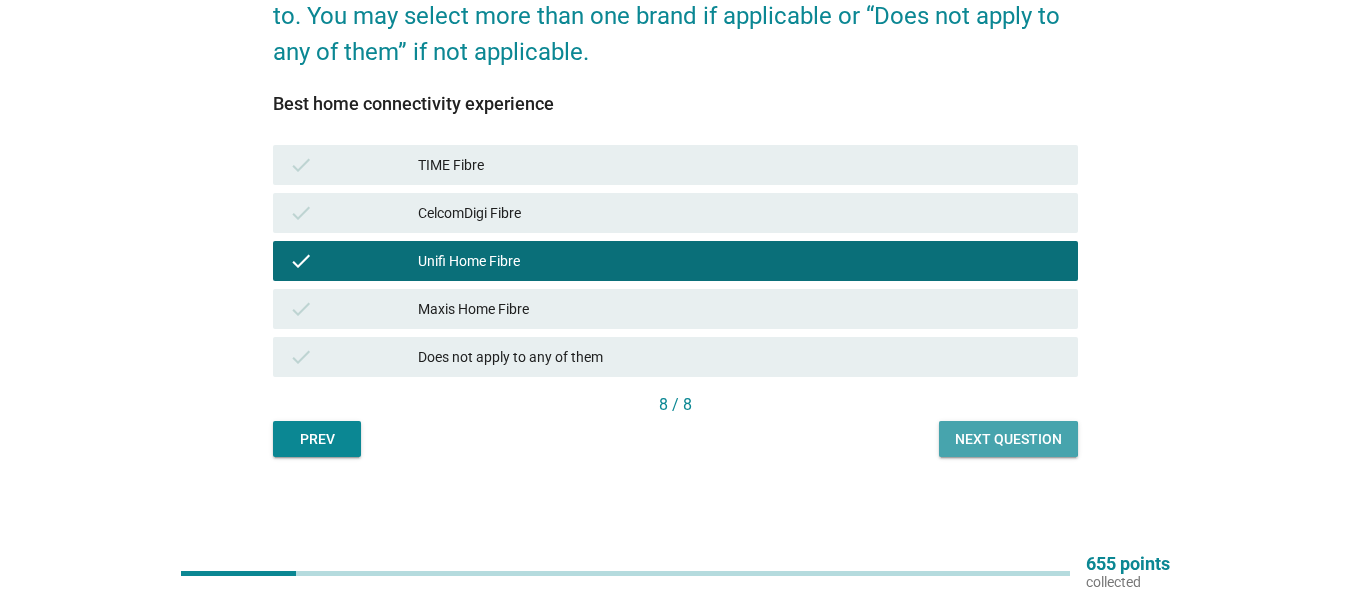 click on "Next question" at bounding box center [1008, 439] 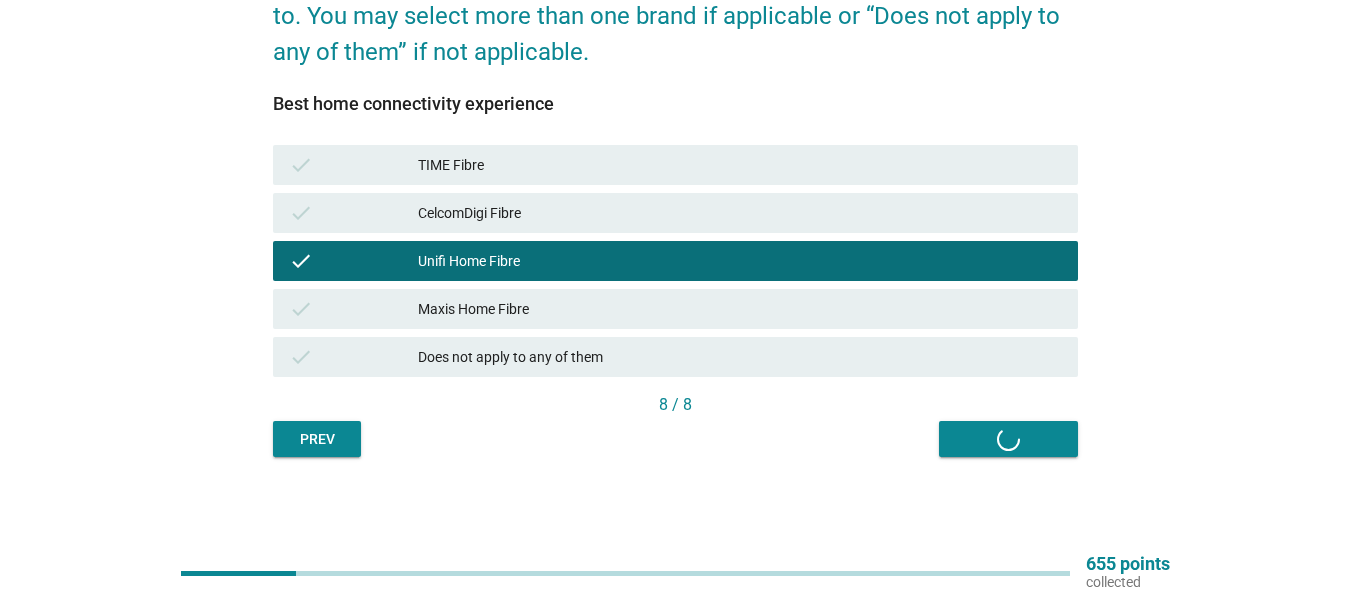 scroll, scrollTop: 0, scrollLeft: 0, axis: both 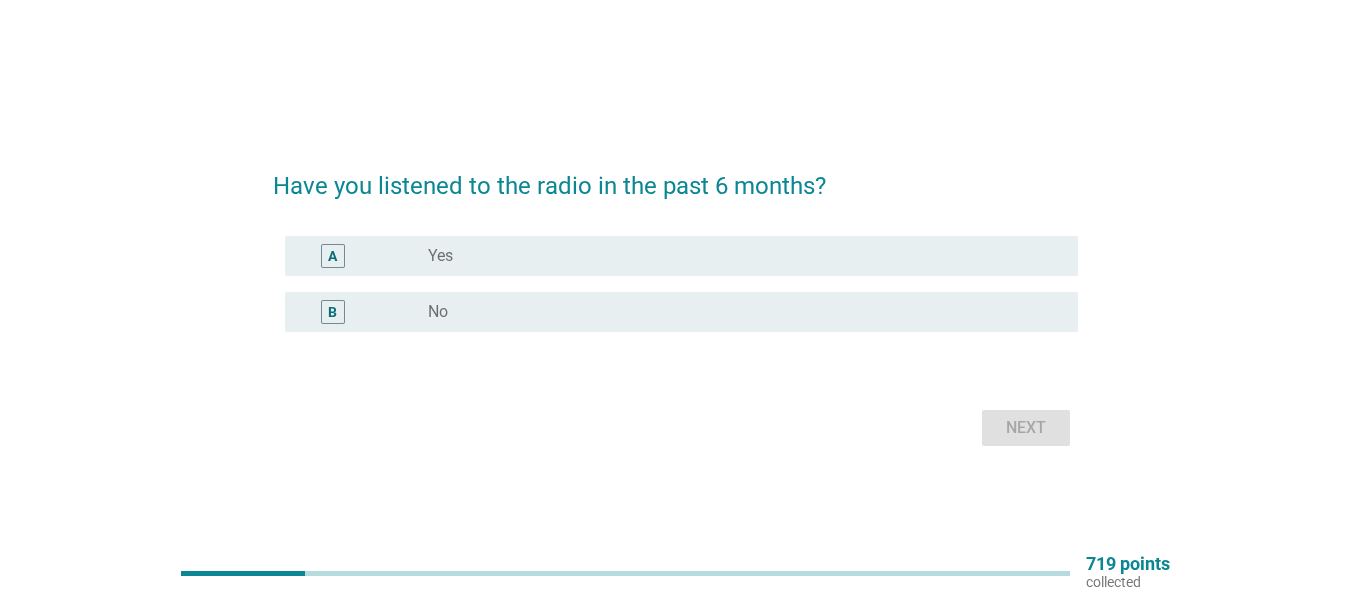click on "radio_button_unchecked Yes" at bounding box center [737, 256] 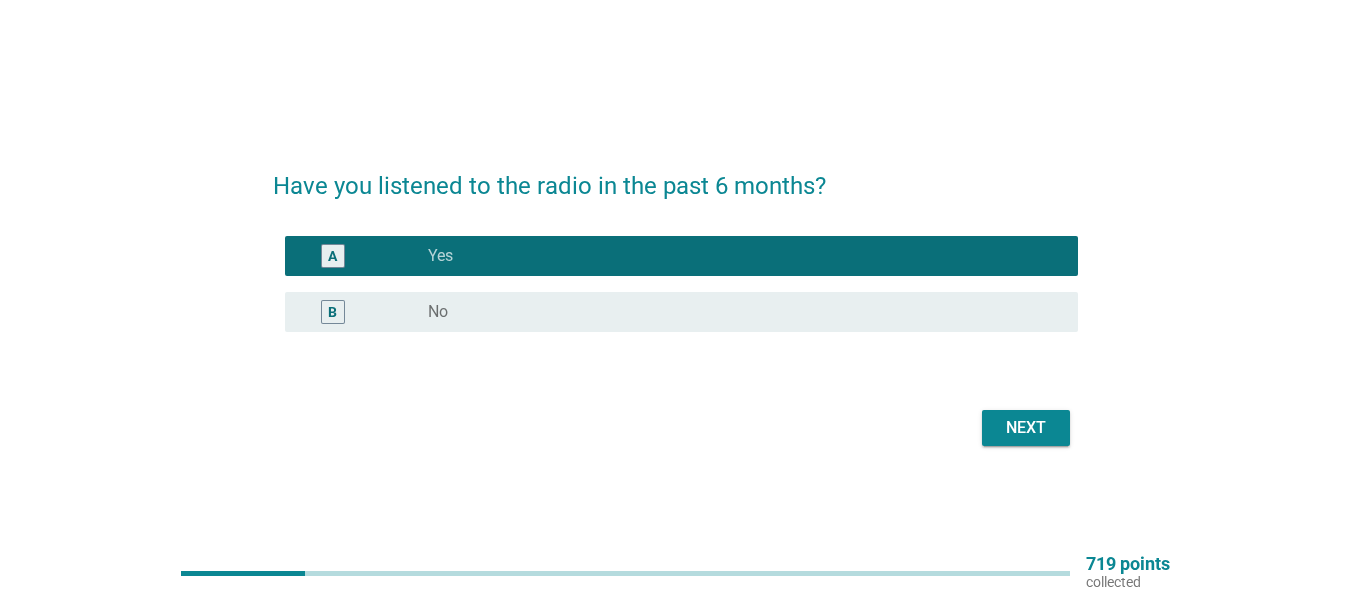 click on "Next" at bounding box center (1026, 428) 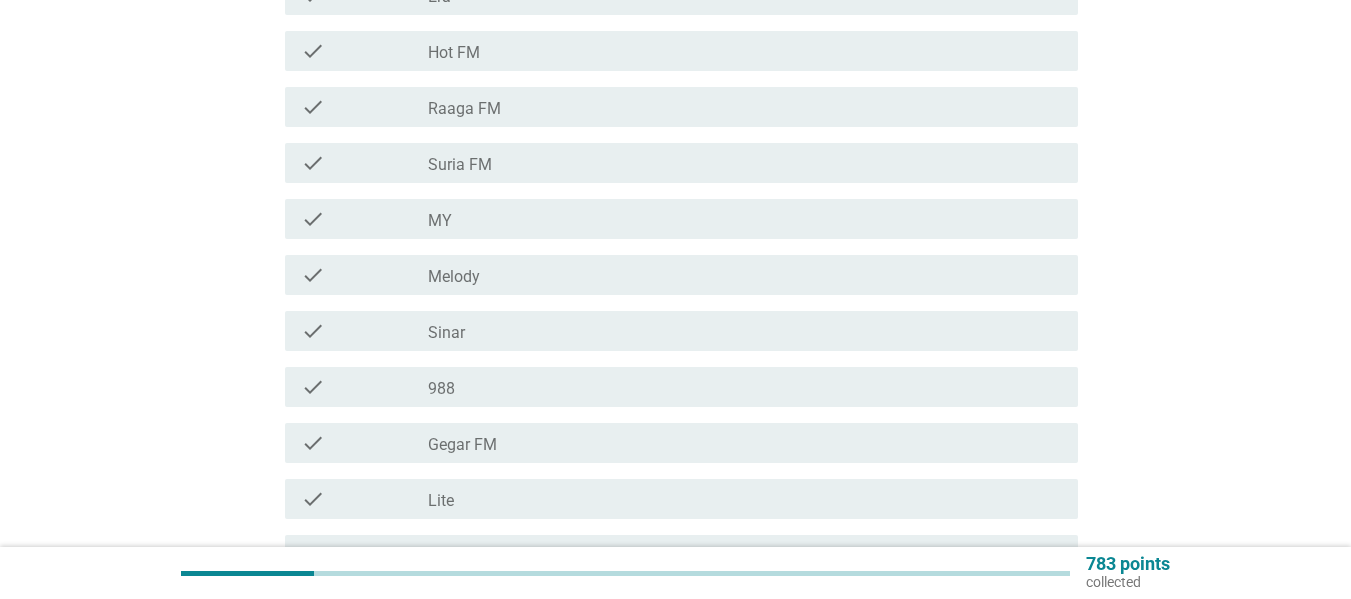 click on "check_box_outline_blank Raaga FM" at bounding box center (745, 107) 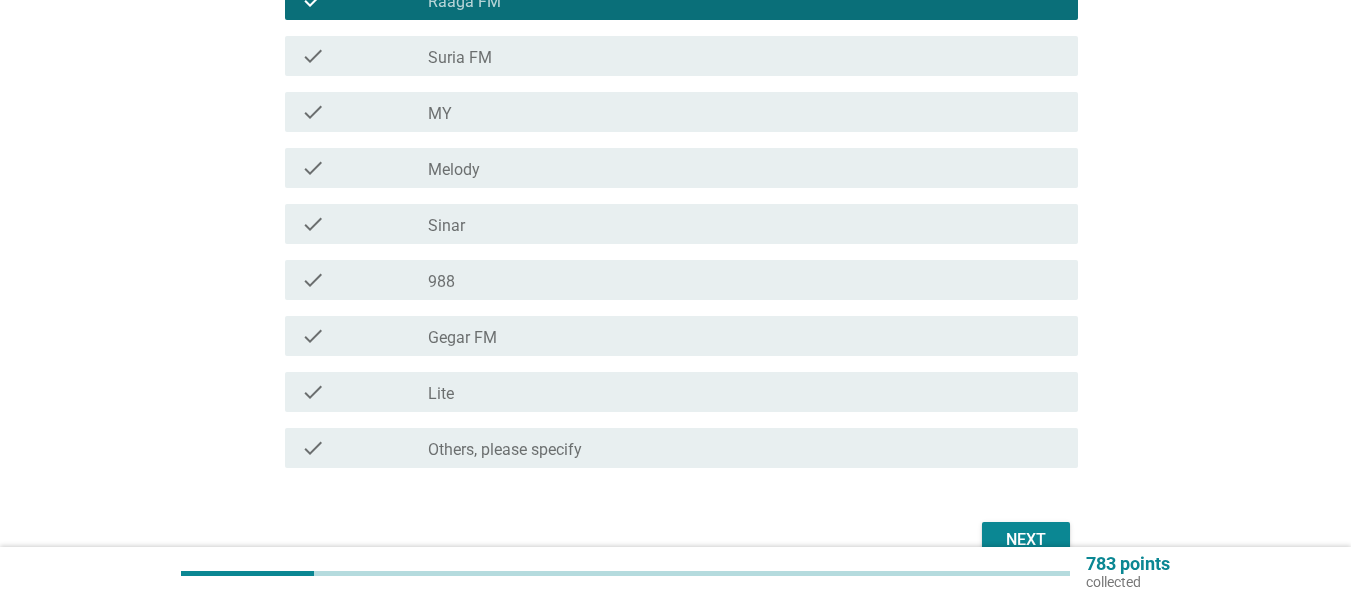 scroll, scrollTop: 614, scrollLeft: 0, axis: vertical 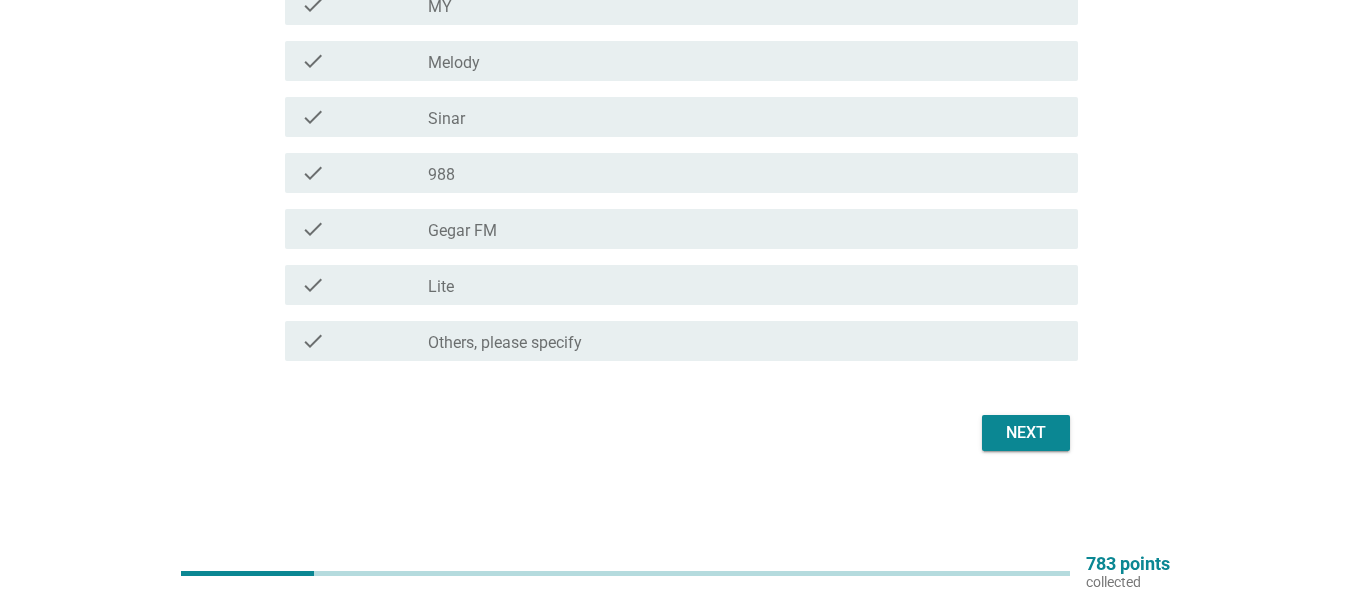 click on "Next" at bounding box center (1026, 433) 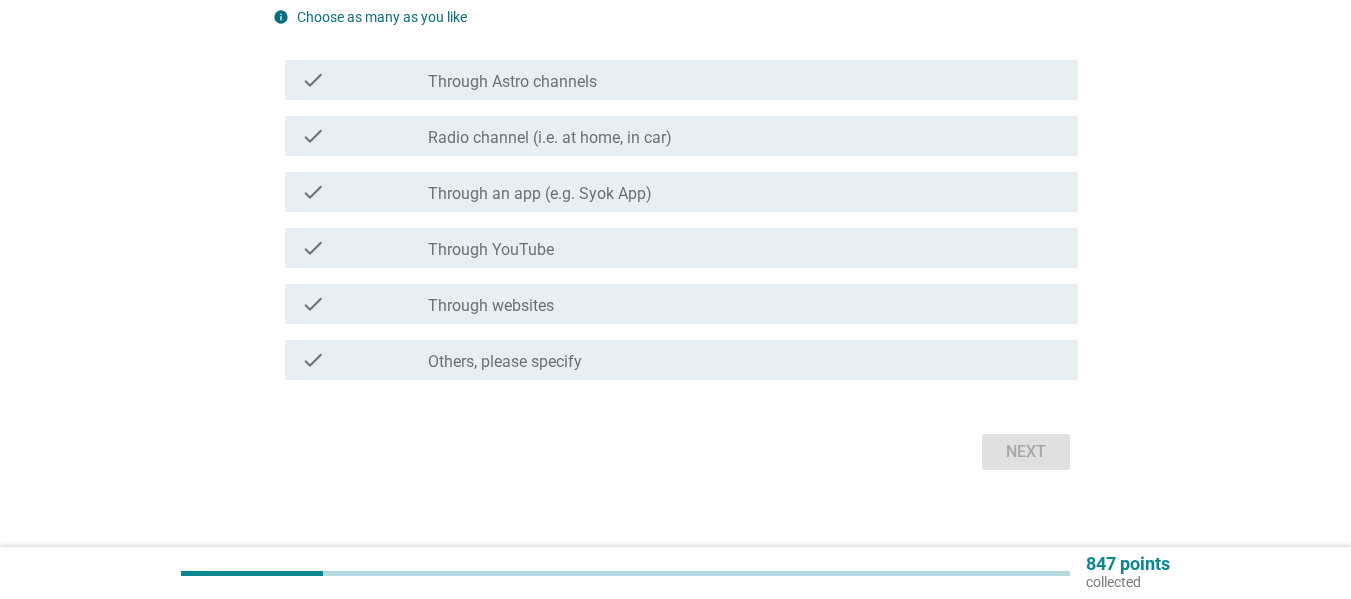 scroll, scrollTop: 166, scrollLeft: 0, axis: vertical 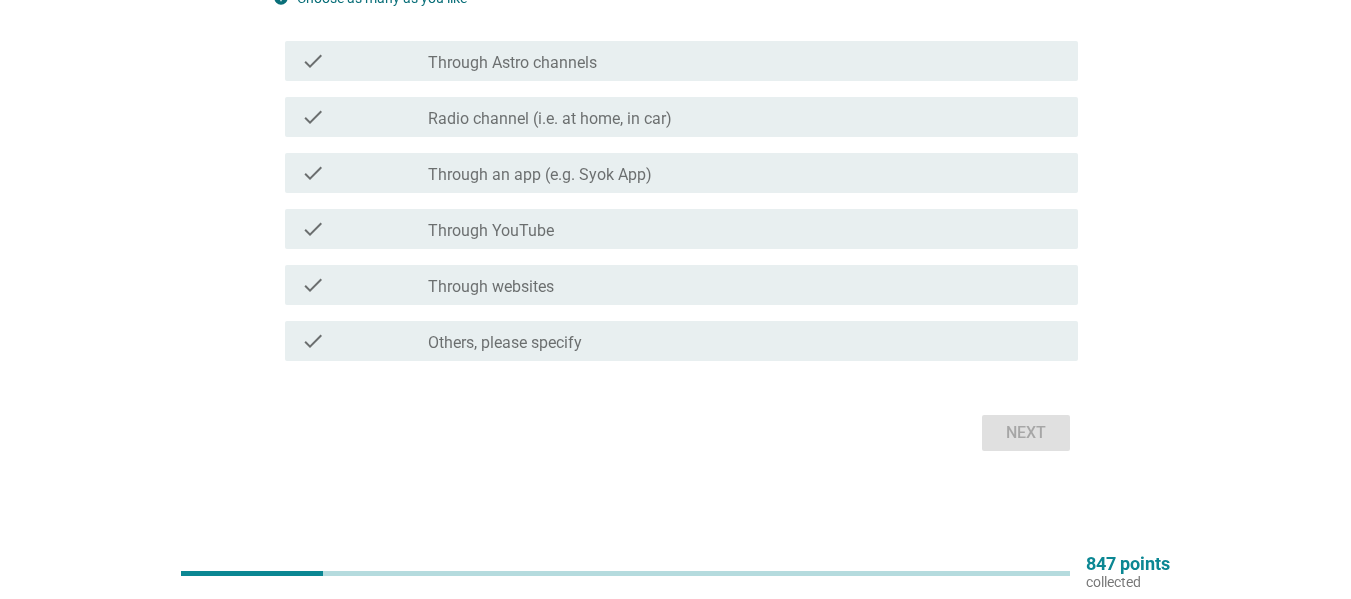 click on "Radio channel (i.e. at home, in car)" at bounding box center (550, 119) 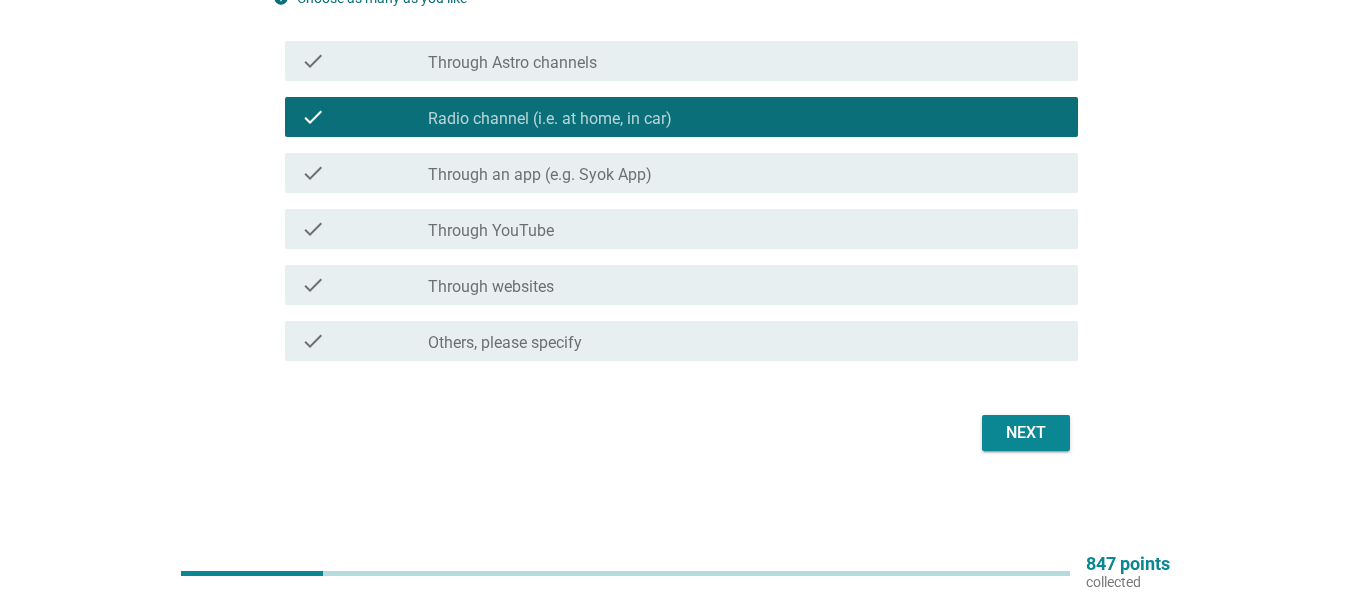 click on "Next" at bounding box center [1026, 433] 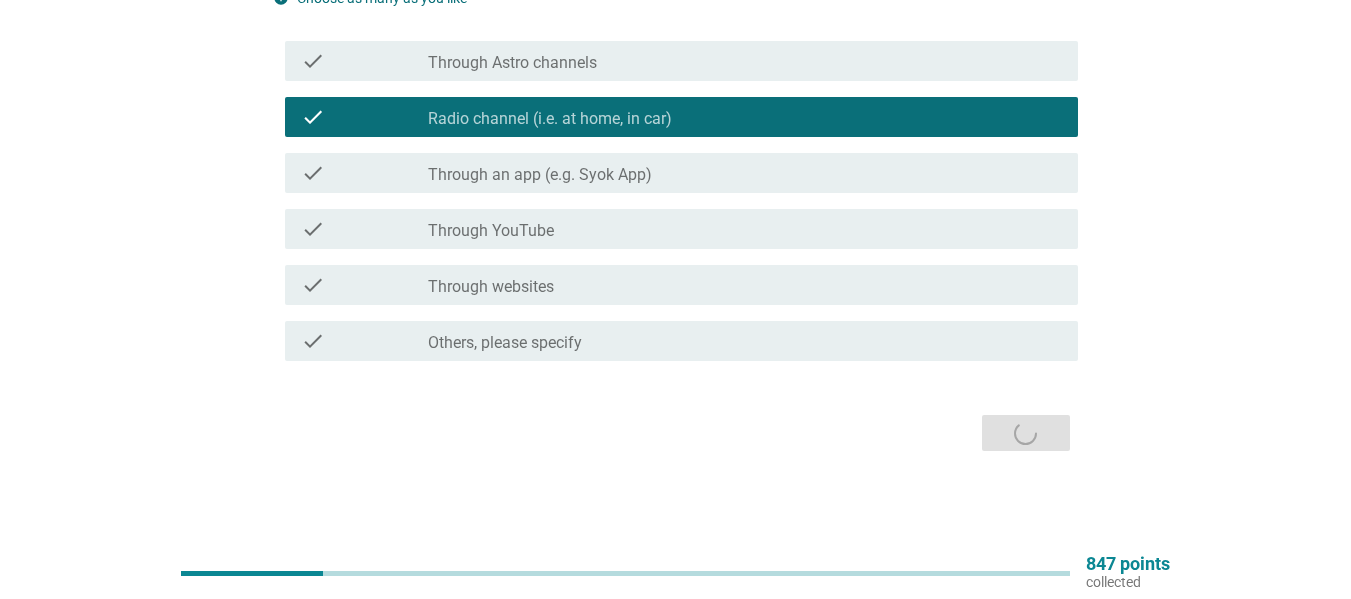 scroll, scrollTop: 0, scrollLeft: 0, axis: both 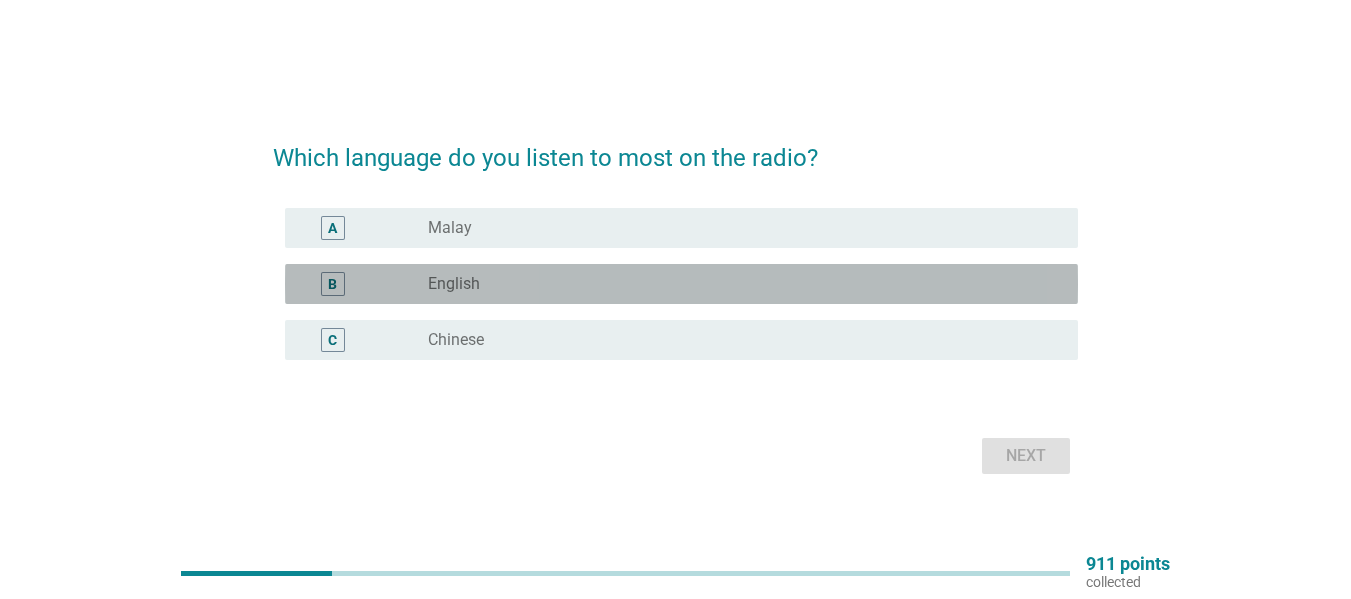 click on "radio_button_unchecked English" at bounding box center (737, 284) 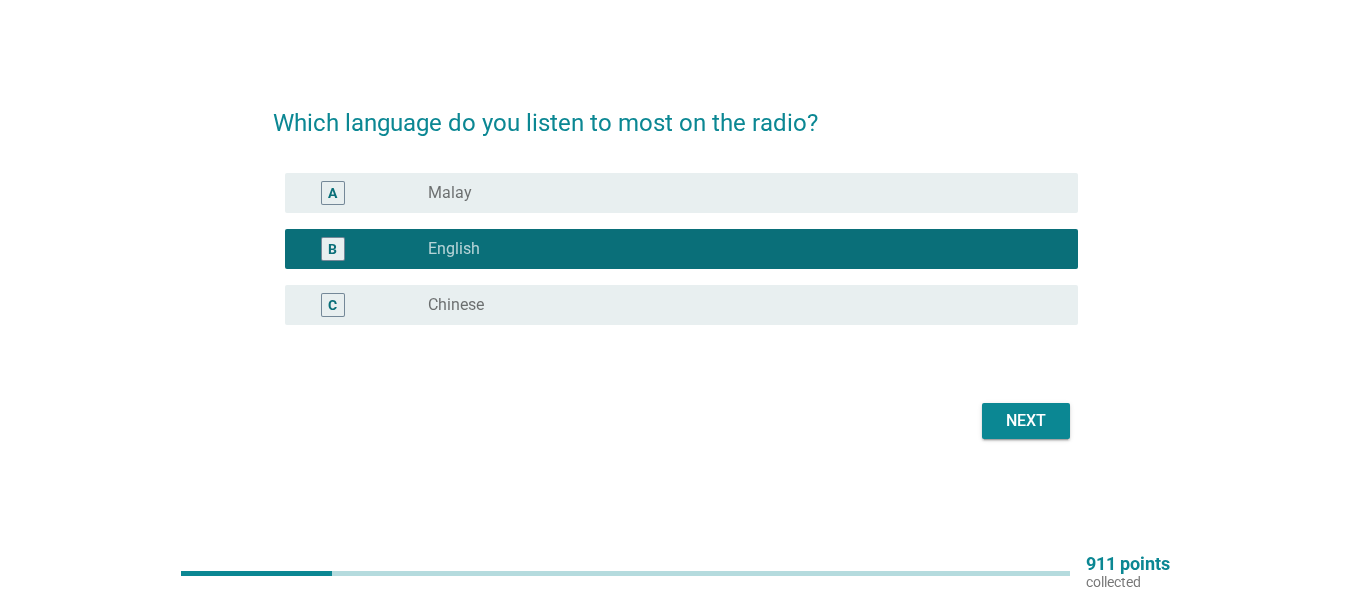 scroll, scrollTop: 52, scrollLeft: 0, axis: vertical 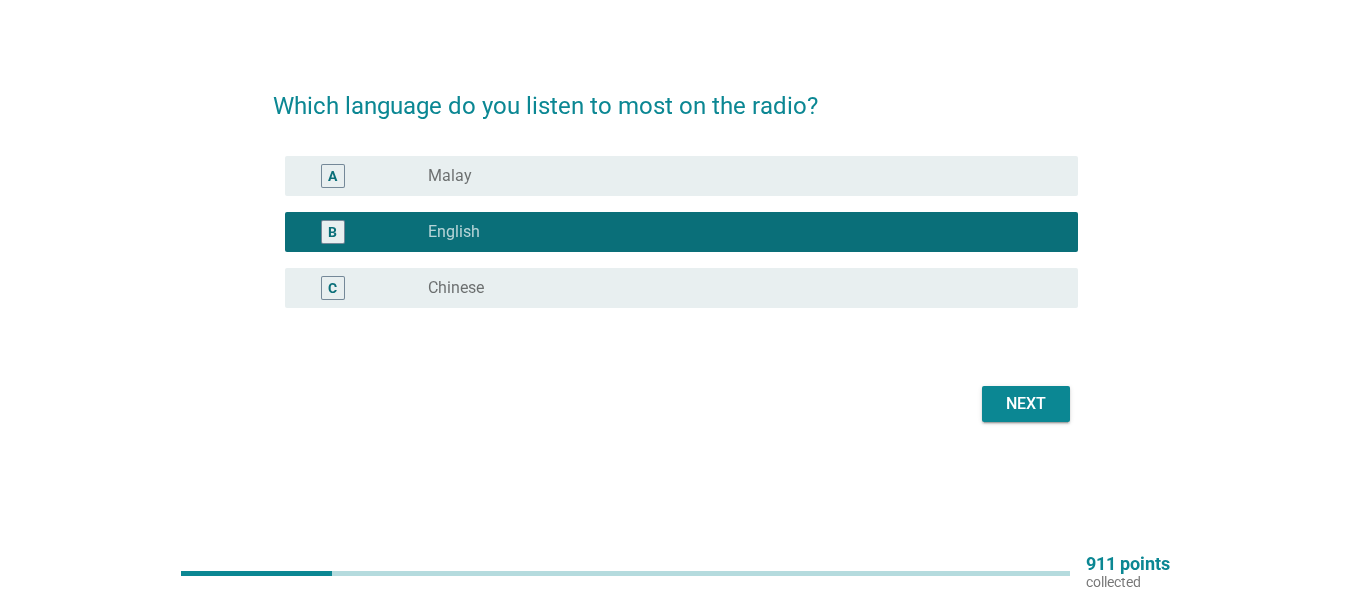 click on "radio_button_checked English" at bounding box center [737, 232] 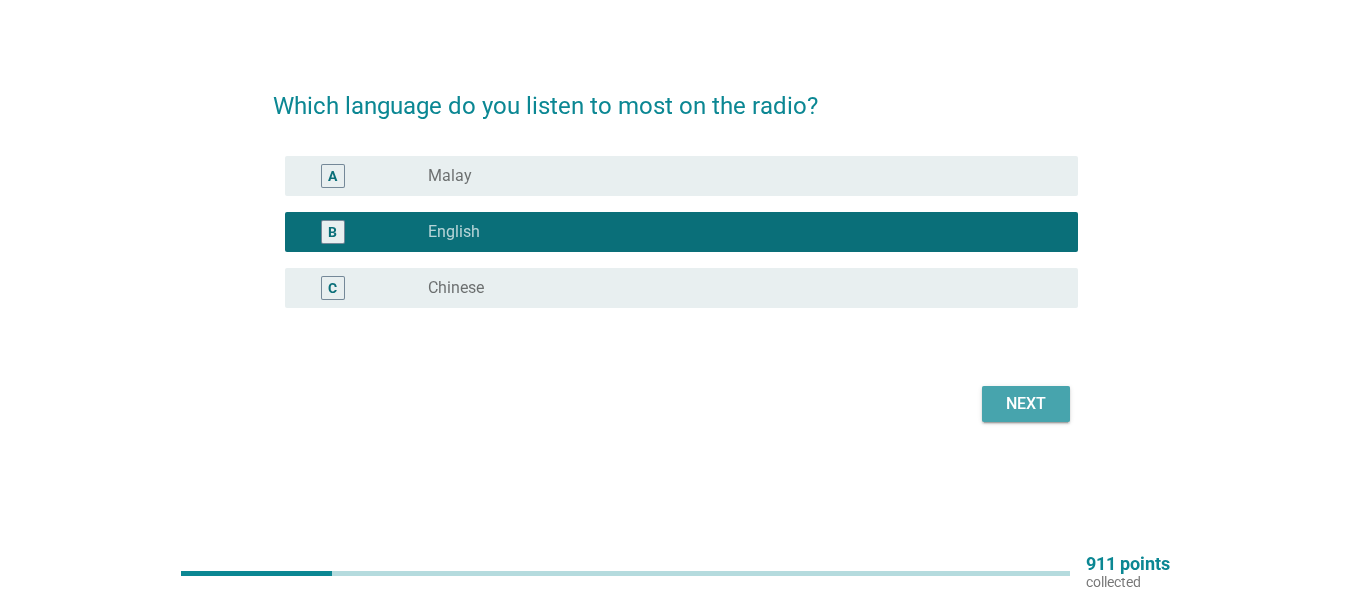 click on "Next" at bounding box center (1026, 404) 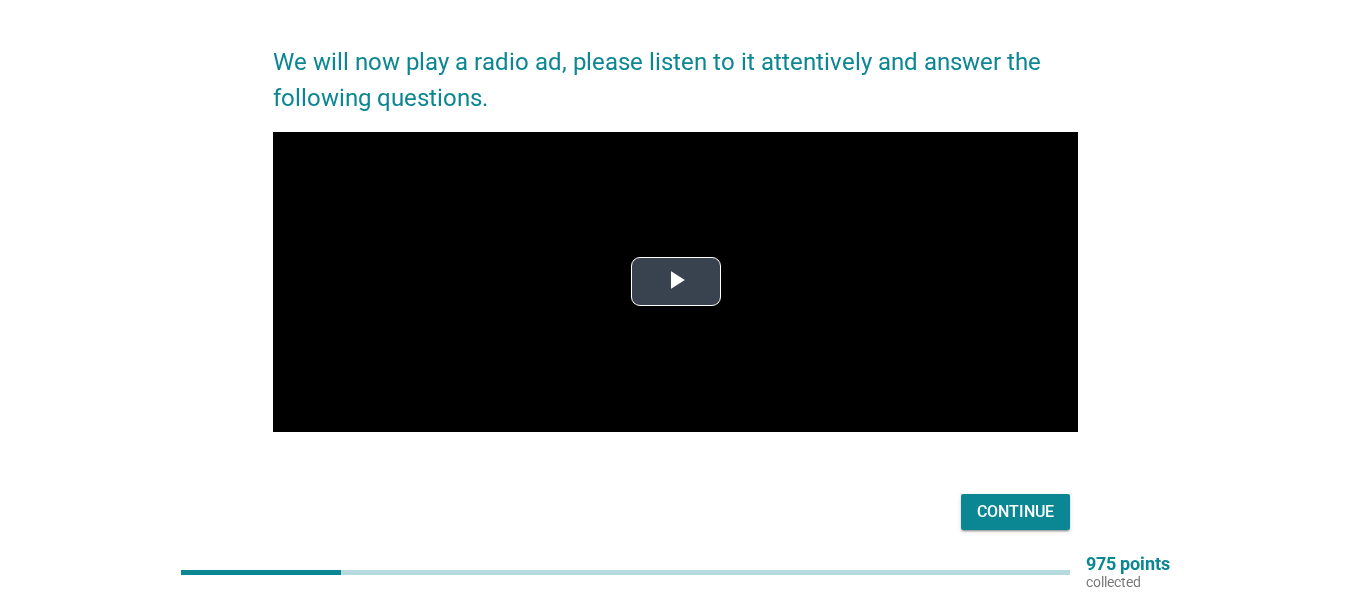 scroll, scrollTop: 0, scrollLeft: 0, axis: both 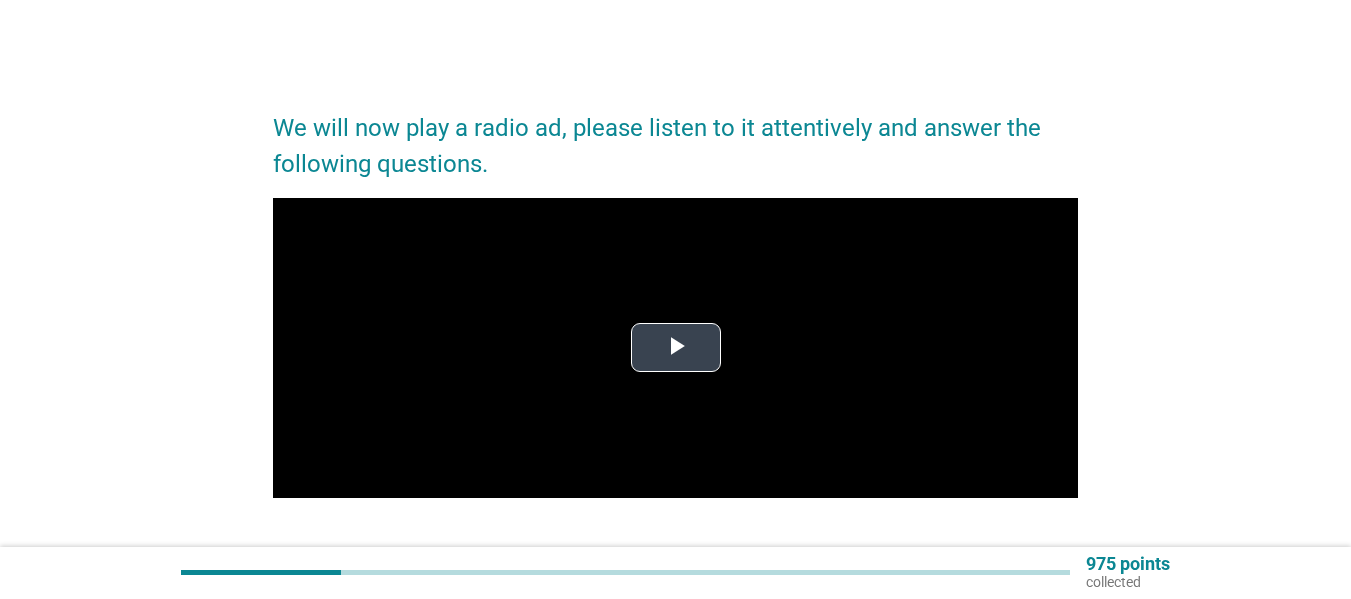click at bounding box center (675, 348) 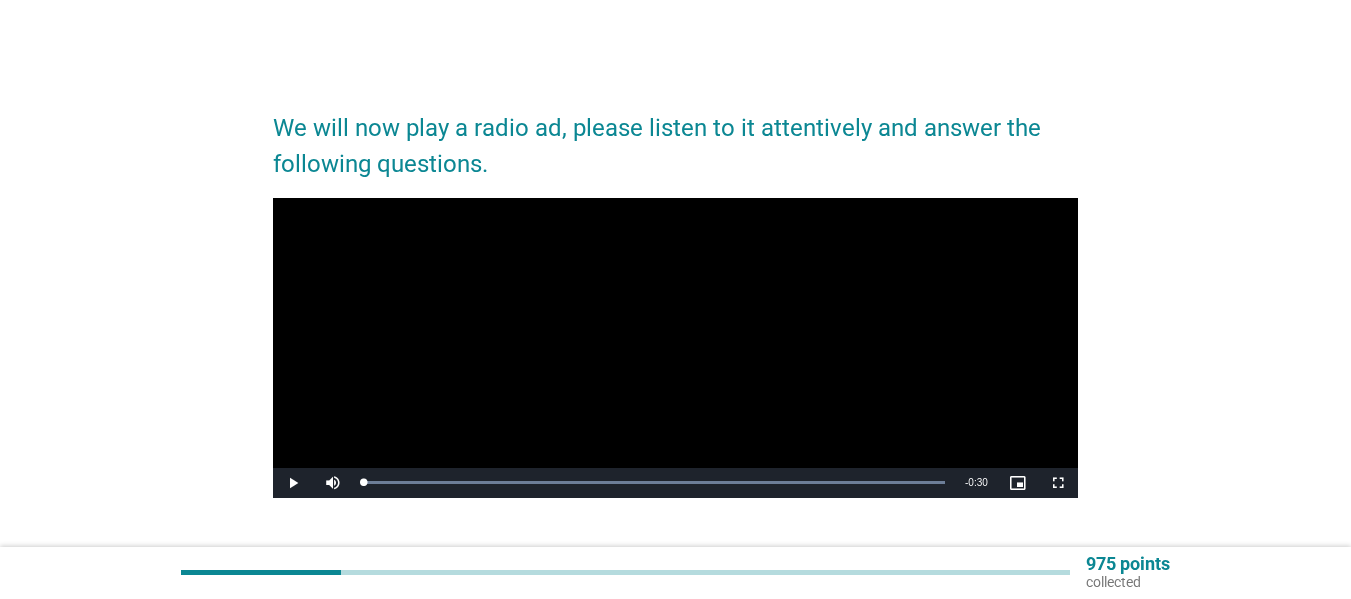 drag, startPoint x: 553, startPoint y: 484, endPoint x: 299, endPoint y: 484, distance: 254 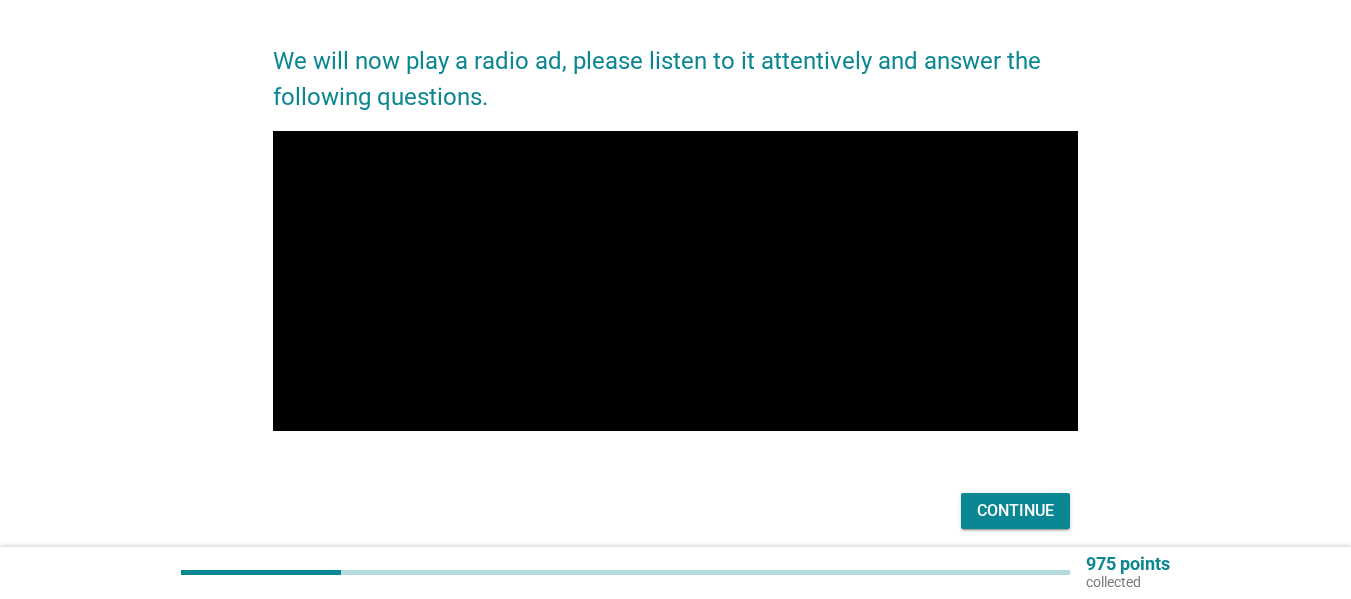scroll, scrollTop: 100, scrollLeft: 0, axis: vertical 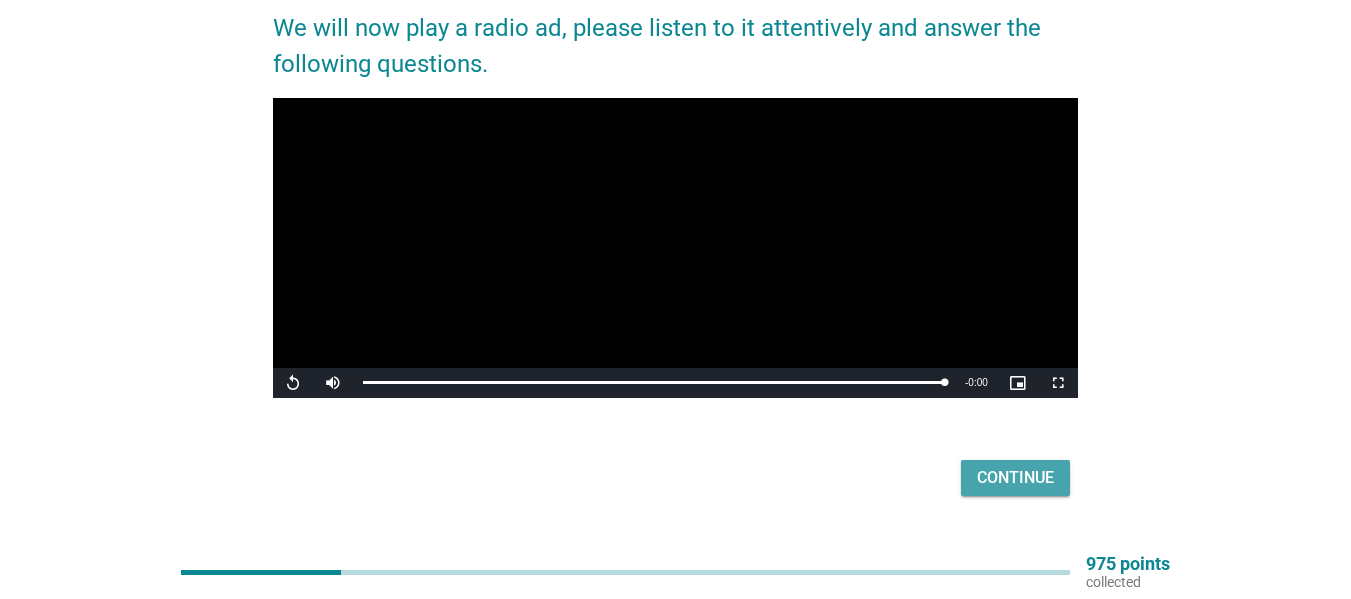 click on "Continue" at bounding box center (1015, 478) 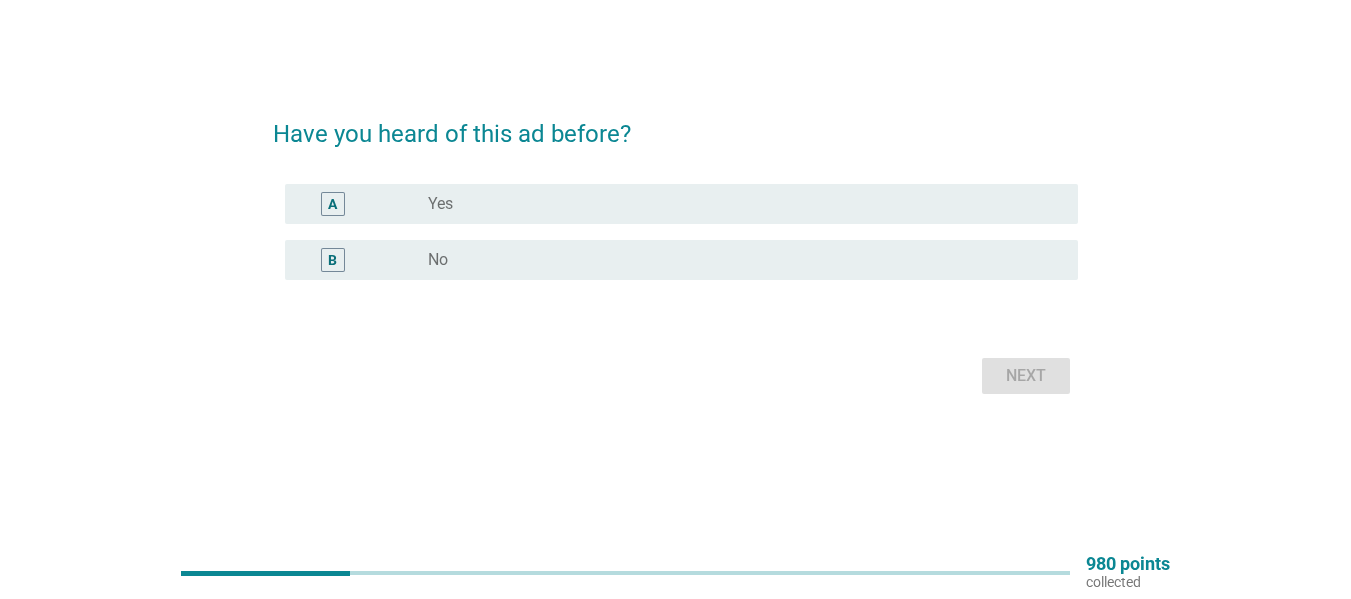 scroll, scrollTop: 0, scrollLeft: 0, axis: both 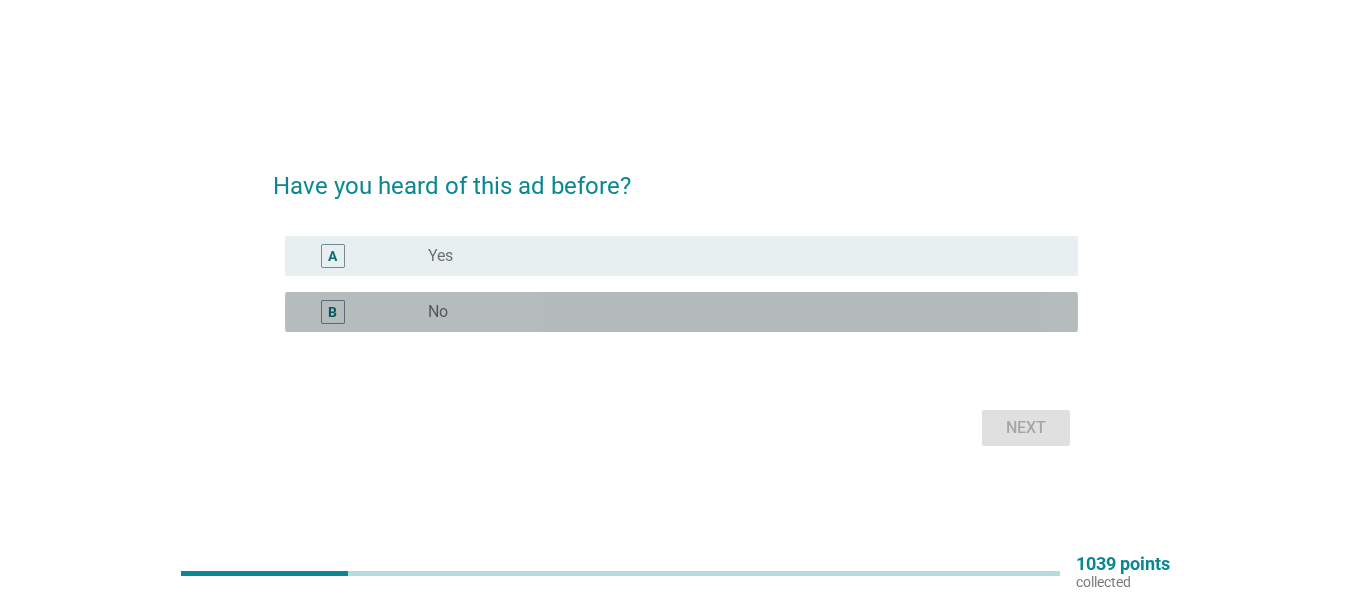 click on "radio_button_unchecked No" at bounding box center (737, 312) 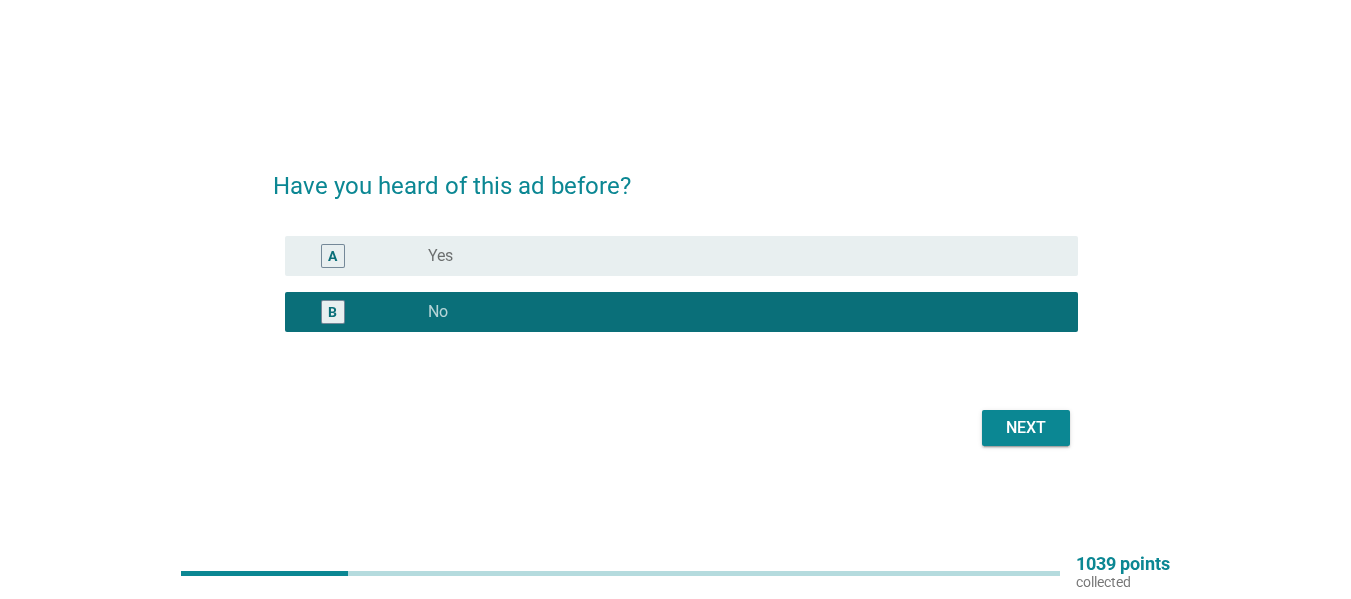 click on "Next" at bounding box center (1026, 428) 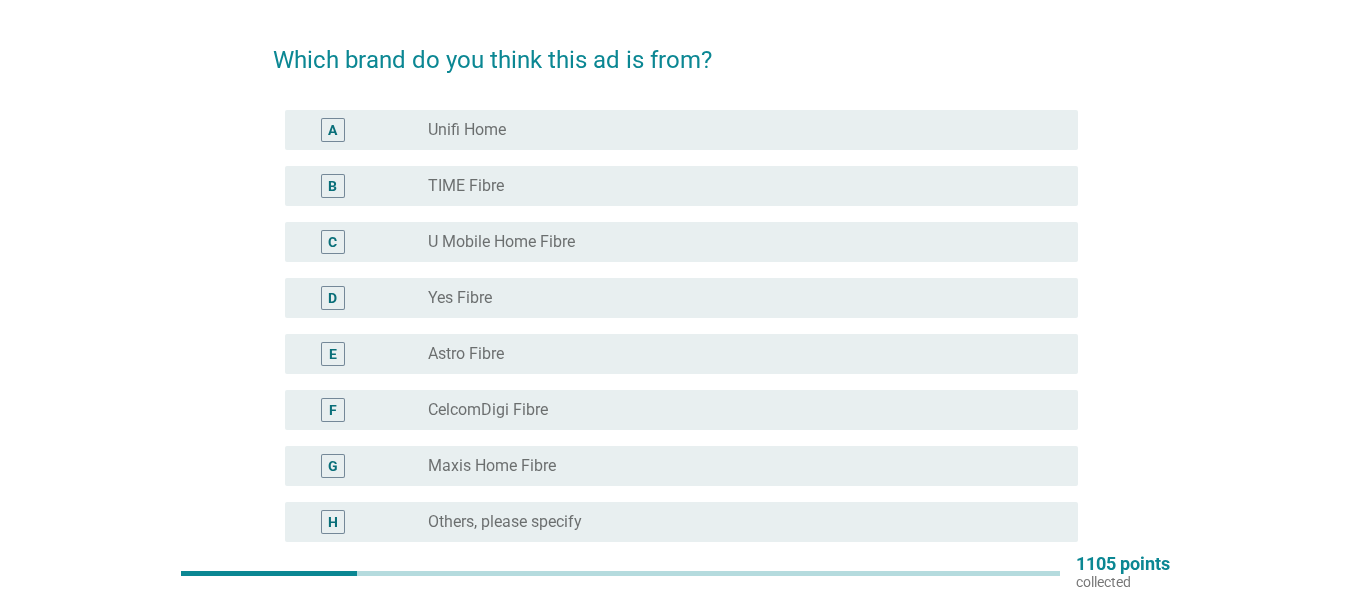 scroll, scrollTop: 100, scrollLeft: 0, axis: vertical 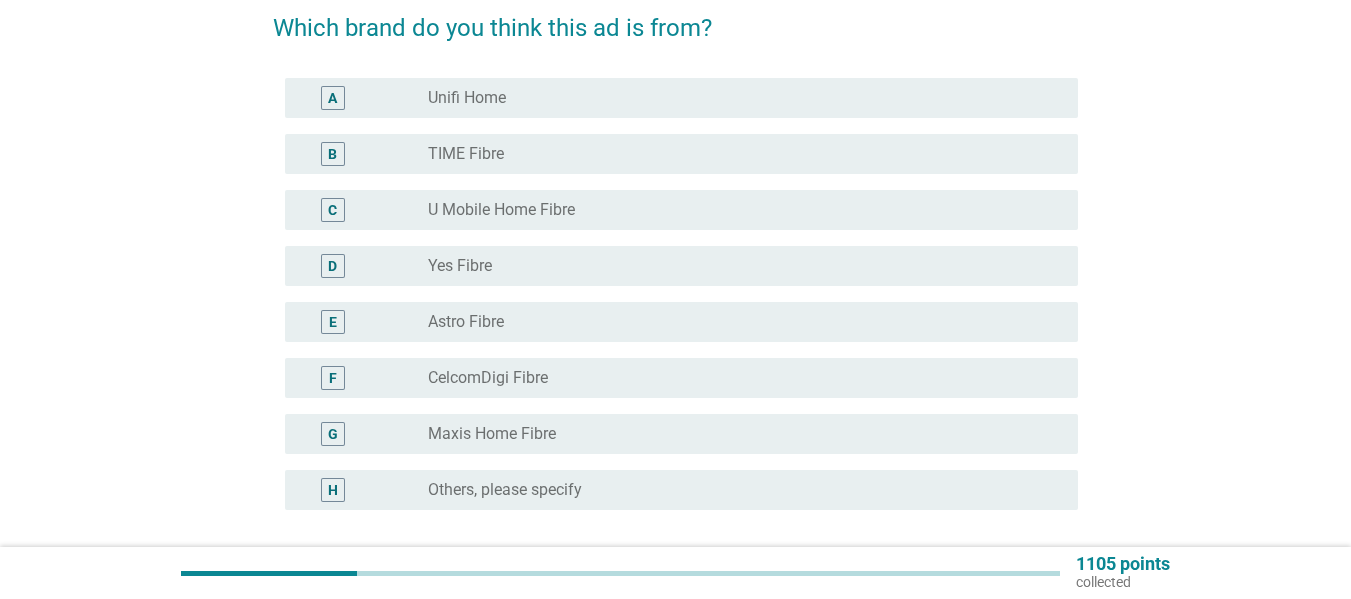 click on "radio_button_unchecked Others, please specify" at bounding box center (737, 490) 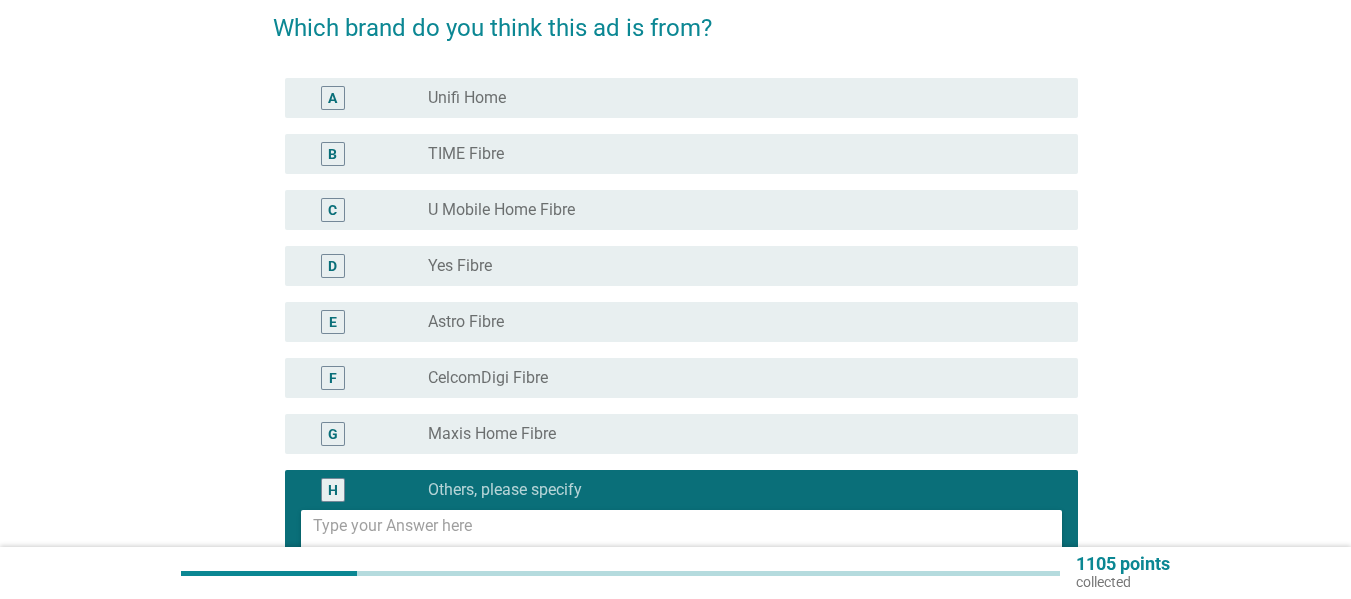 click on "radio_button_checked Others, please specify" at bounding box center [737, 490] 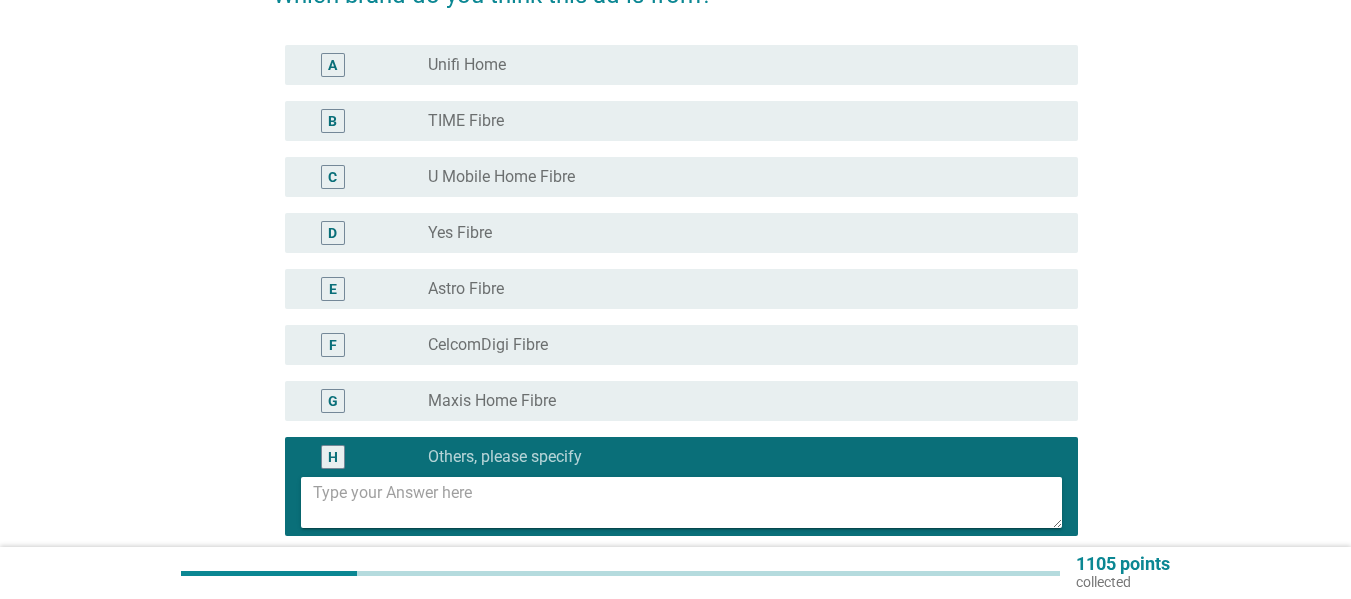 scroll, scrollTop: 32, scrollLeft: 0, axis: vertical 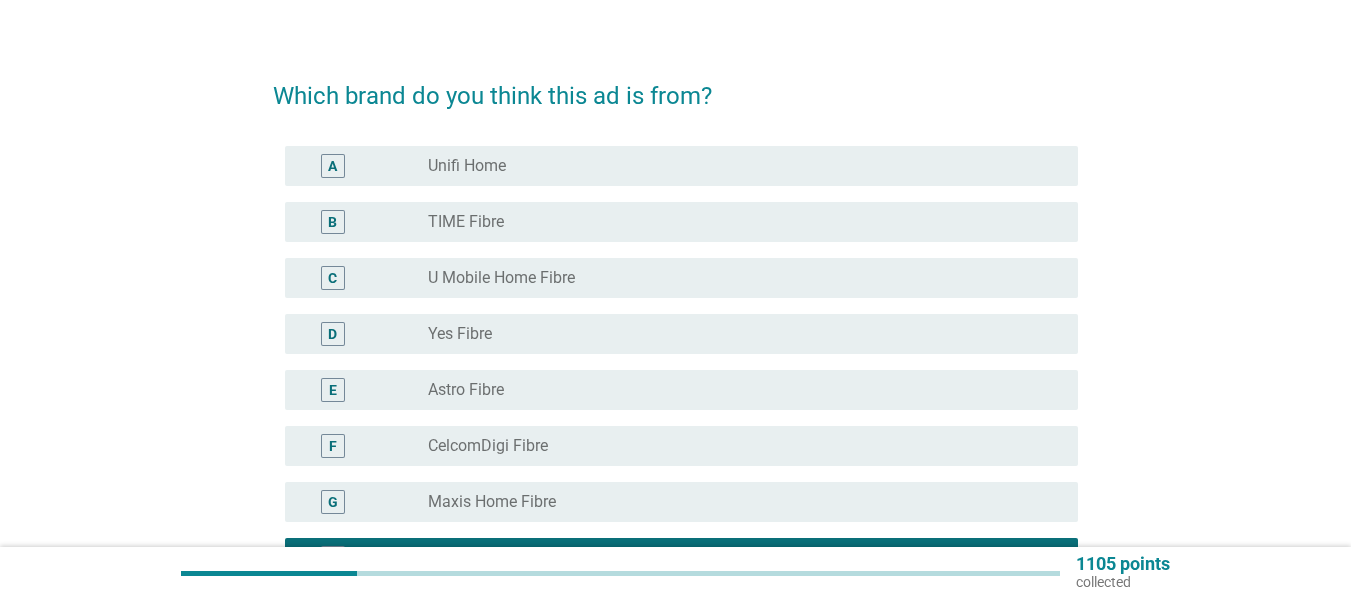 click on "radio_button_unchecked Unifi Home" at bounding box center (737, 166) 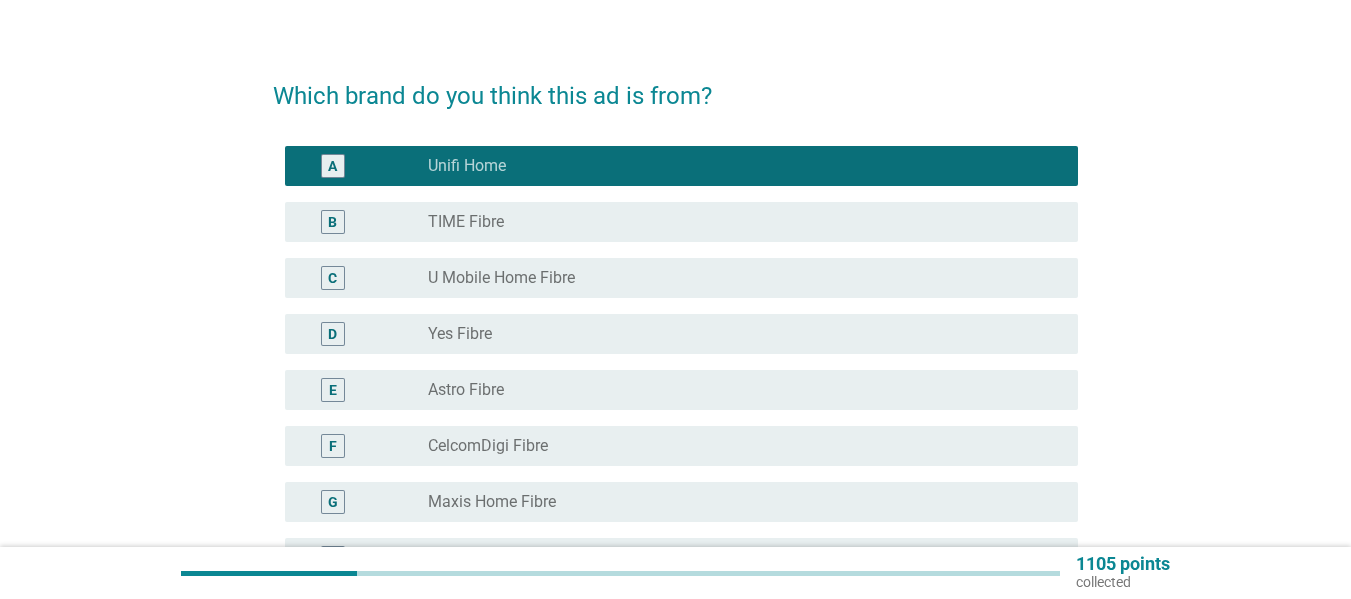 click on "radio_button_unchecked TIME Fibre" at bounding box center (737, 222) 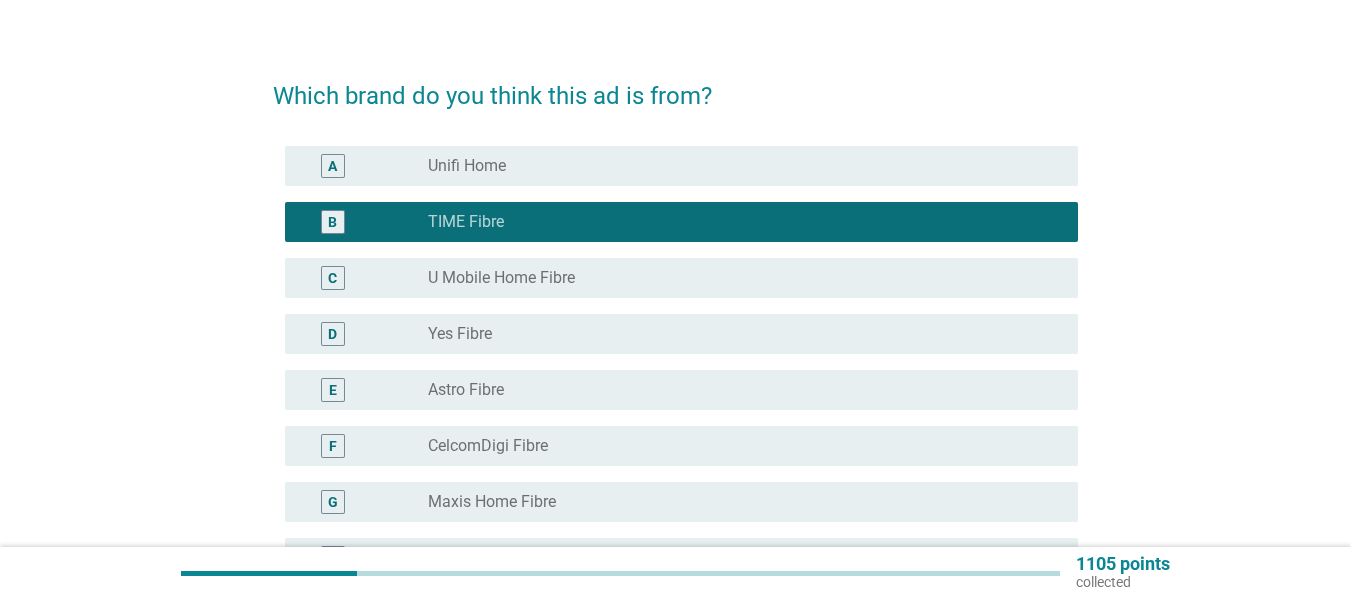 click on "radio_button_unchecked U Mobile Home Fibre" at bounding box center [737, 278] 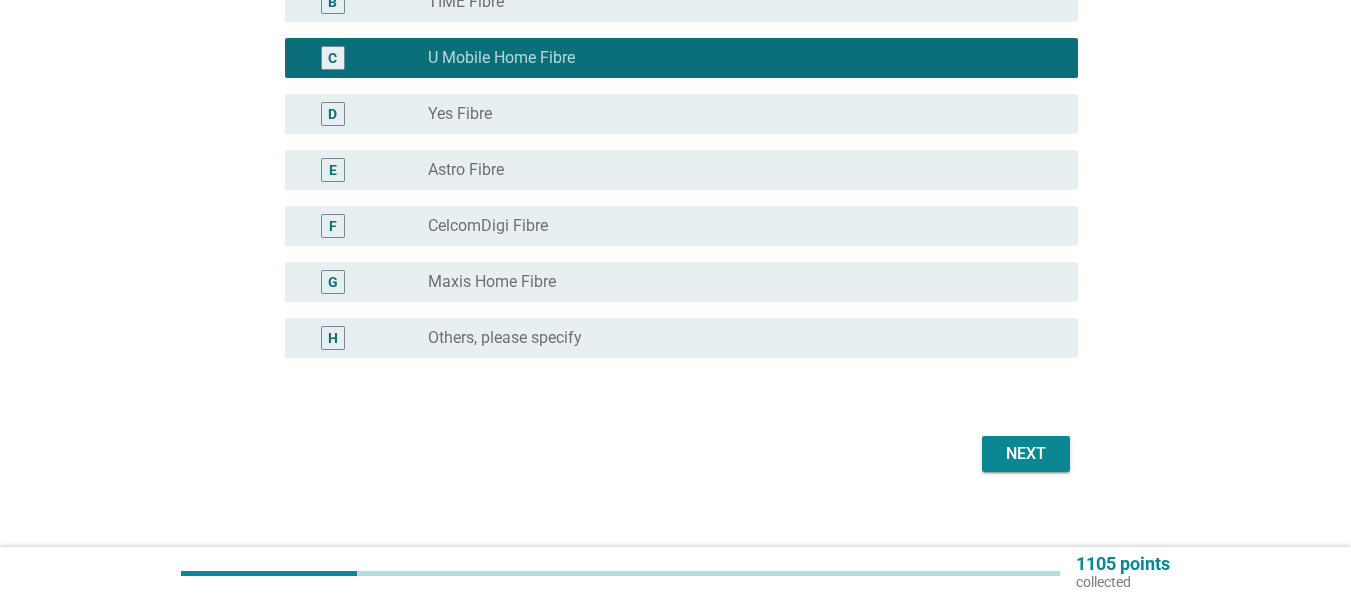 scroll, scrollTop: 273, scrollLeft: 0, axis: vertical 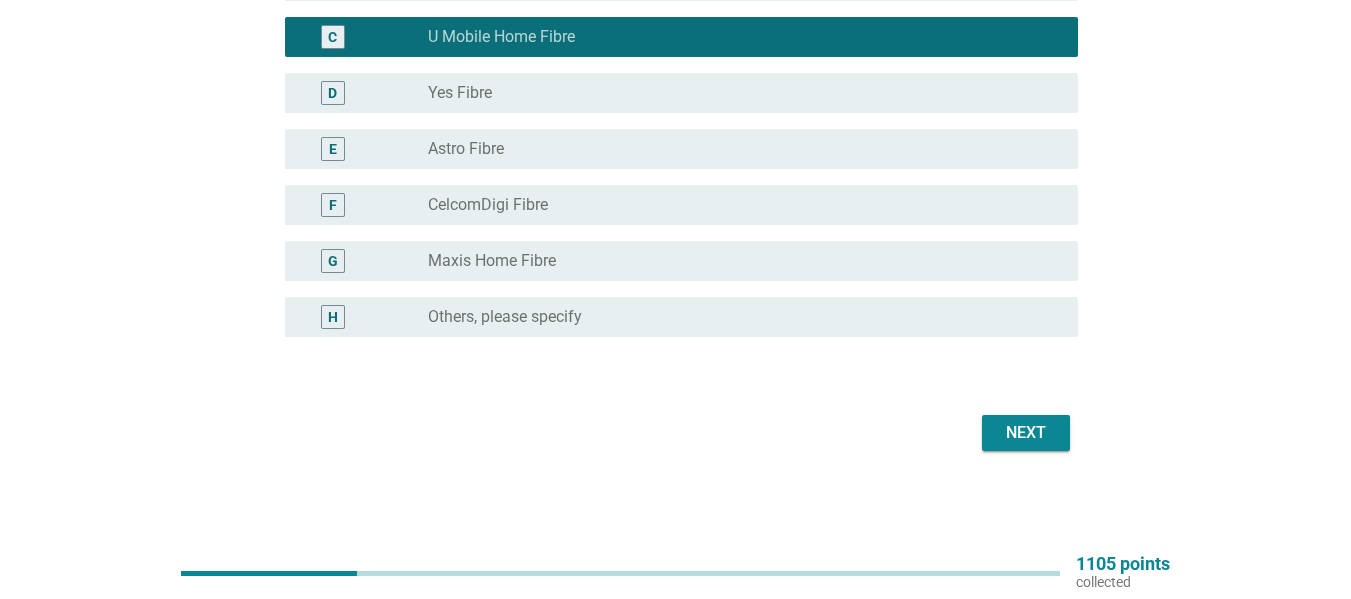 click on "Next" at bounding box center [1026, 433] 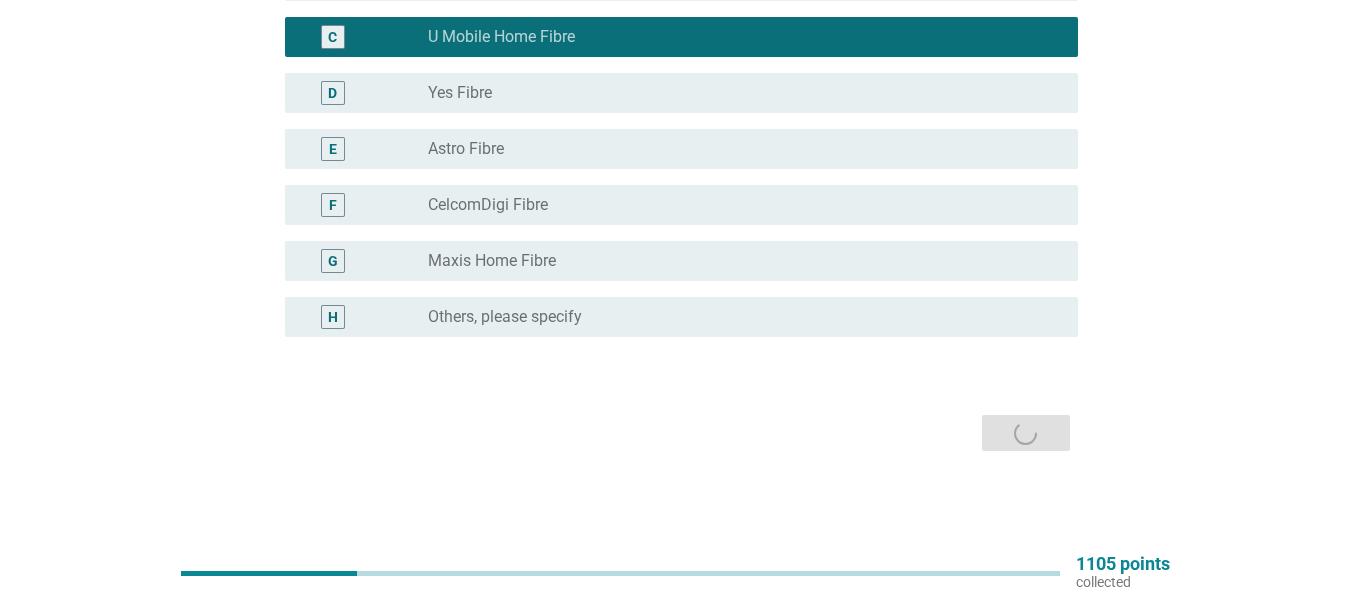 scroll, scrollTop: 0, scrollLeft: 0, axis: both 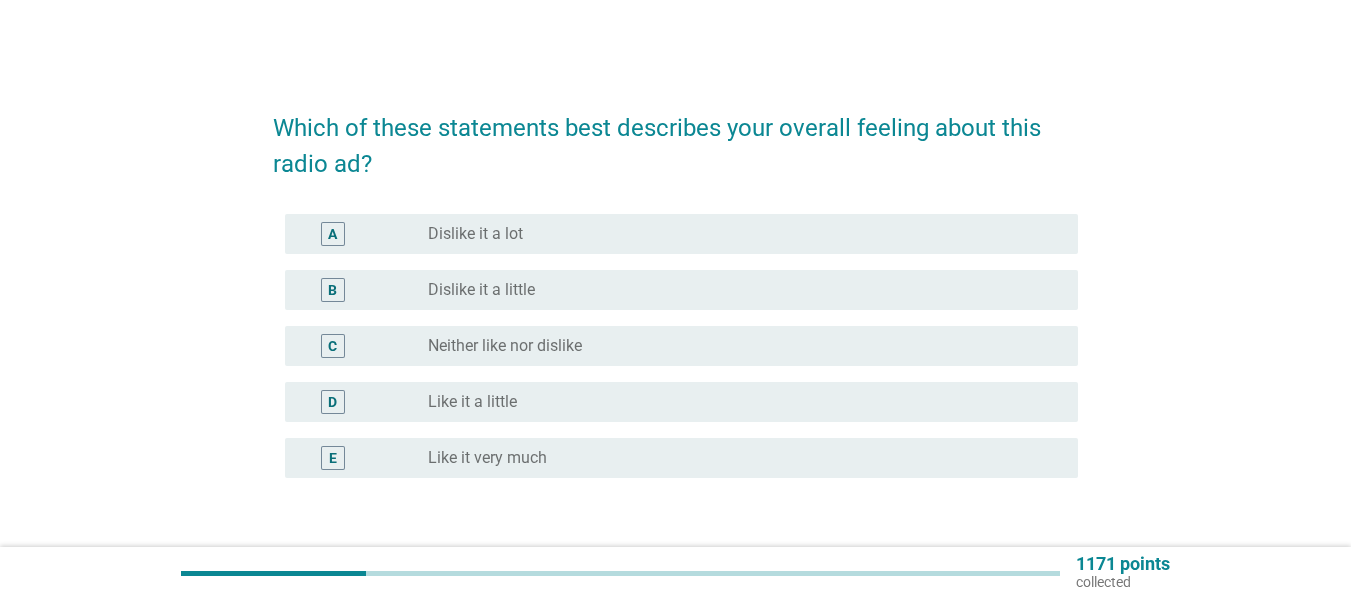 click on "C     radio_button_unchecked Neither like nor dislike" at bounding box center (675, 346) 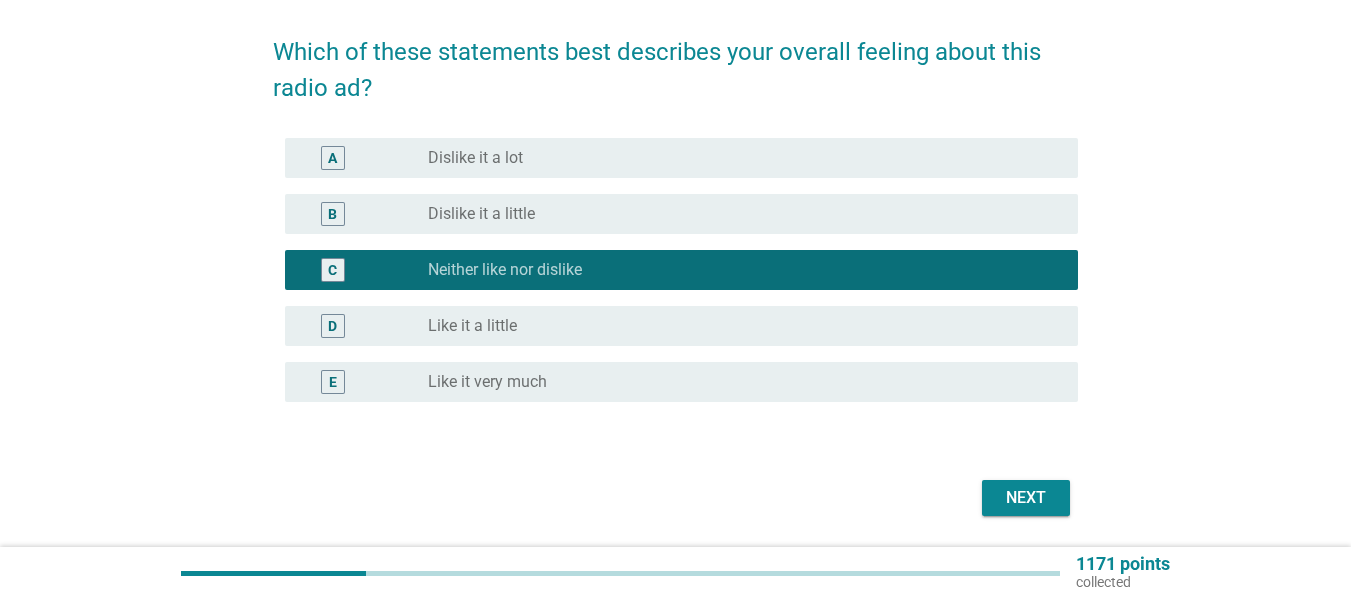 scroll, scrollTop: 141, scrollLeft: 0, axis: vertical 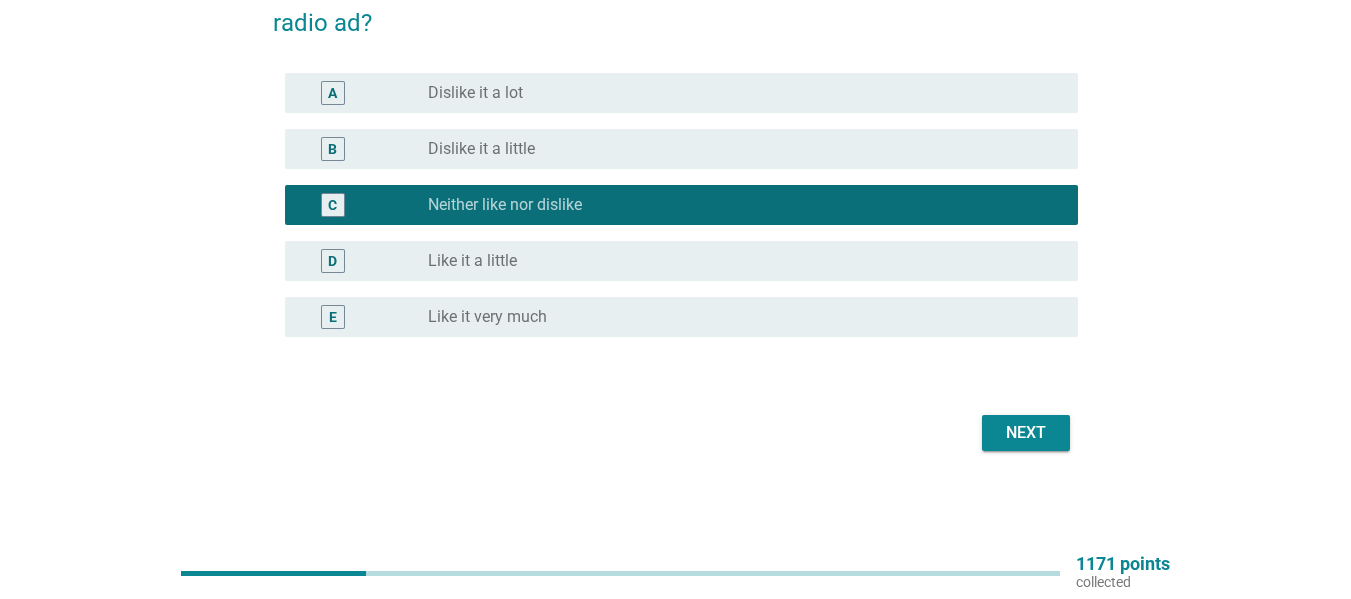 click on "Next" at bounding box center [1026, 433] 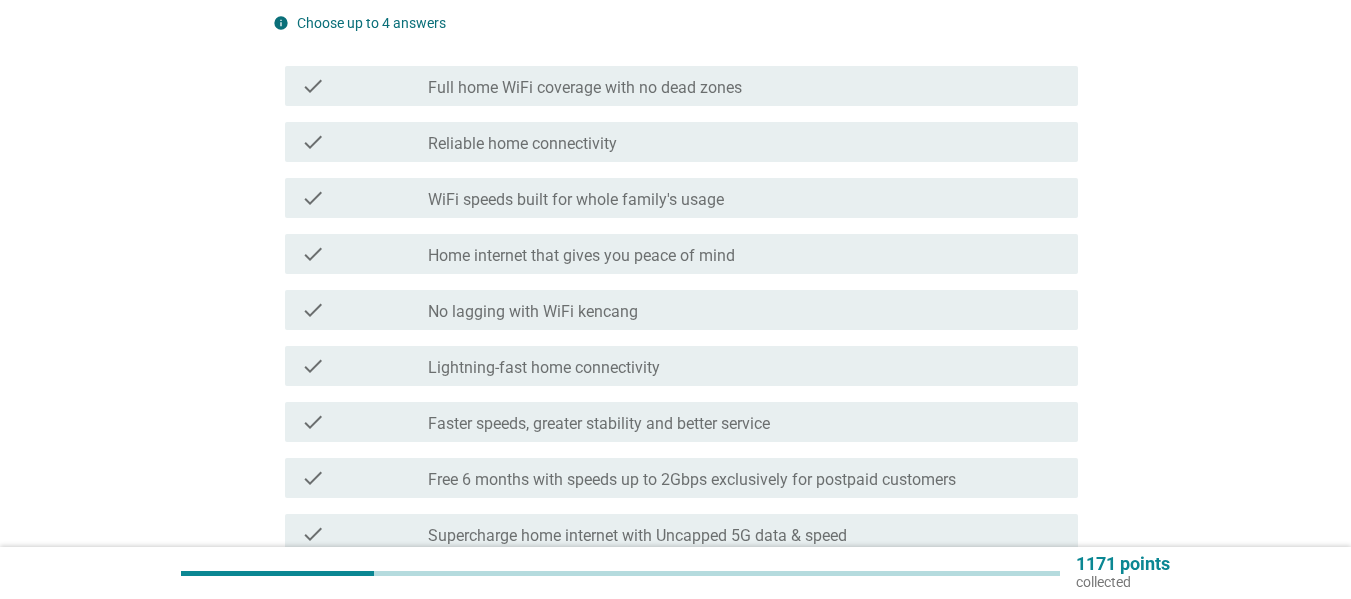 scroll, scrollTop: 0, scrollLeft: 0, axis: both 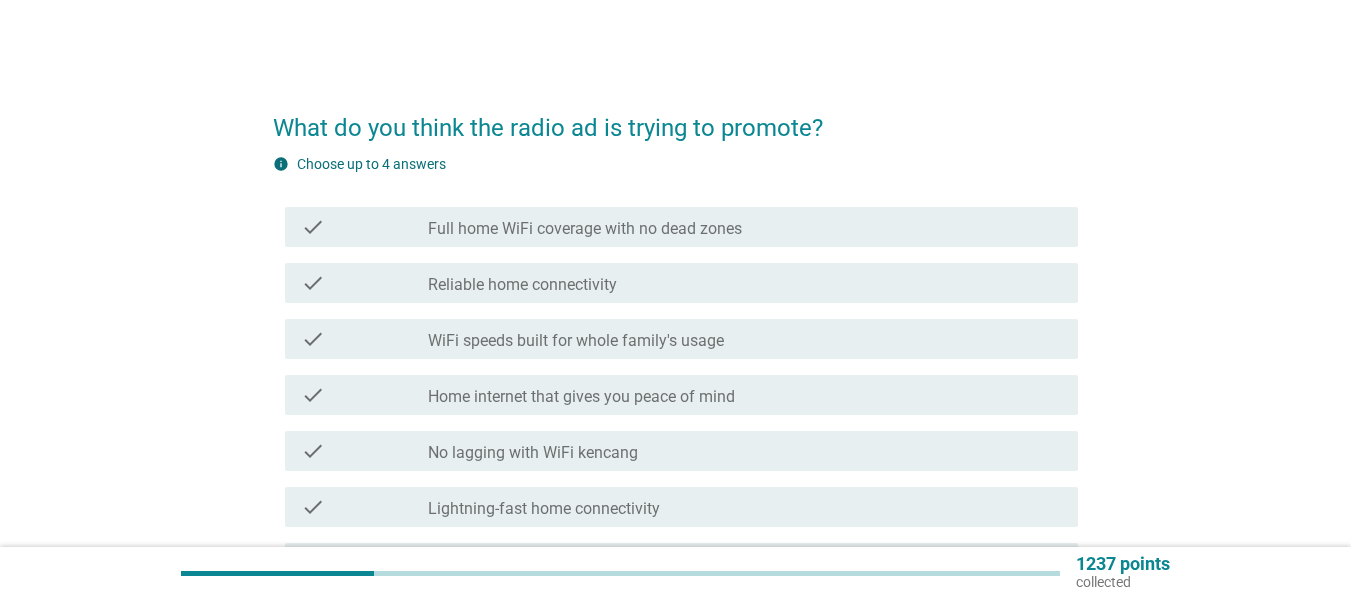 click on "check_box_outline_blank Full home WiFi coverage with no dead zones" at bounding box center (745, 227) 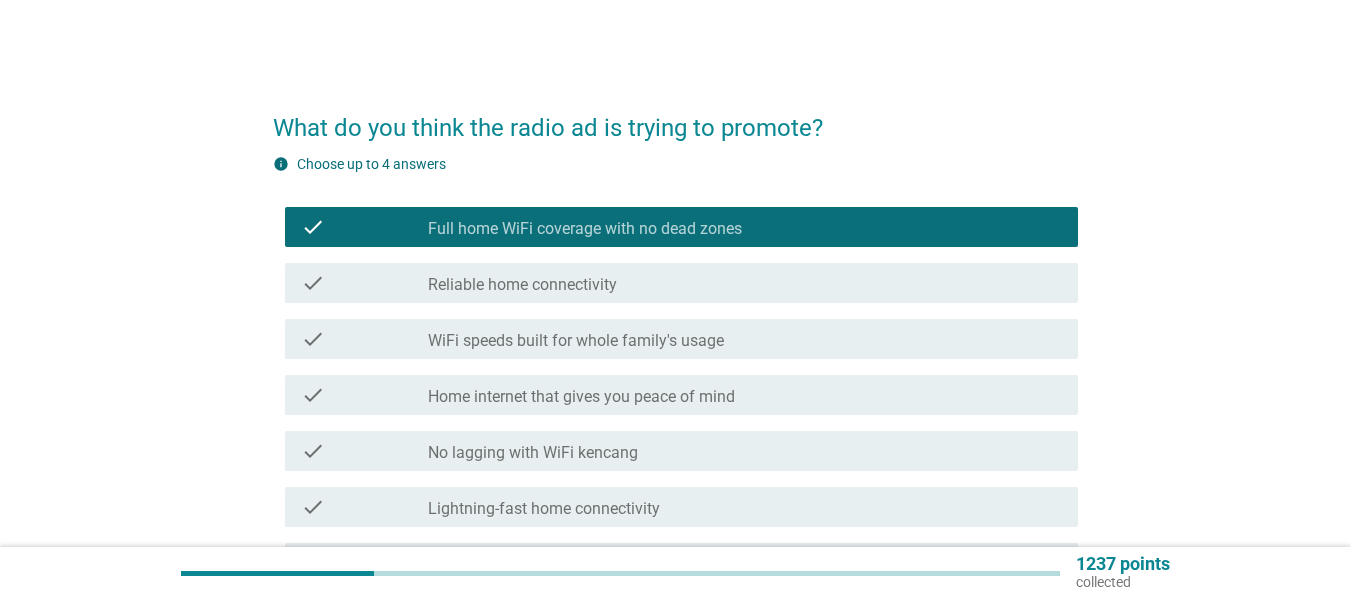 click on "check_box_outline_blank WiFi speeds built for whole family's usage" at bounding box center (745, 339) 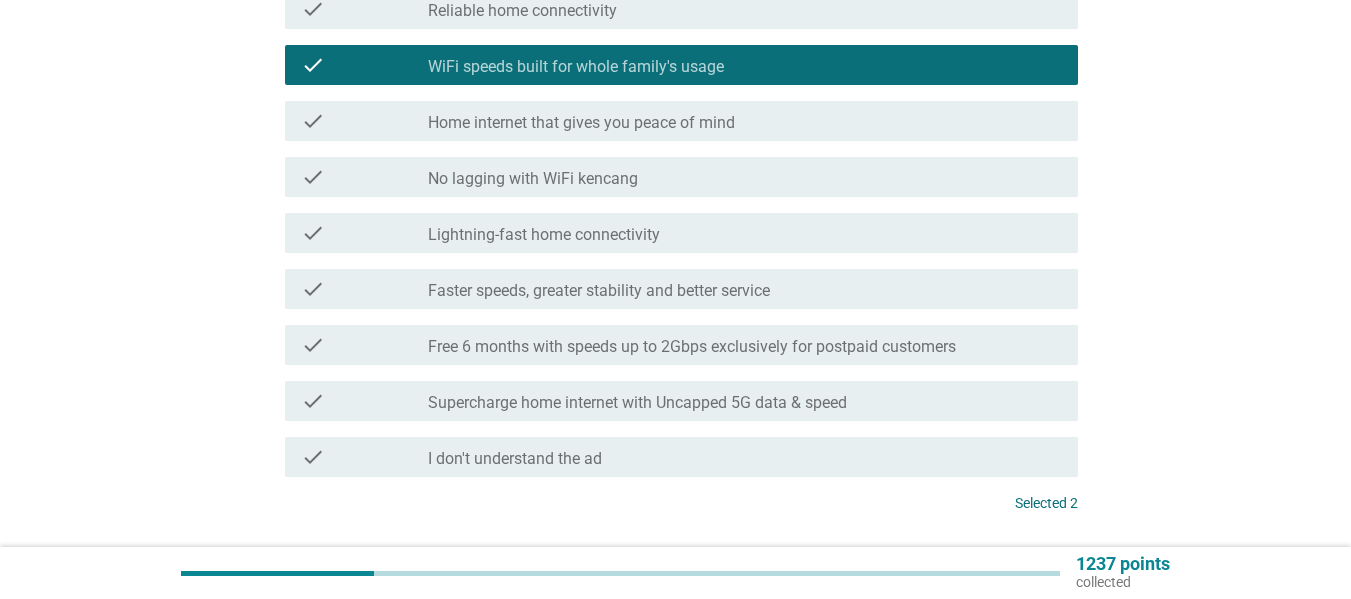 scroll, scrollTop: 419, scrollLeft: 0, axis: vertical 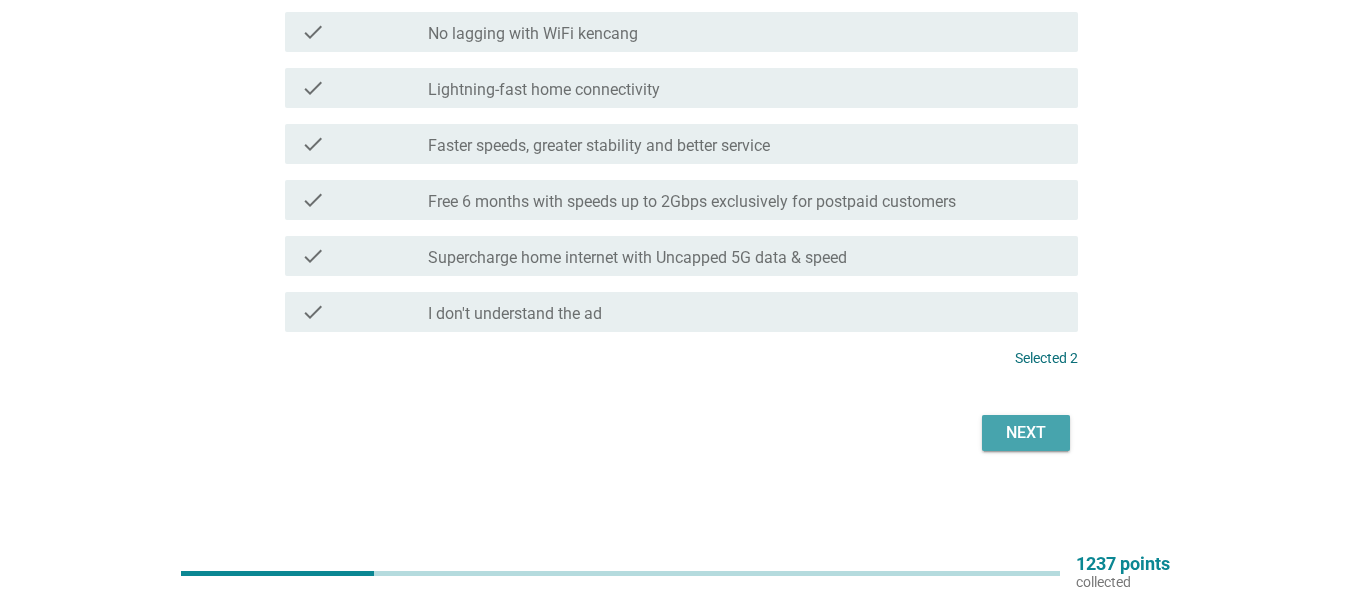 click on "Next" at bounding box center (1026, 433) 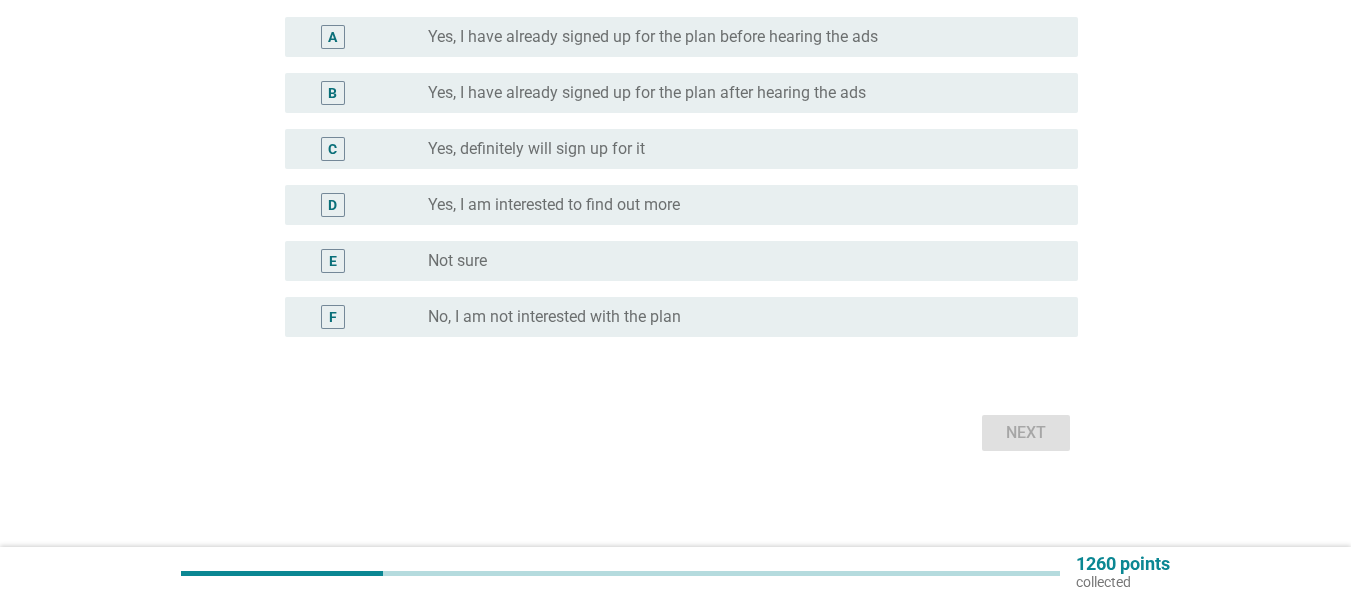 scroll, scrollTop: 0, scrollLeft: 0, axis: both 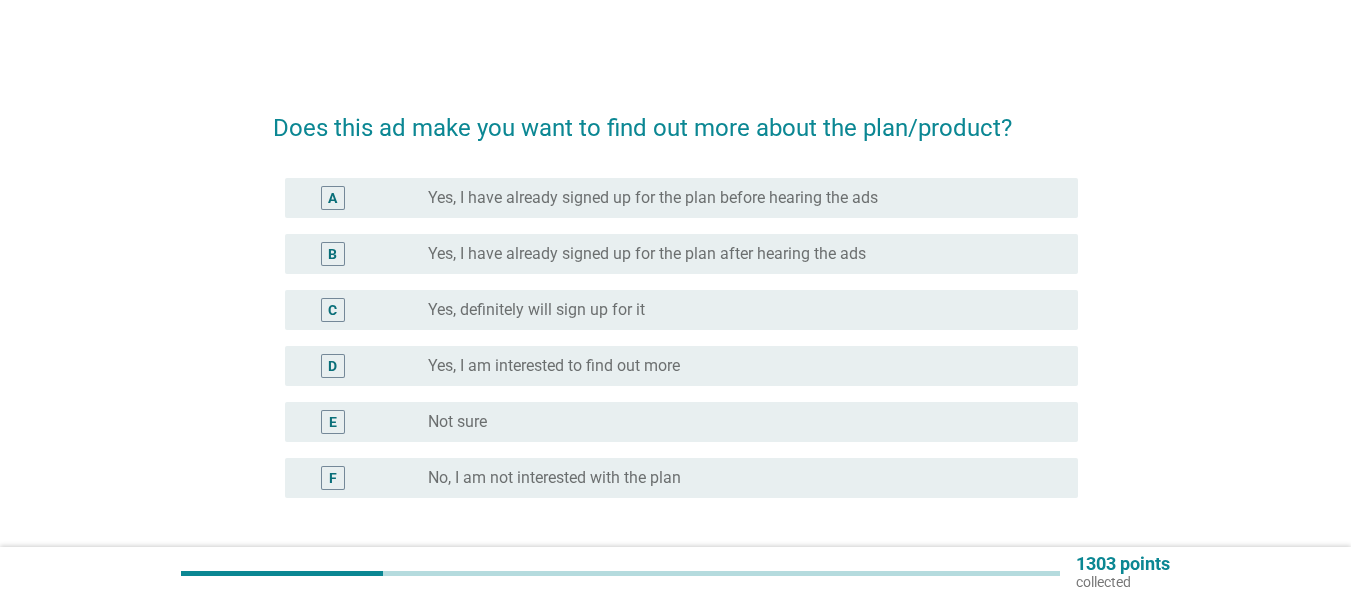 click on "Yes, I am interested to find out more" at bounding box center (554, 366) 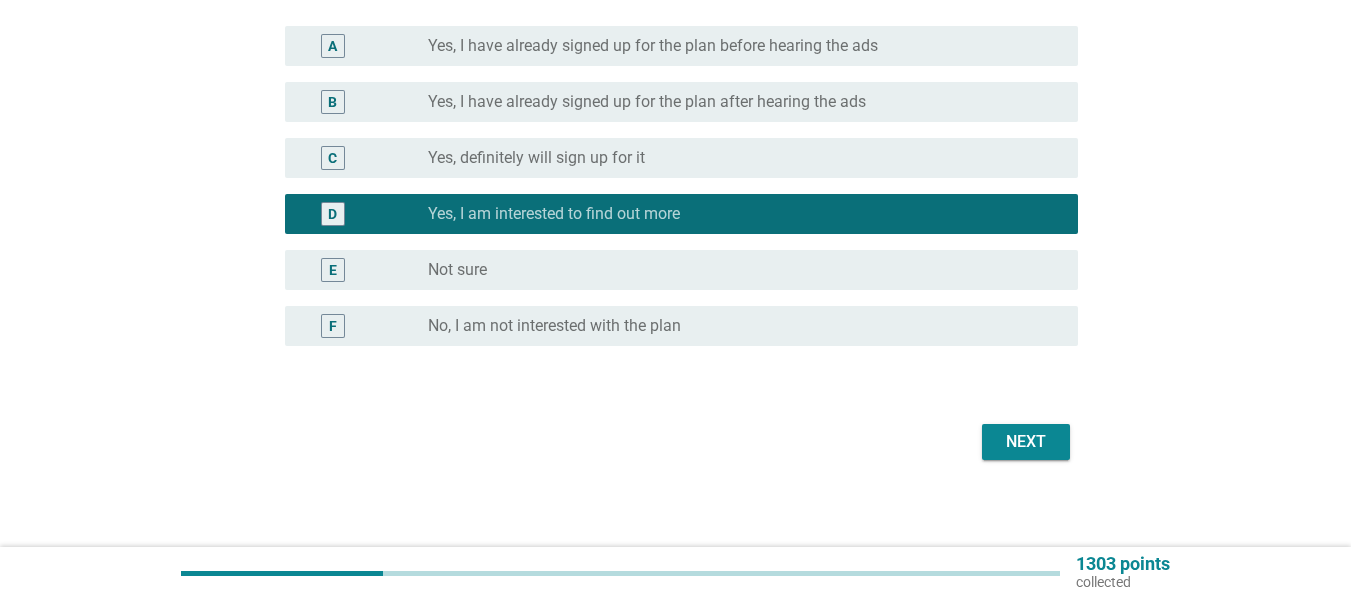 scroll, scrollTop: 161, scrollLeft: 0, axis: vertical 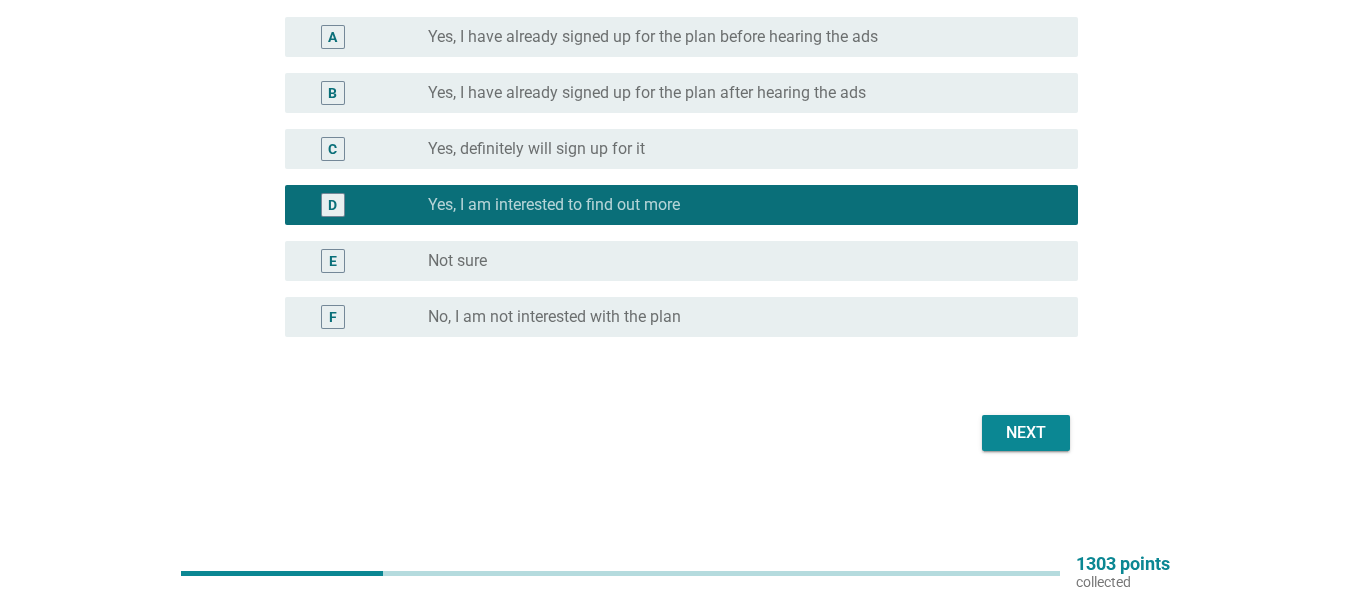 click on "Does this ad make you want to find out more about the plan/product?     A     radio_button_unchecked Yes, I have already signed up for the plan before hearing the ads   B     radio_button_unchecked Yes, I have already signed up for the plan after hearing the ads   C     radio_button_unchecked Yes, definitely will sign up for it   D     radio_button_checked Yes, I am interested to find out more   E     radio_button_unchecked Not sure   F     radio_button_unchecked No, I am not interested with the plan     Next" at bounding box center [675, 193] 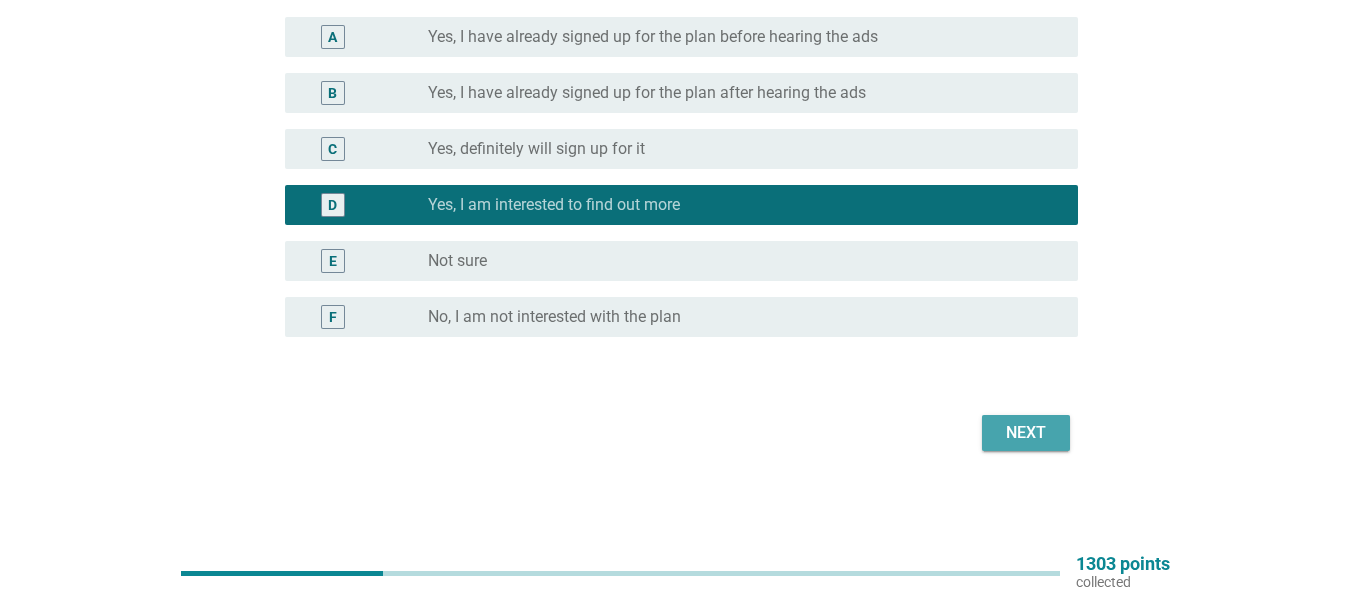 click on "Next" at bounding box center [1026, 433] 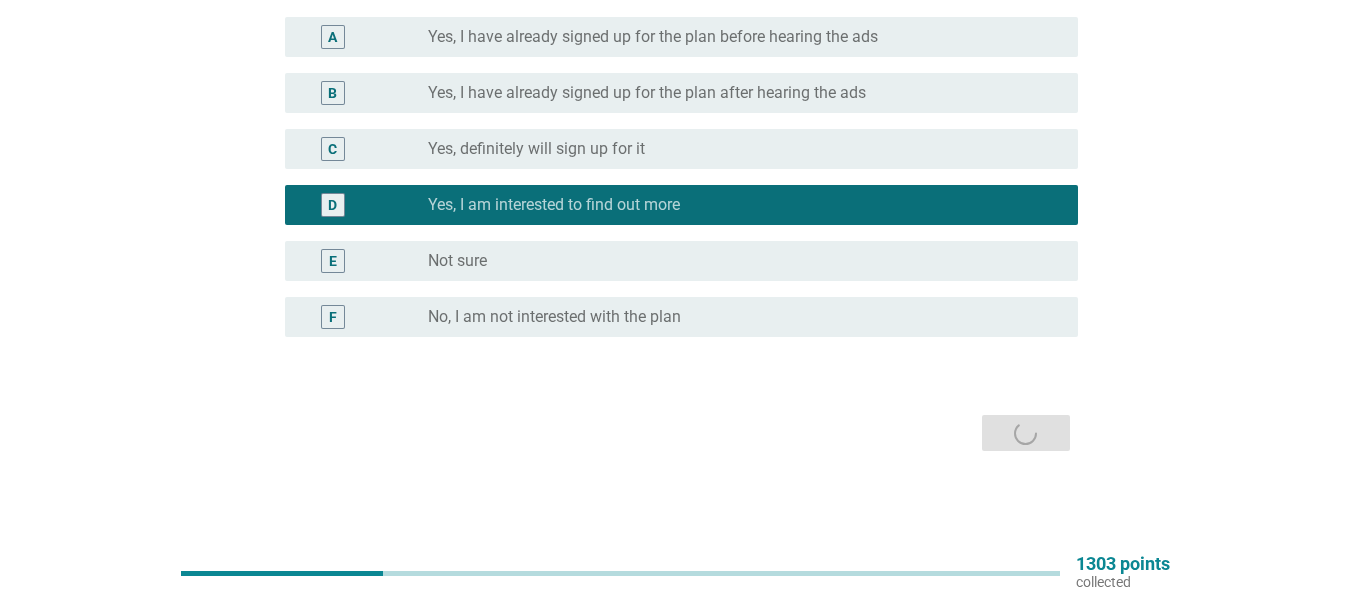 scroll, scrollTop: 0, scrollLeft: 0, axis: both 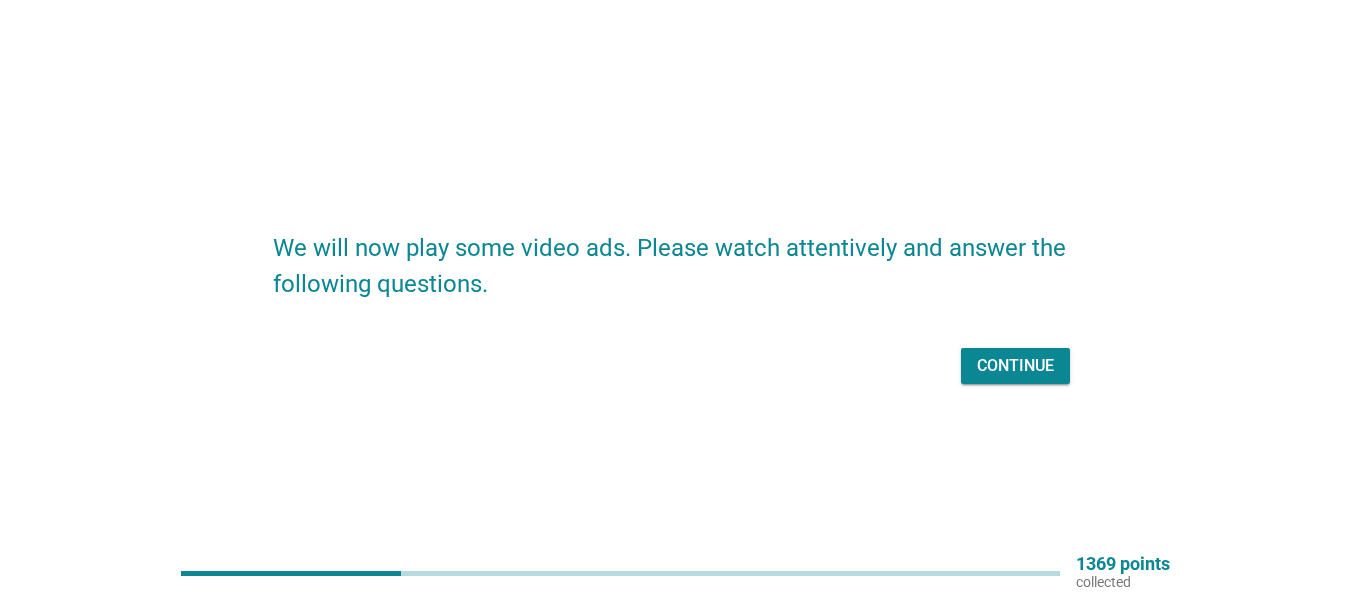 click on "We will now play some video ads. Please watch attentively and answer the following questions.        Continue" at bounding box center [675, 300] 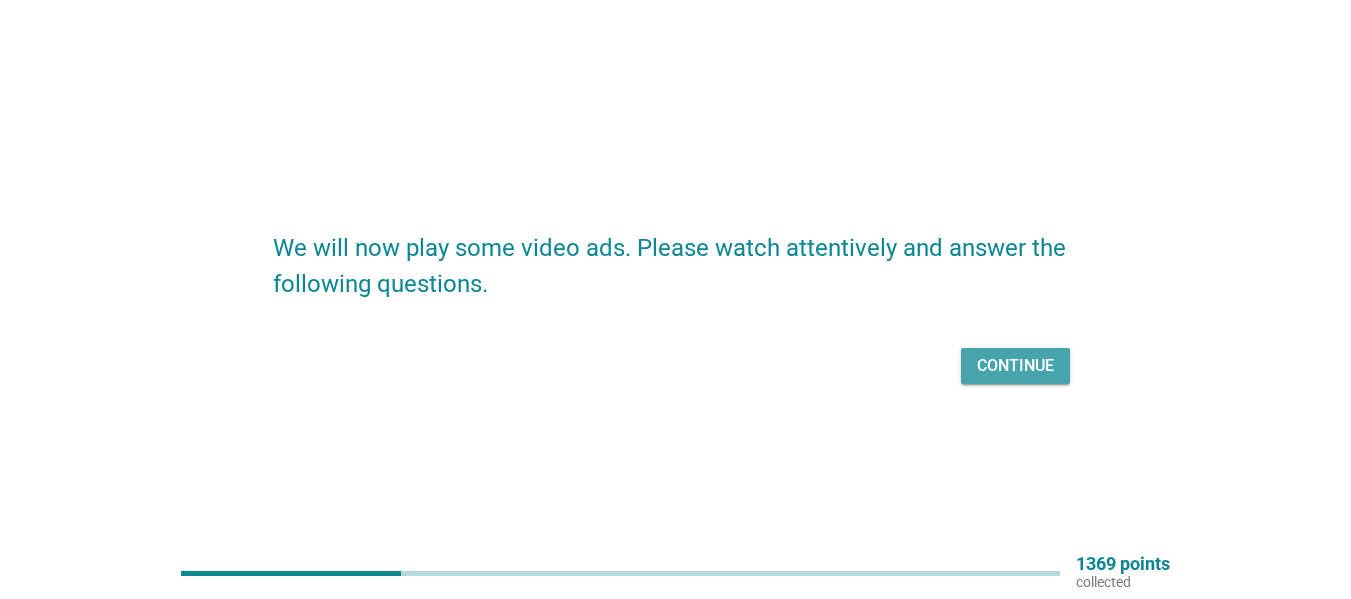 click on "Continue" at bounding box center [1015, 366] 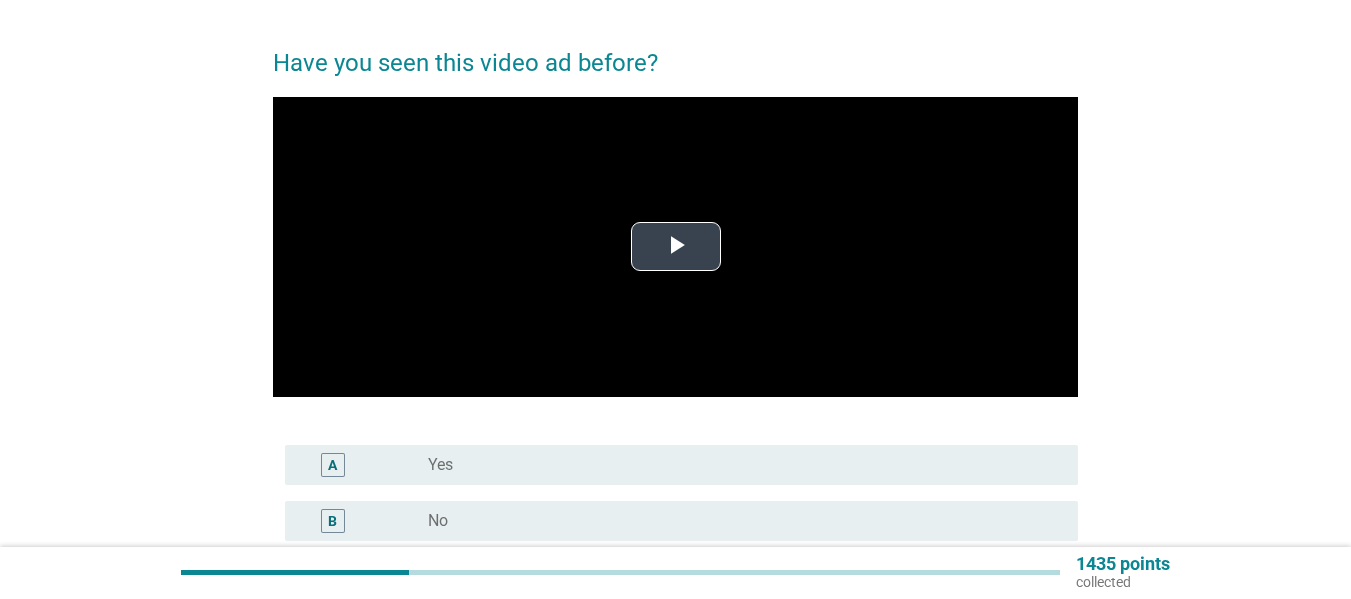 scroll, scrollTop: 100, scrollLeft: 0, axis: vertical 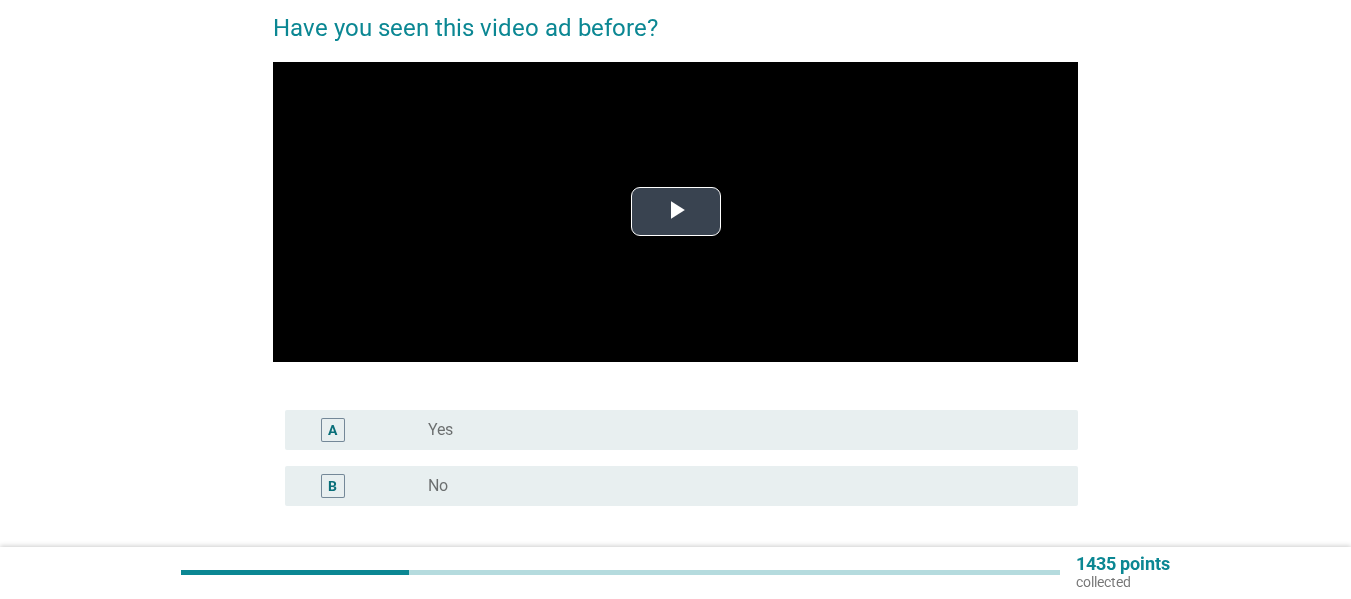 click at bounding box center [675, 212] 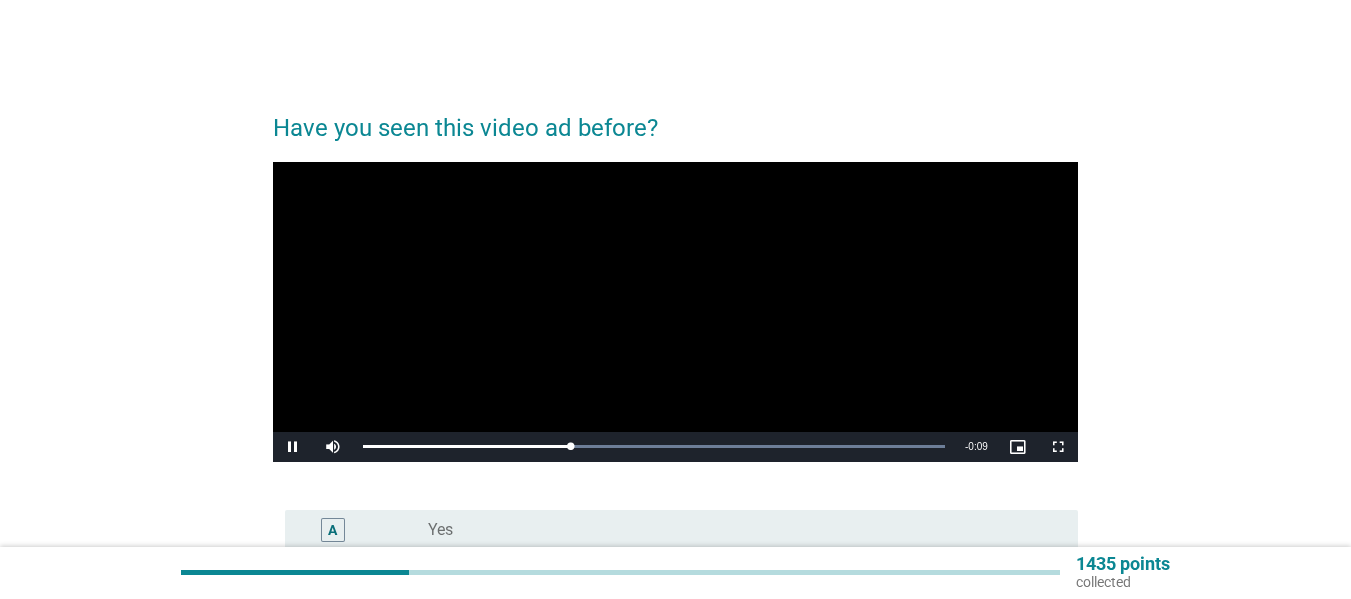 scroll, scrollTop: 100, scrollLeft: 0, axis: vertical 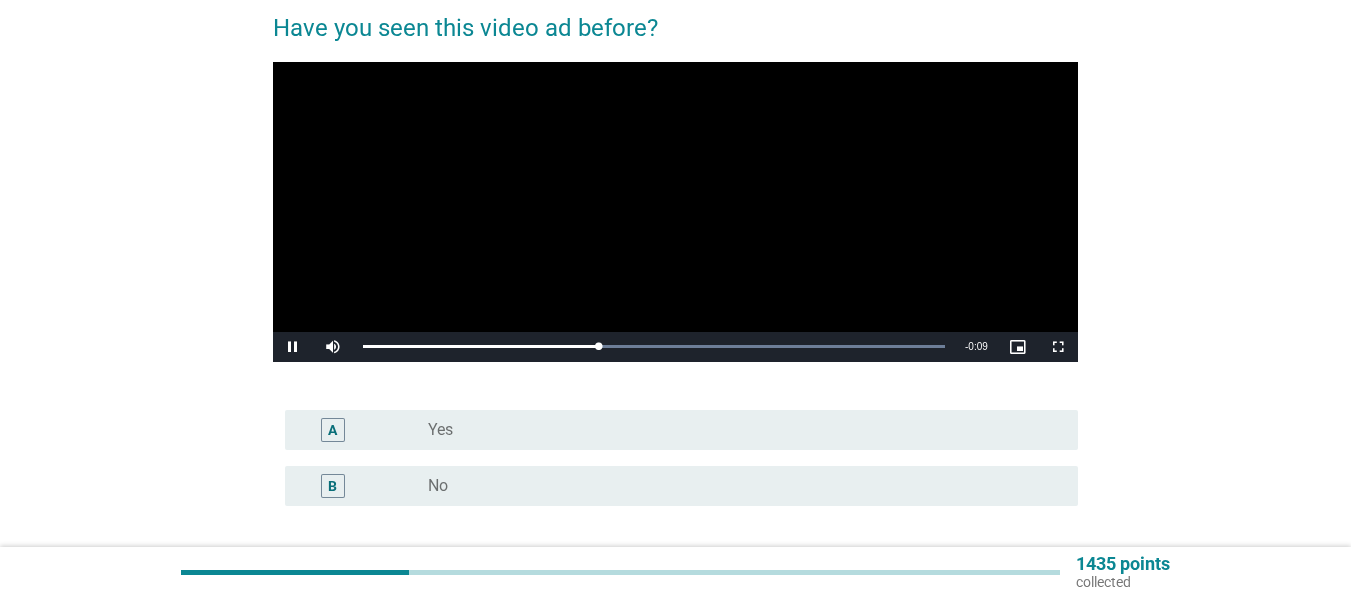 click on "radio_button_unchecked No" at bounding box center [737, 486] 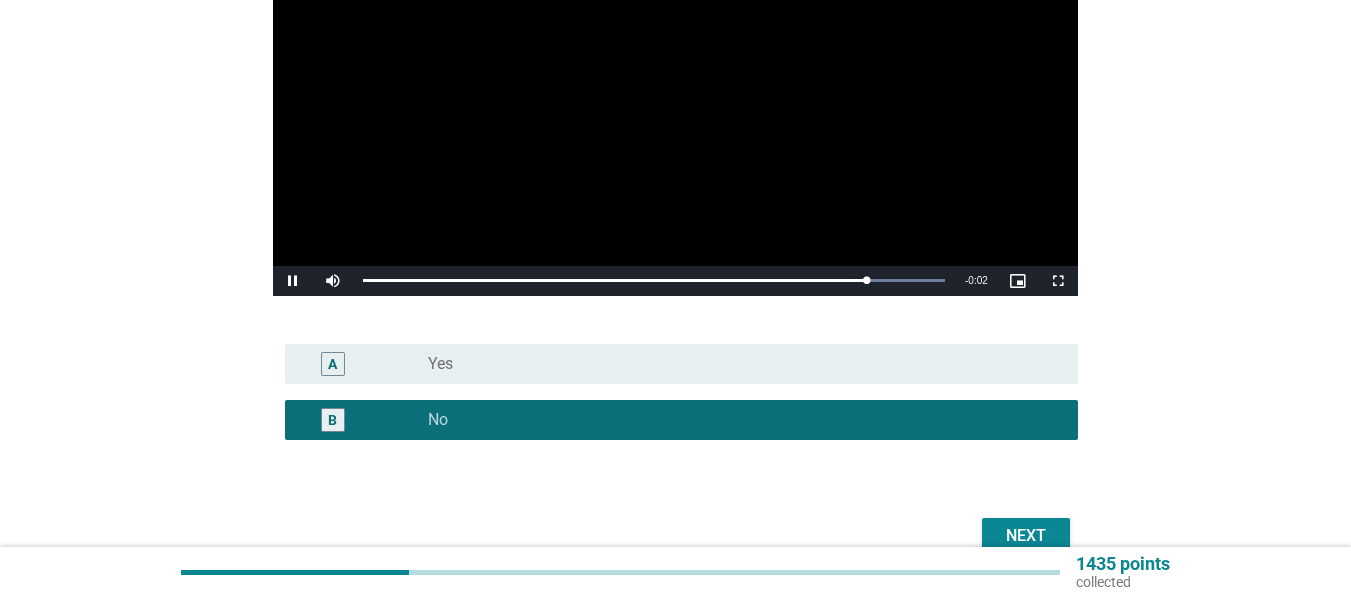 scroll, scrollTop: 200, scrollLeft: 0, axis: vertical 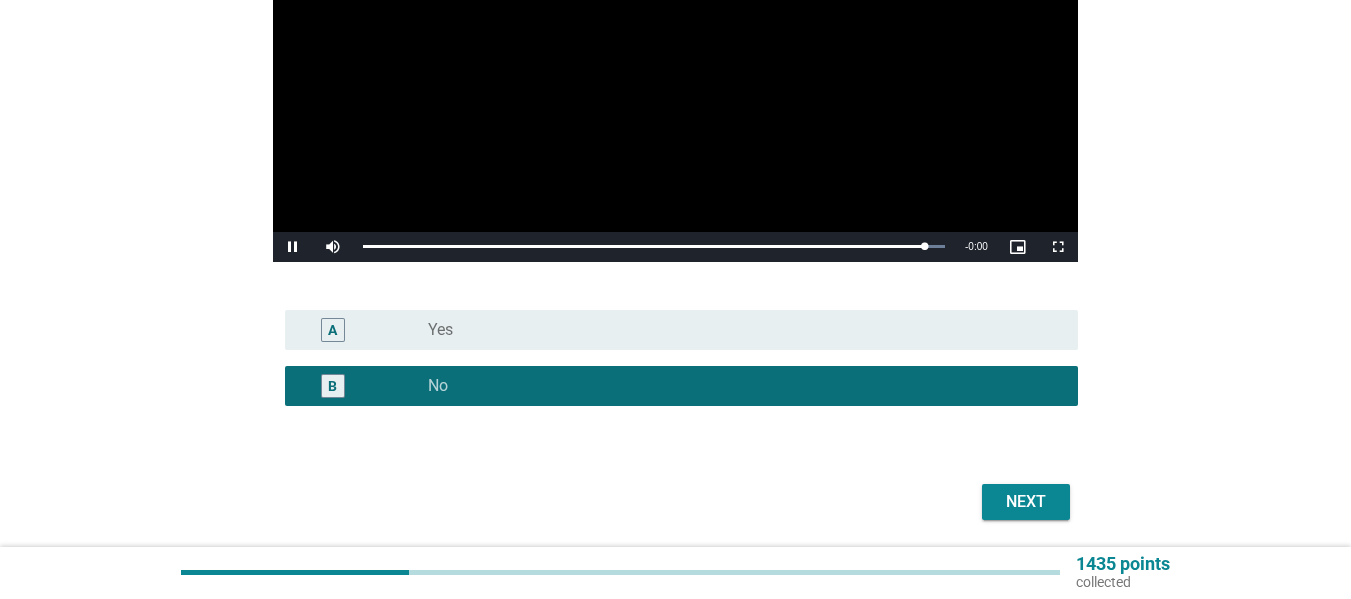 click on "Next" at bounding box center [1026, 502] 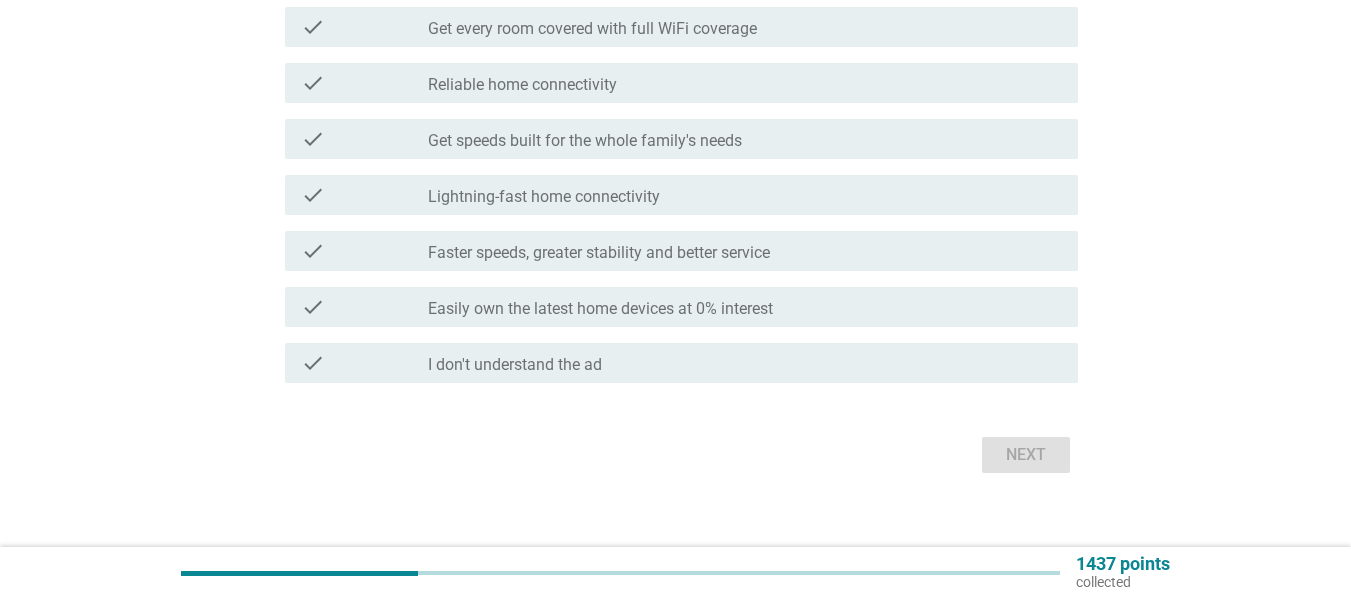 scroll, scrollTop: 0, scrollLeft: 0, axis: both 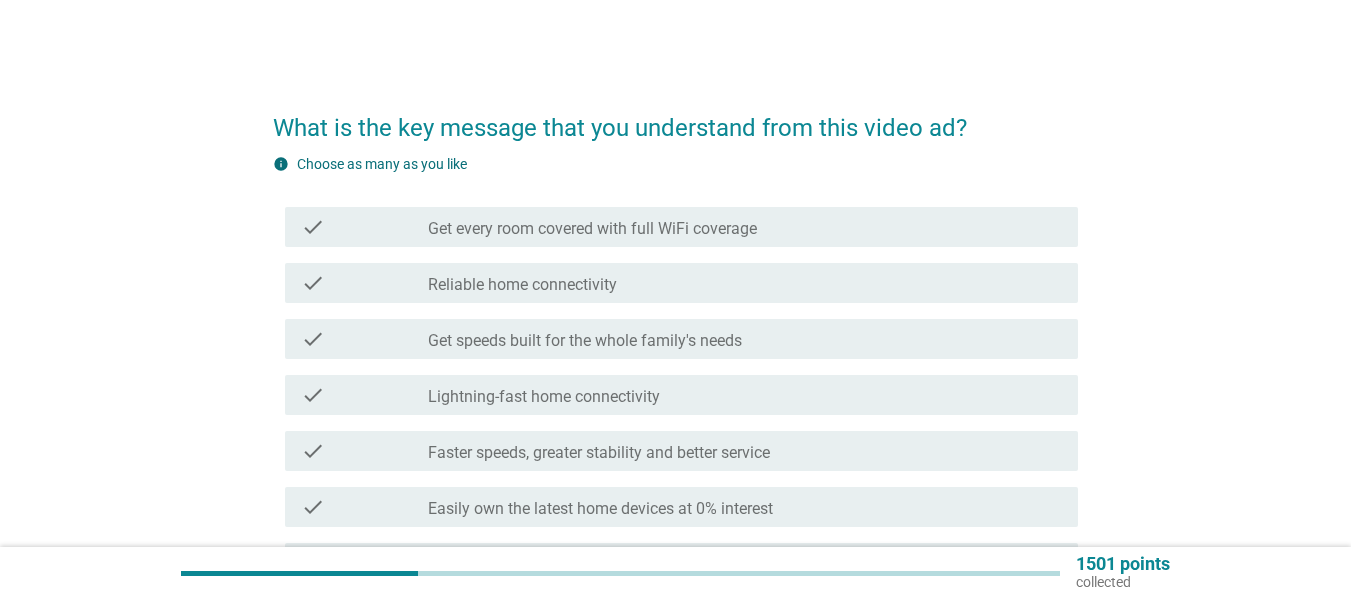 click on "check     check_box_outline_blank Get every room covered with full WiFi coverage" at bounding box center (675, 227) 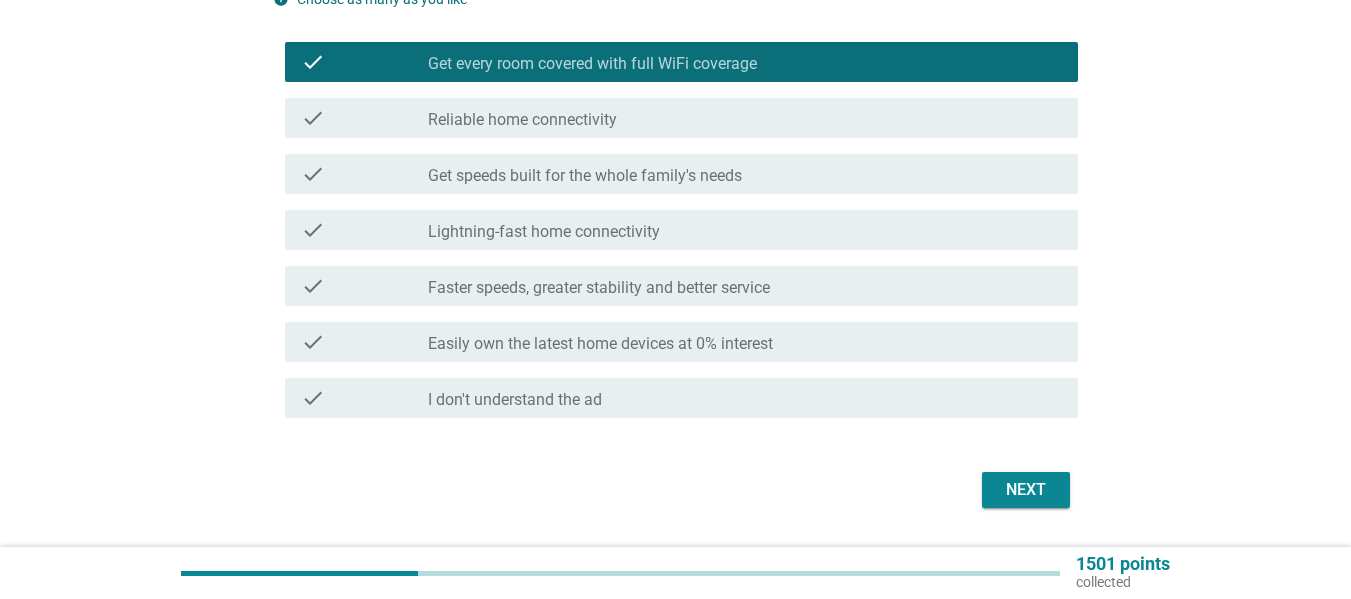 scroll, scrollTop: 200, scrollLeft: 0, axis: vertical 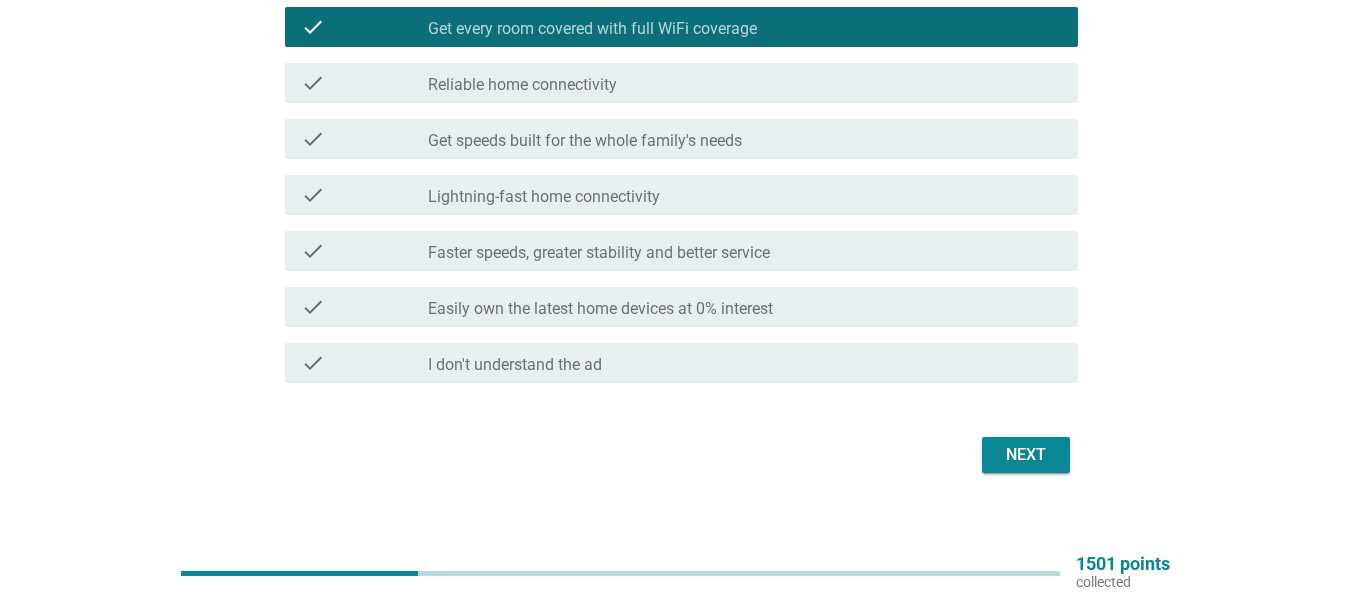 click on "Easily own the latest home devices at 0% interest" at bounding box center (600, 309) 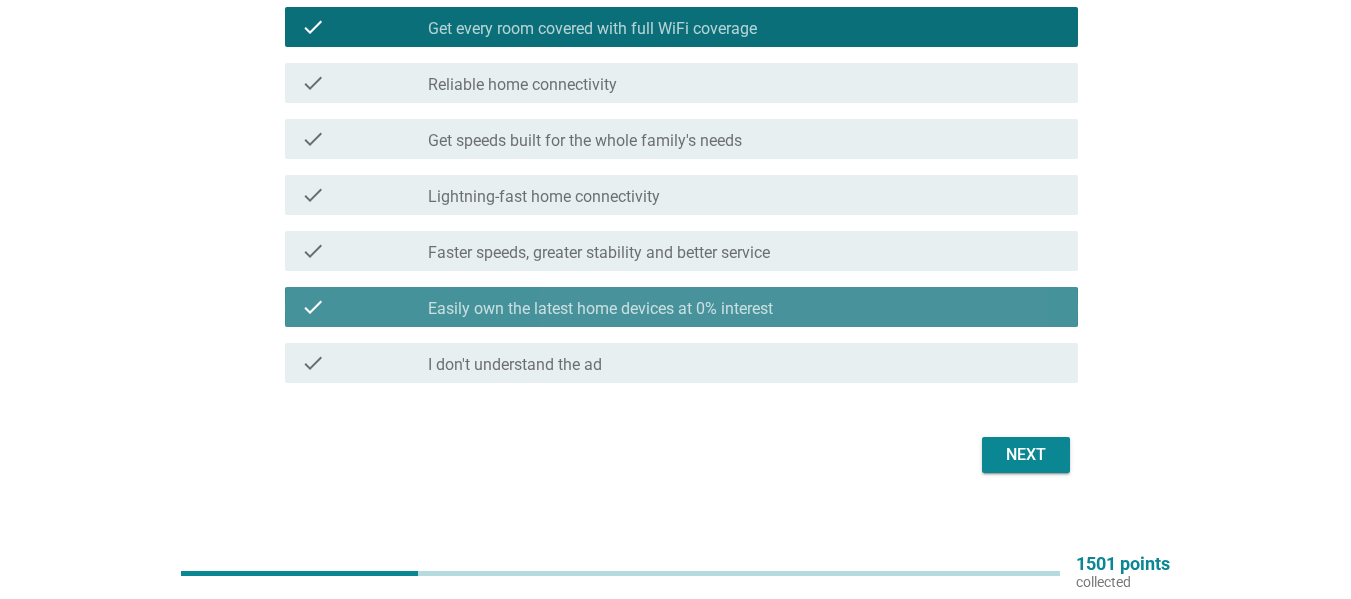 click on "check_box Easily own the latest home devices at 0% interest" at bounding box center (745, 307) 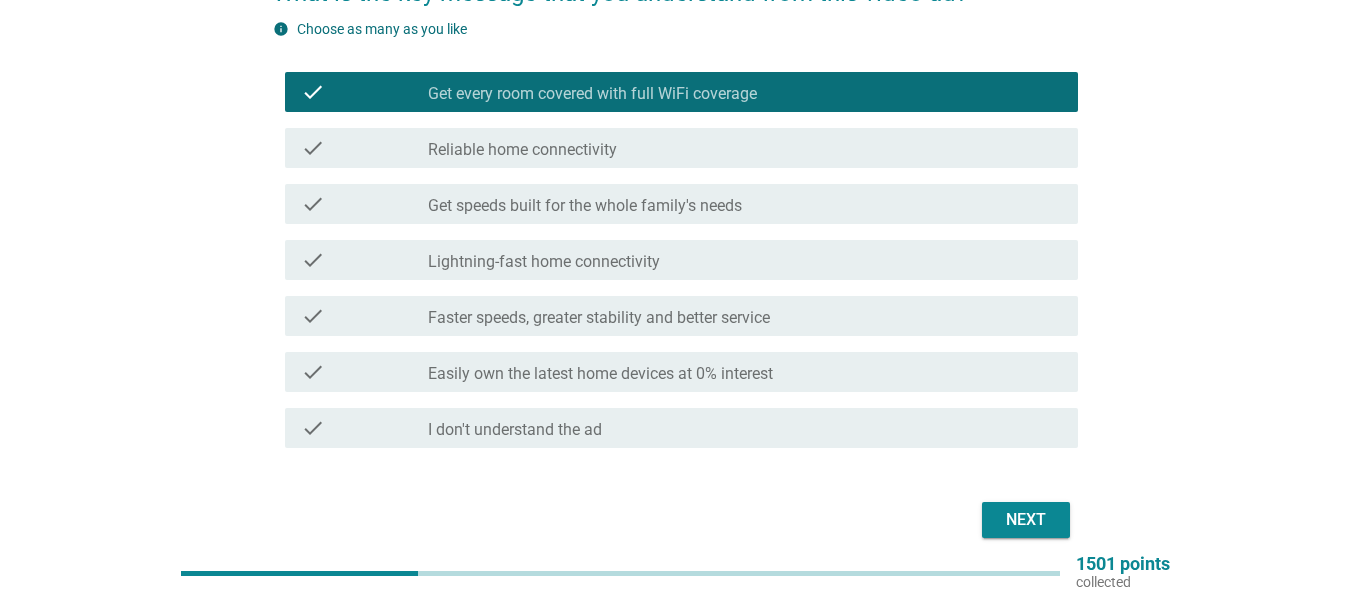 scroll, scrollTop: 100, scrollLeft: 0, axis: vertical 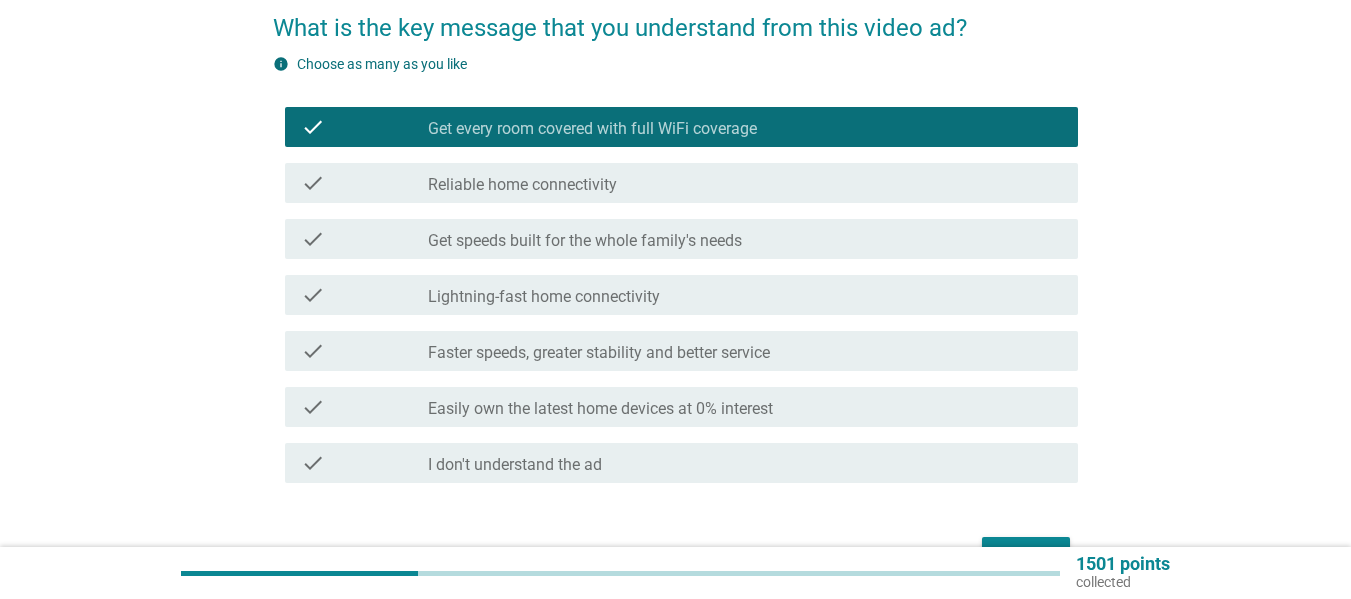 click on "Reliable home connectivity" at bounding box center (522, 185) 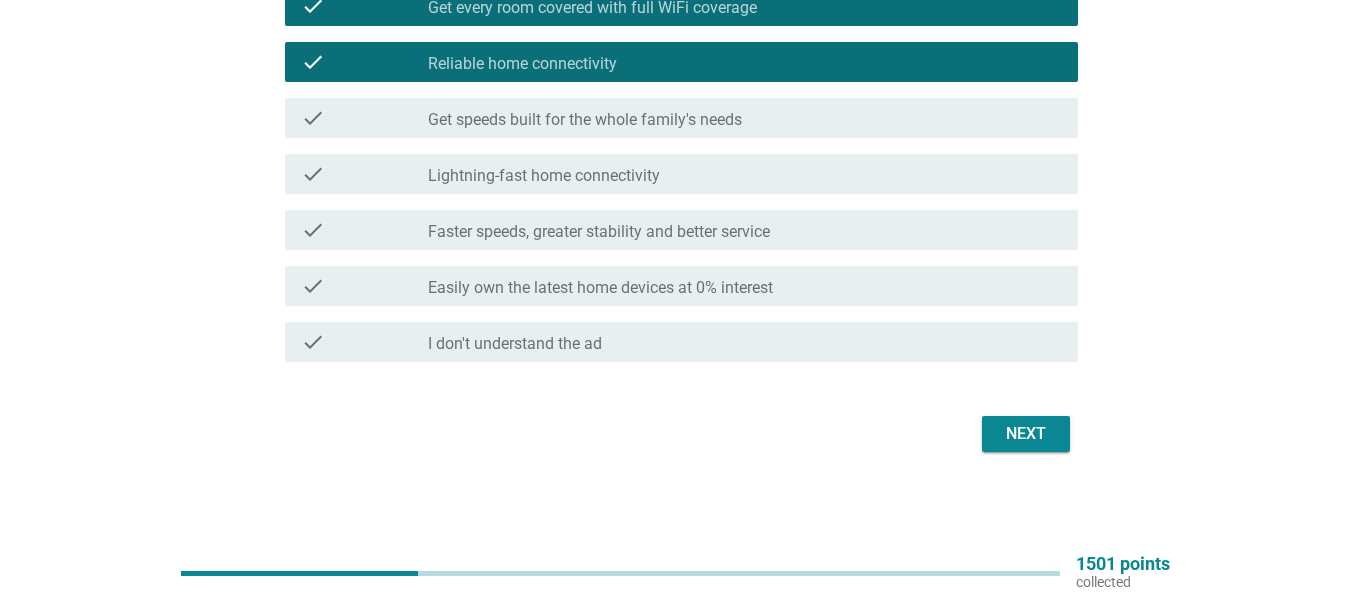 scroll, scrollTop: 222, scrollLeft: 0, axis: vertical 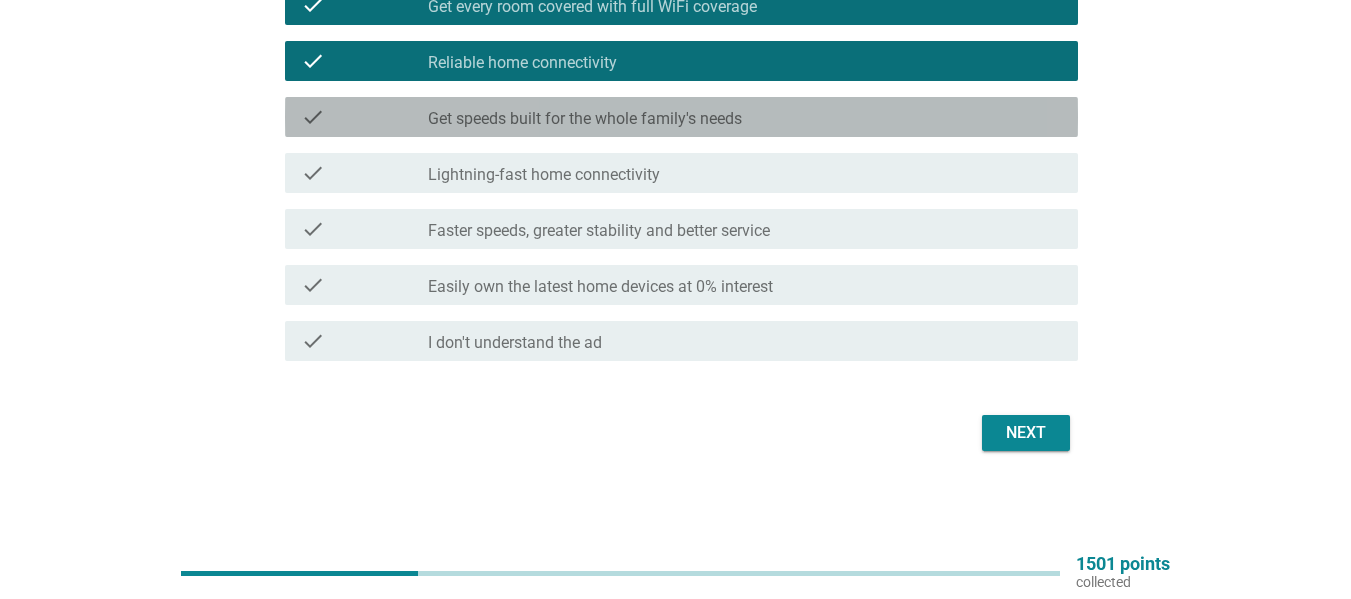 click on "Get speeds built for the whole family's needs" at bounding box center [585, 119] 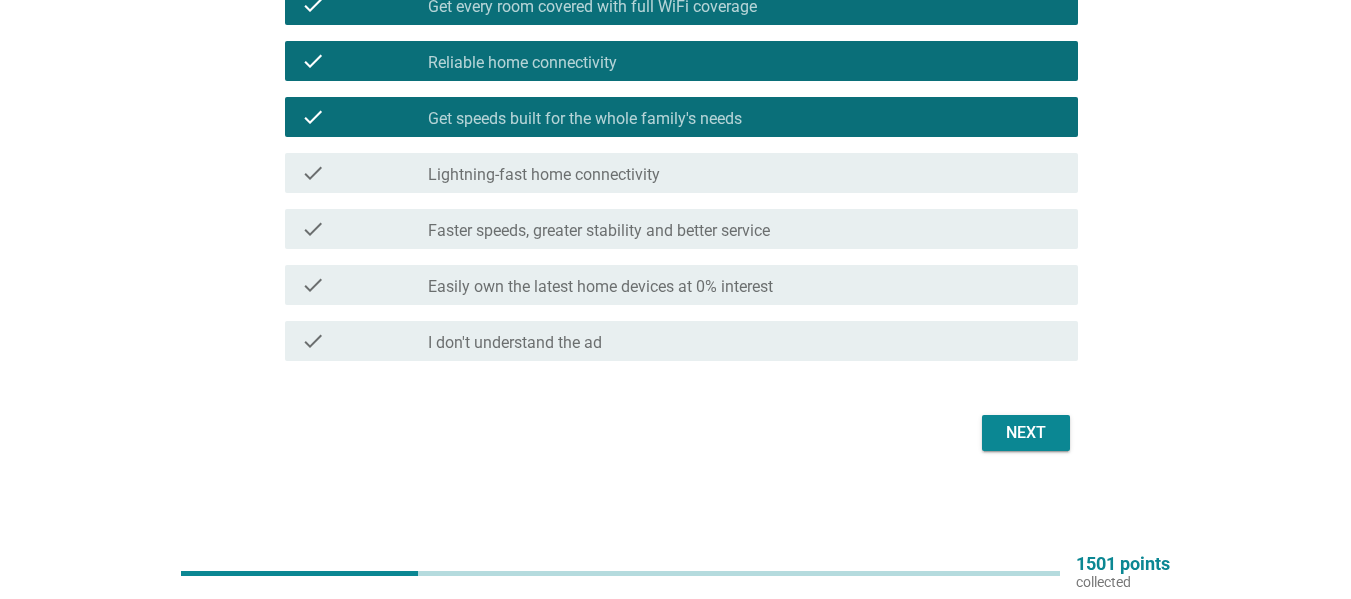 click on "What is the key message that you understand from this video ad?      info   Choose as many as you like   check     check_box Get every room covered with full WiFi coverage   check     check_box Reliable home connectivity   check     check_box Get speeds built for the whole family's needs   check     check_box_outline_blank Lightning-fast home connectivity   check     check_box_outline_blank Faster speeds, greater stability and better service   check     check_box Easily own the latest home devices at 0% interest   check     check_box_outline_blank I don't understand the ad       Next" at bounding box center (675, 162) 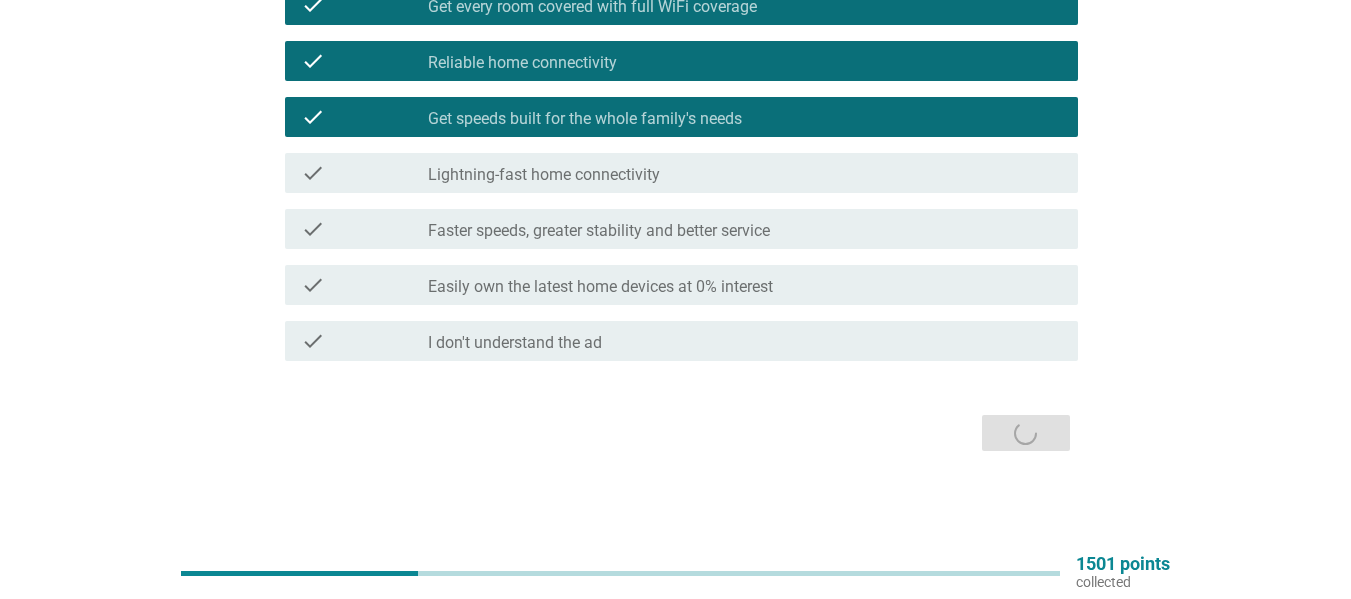 scroll, scrollTop: 0, scrollLeft: 0, axis: both 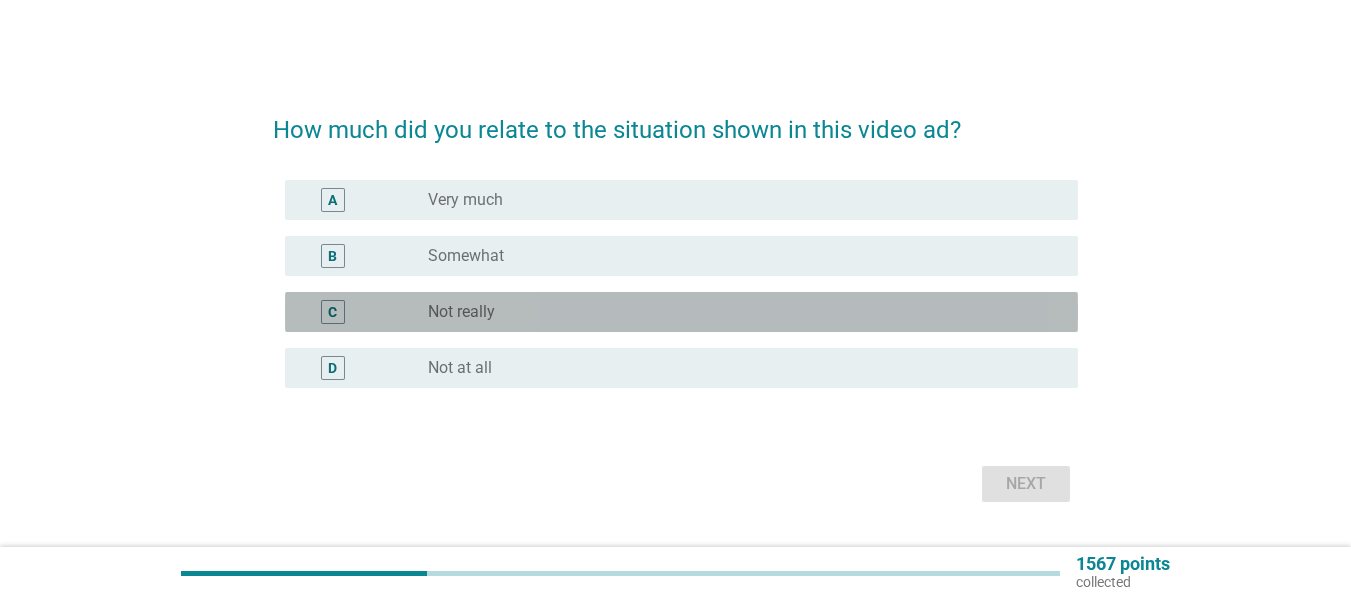 click on "radio_button_unchecked Not really" at bounding box center [737, 312] 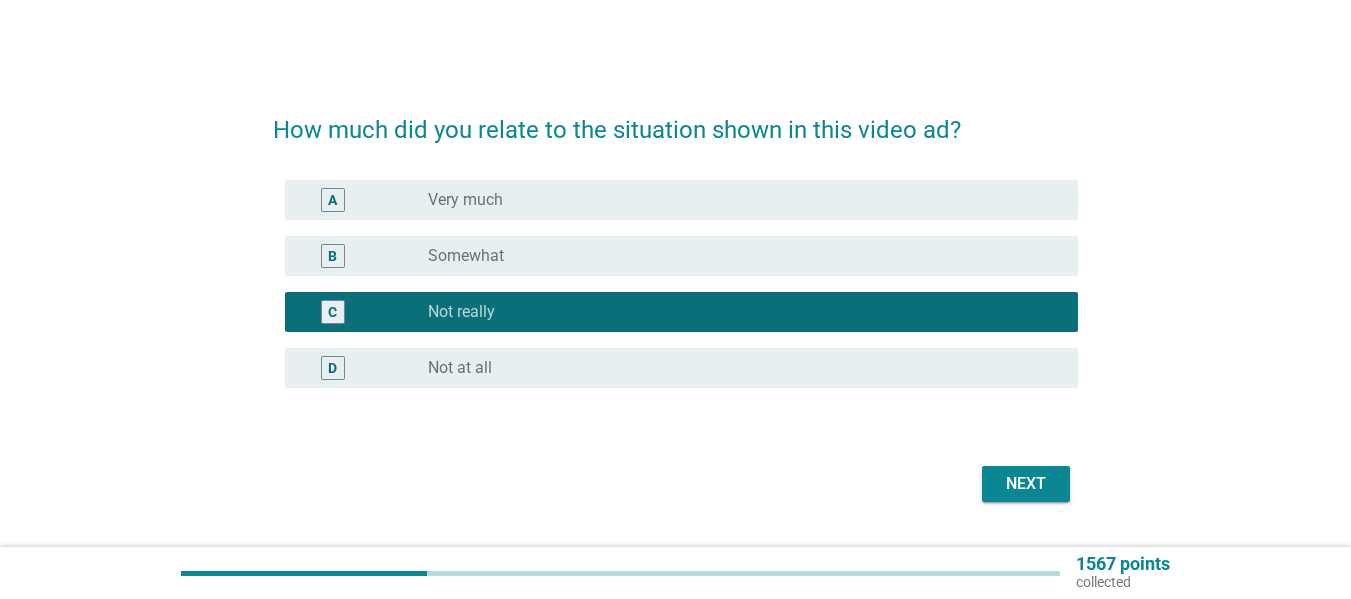 click on "Next" at bounding box center [1026, 484] 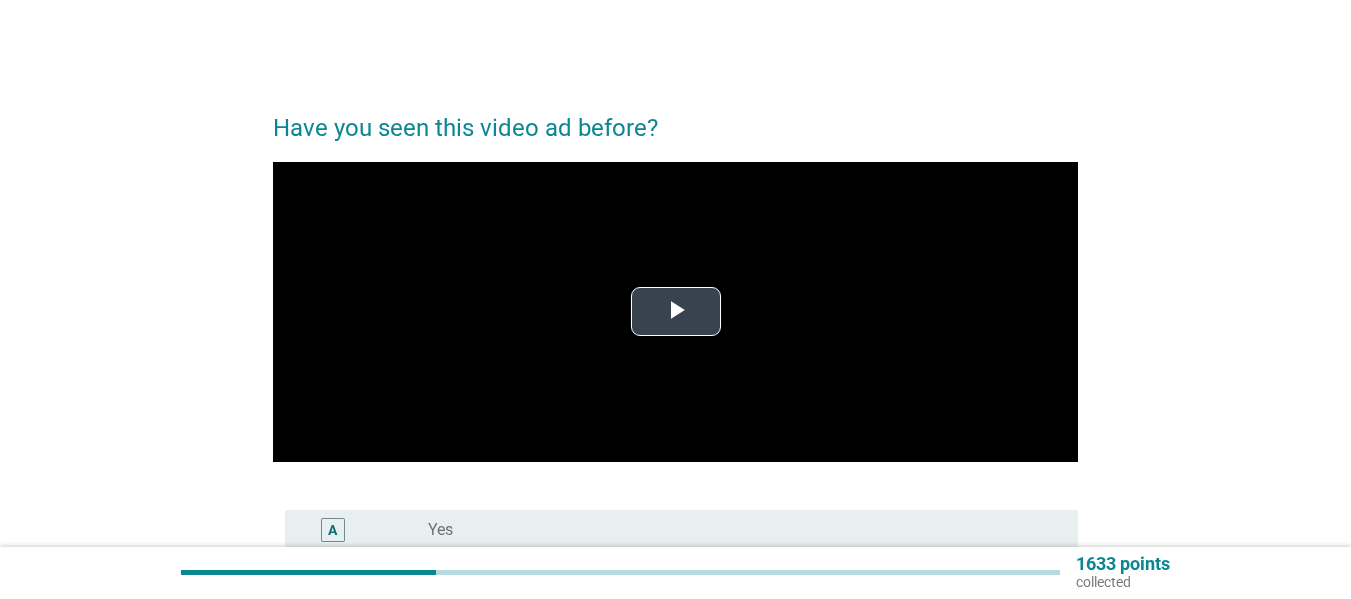 click at bounding box center (675, 312) 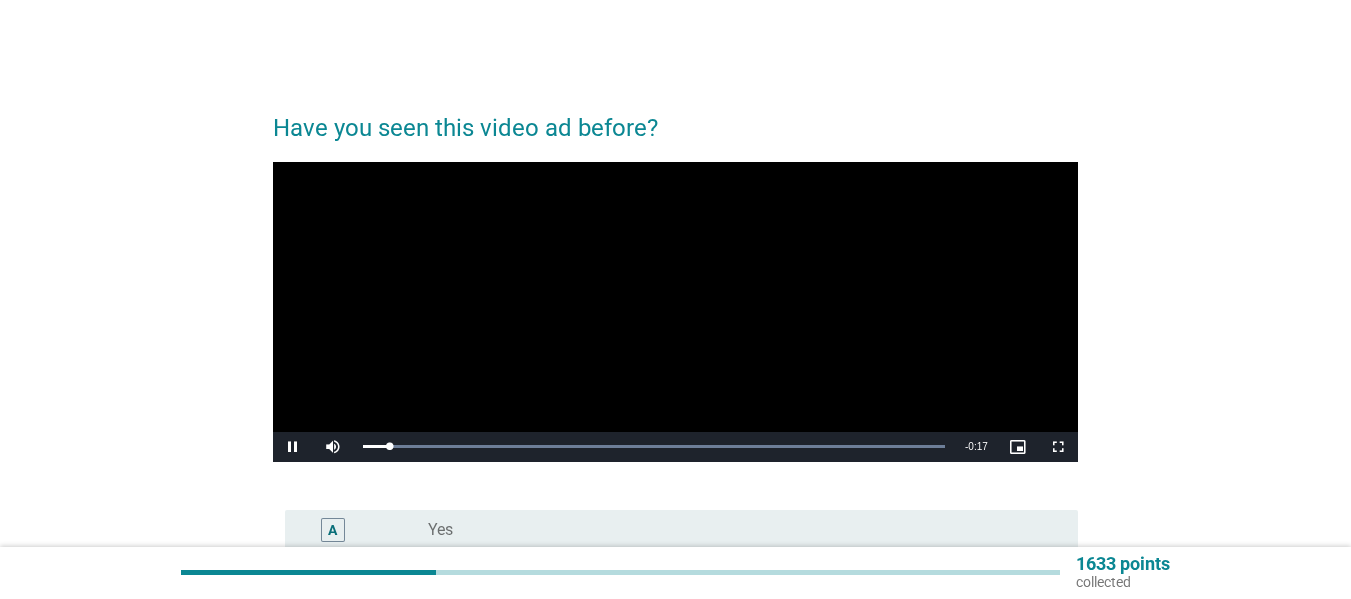 scroll, scrollTop: 100, scrollLeft: 0, axis: vertical 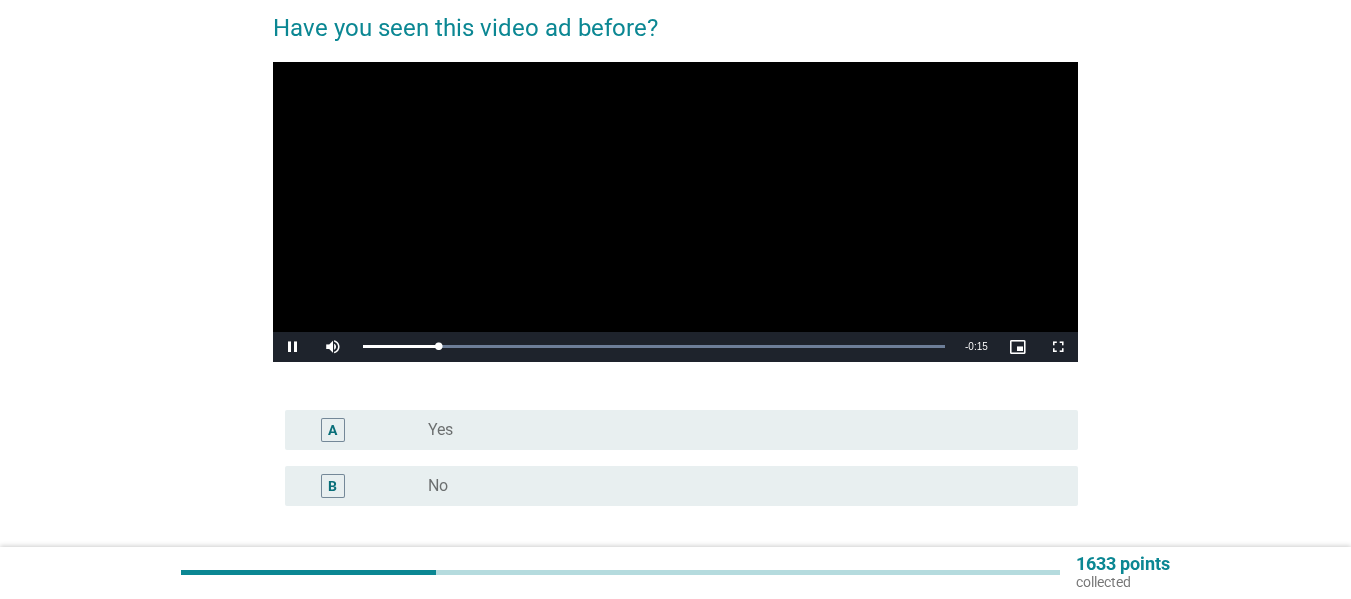 click on "radio_button_unchecked No" at bounding box center [737, 486] 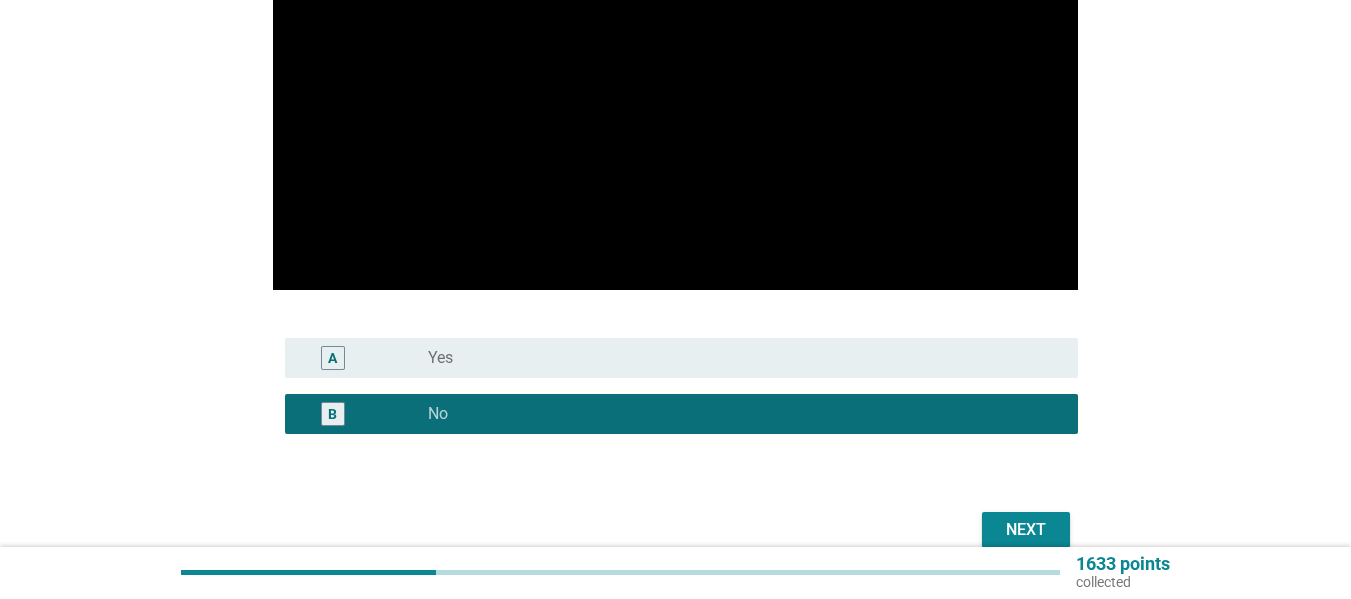 scroll, scrollTop: 200, scrollLeft: 0, axis: vertical 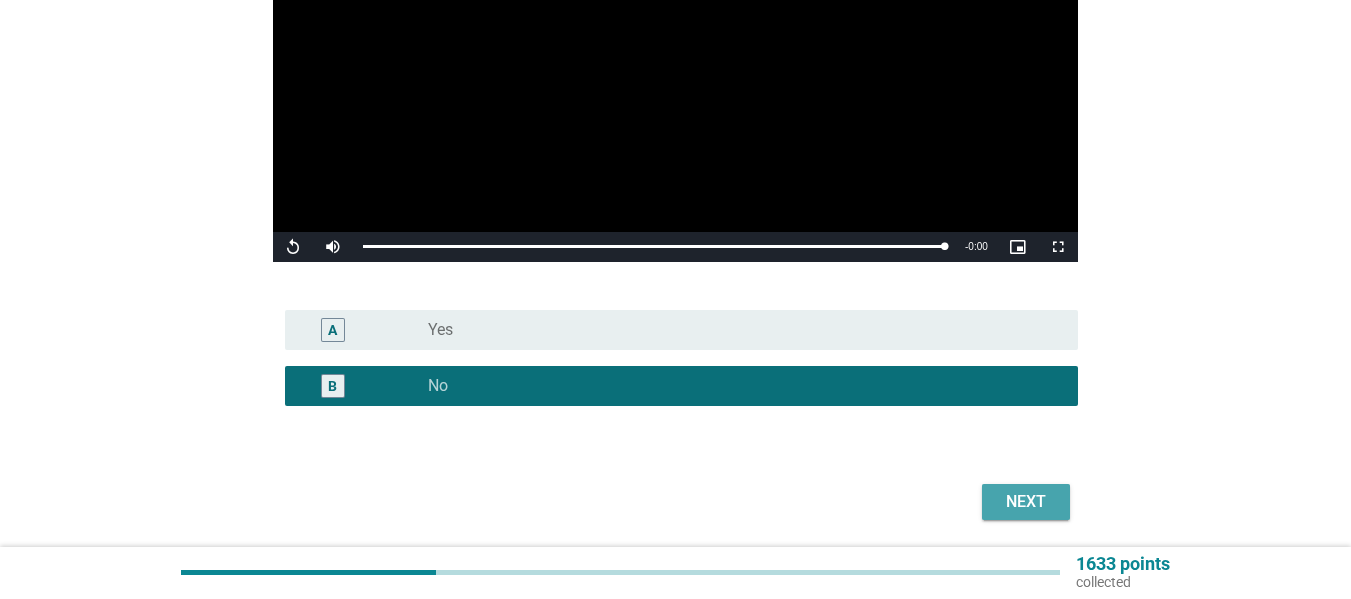 click on "Next" at bounding box center (1026, 502) 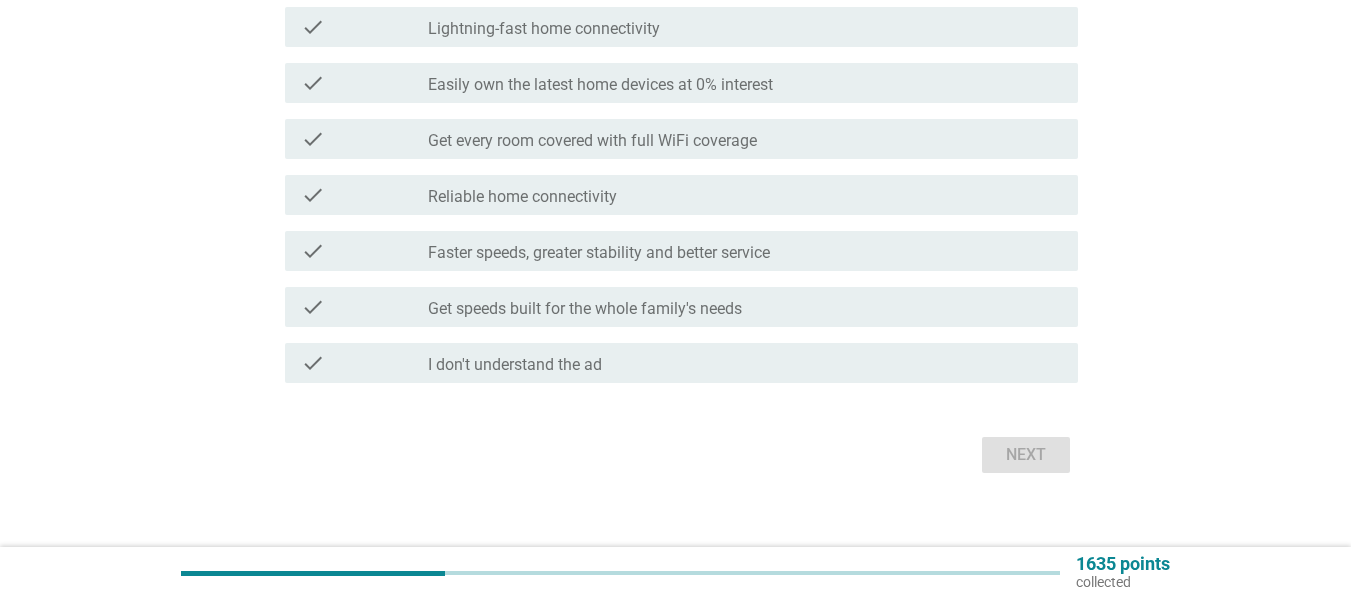 scroll, scrollTop: 0, scrollLeft: 0, axis: both 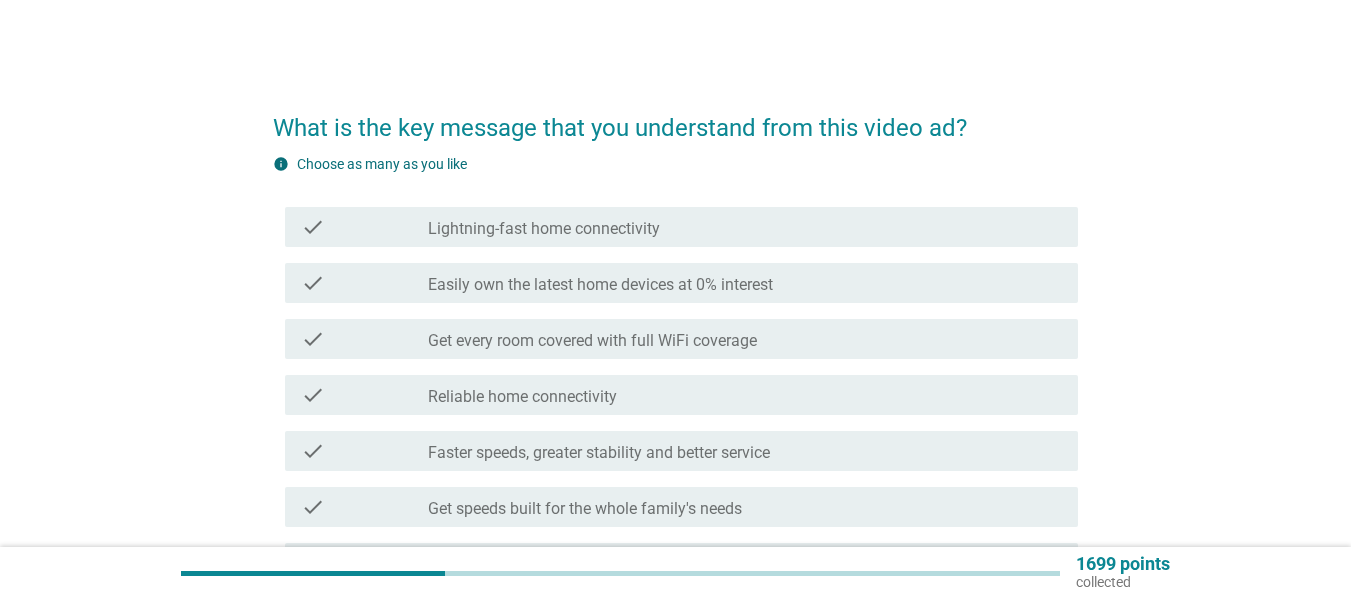 click on "Lightning-fast home connectivity" at bounding box center [544, 229] 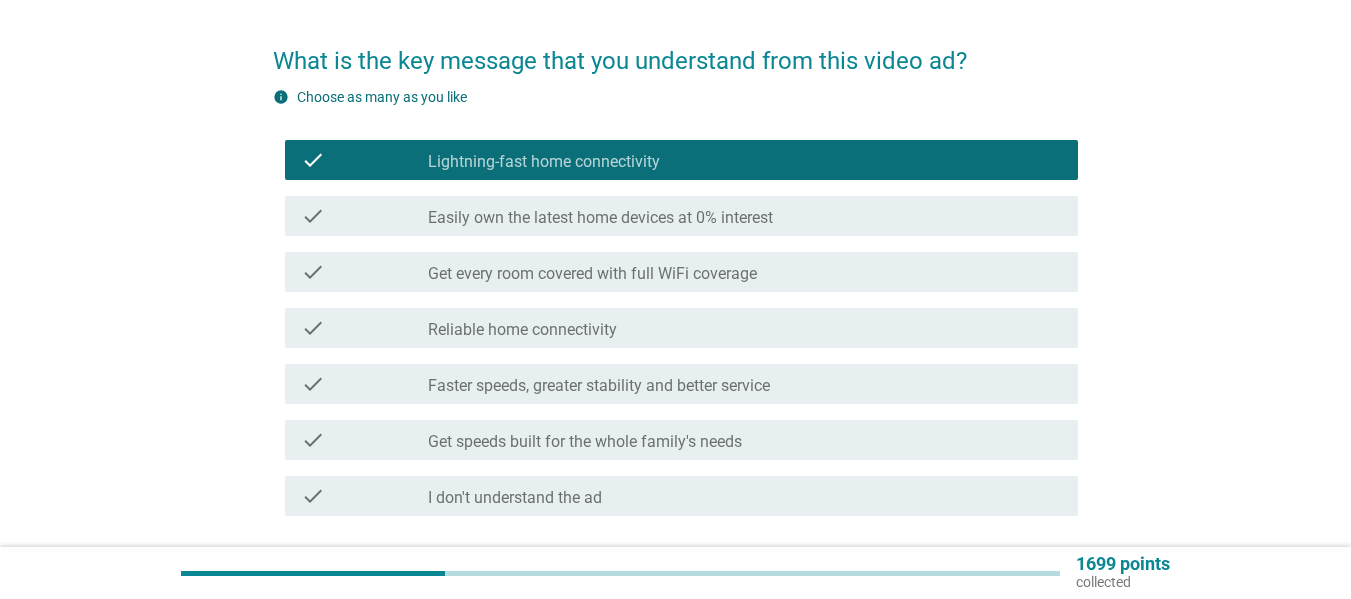 scroll, scrollTop: 100, scrollLeft: 0, axis: vertical 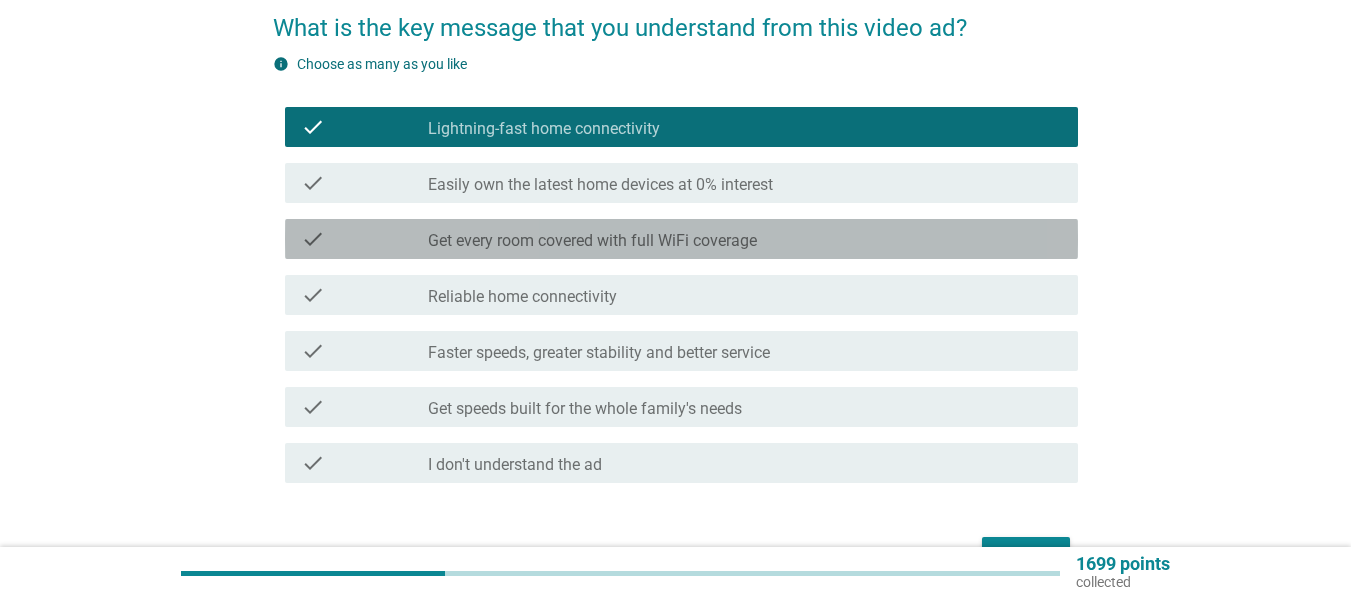 click on "Get every room covered with full WiFi coverage" at bounding box center [592, 241] 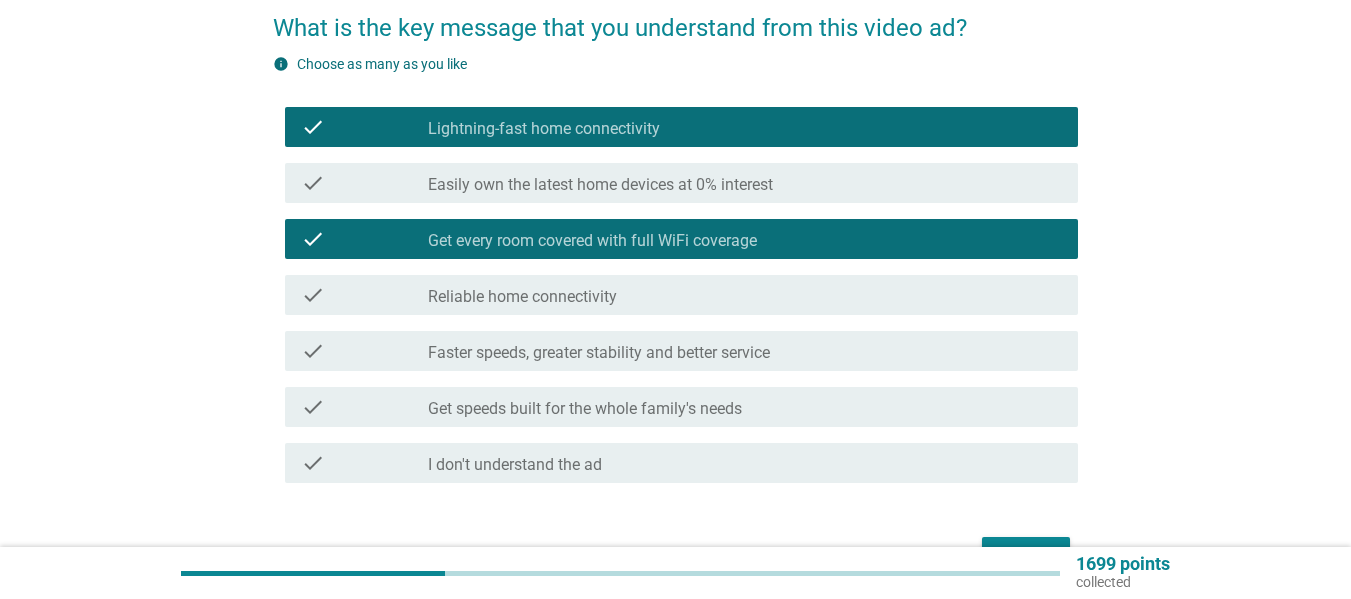 click on "check     check_box_outline_blank Faster speeds, greater stability and better service" at bounding box center (681, 351) 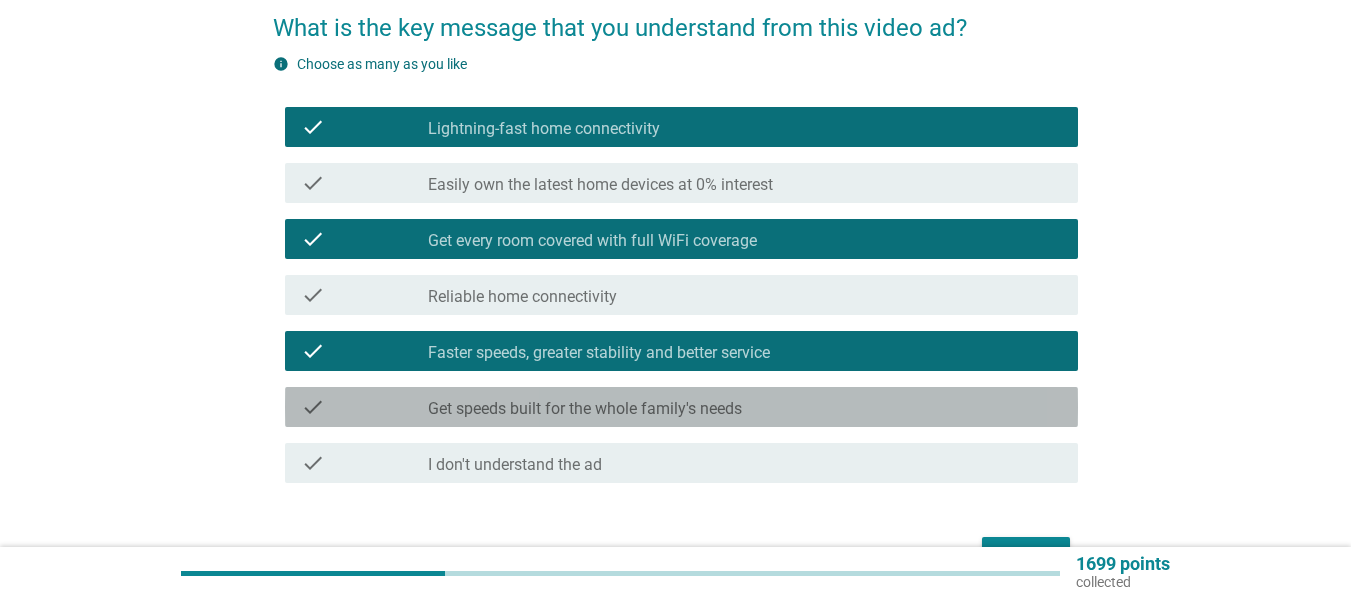 click on "check_box_outline_blank Get speeds built for the whole family's needs" at bounding box center [745, 407] 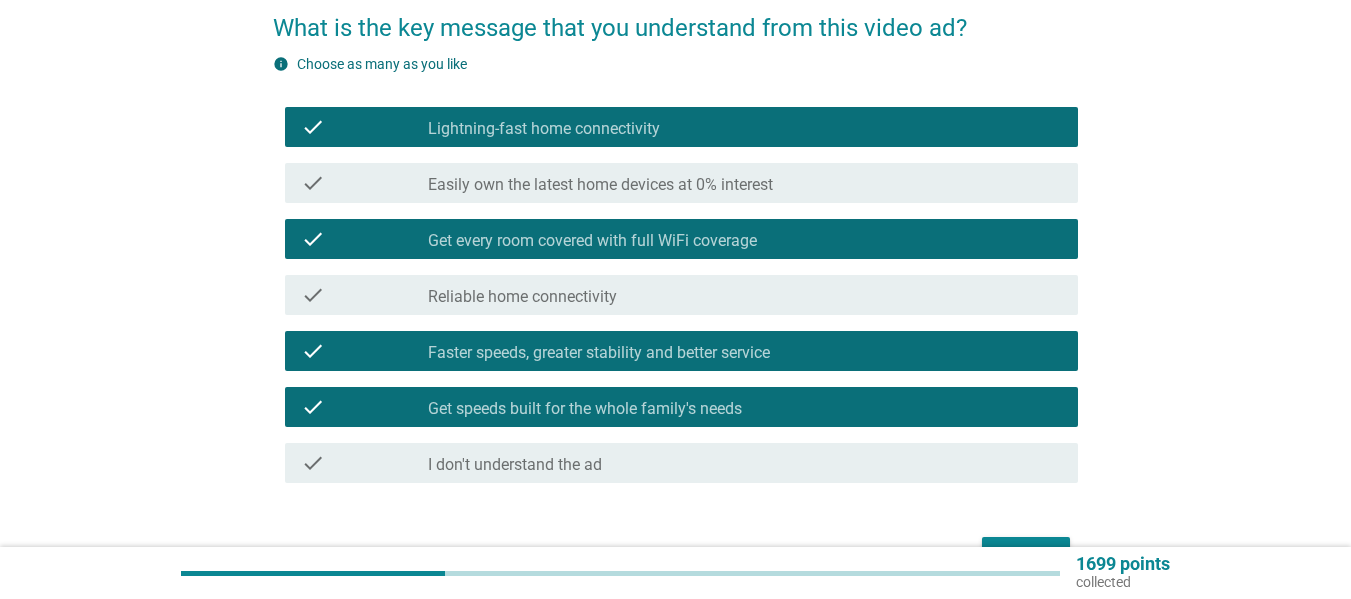 click on "Faster speeds, greater stability and better service" at bounding box center [599, 353] 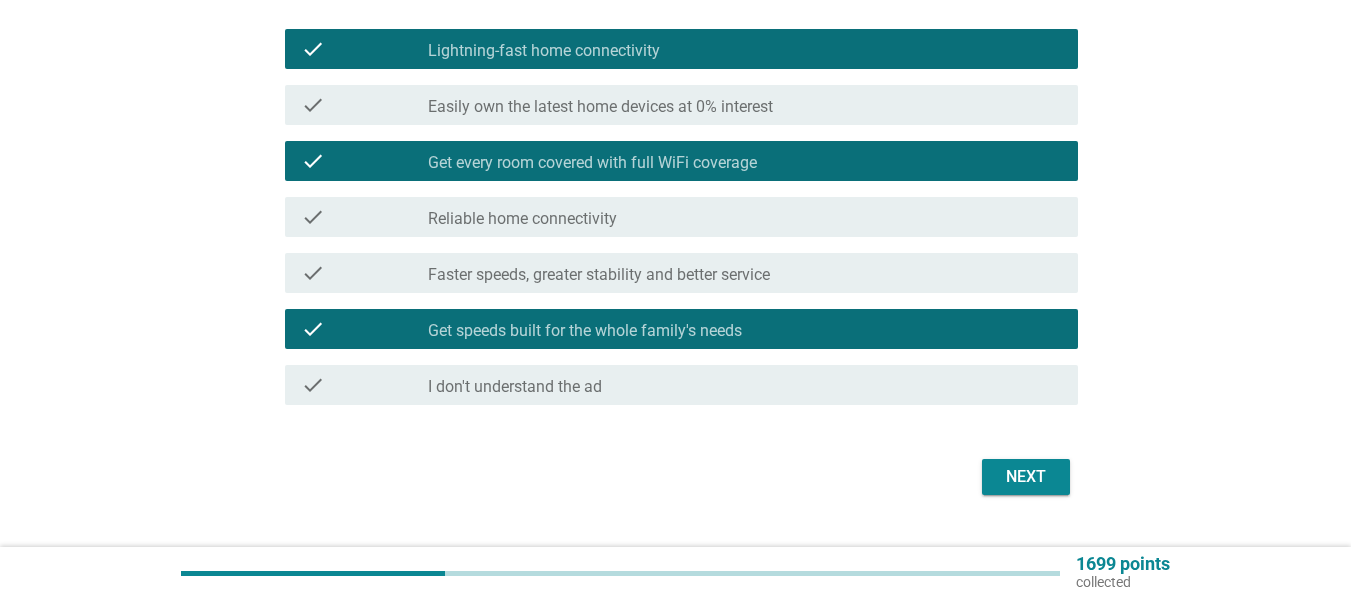 scroll, scrollTop: 200, scrollLeft: 0, axis: vertical 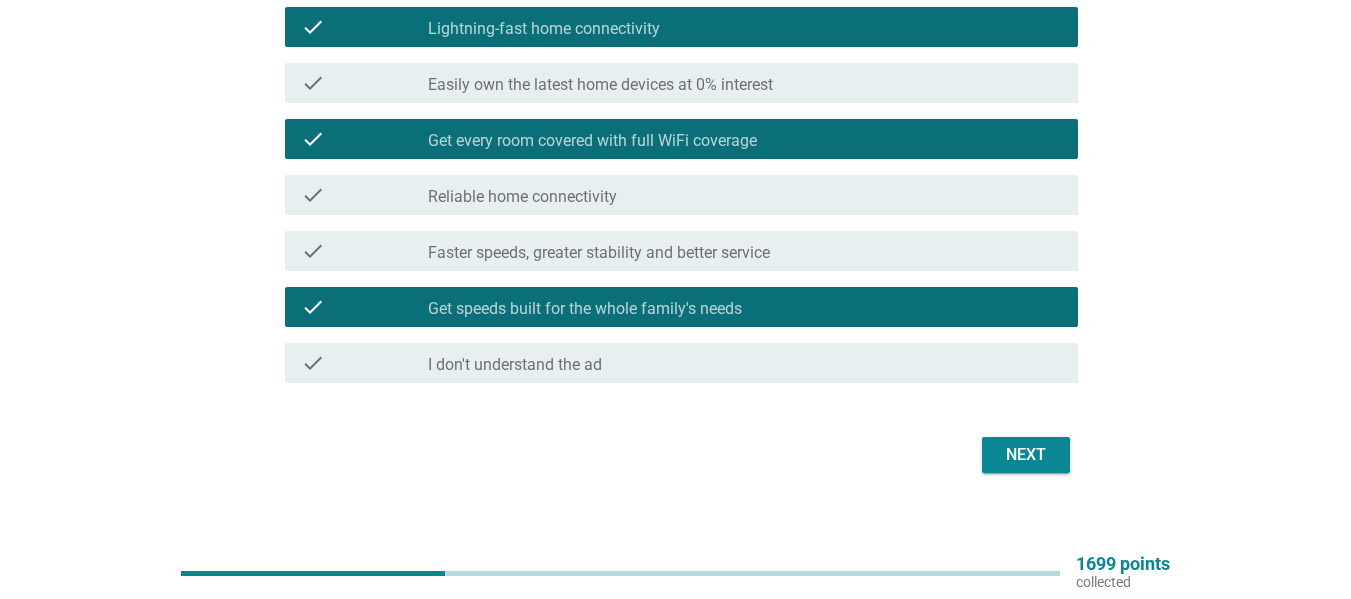 click on "Next" at bounding box center [1026, 455] 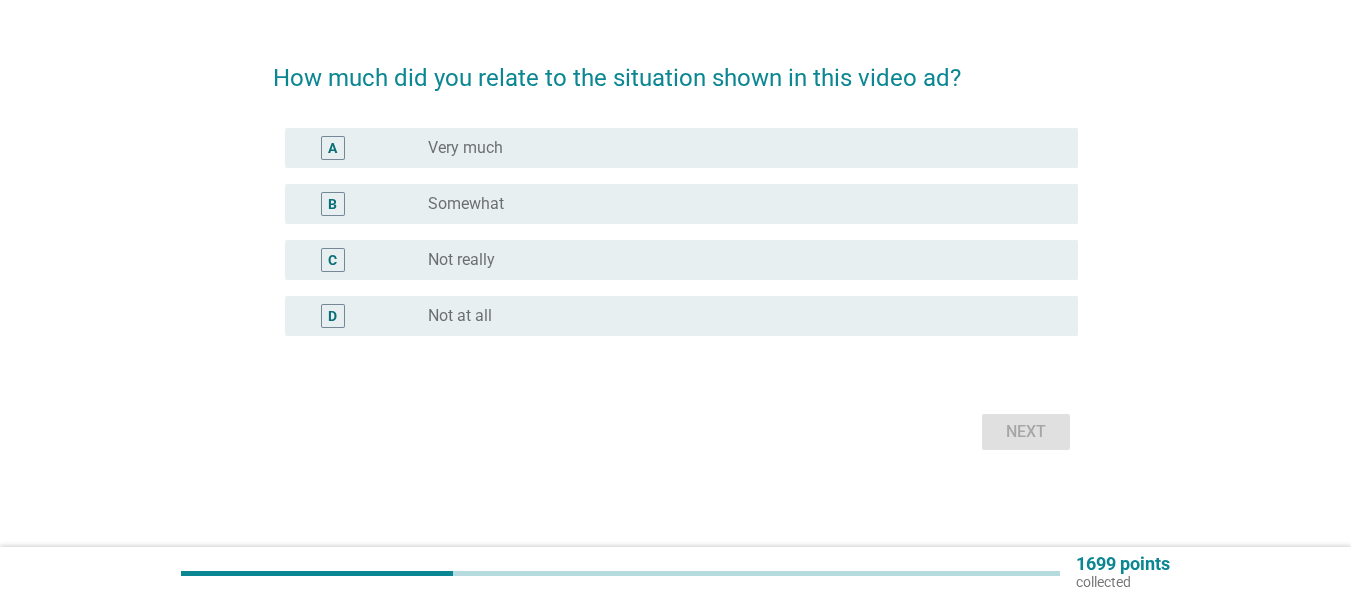 scroll, scrollTop: 0, scrollLeft: 0, axis: both 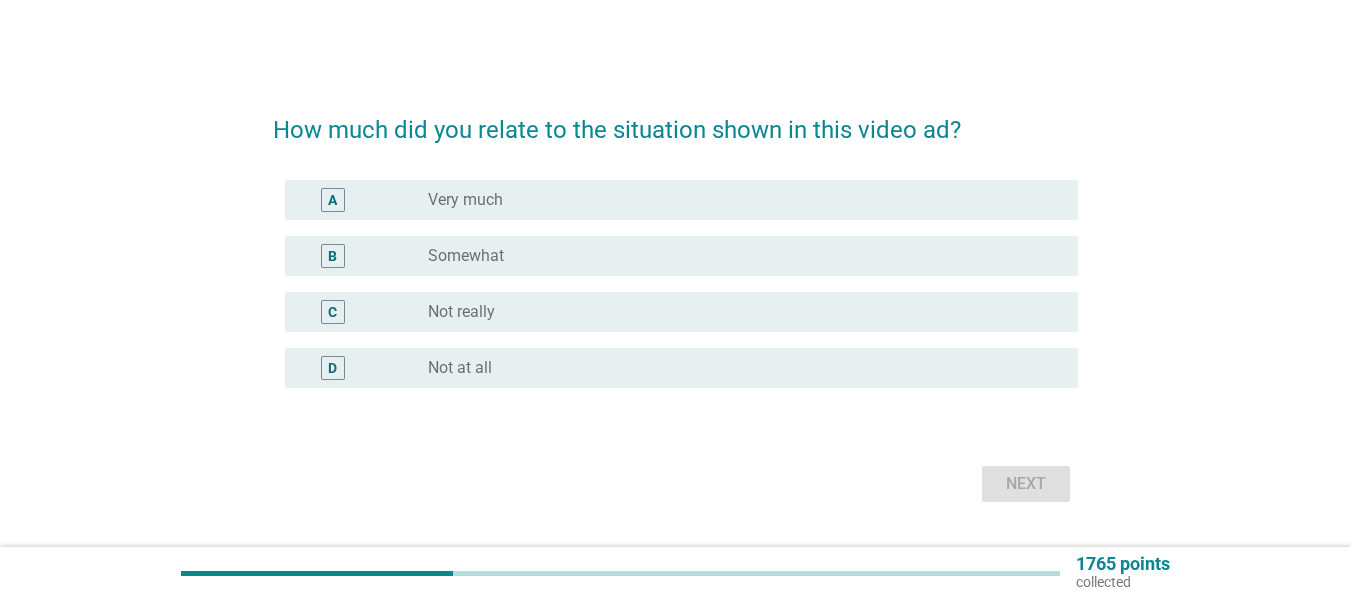click on "radio_button_unchecked Not really" at bounding box center (737, 312) 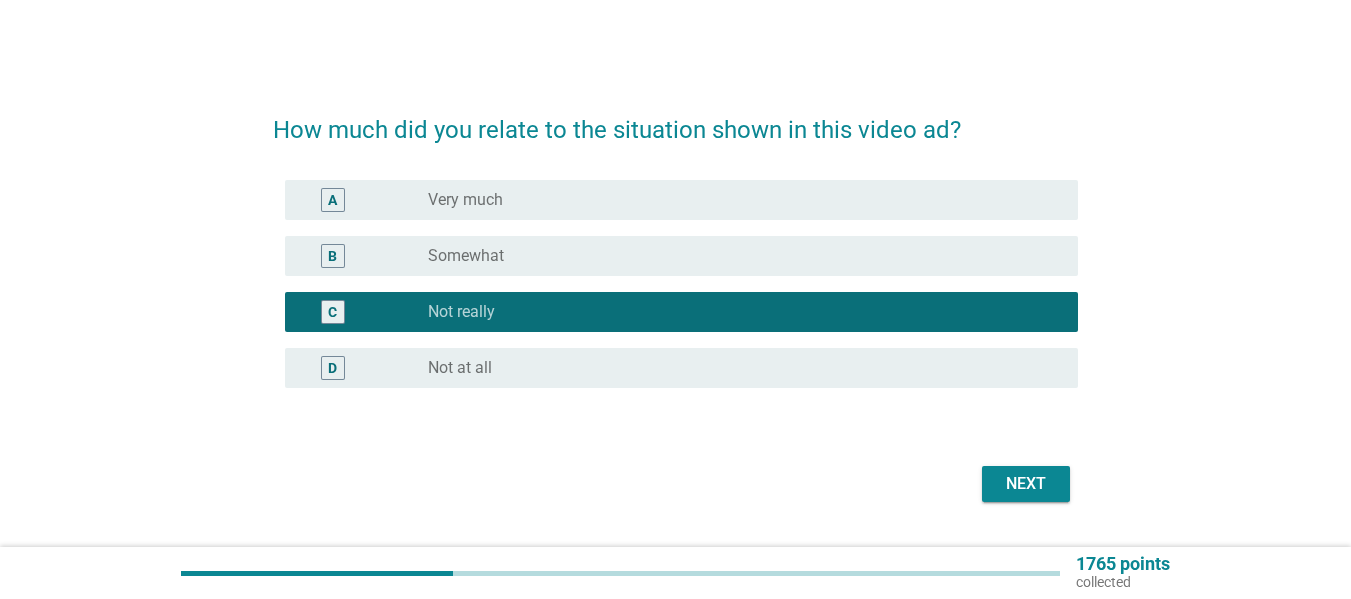 click on "Next" at bounding box center [1026, 484] 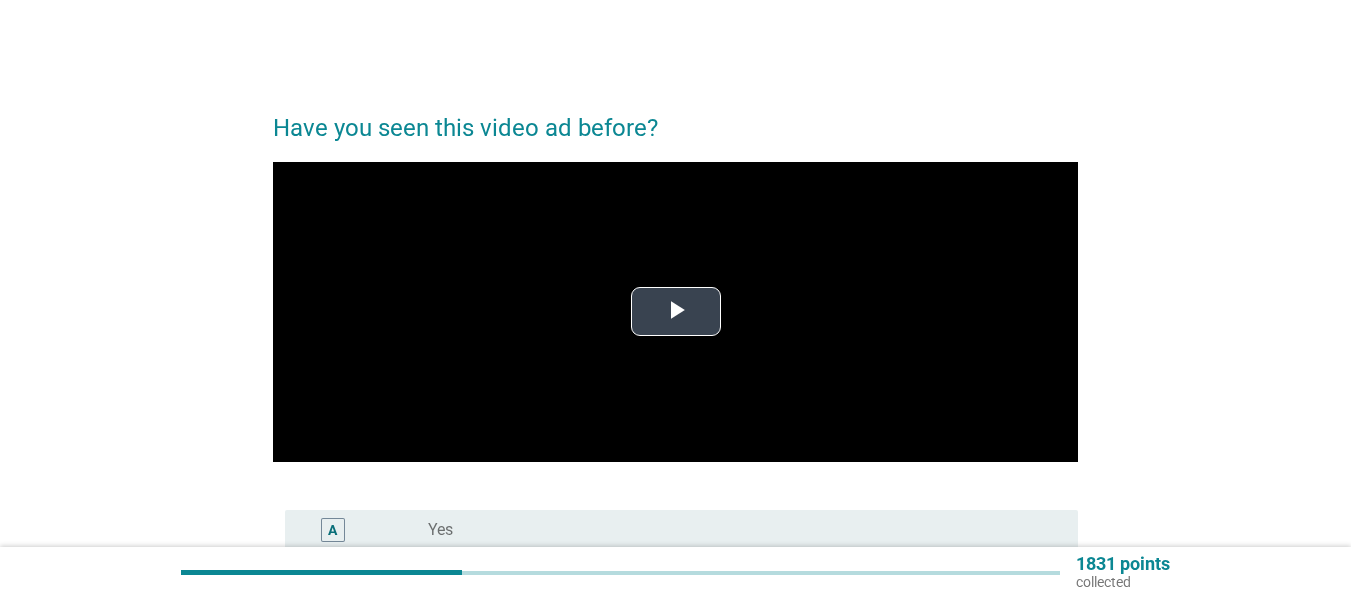 click at bounding box center [675, 312] 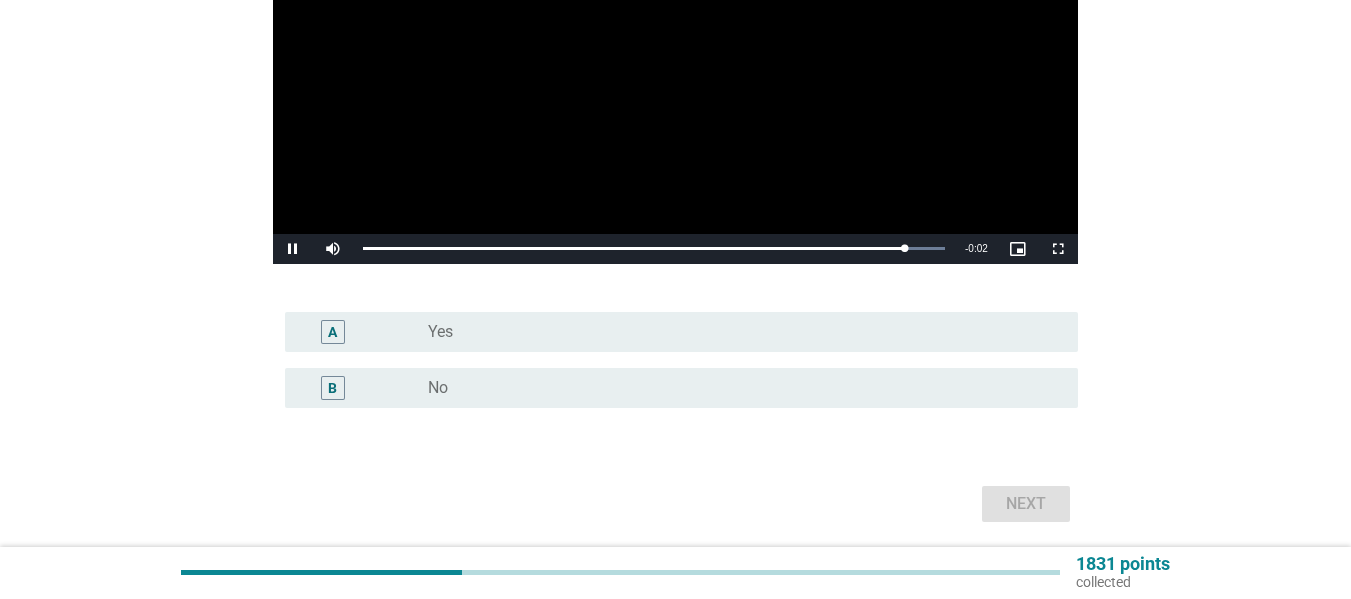 scroll, scrollTop: 200, scrollLeft: 0, axis: vertical 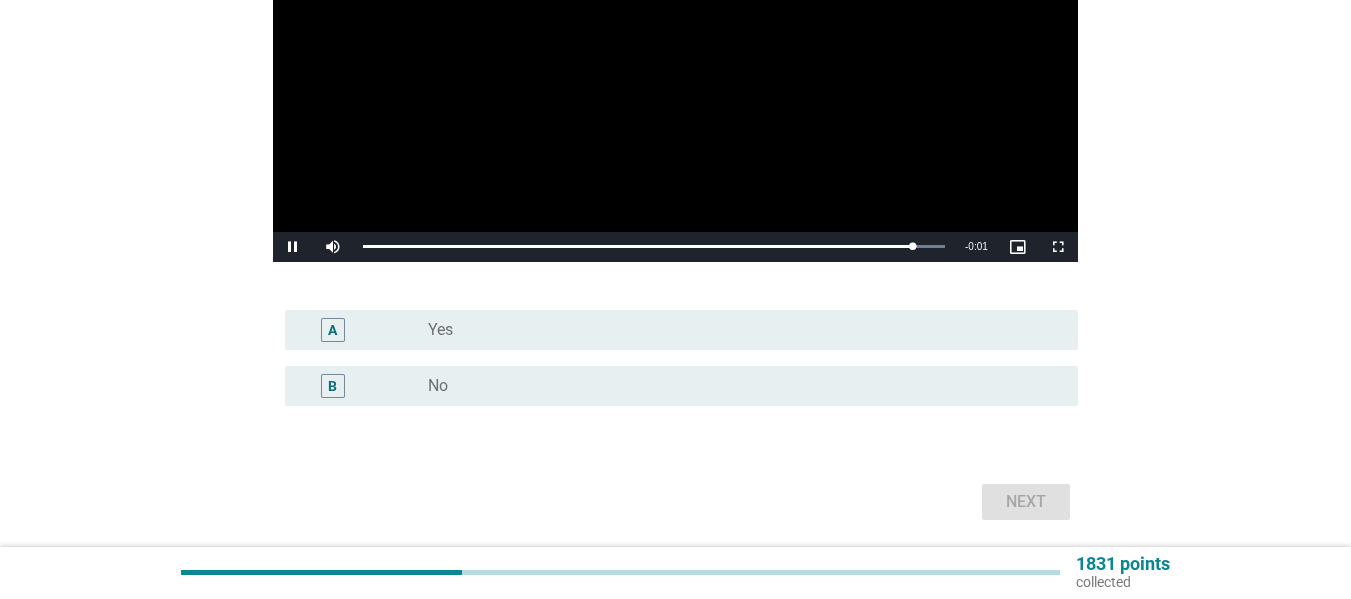 click on "radio_button_unchecked No" at bounding box center (737, 386) 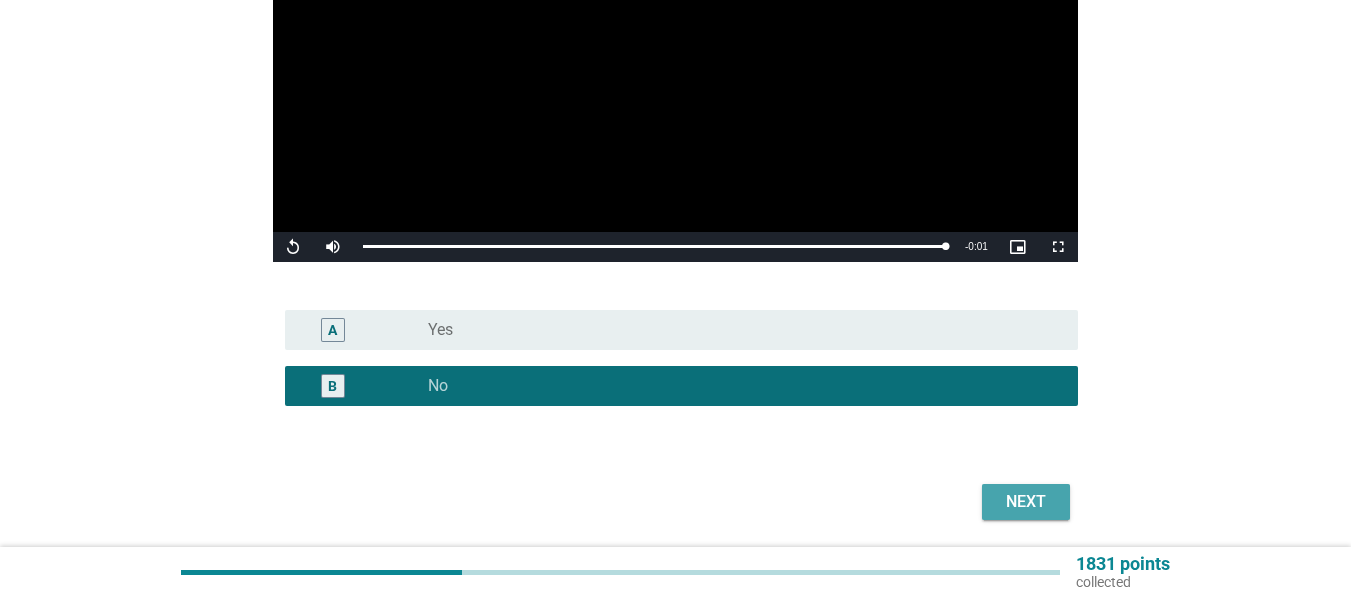 click on "Next" at bounding box center [1026, 502] 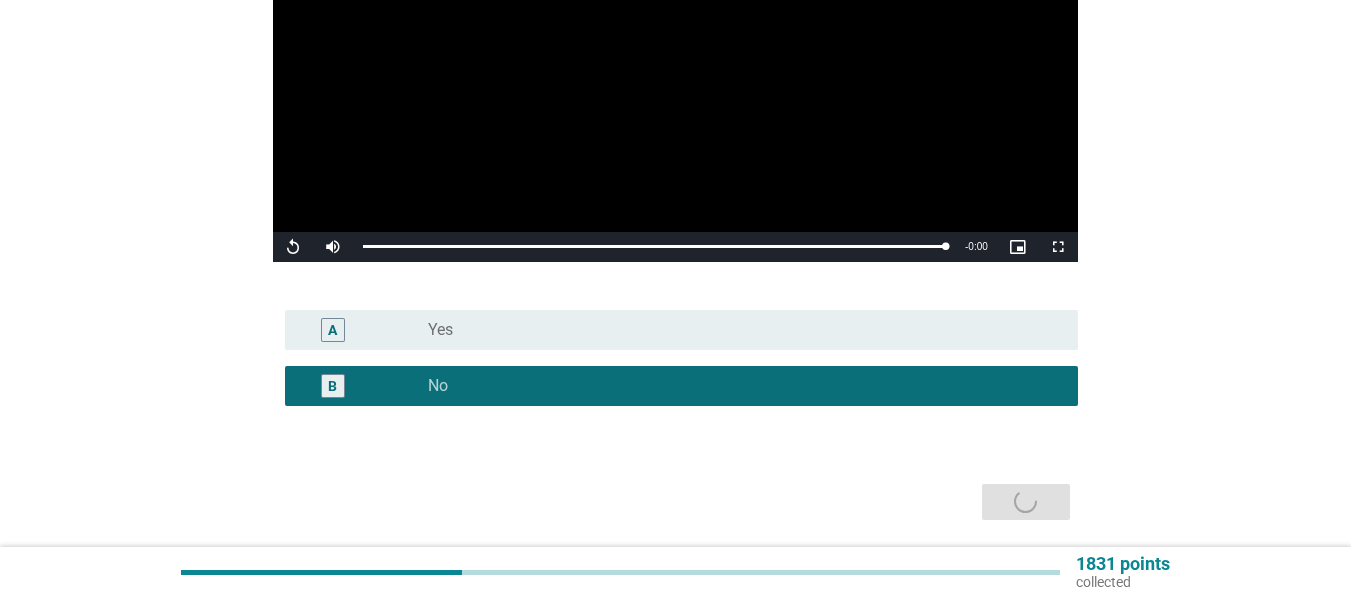 scroll, scrollTop: 0, scrollLeft: 0, axis: both 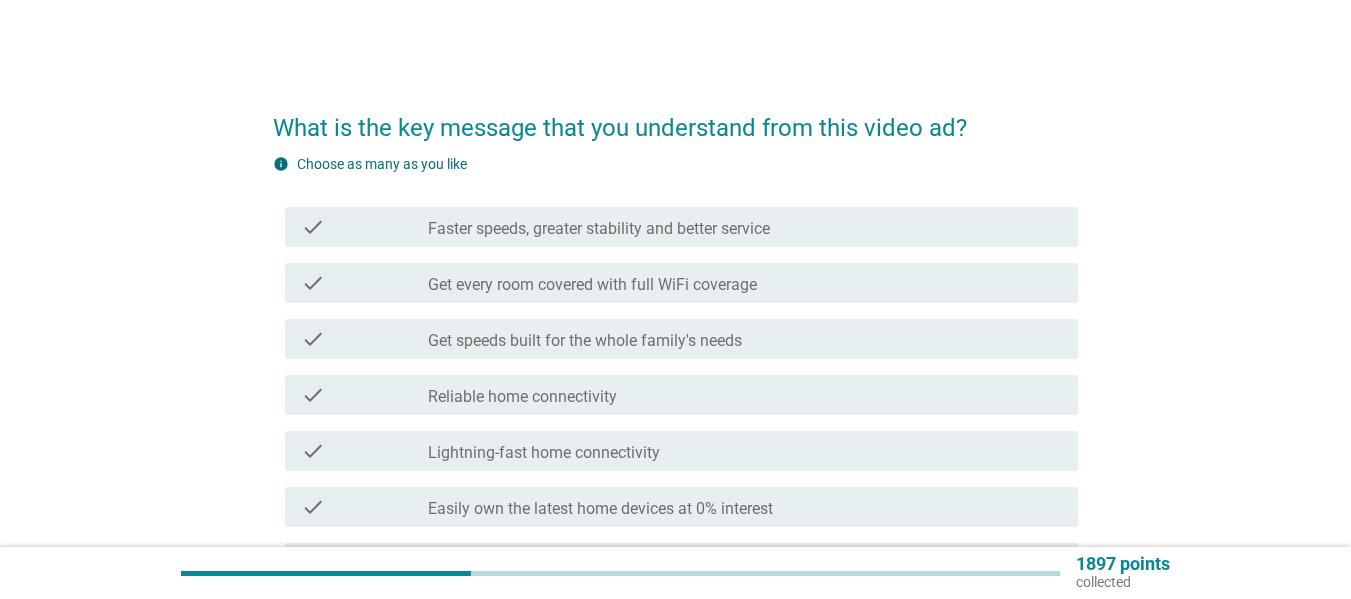 click on "check_box_outline_blank Reliable home connectivity" at bounding box center [745, 395] 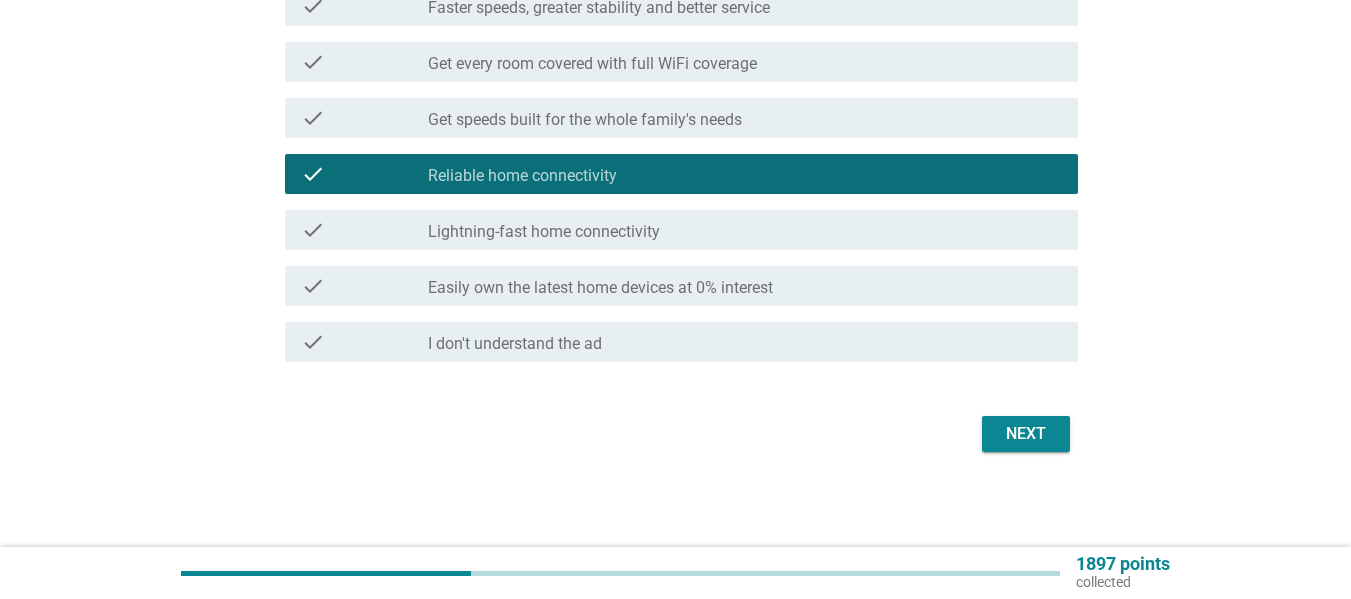 scroll, scrollTop: 222, scrollLeft: 0, axis: vertical 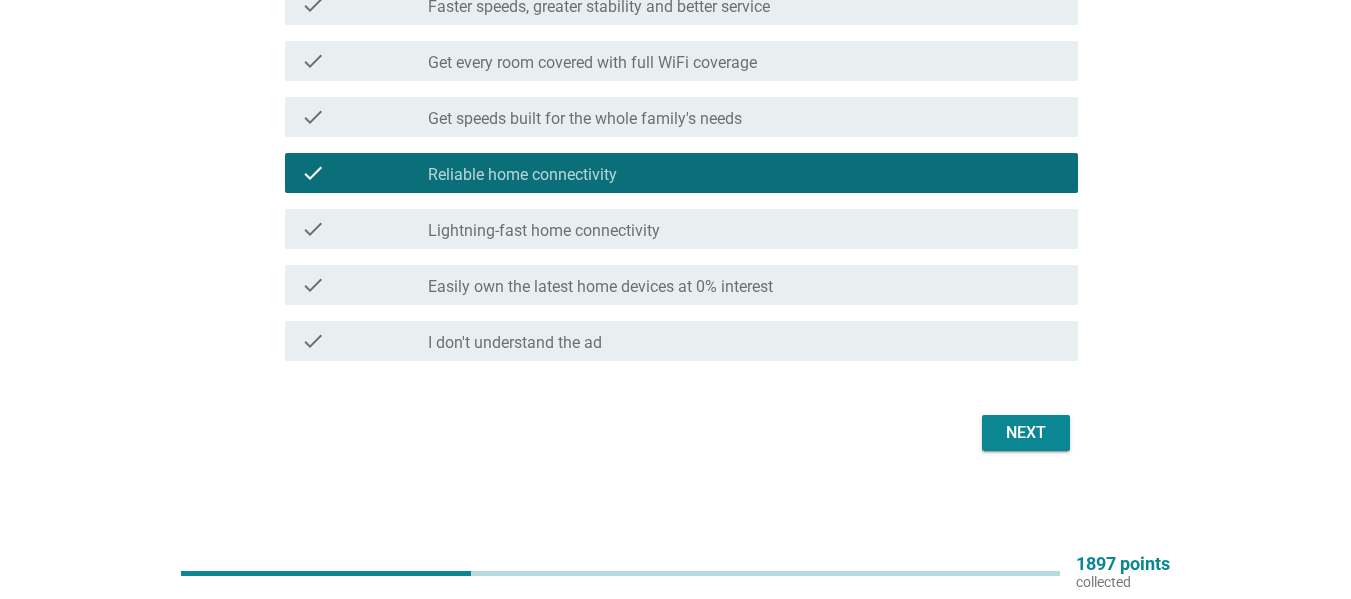 click on "Next" at bounding box center (1026, 433) 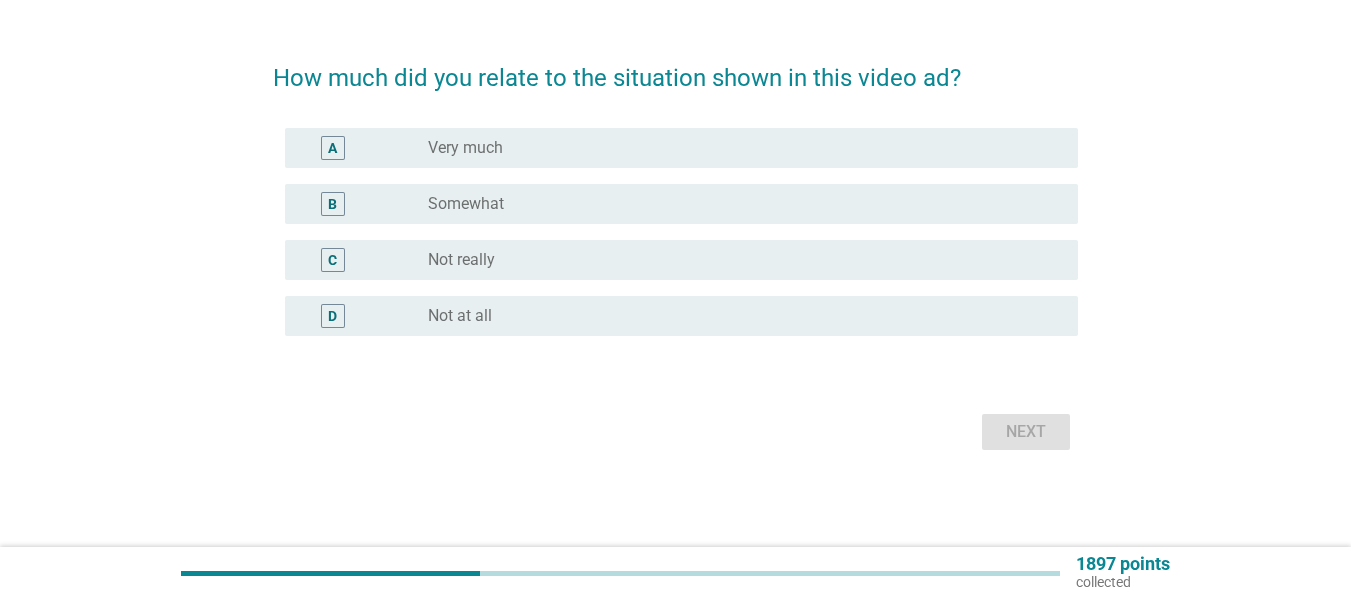 scroll, scrollTop: 0, scrollLeft: 0, axis: both 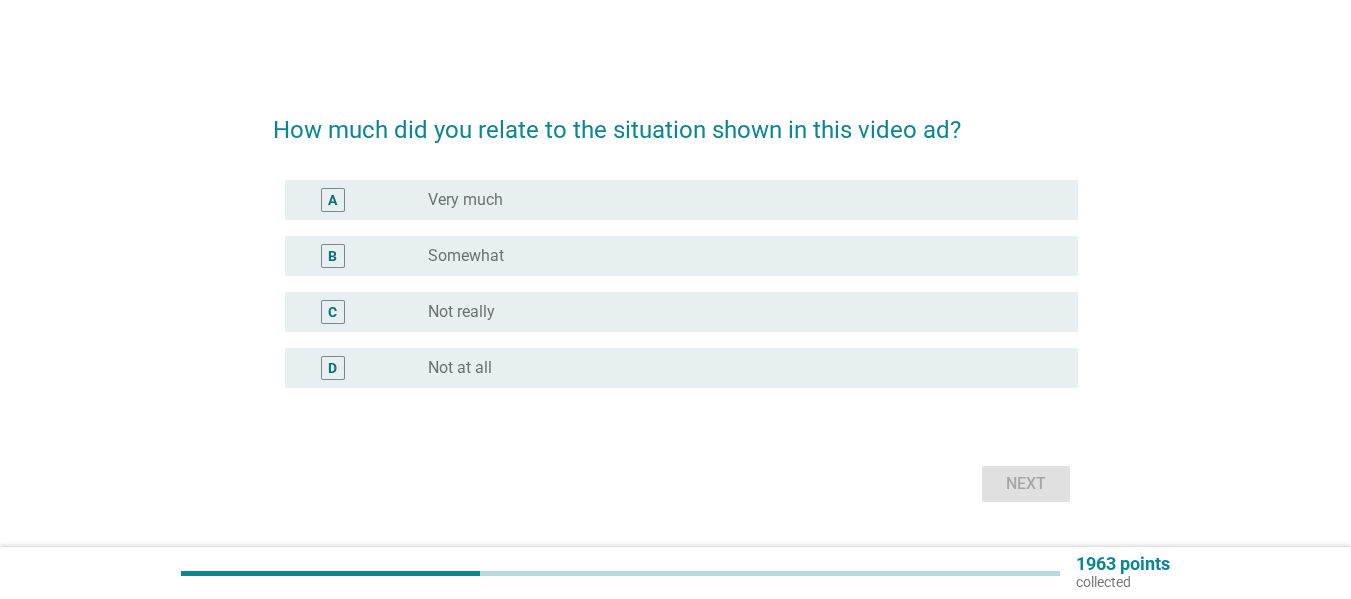 click on "radio_button_unchecked Not really" at bounding box center (737, 312) 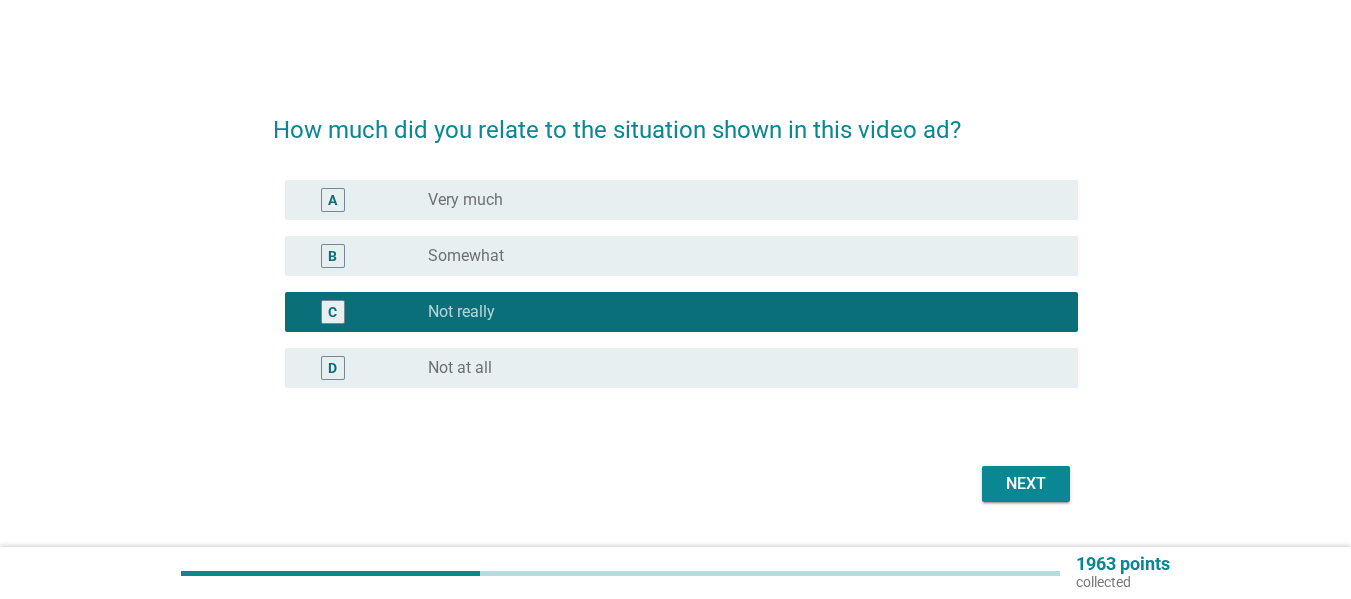 click on "radio_button_unchecked Not at all" at bounding box center [745, 368] 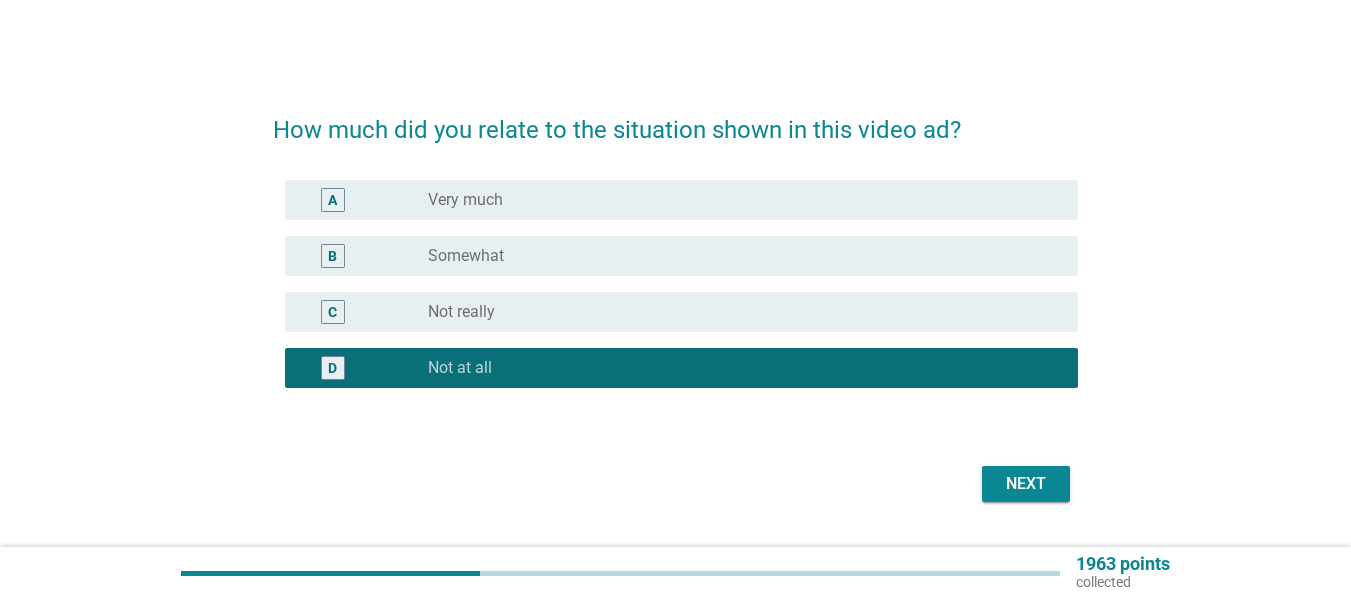 click on "B     radio_button_unchecked Somewhat" at bounding box center [681, 256] 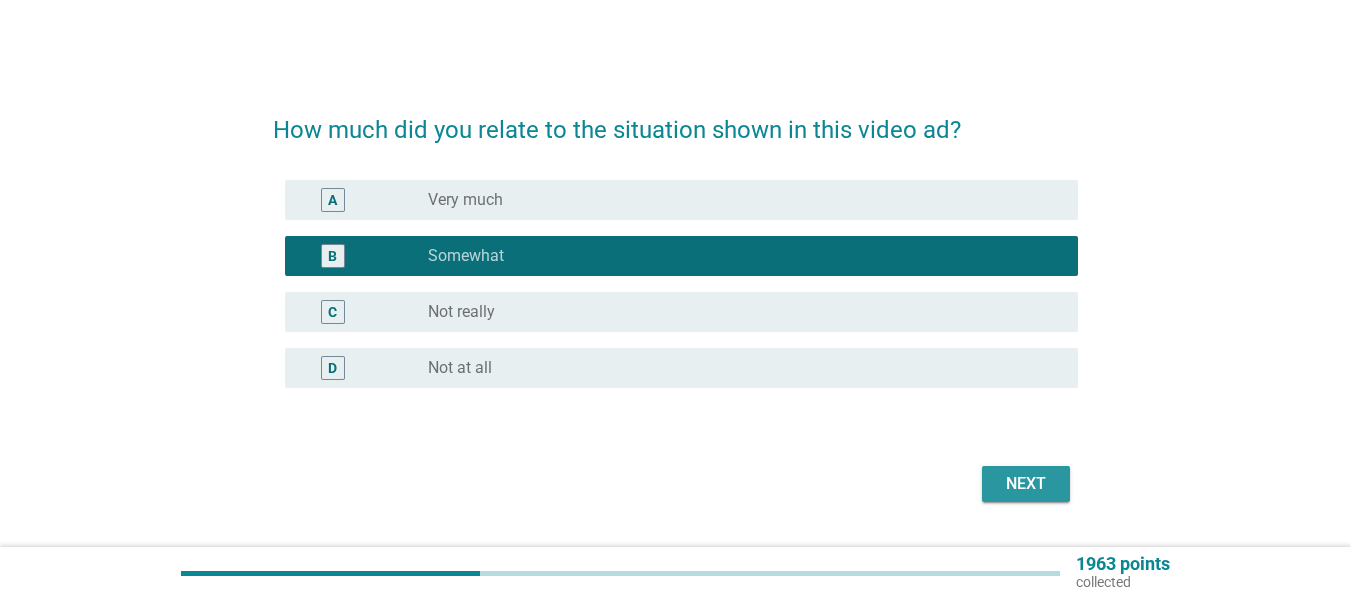 click on "Next" at bounding box center (1026, 484) 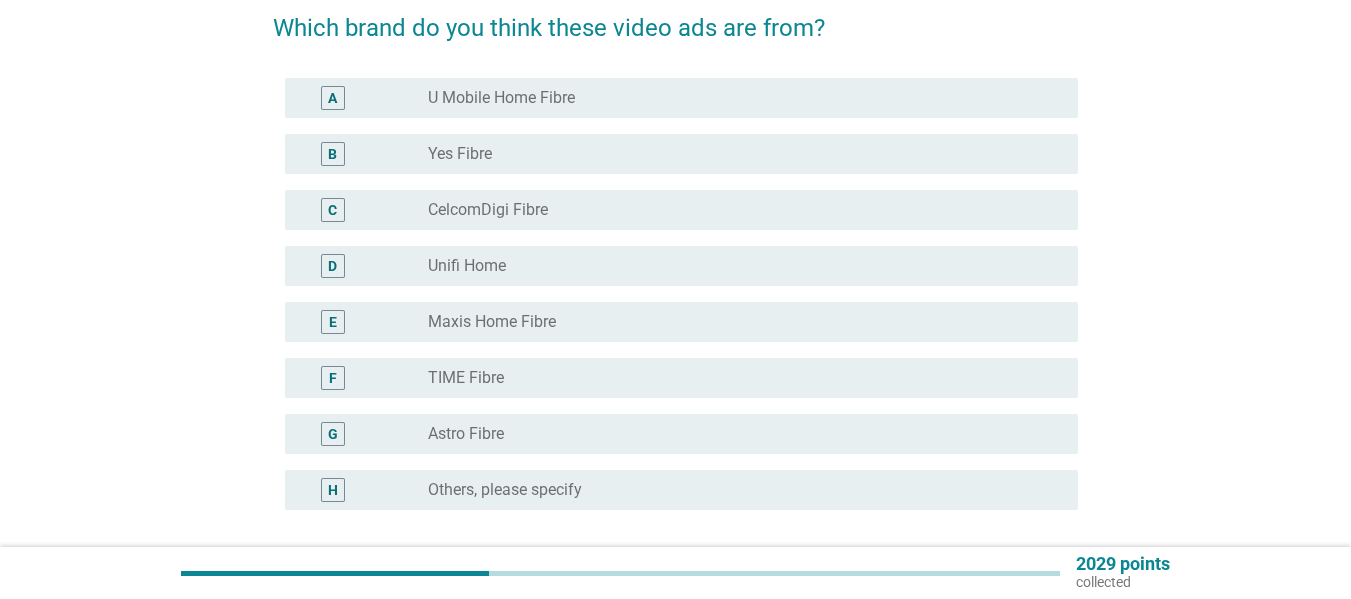 click on "radio_button_unchecked Maxis Home Fibre" at bounding box center [737, 322] 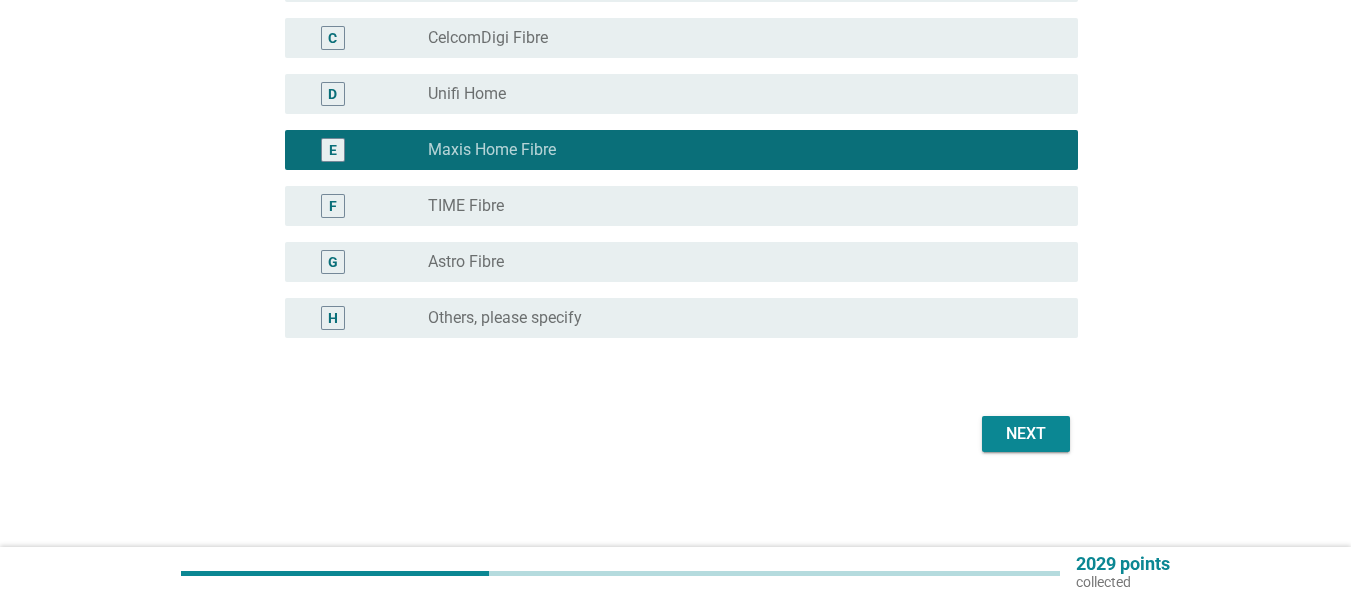 scroll, scrollTop: 273, scrollLeft: 0, axis: vertical 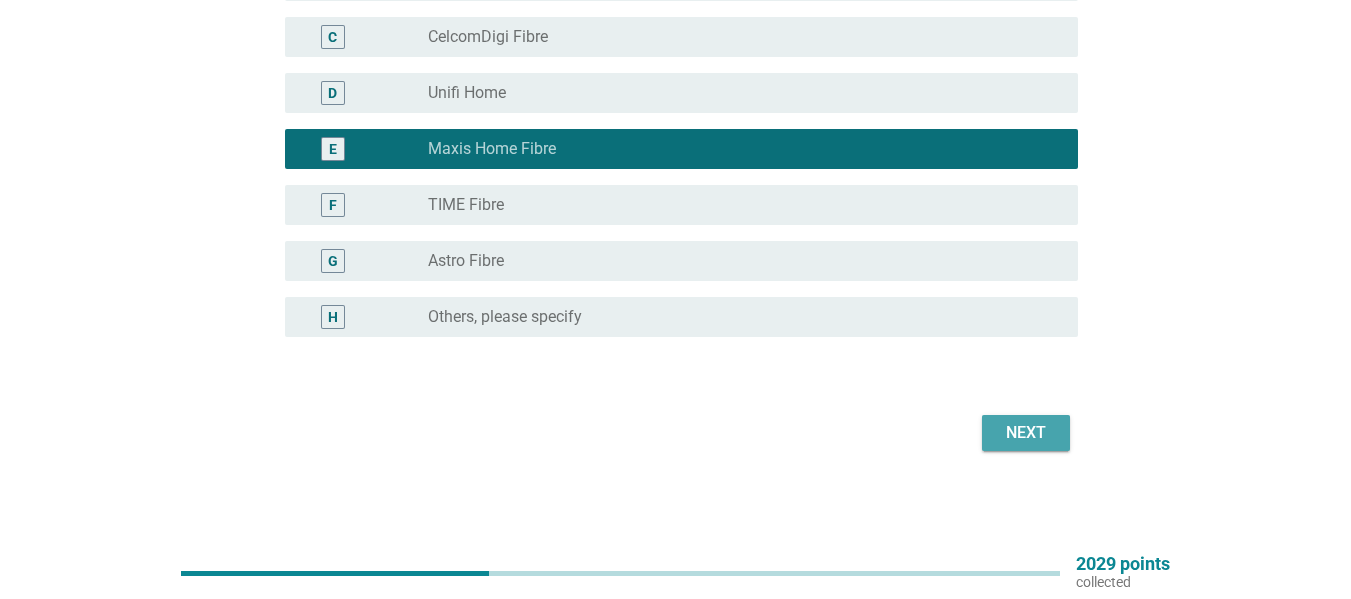 click on "Next" at bounding box center (1026, 433) 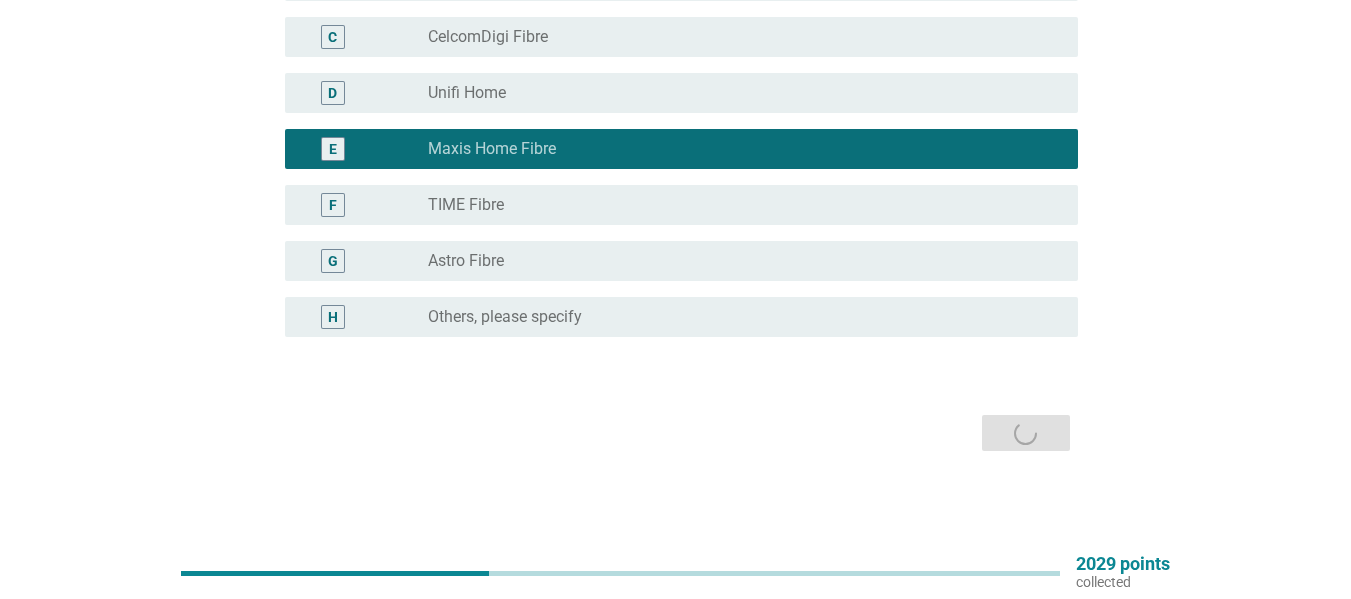 scroll, scrollTop: 0, scrollLeft: 0, axis: both 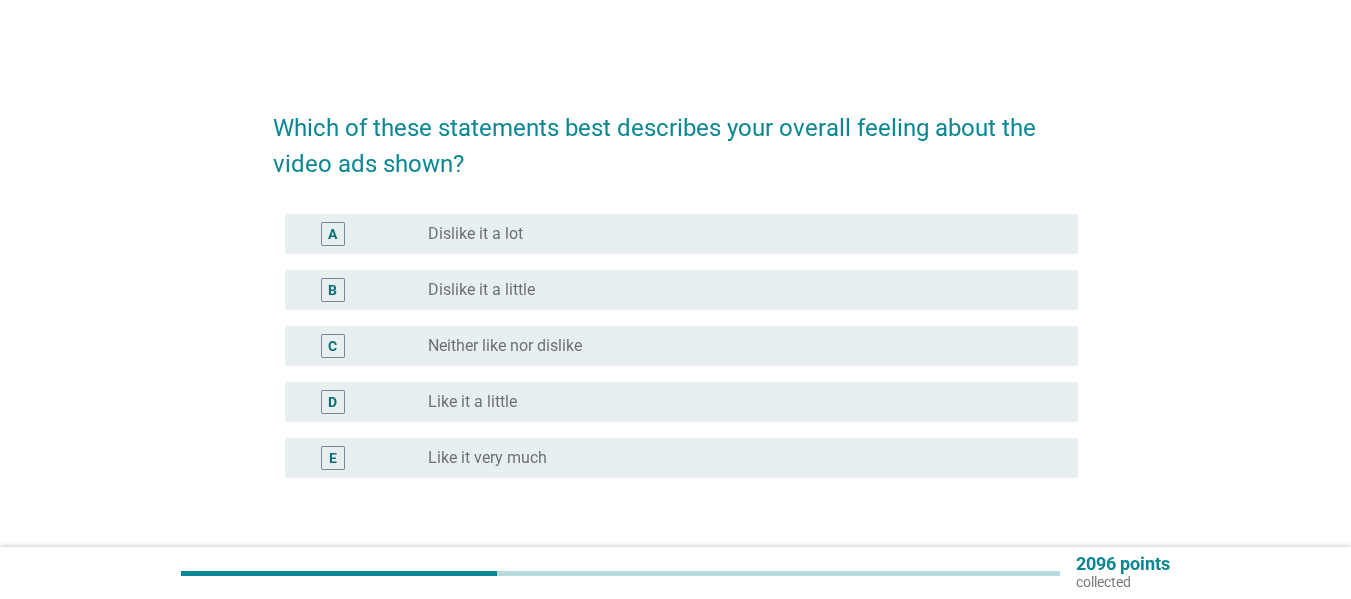 drag, startPoint x: 555, startPoint y: 333, endPoint x: 571, endPoint y: 347, distance: 21.260292 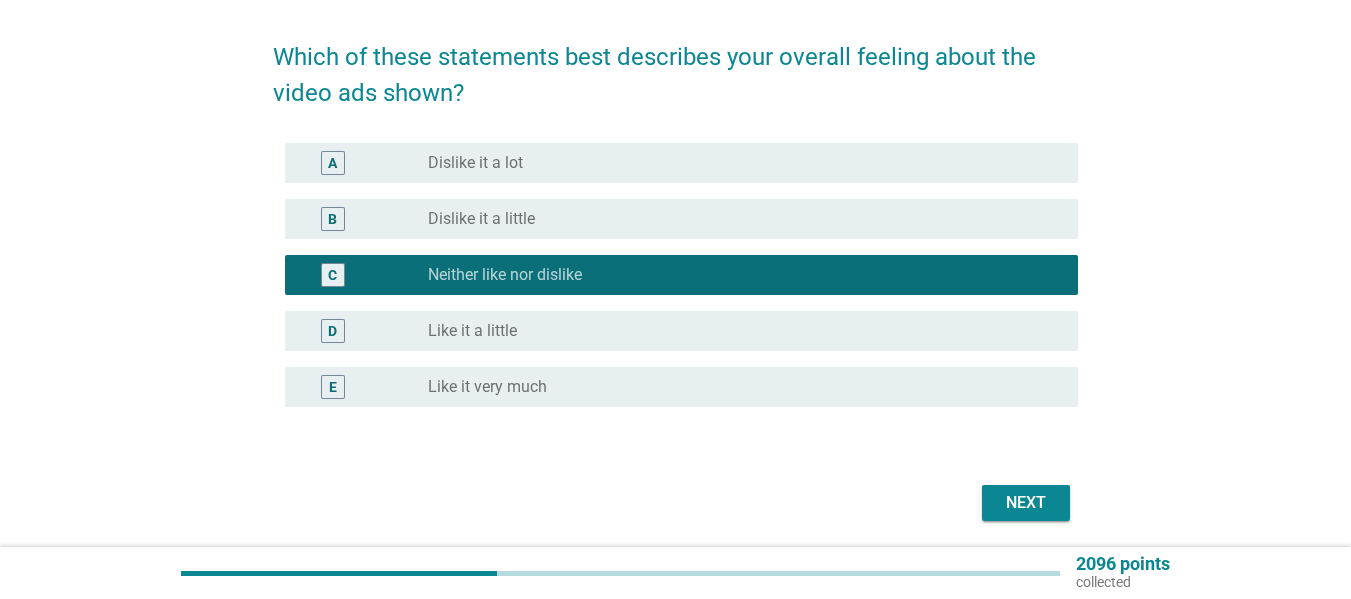 scroll, scrollTop: 141, scrollLeft: 0, axis: vertical 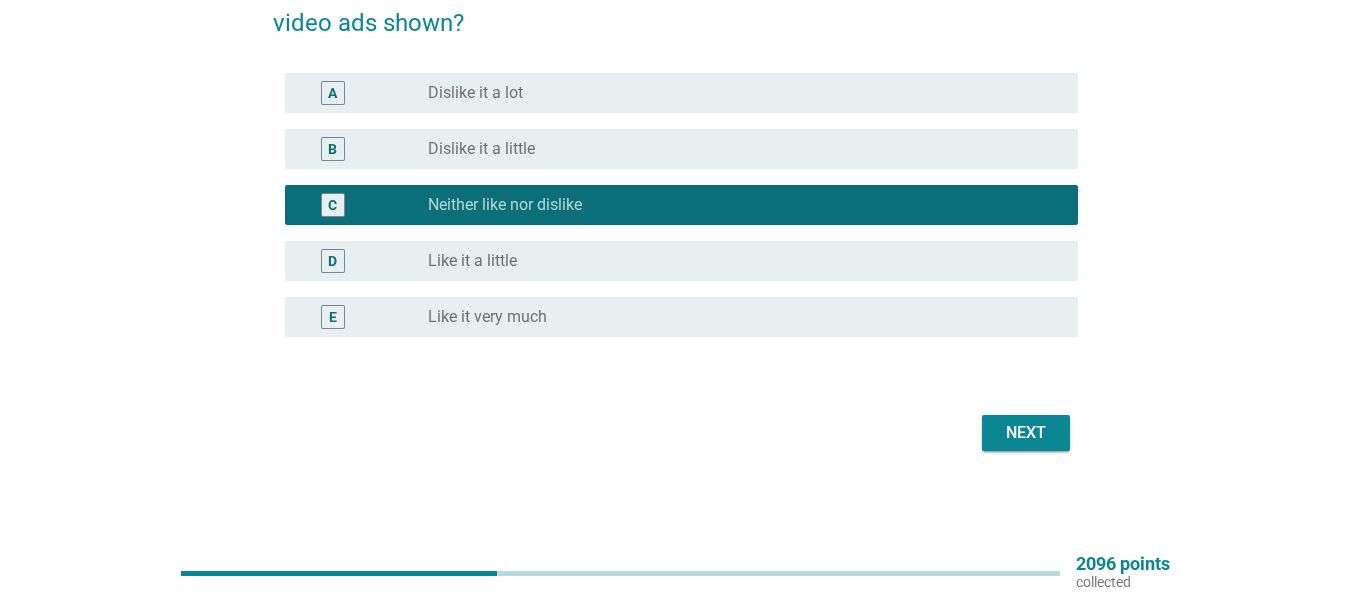 click on "D     radio_button_unchecked Like it a little" at bounding box center (675, 261) 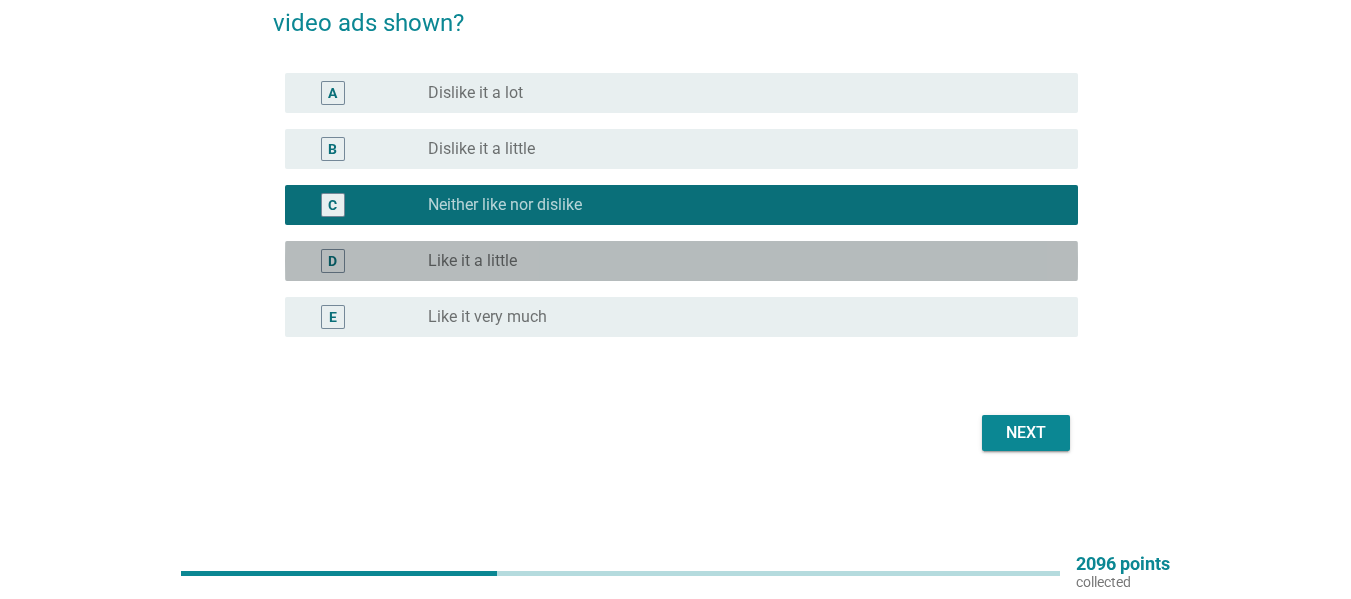 click on "radio_button_unchecked Like it a little" at bounding box center (737, 261) 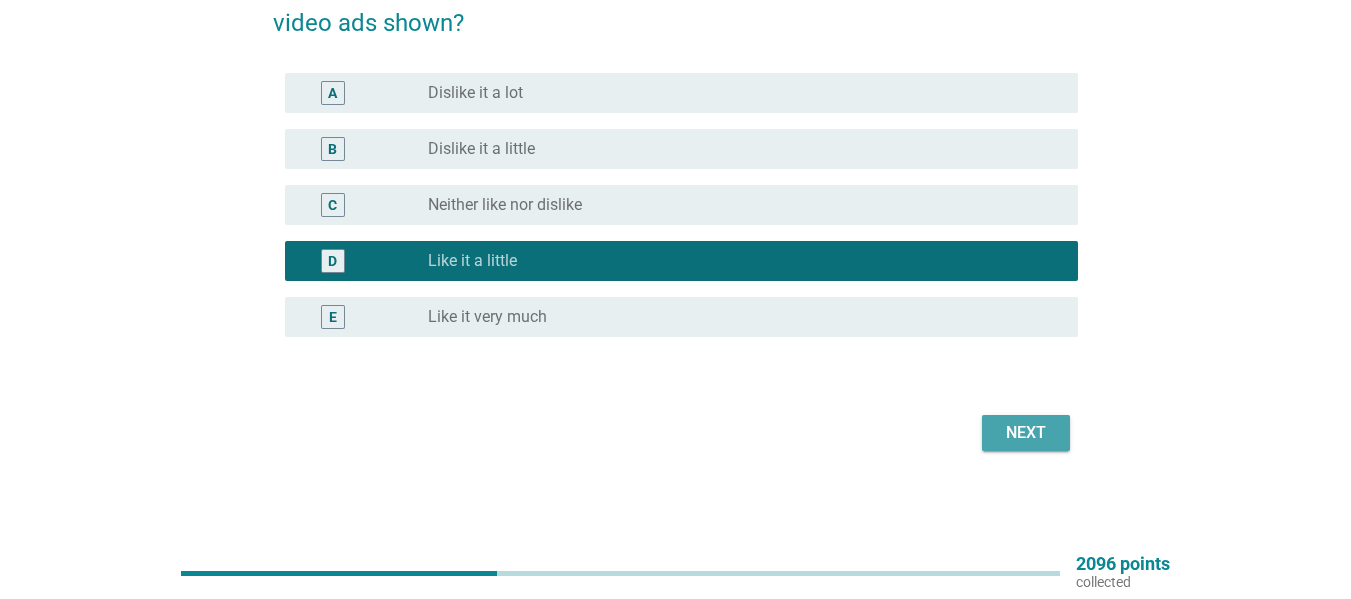 click on "Next" at bounding box center [1026, 433] 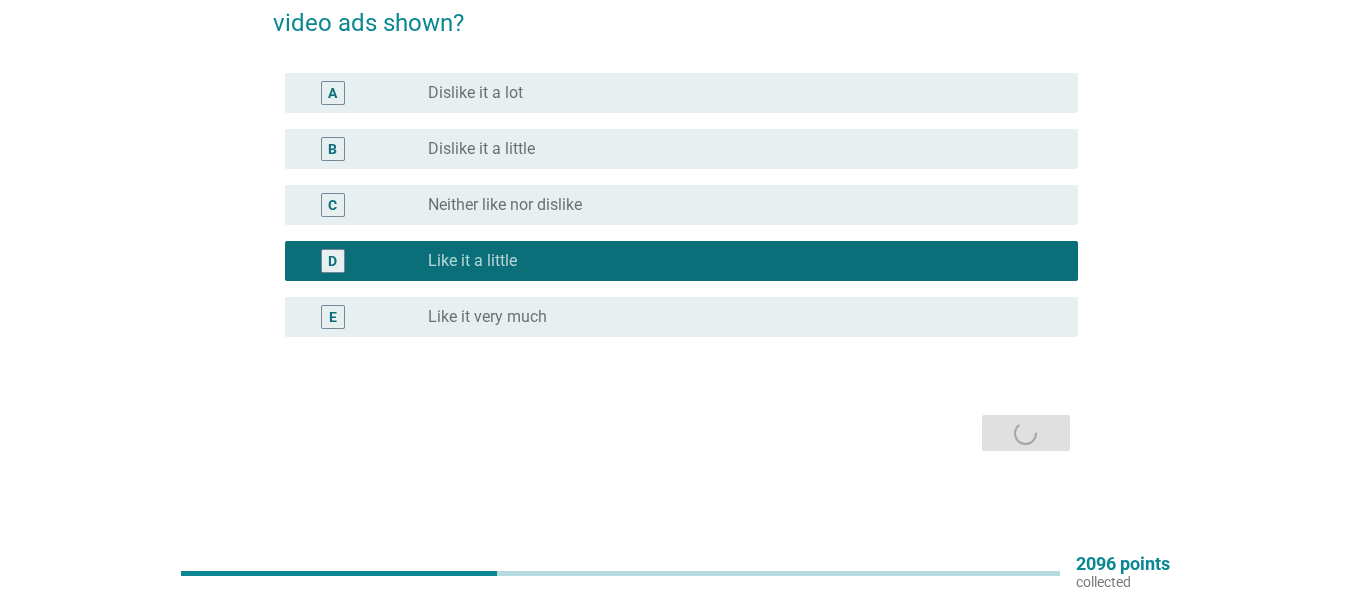 scroll, scrollTop: 0, scrollLeft: 0, axis: both 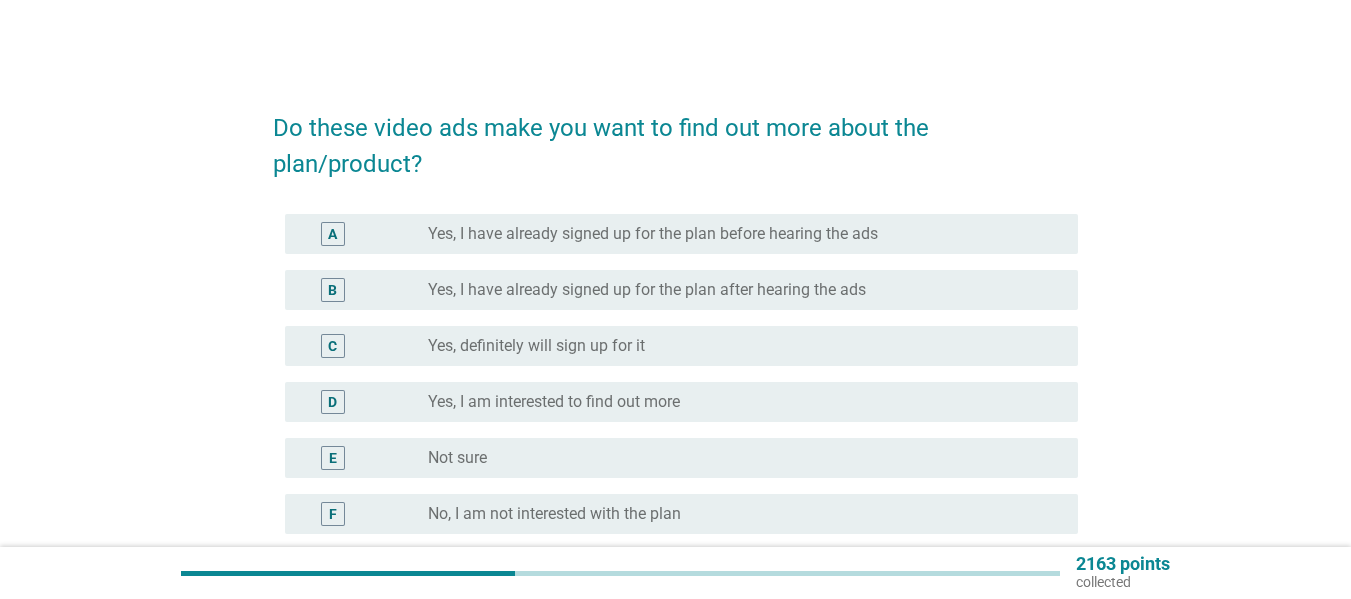 click on "Yes, definitely will sign up for it" at bounding box center (536, 346) 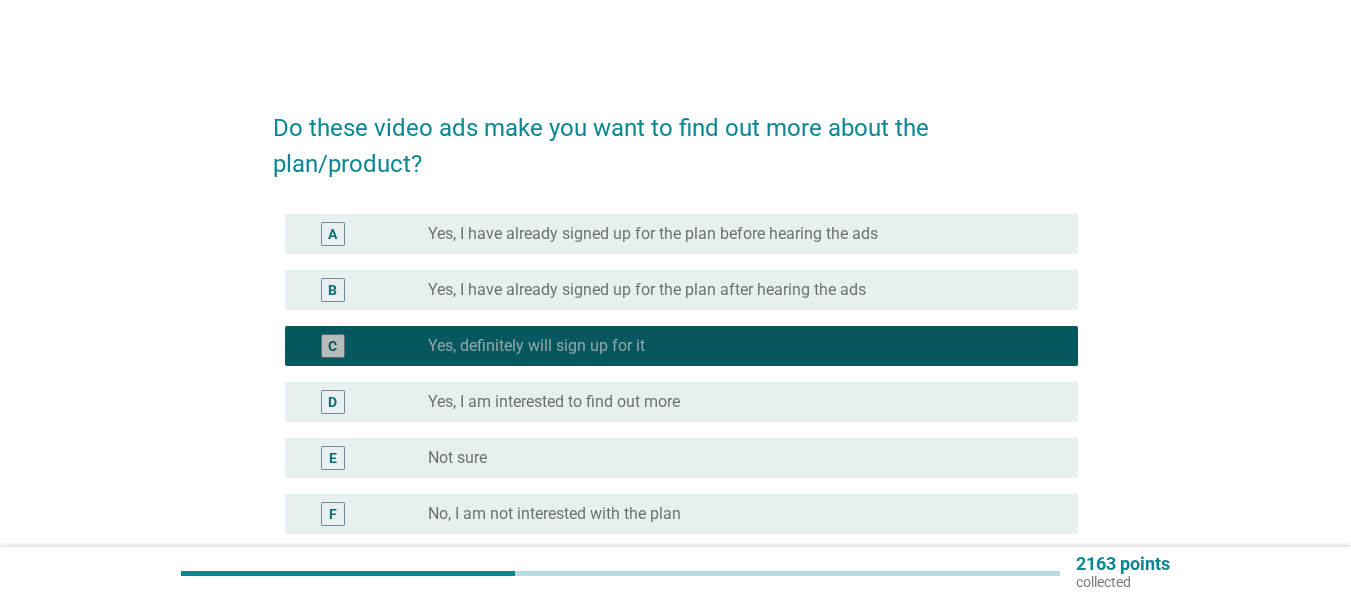 click on "D     radio_button_unchecked Yes, I am interested to find out more" at bounding box center (675, 402) 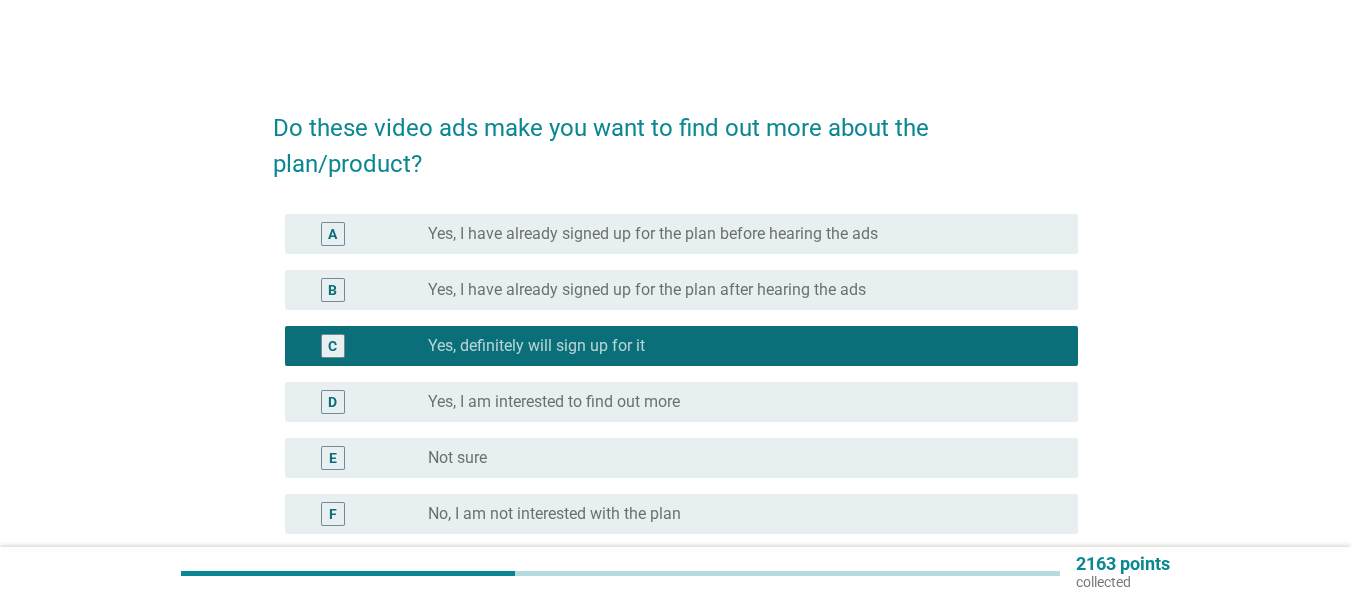 click on "Yes, I am interested to find out more" at bounding box center (554, 402) 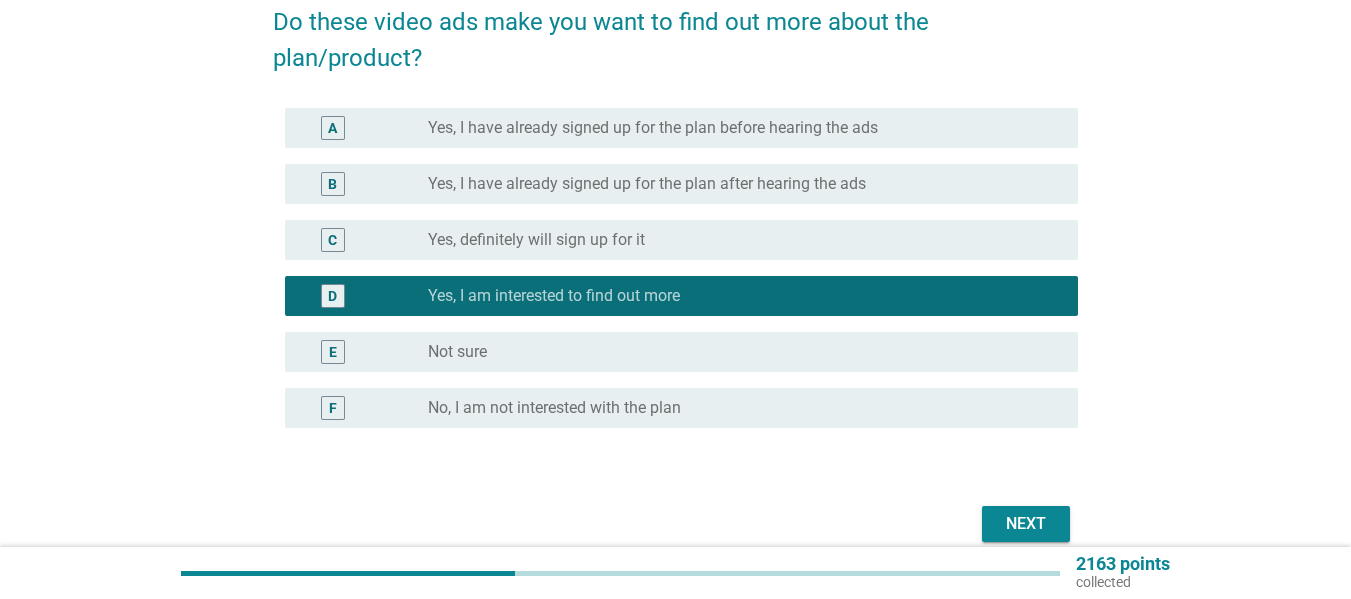 scroll, scrollTop: 197, scrollLeft: 0, axis: vertical 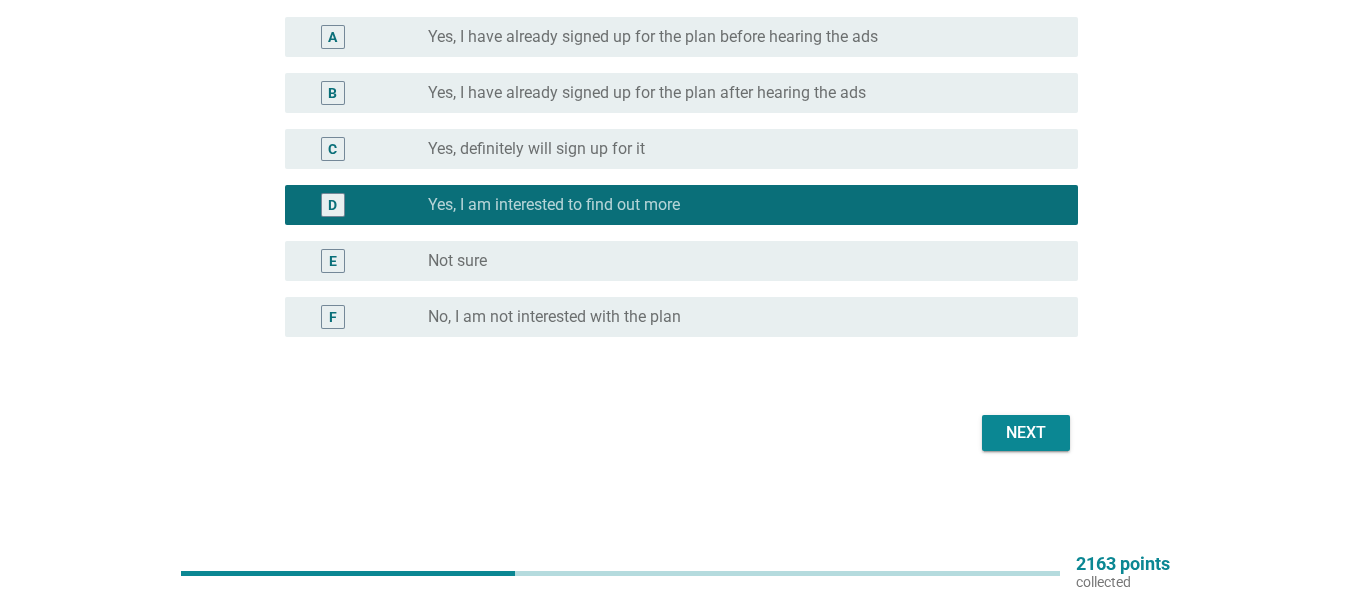 click on "Next" at bounding box center (675, 433) 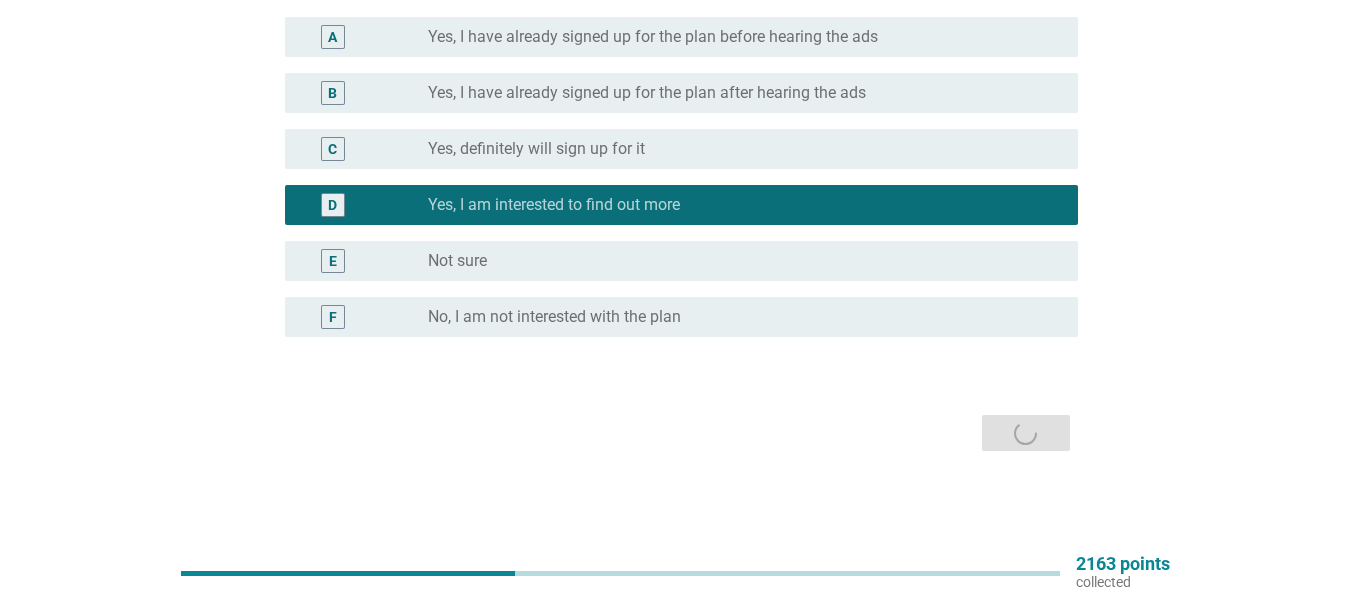 scroll, scrollTop: 0, scrollLeft: 0, axis: both 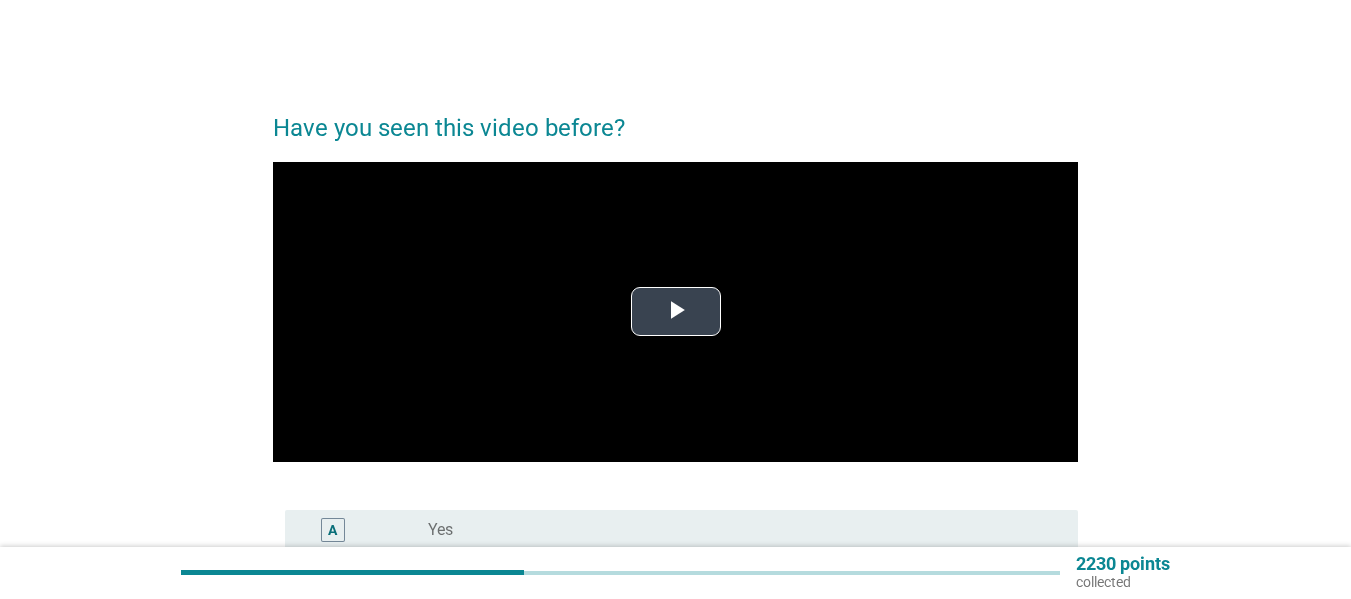 click at bounding box center (675, 312) 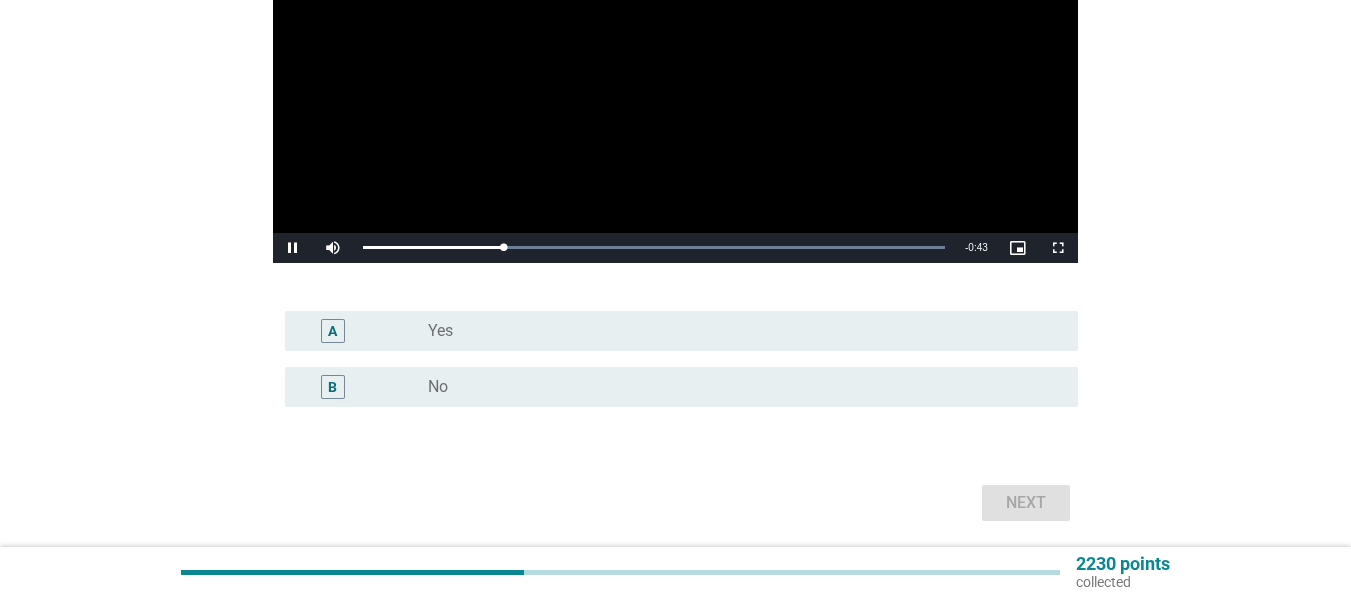 scroll, scrollTop: 200, scrollLeft: 0, axis: vertical 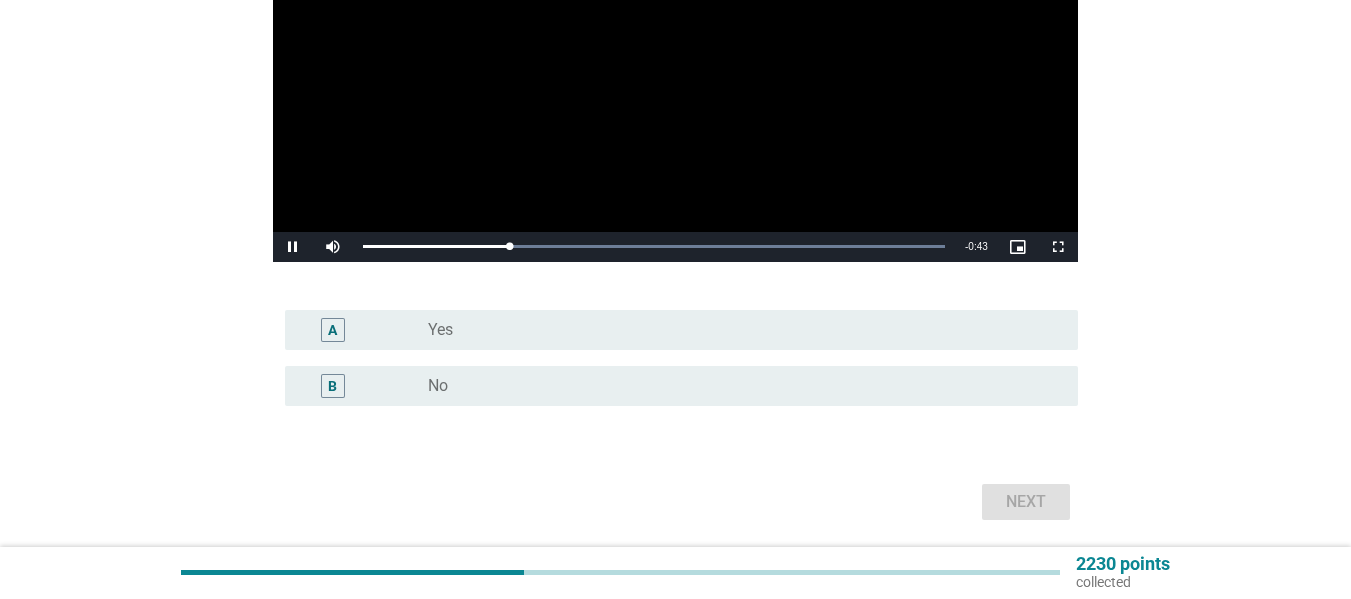 click on "B     radio_button_unchecked No" at bounding box center (681, 386) 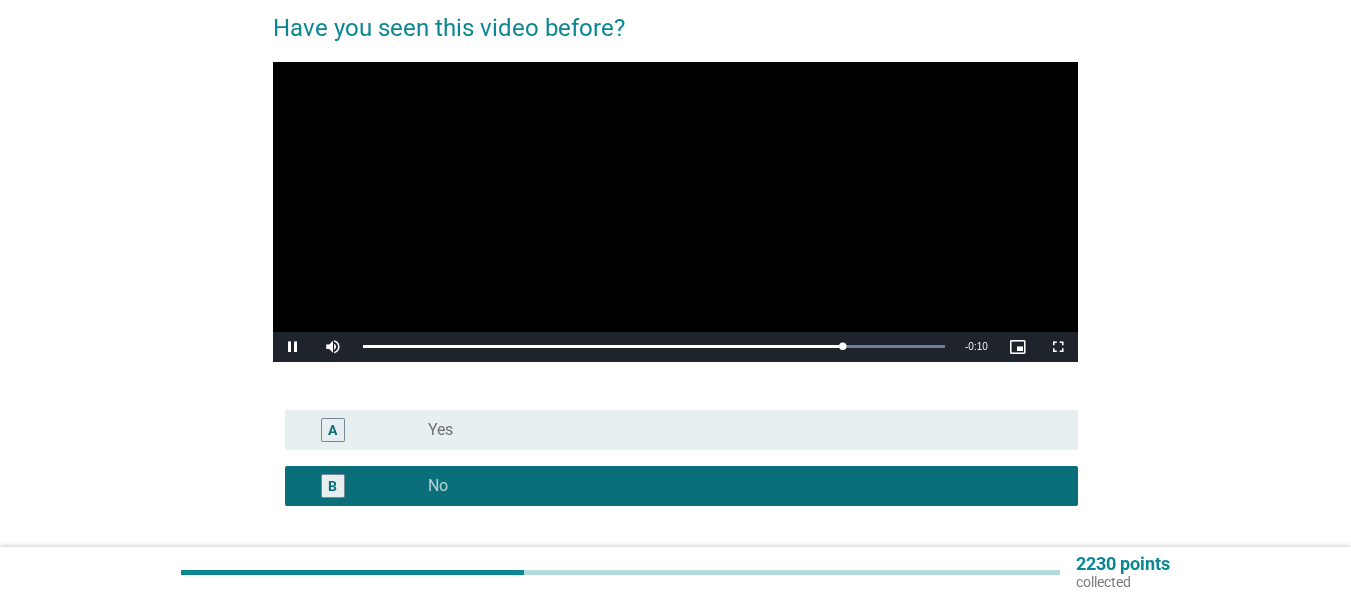 scroll, scrollTop: 200, scrollLeft: 0, axis: vertical 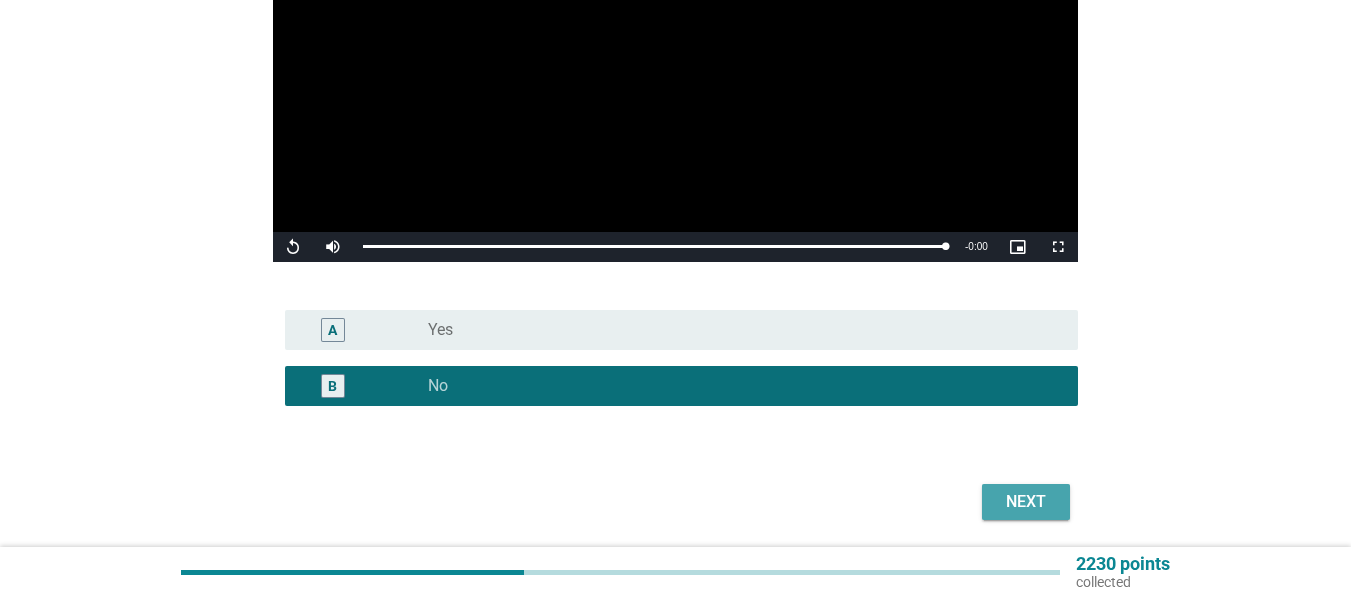 click on "Next" at bounding box center (1026, 502) 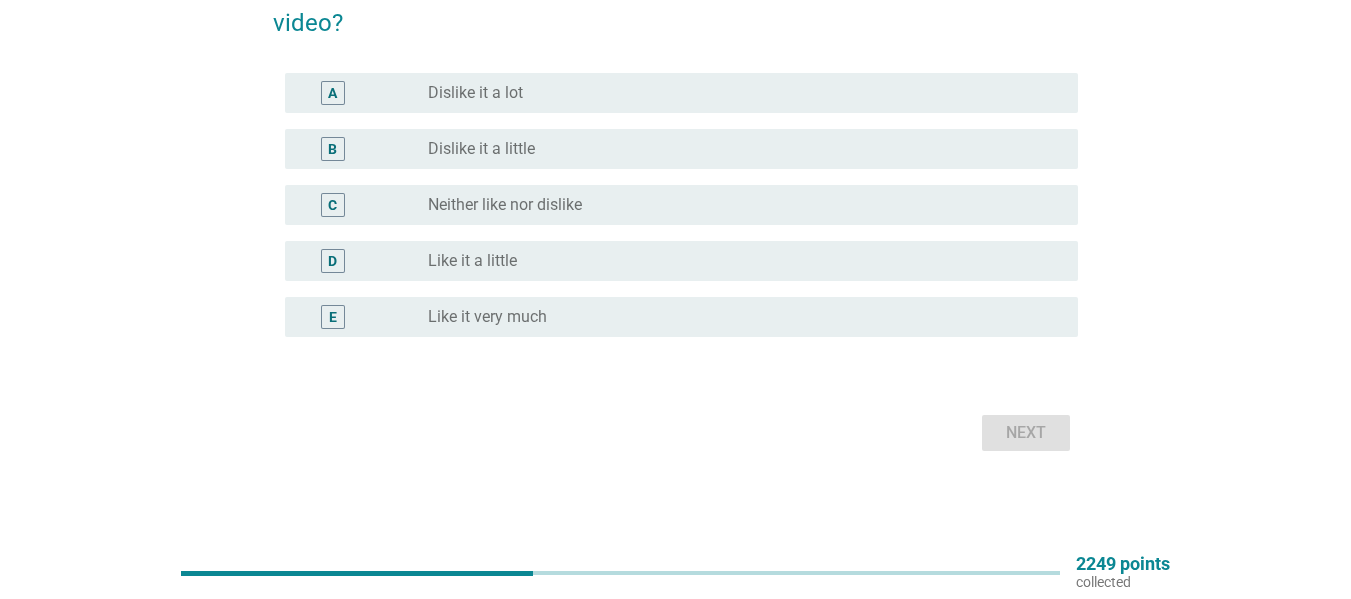scroll, scrollTop: 0, scrollLeft: 0, axis: both 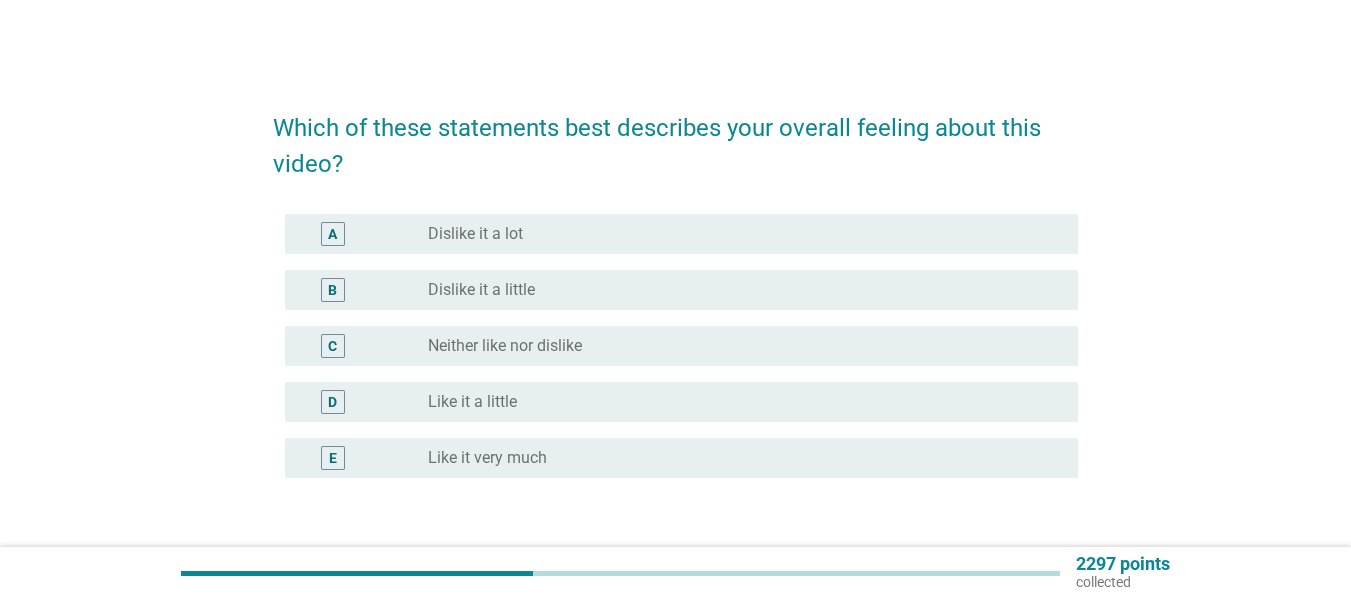 click on "Dislike it a little" at bounding box center [481, 290] 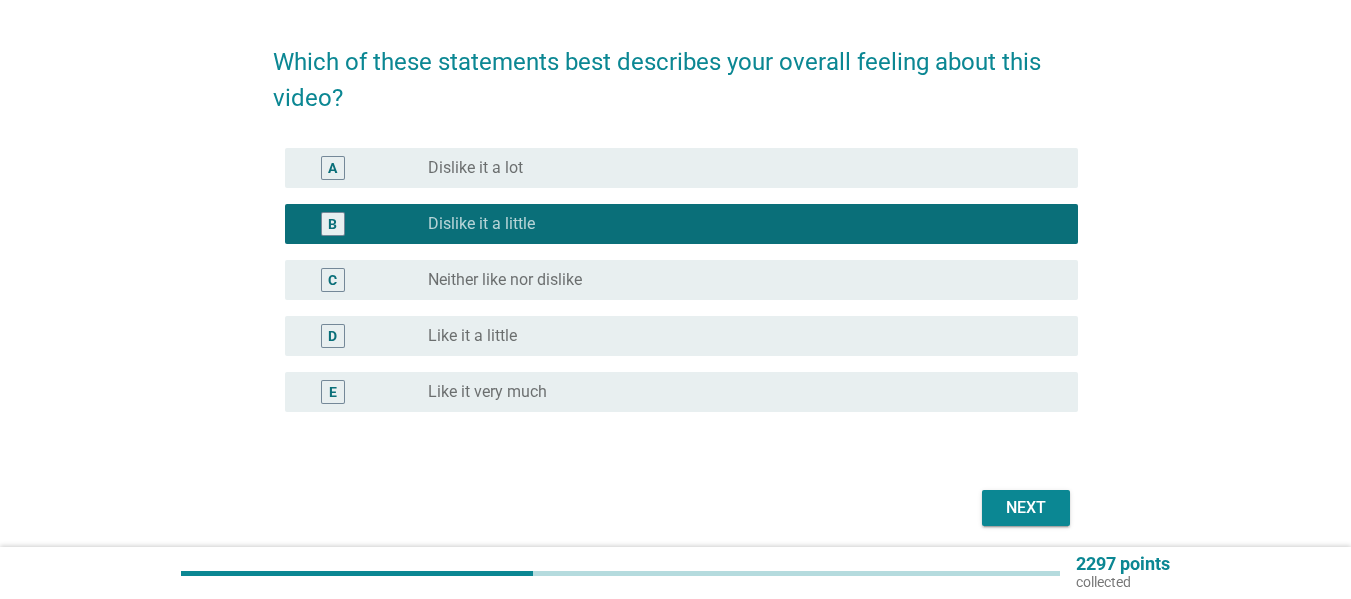 scroll, scrollTop: 141, scrollLeft: 0, axis: vertical 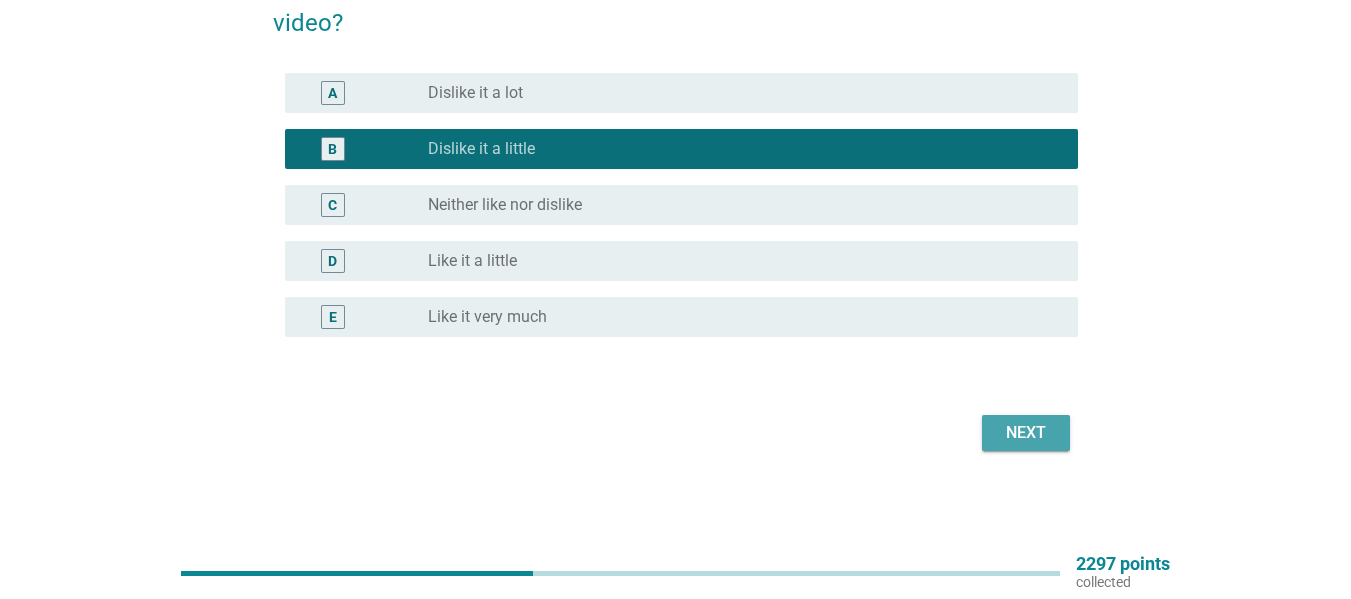 click on "Next" at bounding box center (1026, 433) 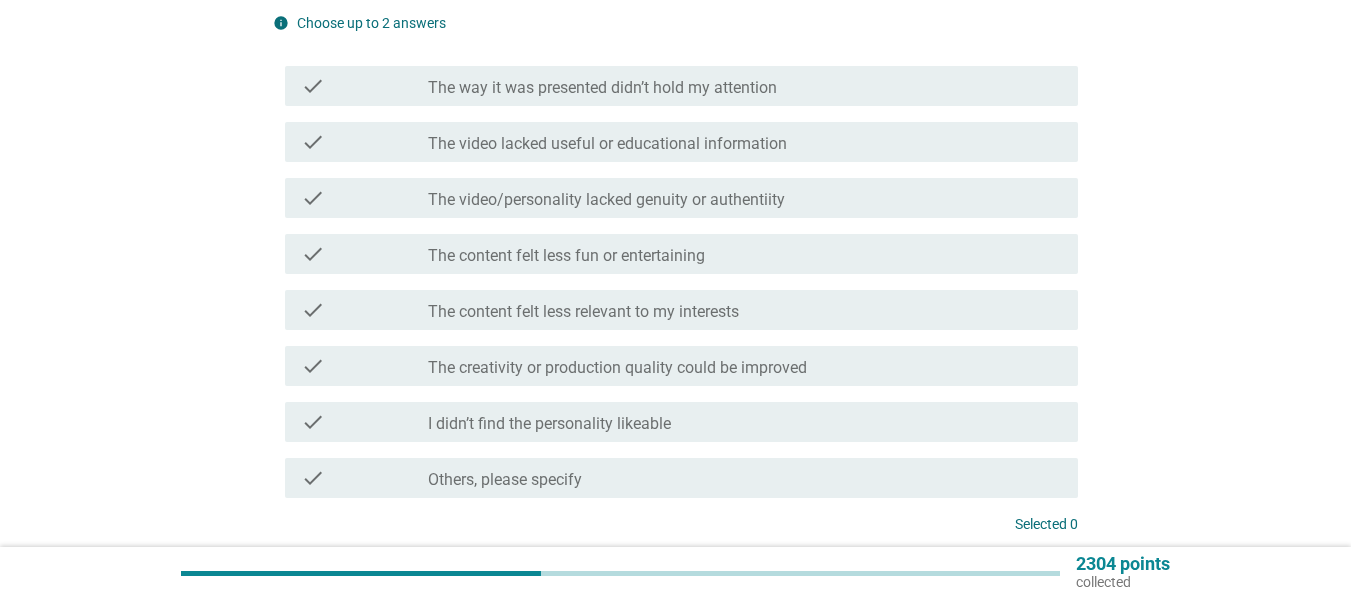 scroll, scrollTop: 0, scrollLeft: 0, axis: both 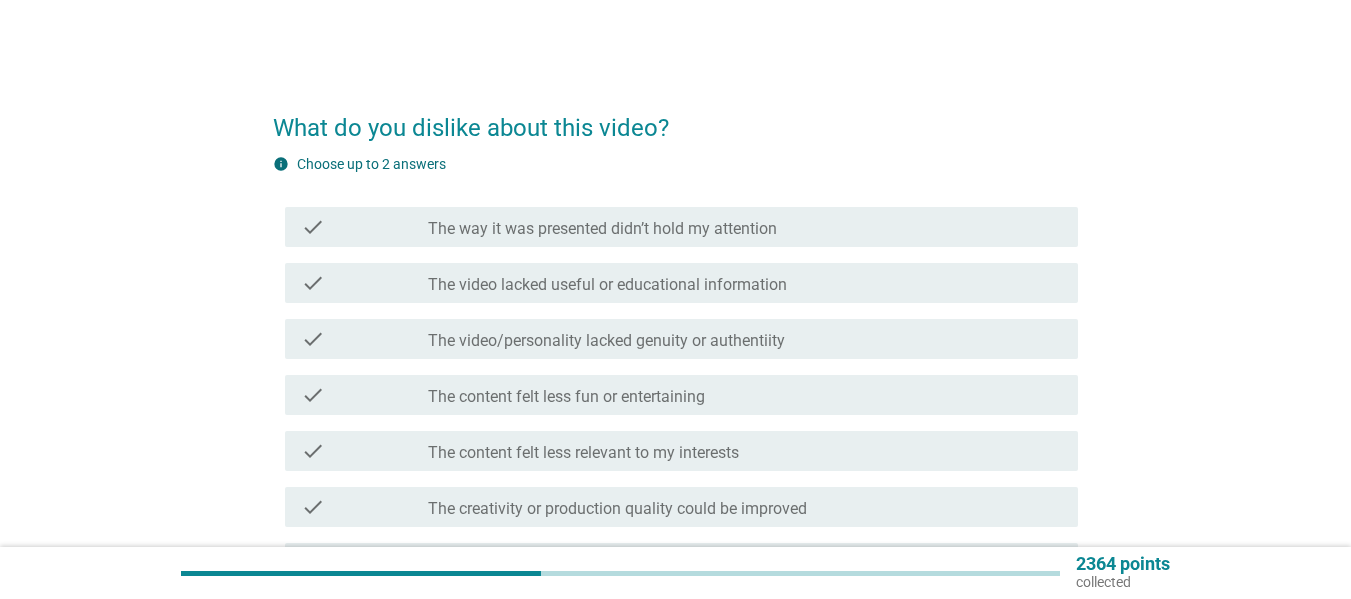 click on "check     check_box_outline_blank The video/personality lacked genuity or authentiity" at bounding box center (681, 339) 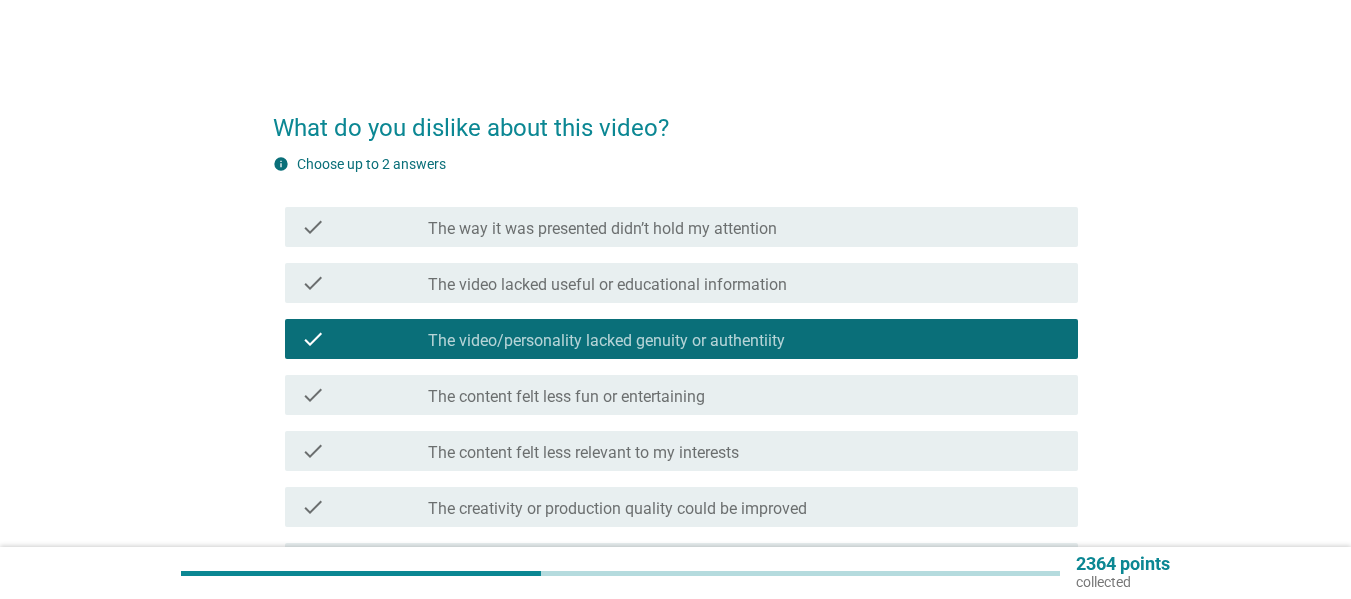 drag, startPoint x: 640, startPoint y: 424, endPoint x: 642, endPoint y: 414, distance: 10.198039 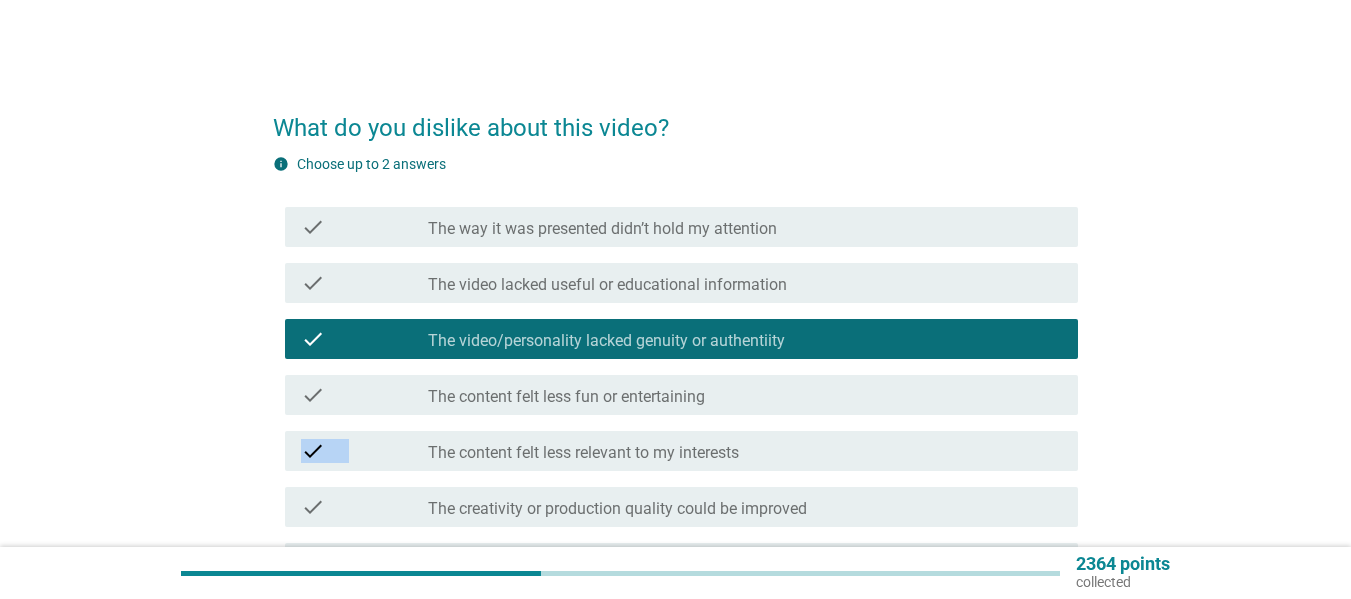 click on "The content felt less fun or entertaining" at bounding box center (566, 397) 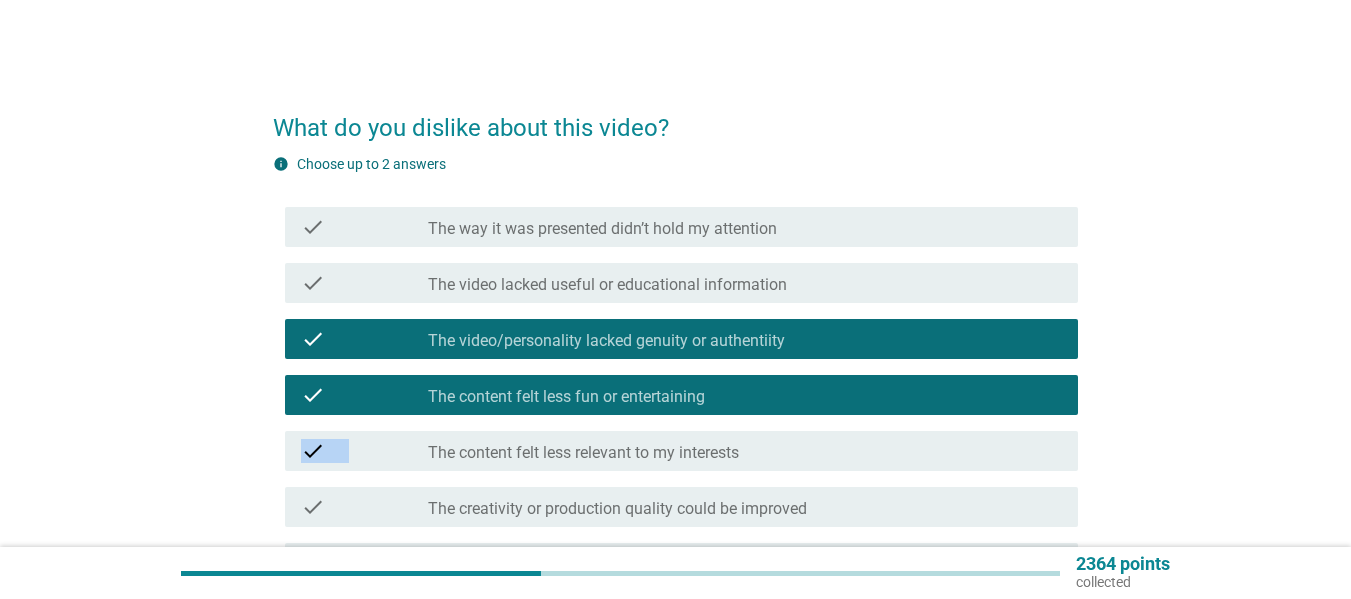 click on "The video/personality lacked genuity or authentiity" at bounding box center (606, 341) 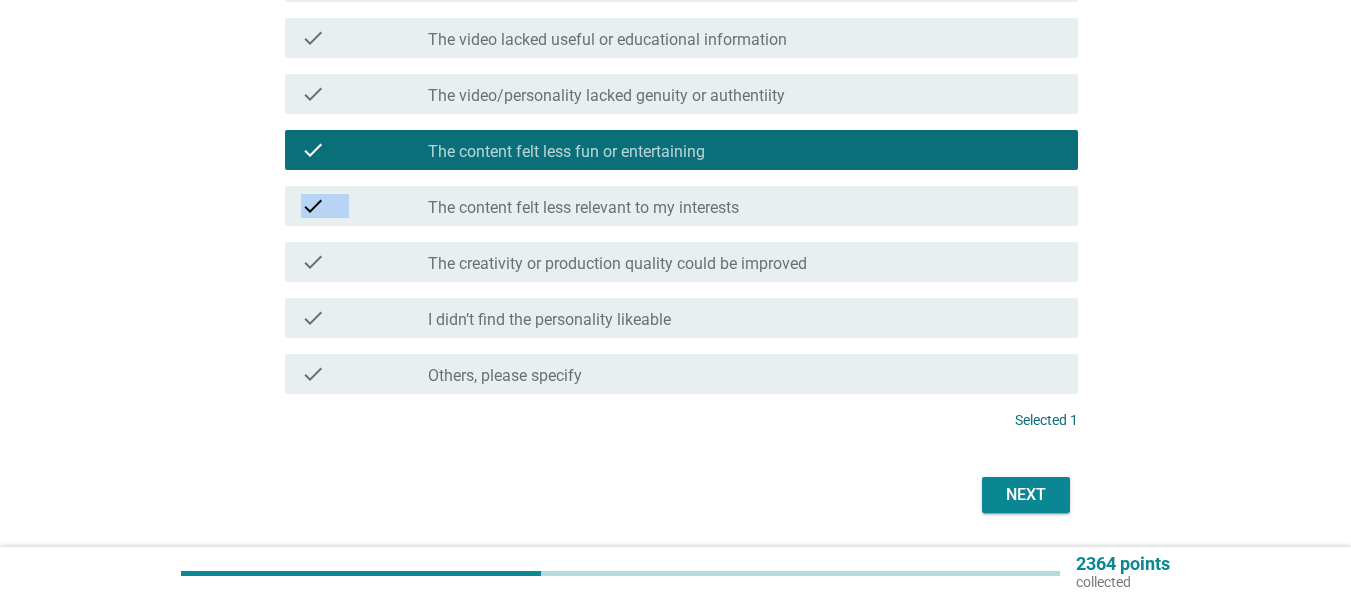 scroll, scrollTop: 307, scrollLeft: 0, axis: vertical 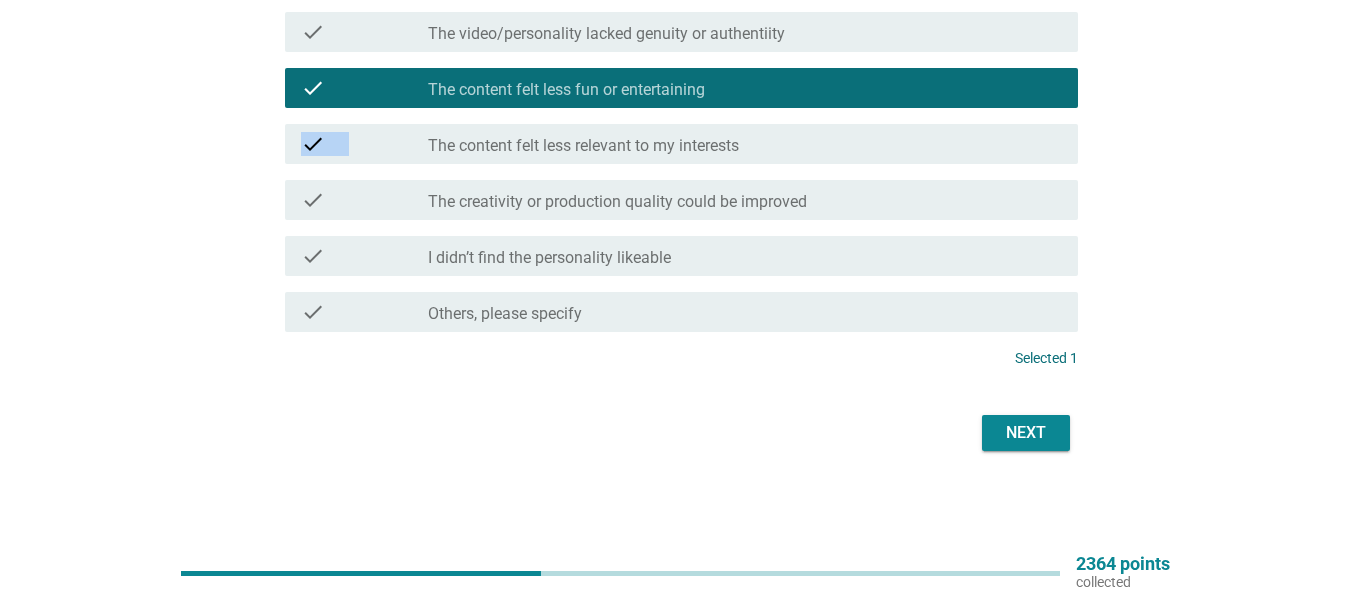 click on "Next" at bounding box center (1026, 433) 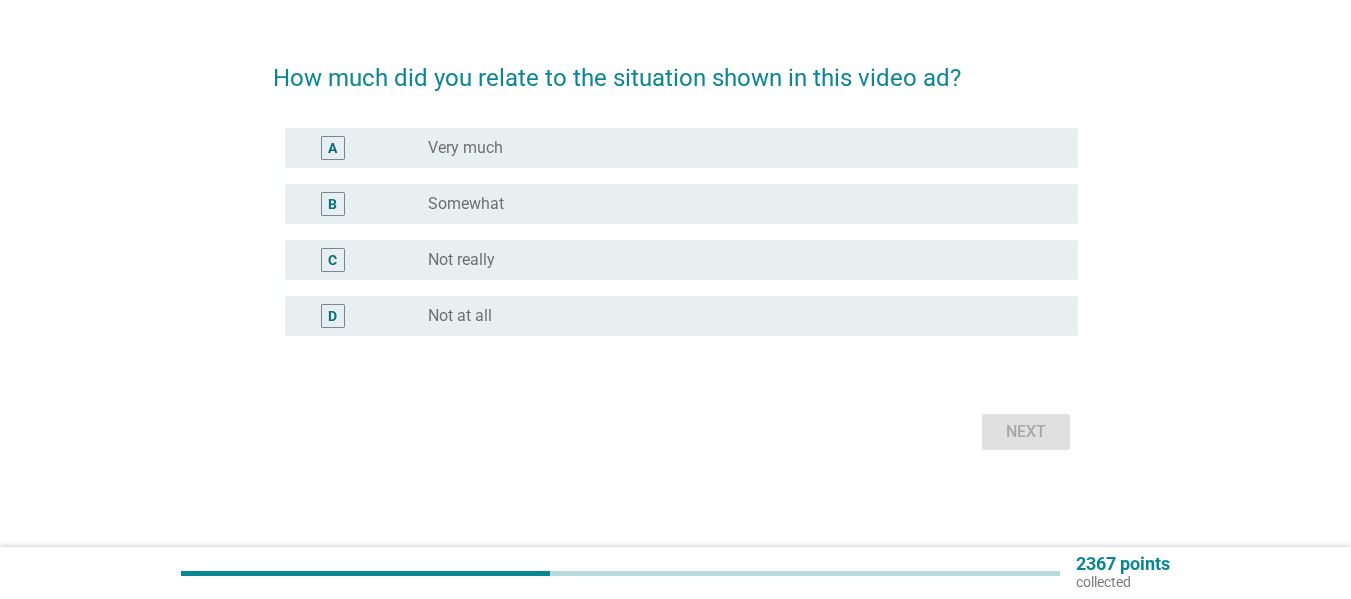 scroll, scrollTop: 0, scrollLeft: 0, axis: both 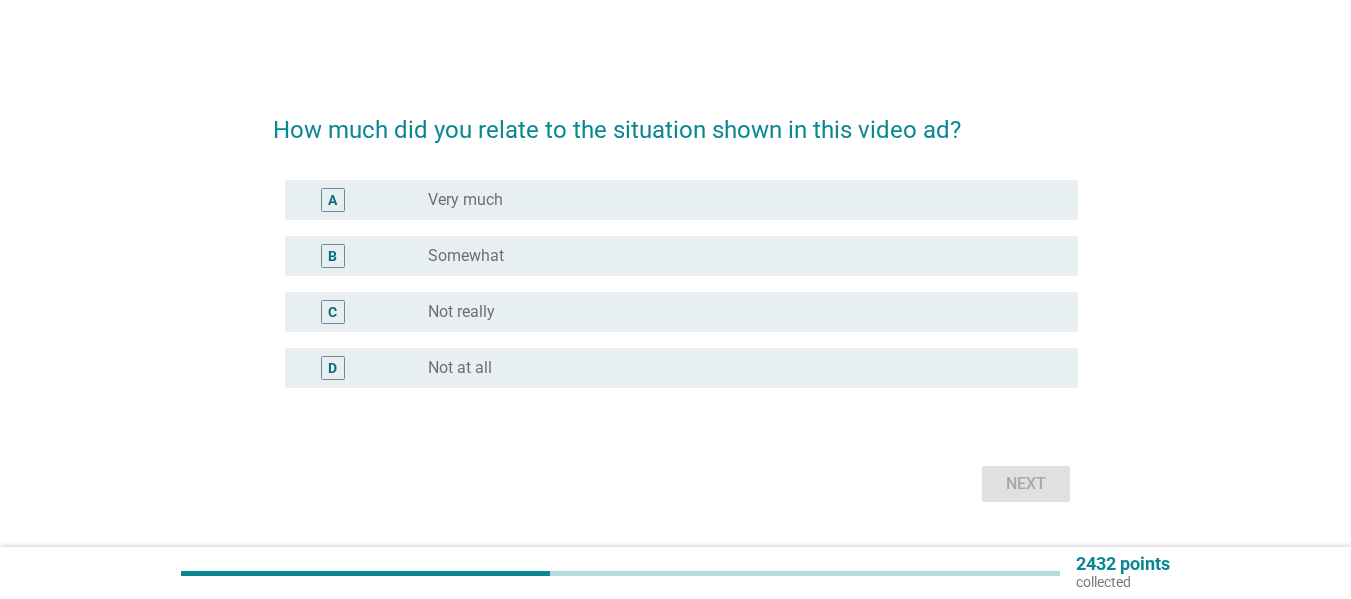click on "radio_button_unchecked Not really" at bounding box center [737, 312] 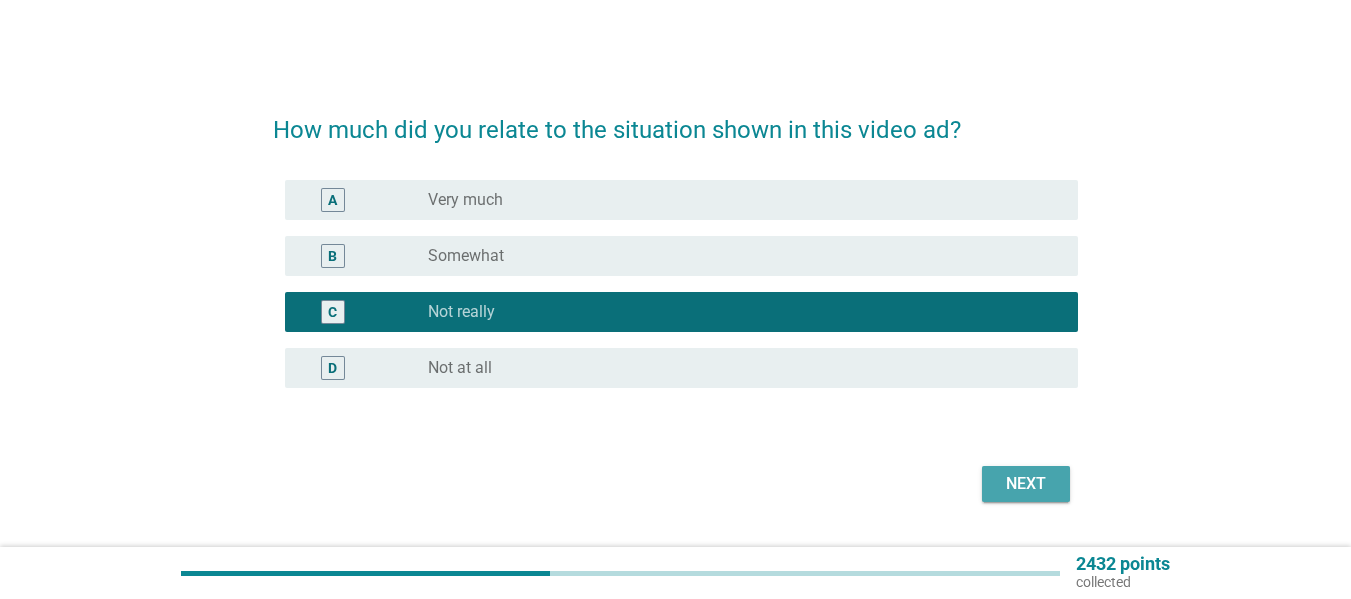 click on "Next" at bounding box center [1026, 484] 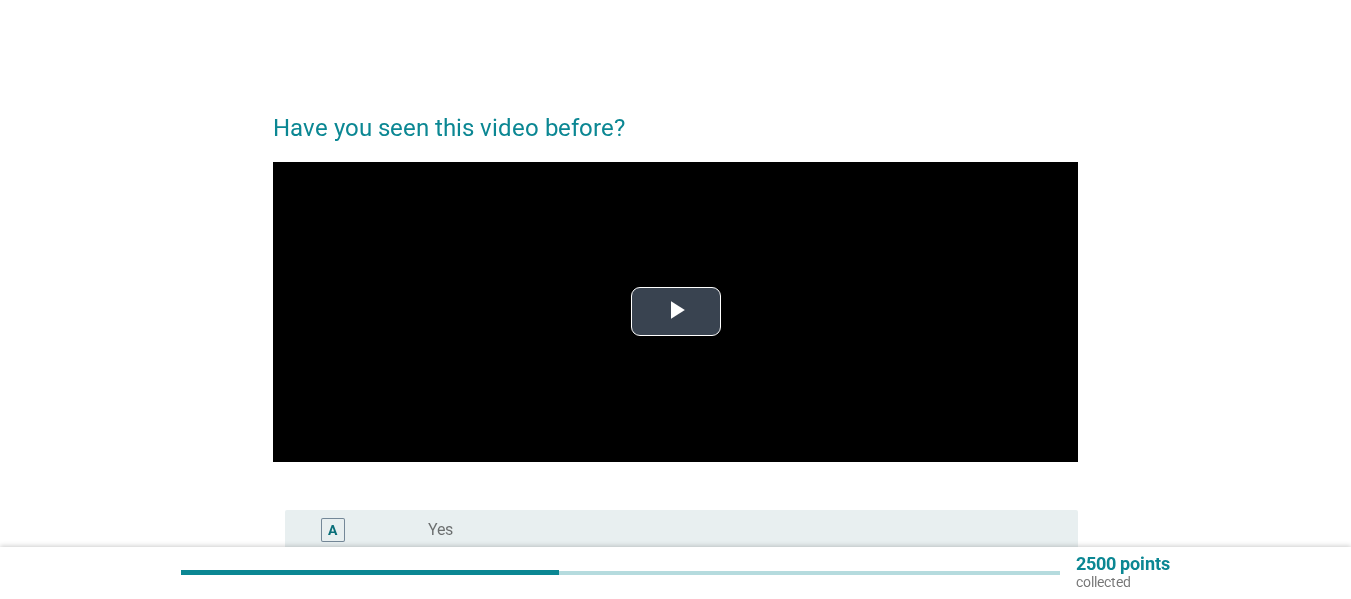 click at bounding box center [675, 312] 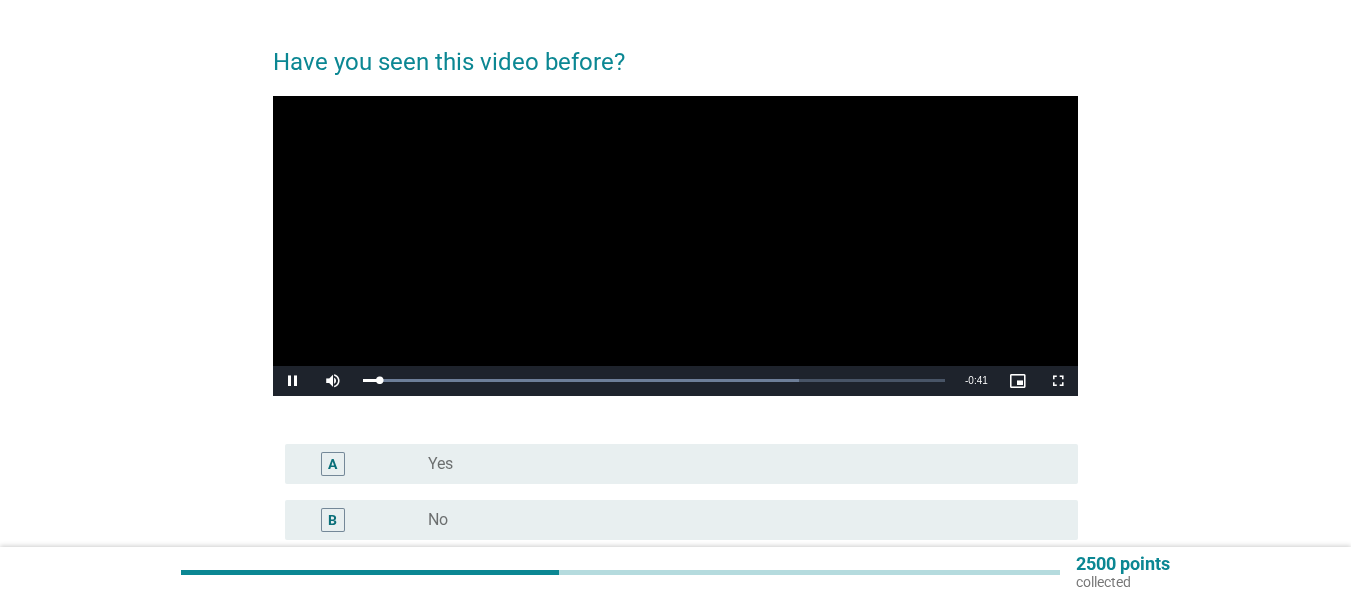 scroll, scrollTop: 100, scrollLeft: 0, axis: vertical 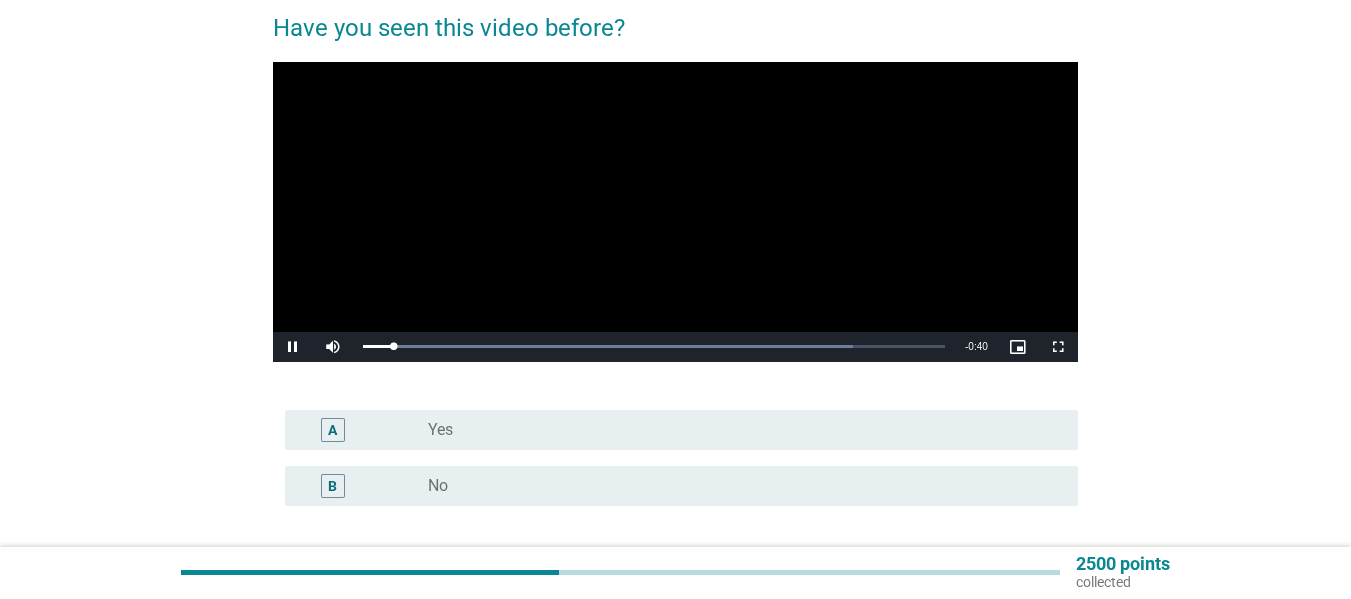 click on "radio_button_unchecked No" at bounding box center (737, 486) 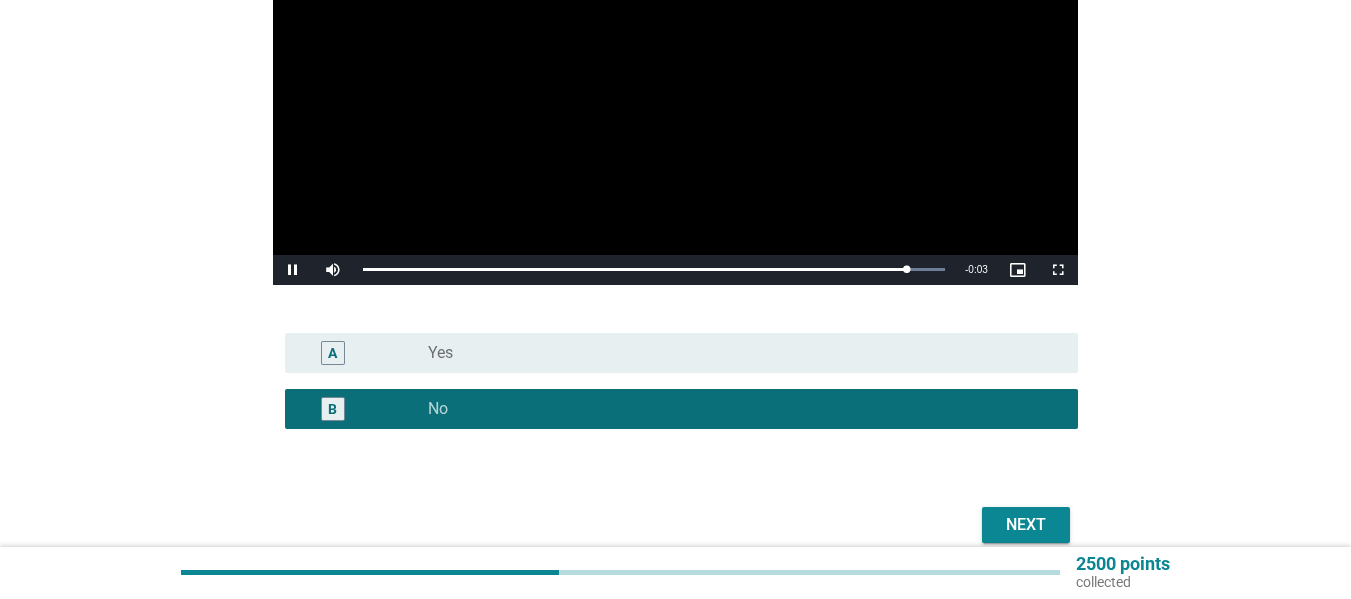 scroll, scrollTop: 269, scrollLeft: 0, axis: vertical 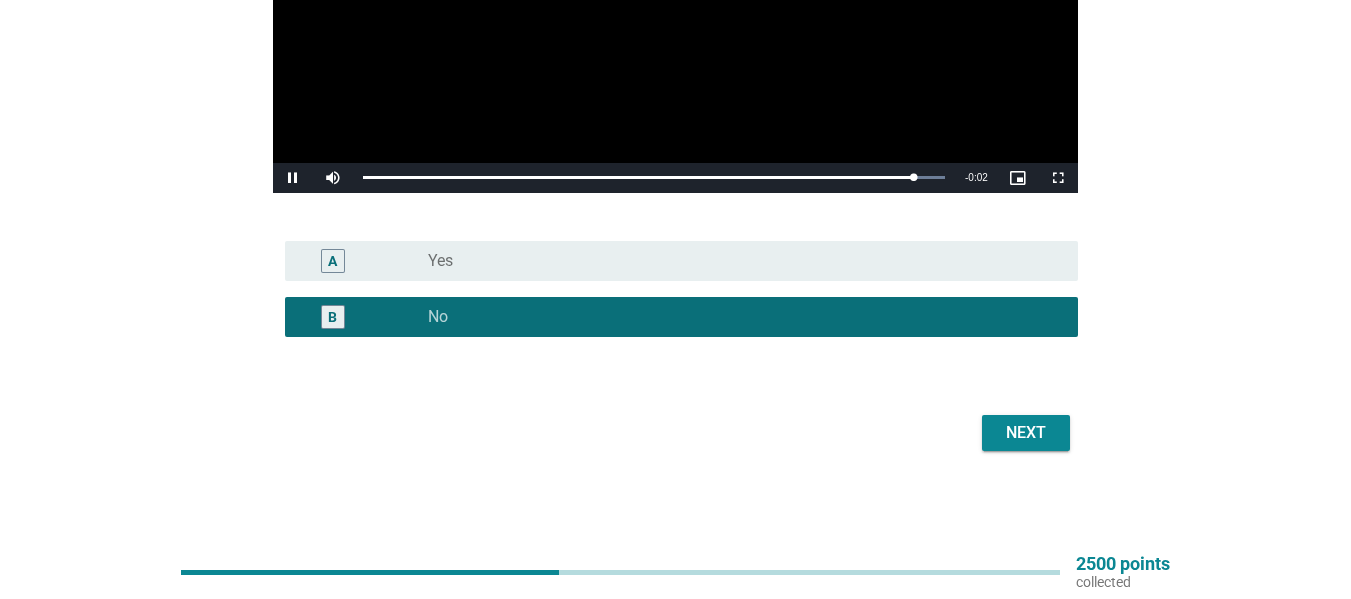 click on "Have you seen this video before?       Video Player is loading. Play Video Pause Mute Current Time  0:40 / Duration  0:42 Loaded :  100.00% 0:21 0:40 Stream Type  LIVE Seek to live, currently behind live LIVE Remaining Time  - 0:02   1x Playback Rate Chapters Chapters Descriptions descriptions off , selected Captions captions settings , opens captions settings dialog captions off , selected Audio Track original , selected Picture-in-Picture Fullscreen This is a modal window. Beginning of dialog window. Escape will cancel and close the window. Text Color White Black [PERSON_NAME] Blue Yellow Magenta Cyan Transparency Opaque Semi-Transparent Background Color Black White [PERSON_NAME] Blue Yellow Magenta Cyan Transparency Opaque Semi-Transparent Transparent Window Color Black White [PERSON_NAME] Blue Yellow Magenta Cyan Transparency Transparent Semi-Transparent Opaque Font Size 50% 75% 100% 125% 150% 175% 200% 300% 400% Text Edge Style None Raised Depressed Uniform Dropshadow Font Family Proportional Sans-Serif Reset" at bounding box center [675, 139] 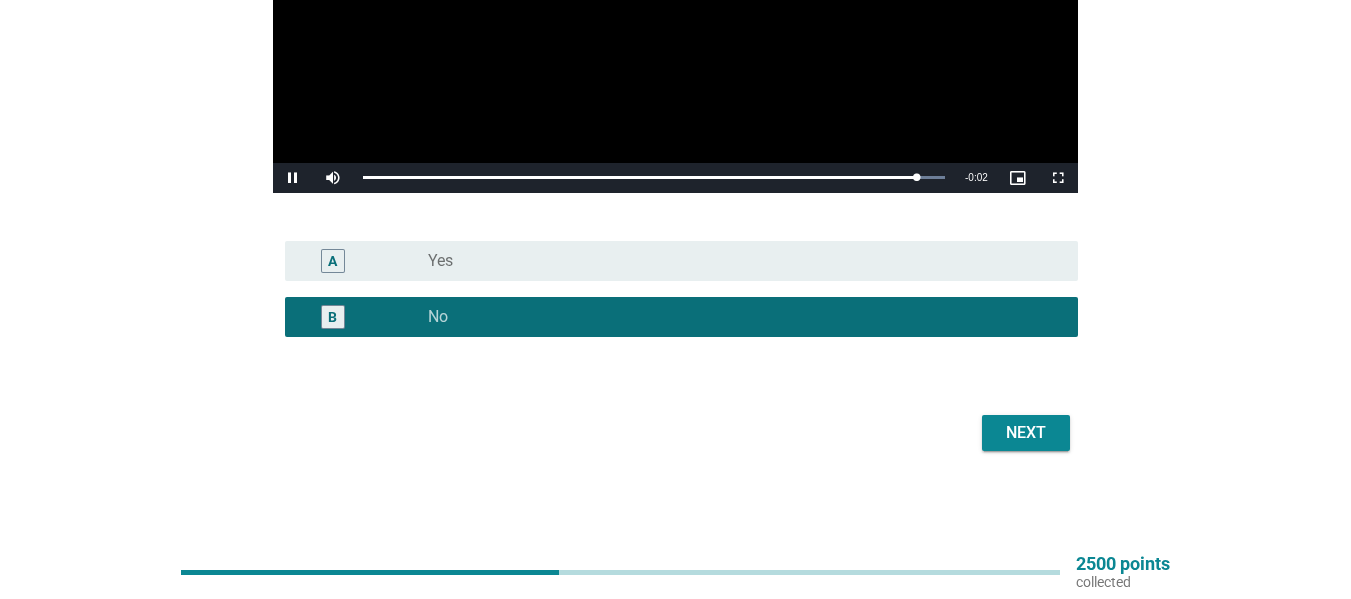 click on "Next" at bounding box center (1026, 433) 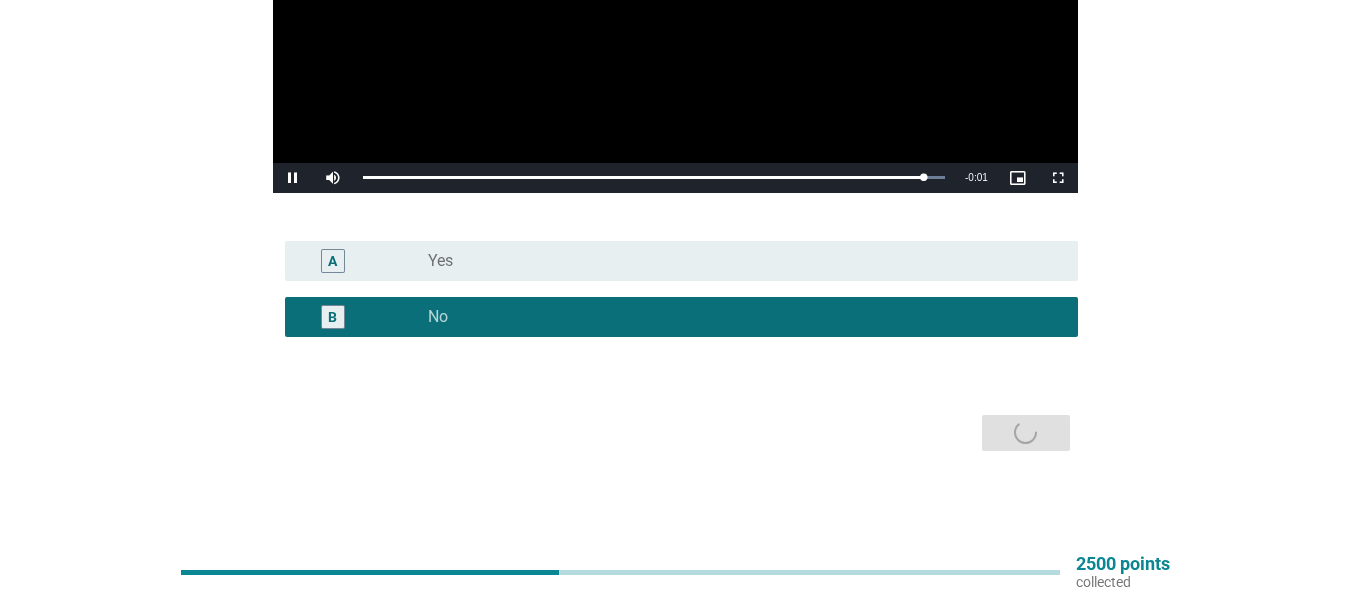 scroll, scrollTop: 0, scrollLeft: 0, axis: both 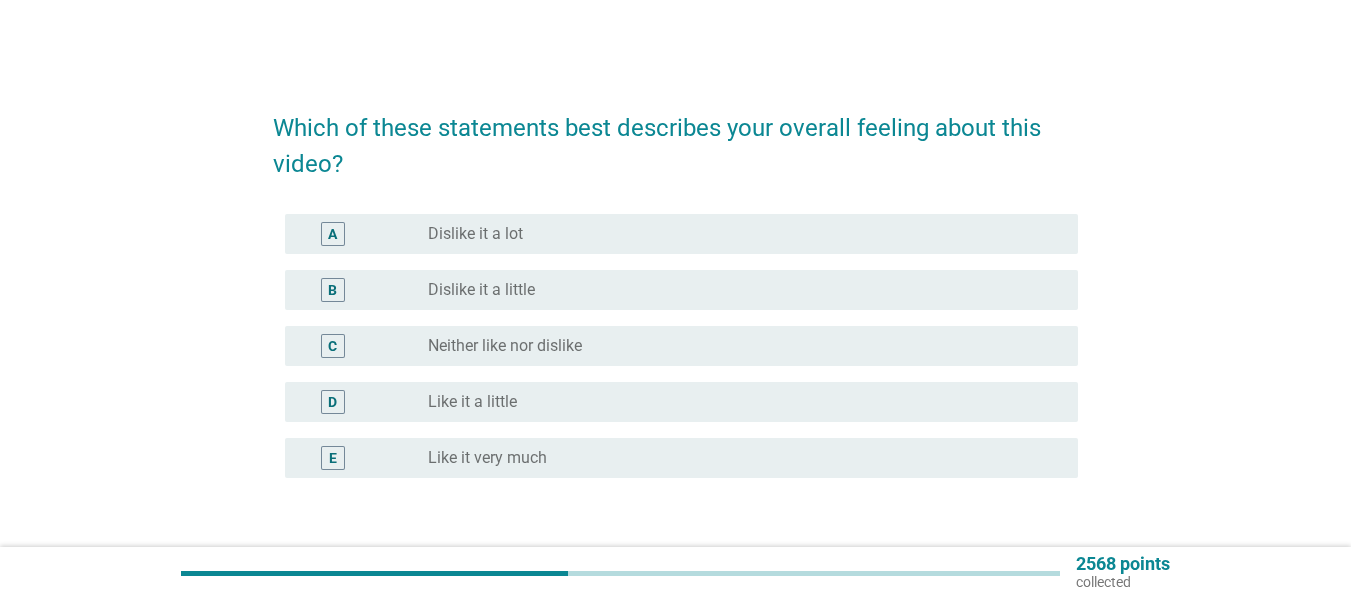 click on "Dislike it a little" at bounding box center [481, 290] 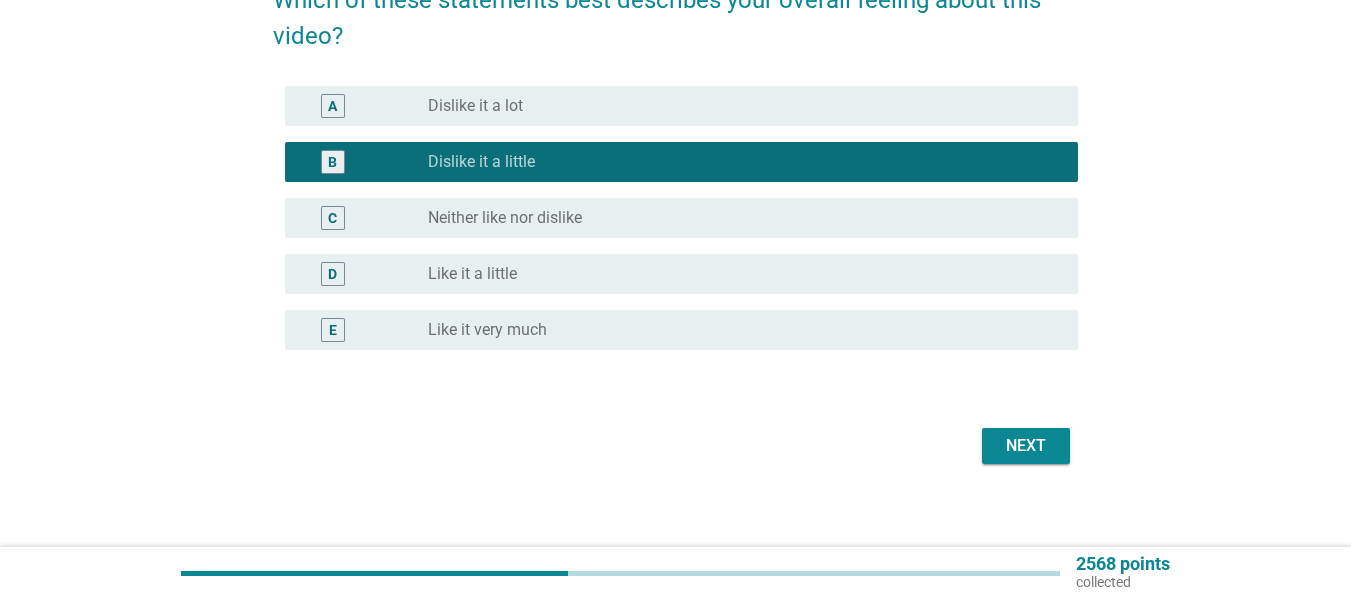 scroll, scrollTop: 141, scrollLeft: 0, axis: vertical 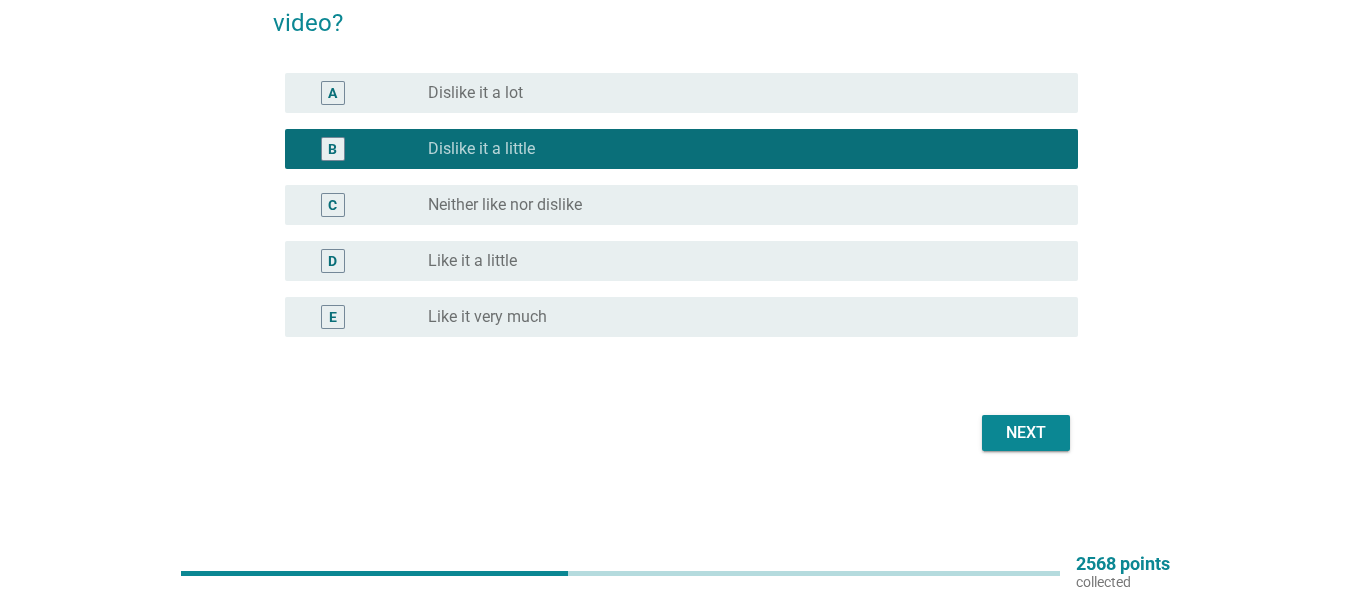 drag, startPoint x: 1042, startPoint y: 454, endPoint x: 1044, endPoint y: 442, distance: 12.165525 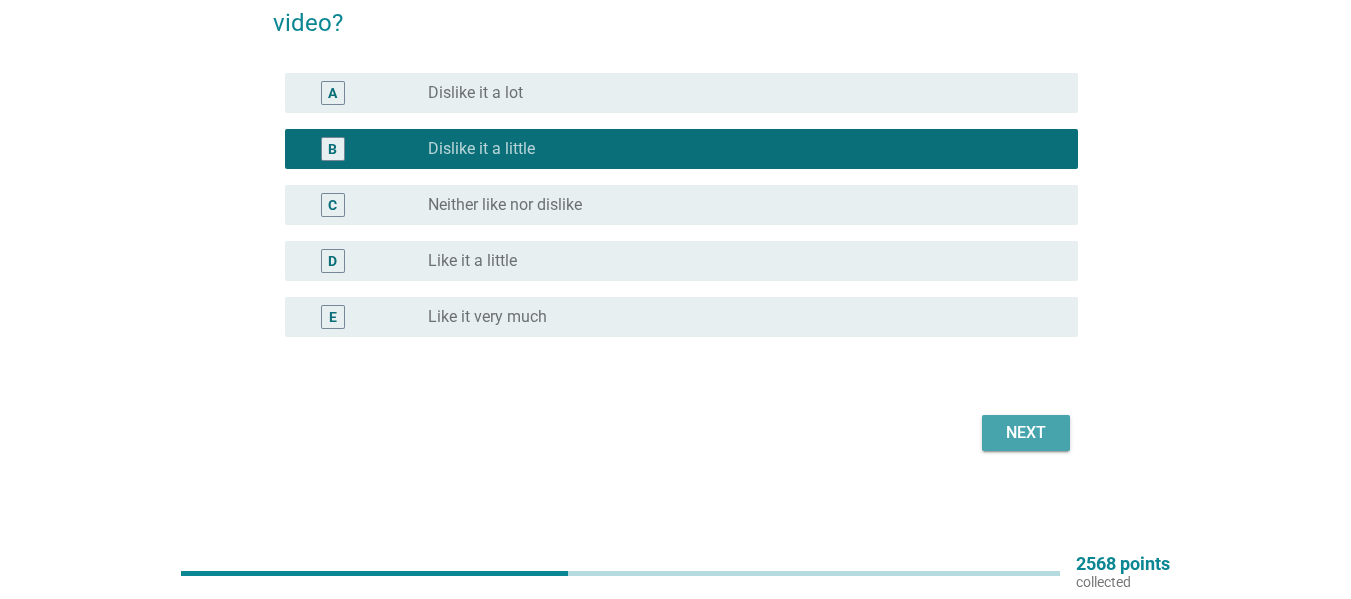 click on "Next" at bounding box center (1026, 433) 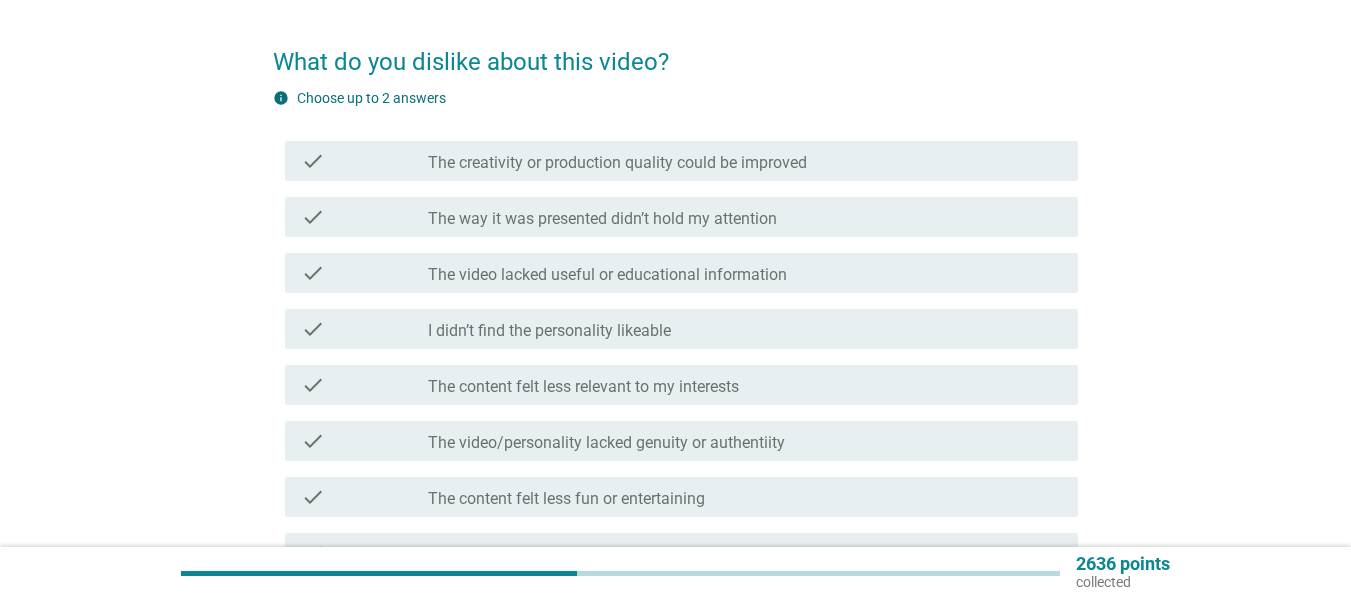 scroll, scrollTop: 100, scrollLeft: 0, axis: vertical 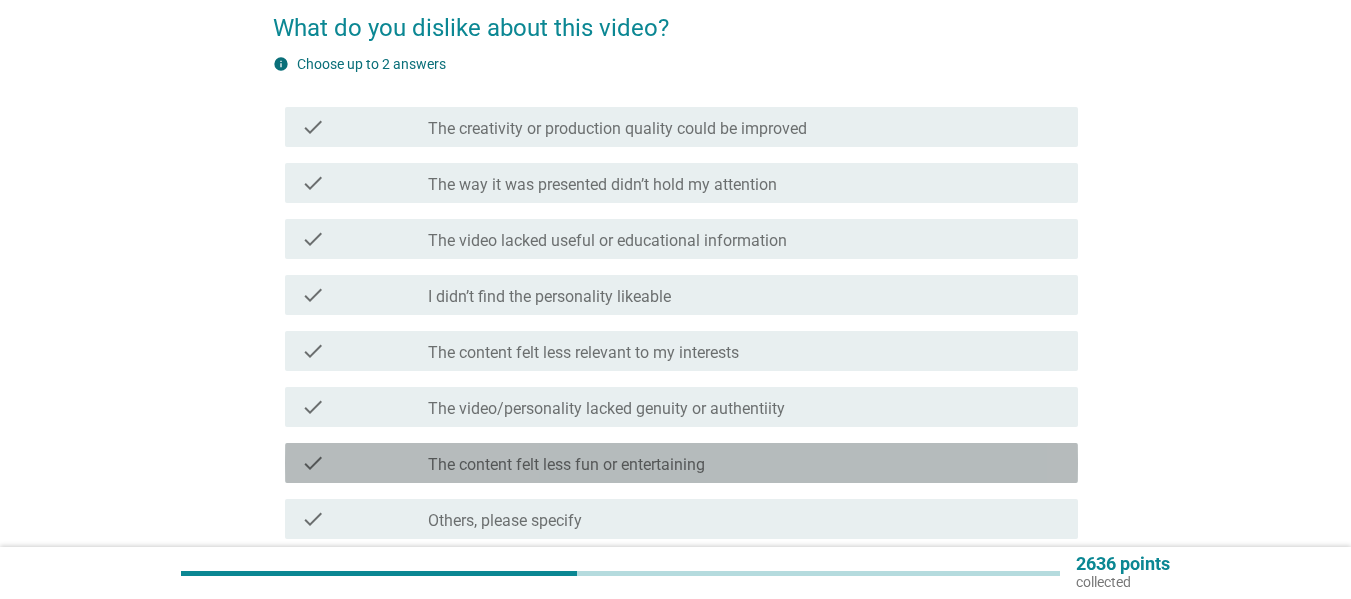 click on "The content felt less fun or entertaining" at bounding box center [566, 465] 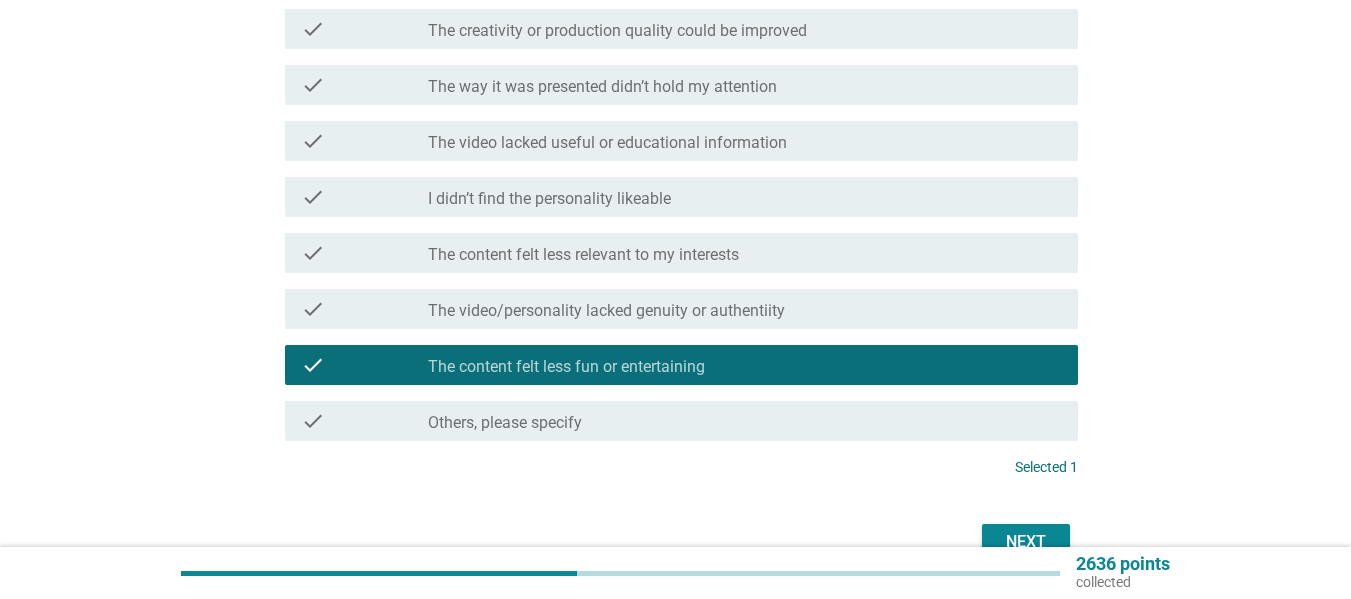 scroll, scrollTop: 307, scrollLeft: 0, axis: vertical 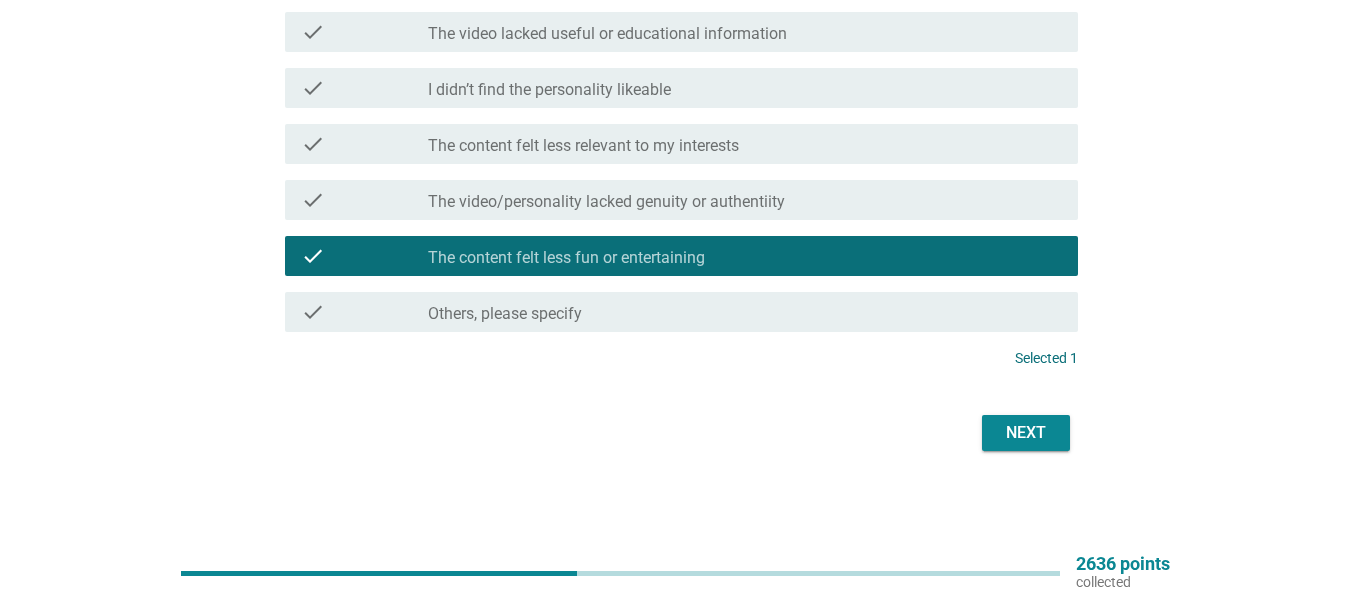 click on "Next" at bounding box center [1026, 433] 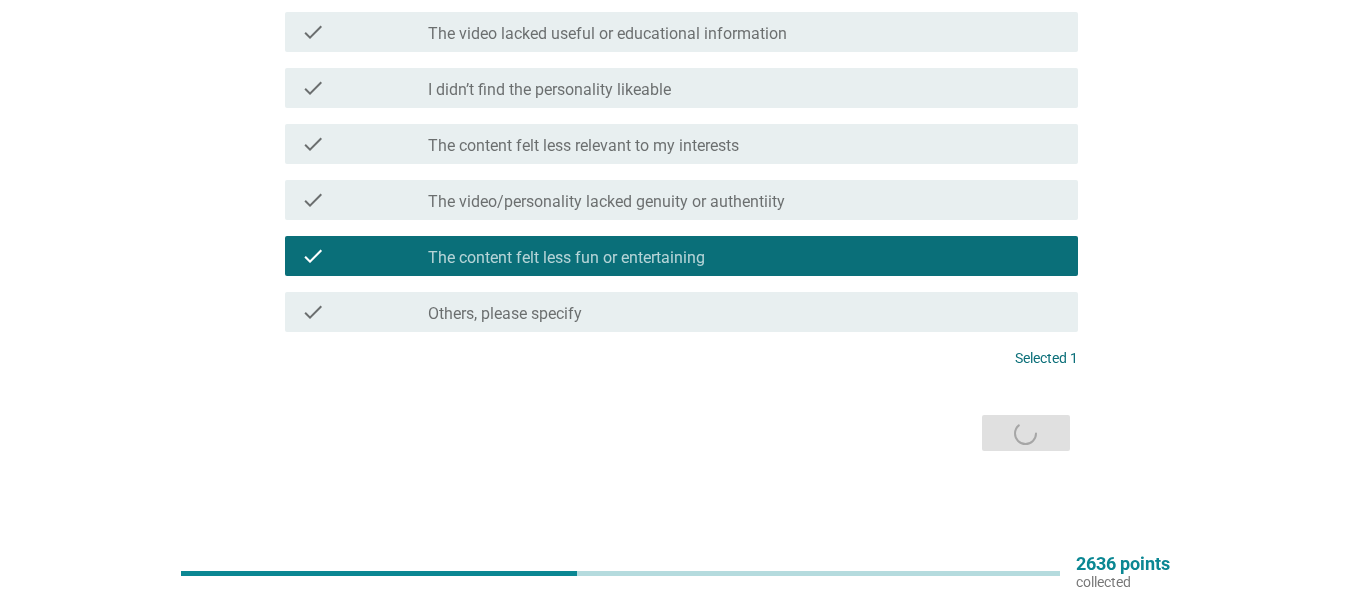 scroll, scrollTop: 0, scrollLeft: 0, axis: both 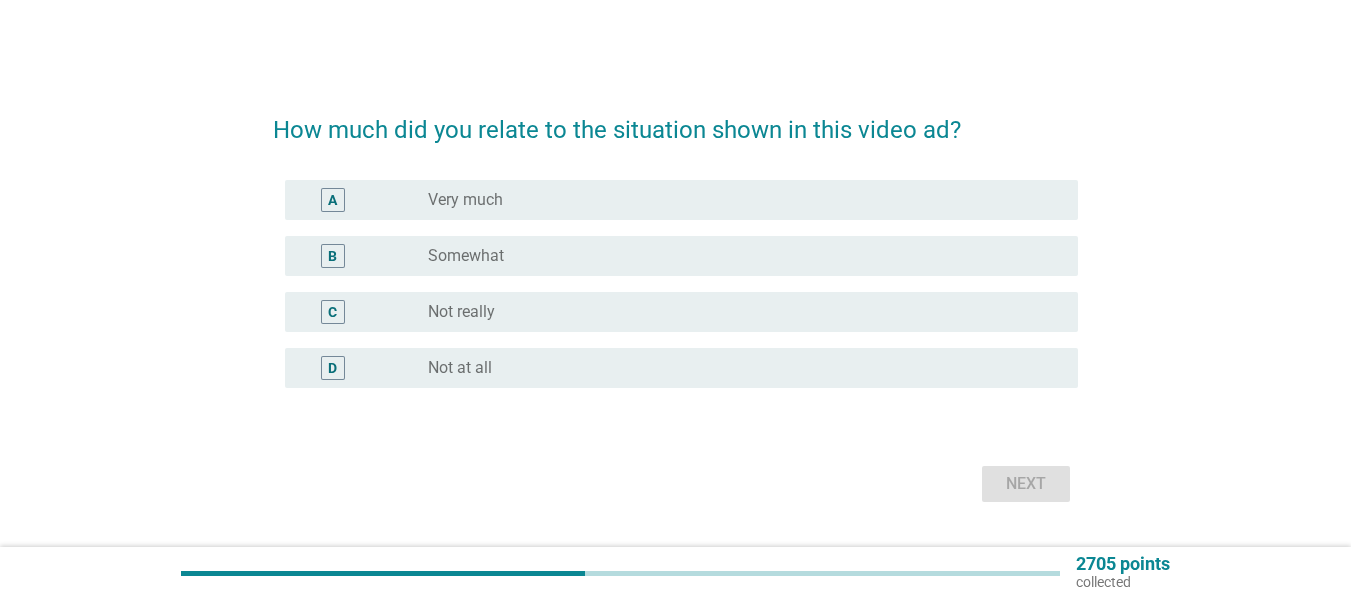 click on "radio_button_unchecked Not really" at bounding box center [737, 312] 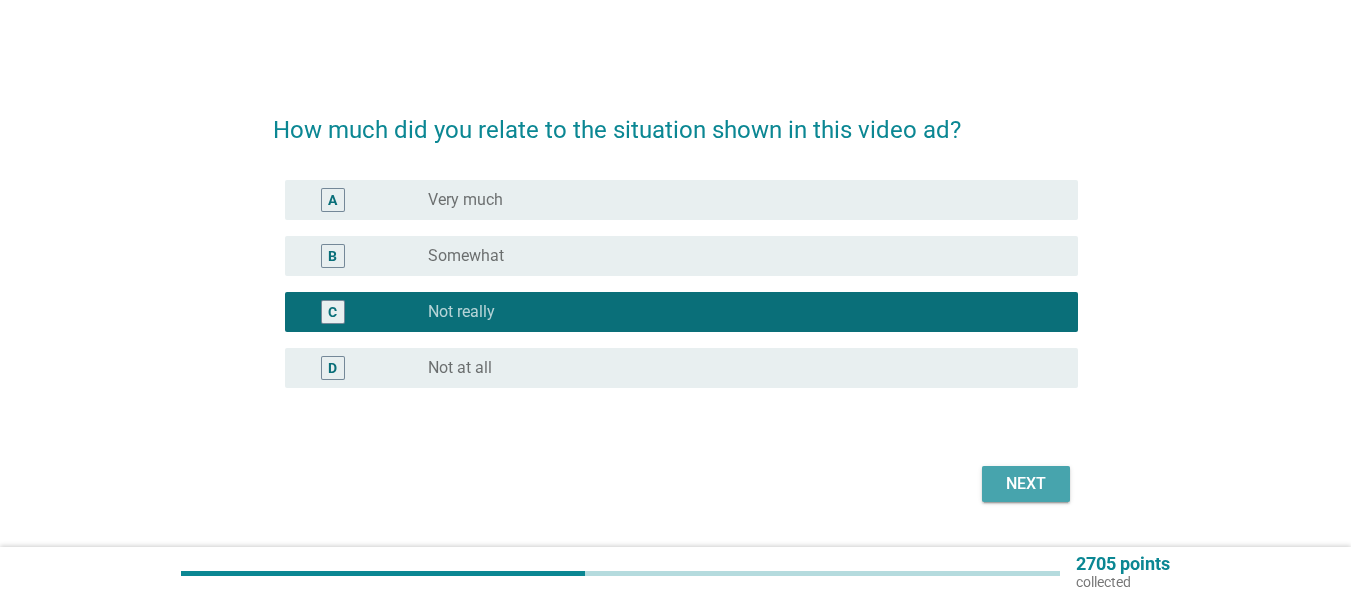 click on "Next" at bounding box center [1026, 484] 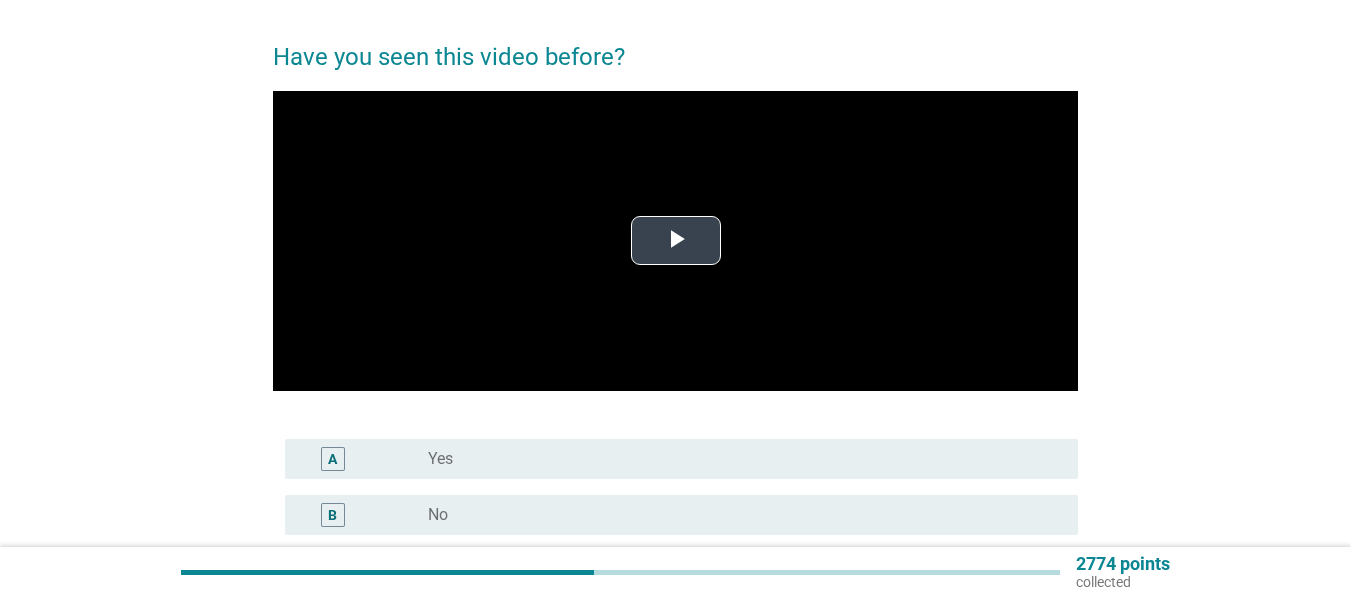 scroll, scrollTop: 100, scrollLeft: 0, axis: vertical 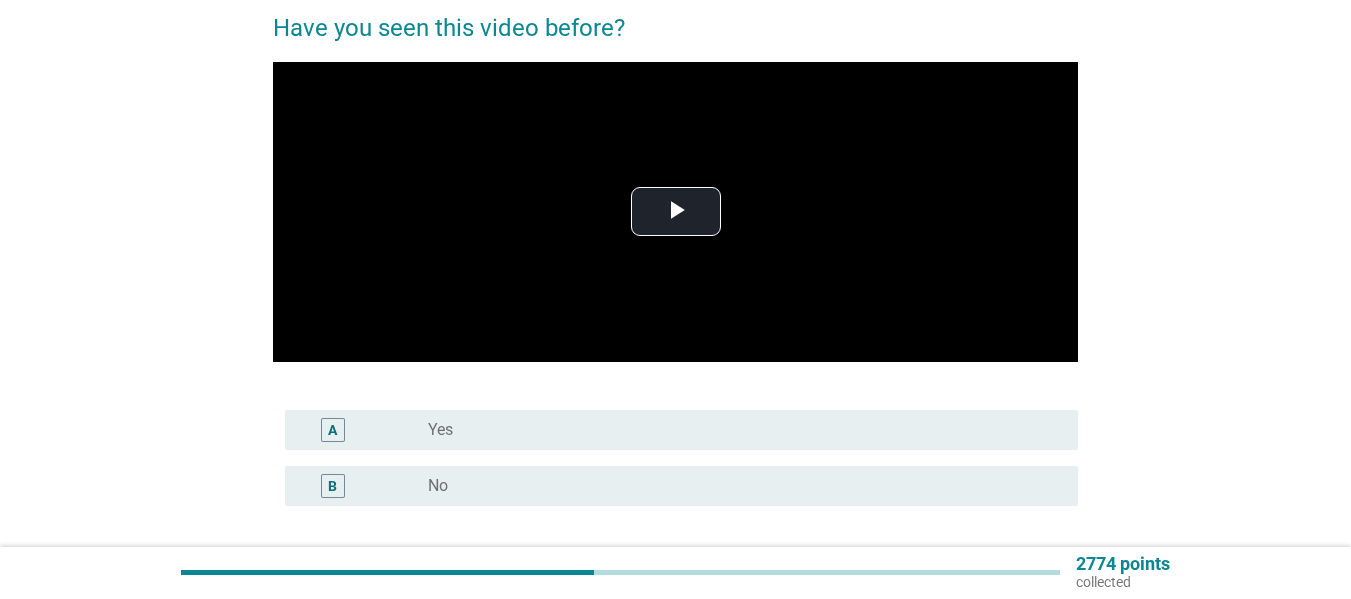 click on "radio_button_unchecked No" at bounding box center (737, 486) 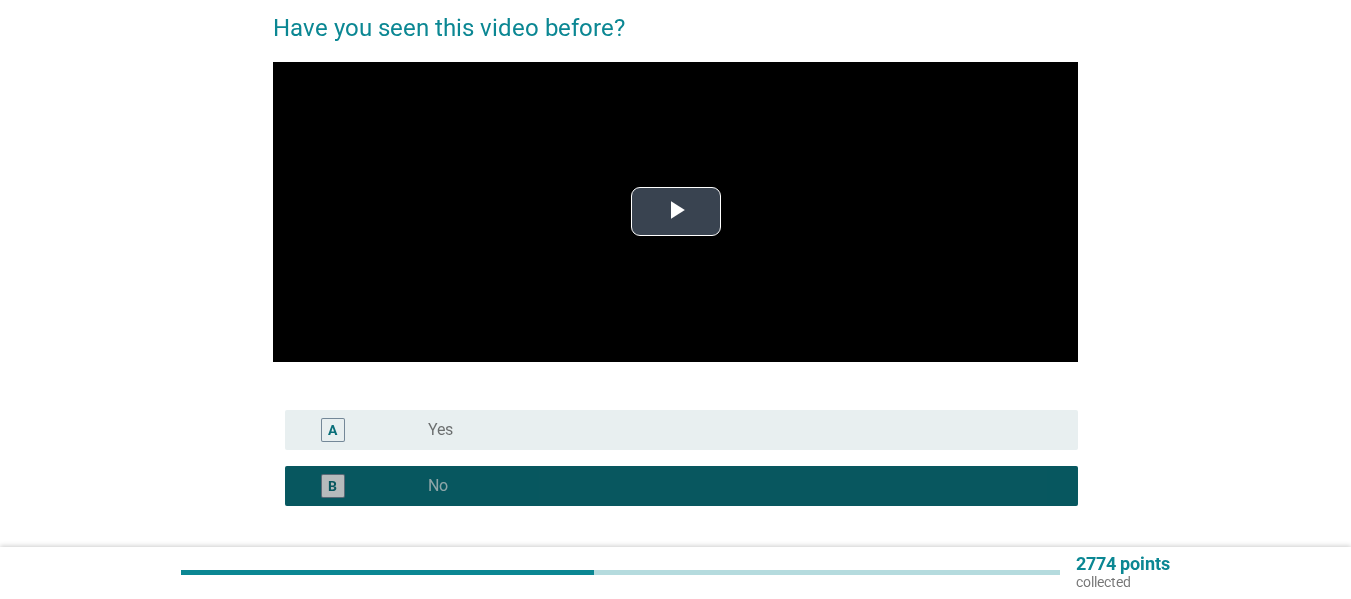 click at bounding box center (675, 212) 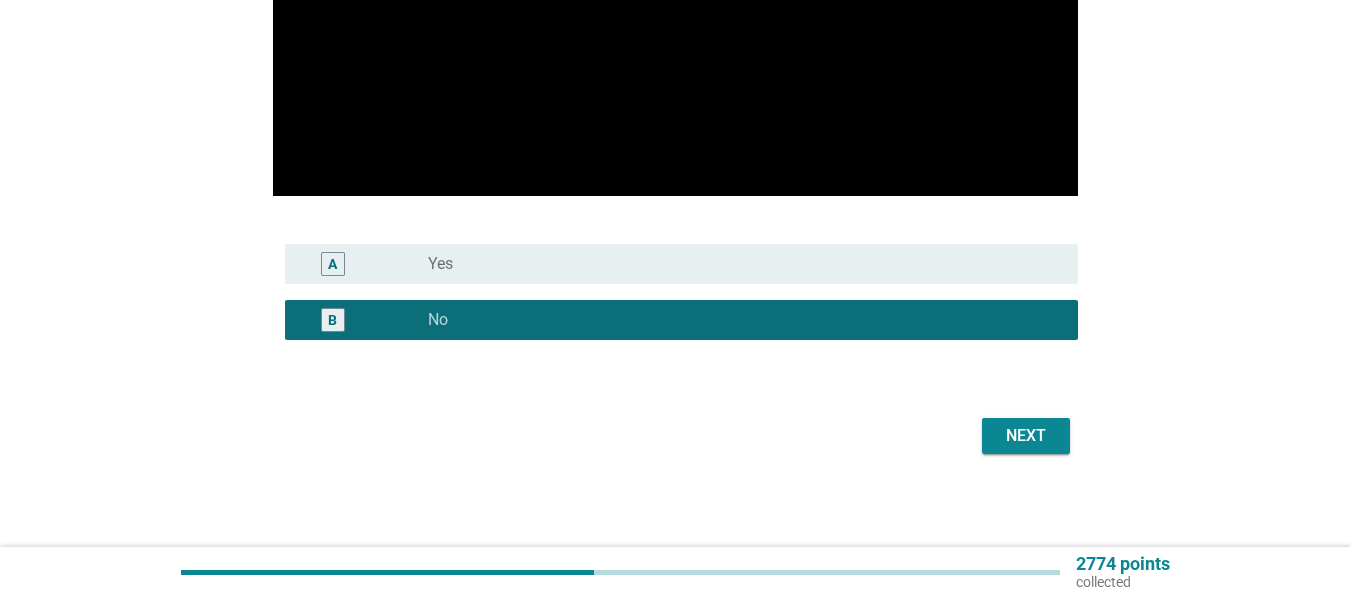 scroll, scrollTop: 269, scrollLeft: 0, axis: vertical 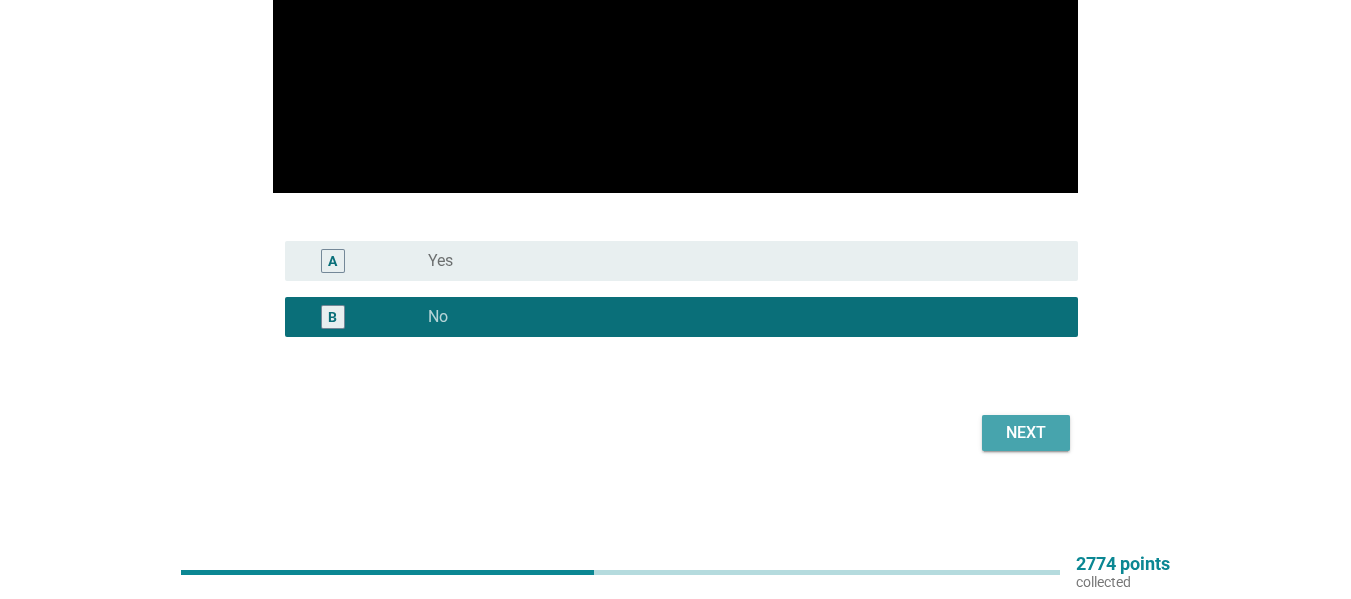 click on "Next" at bounding box center [1026, 433] 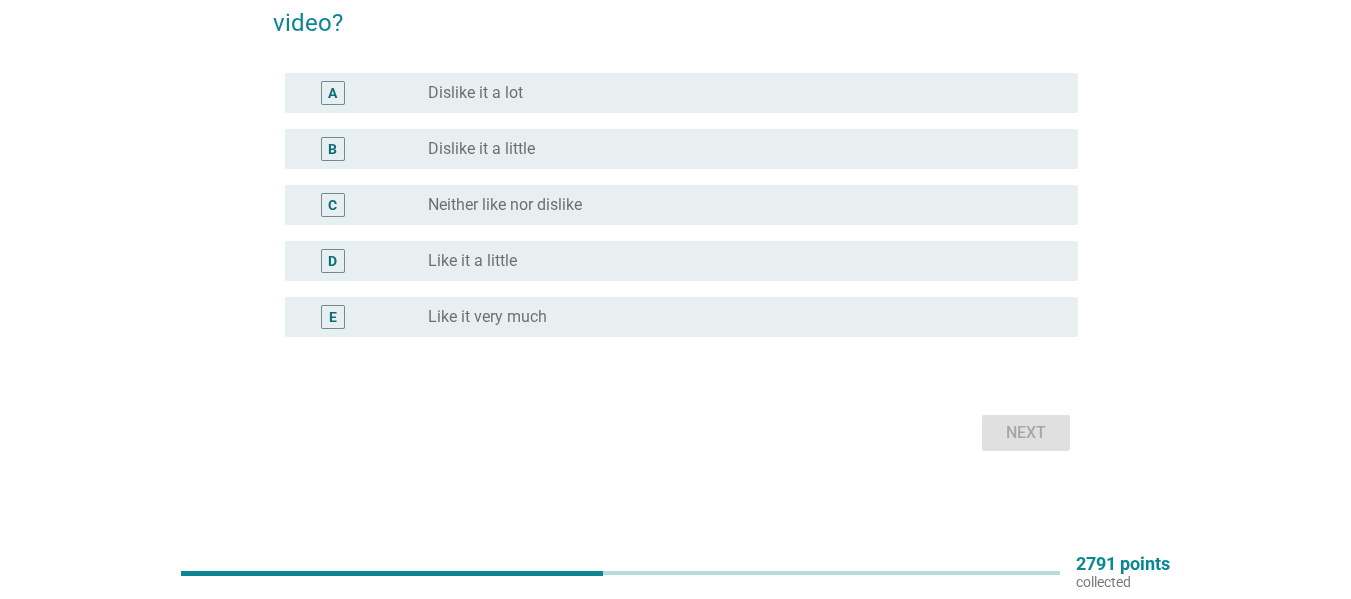 scroll, scrollTop: 0, scrollLeft: 0, axis: both 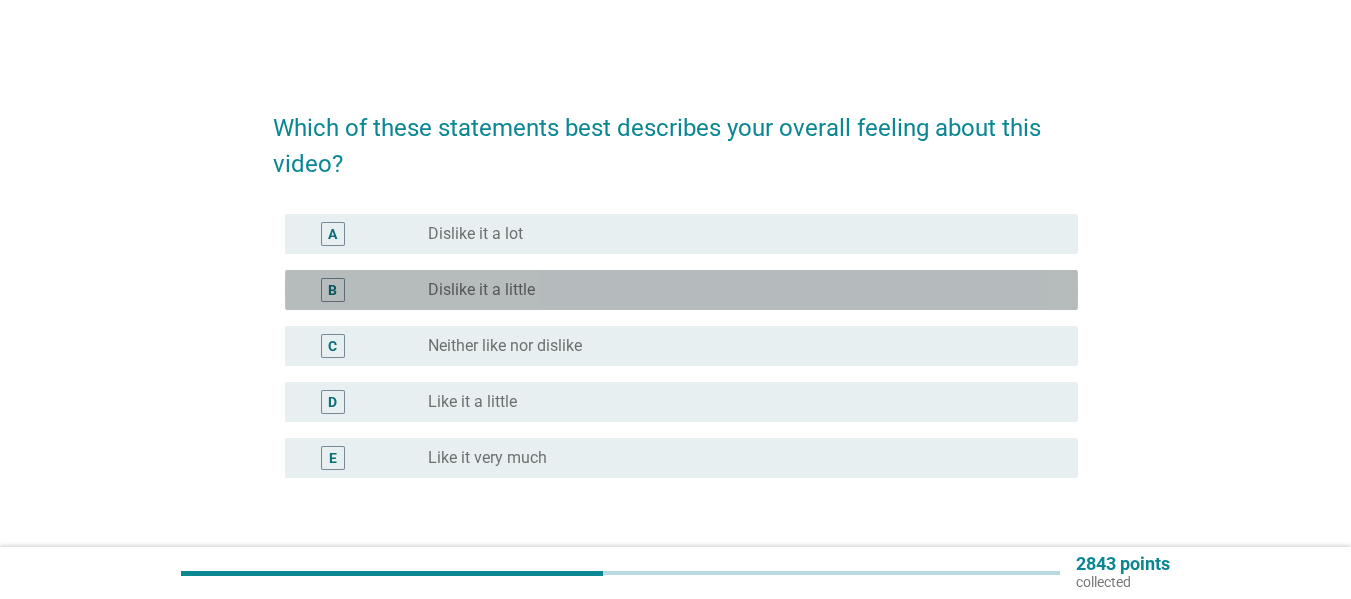 click on "radio_button_unchecked Dislike it a little" at bounding box center (737, 290) 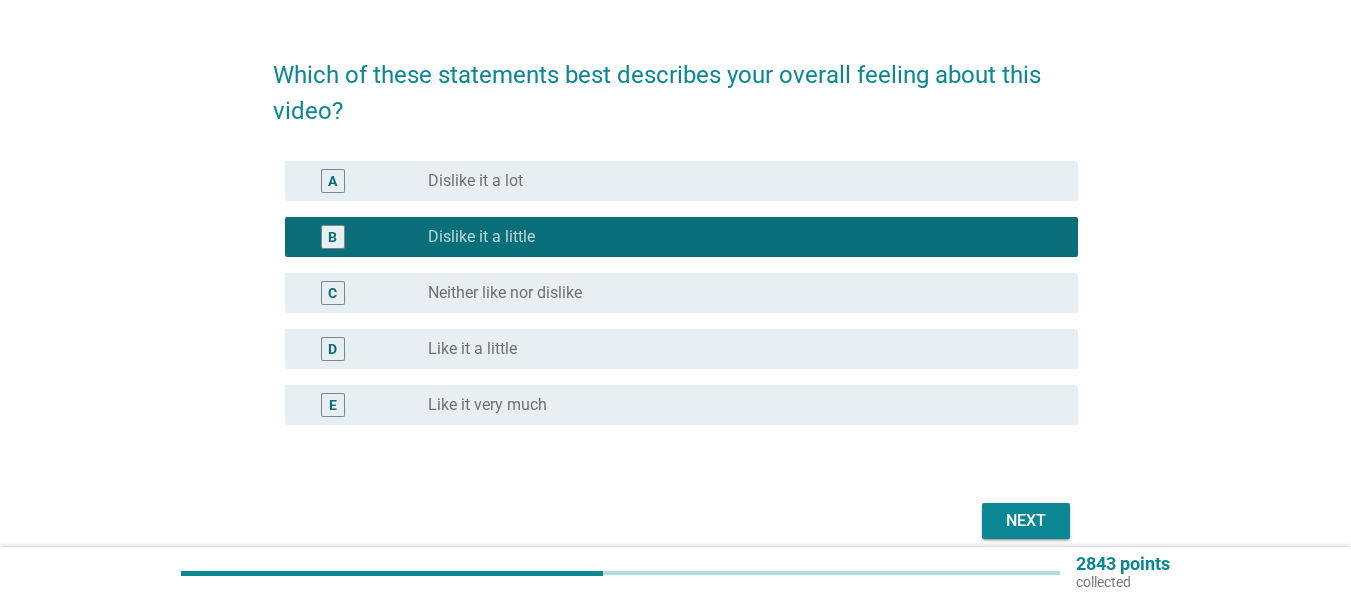 scroll, scrollTop: 141, scrollLeft: 0, axis: vertical 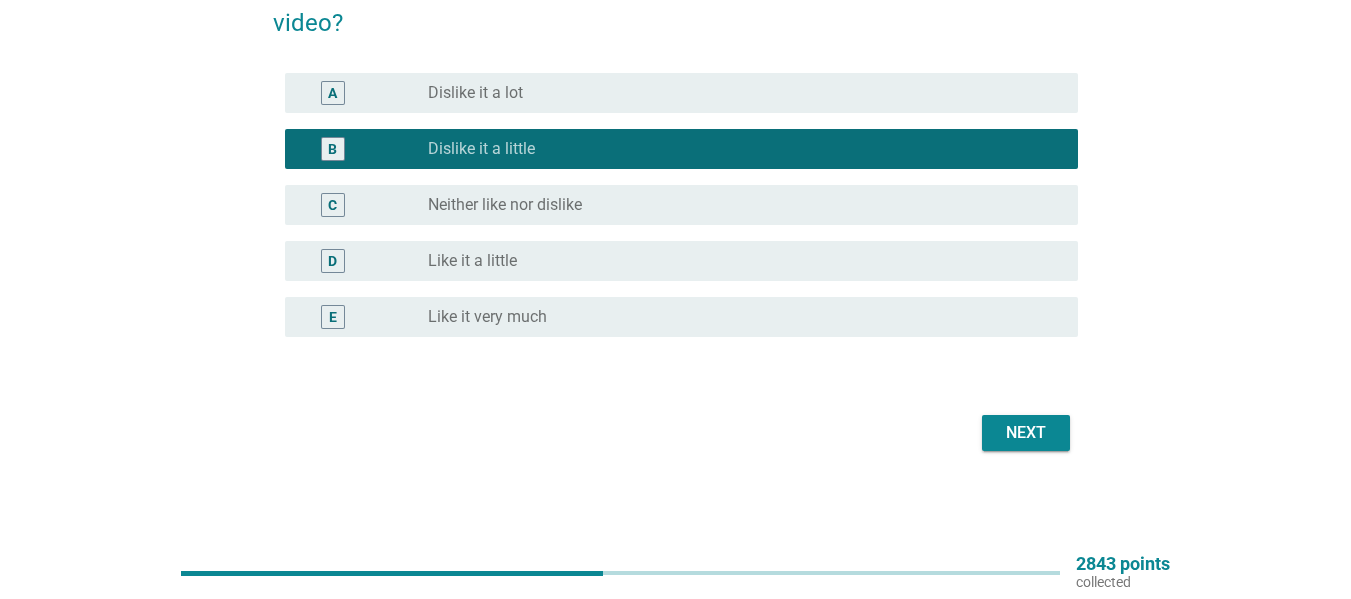 click on "Next" at bounding box center (1026, 433) 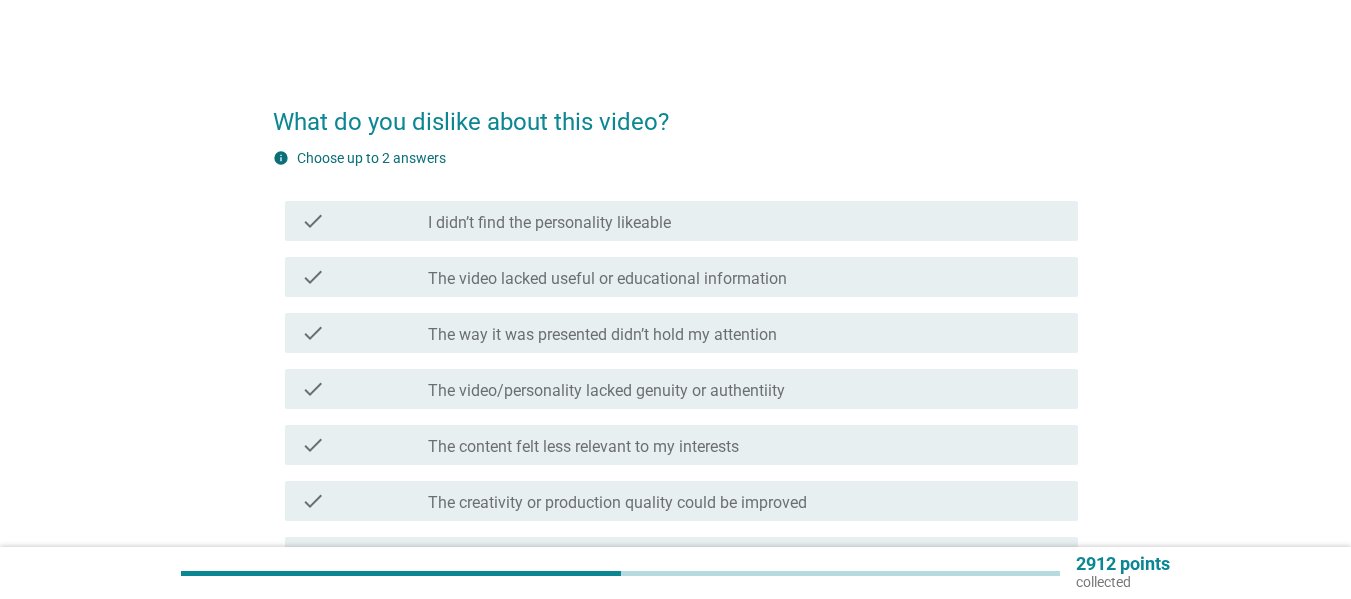 scroll, scrollTop: 200, scrollLeft: 0, axis: vertical 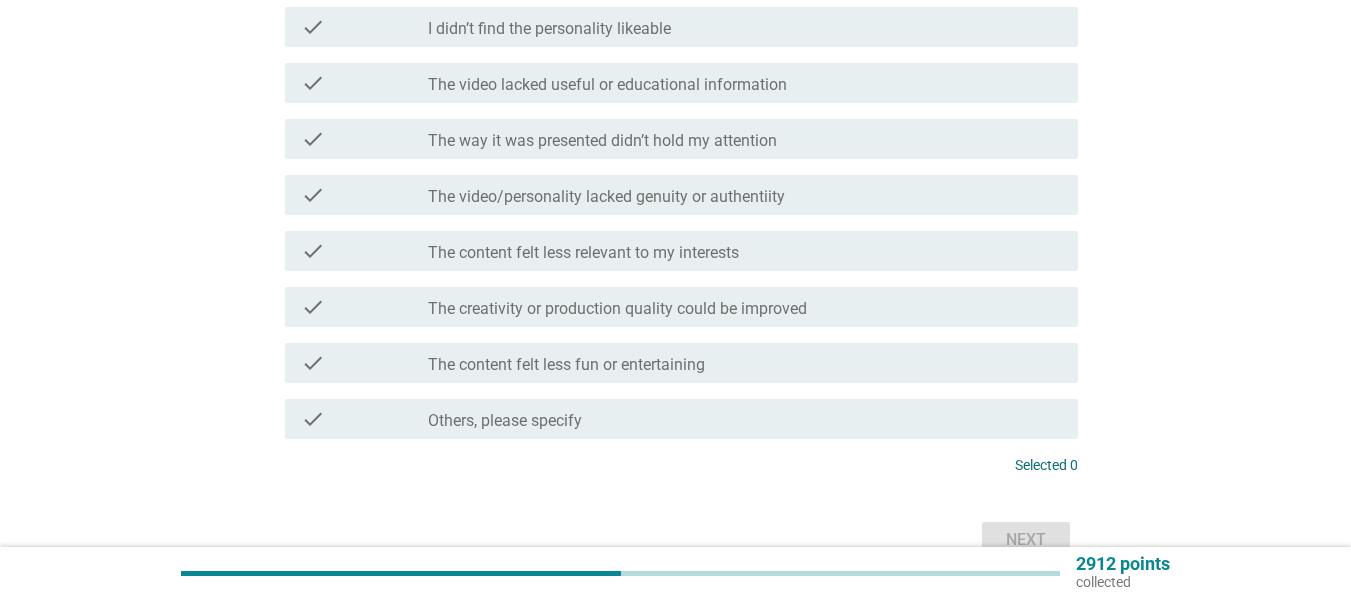 click on "check     check_box_outline_blank The content felt less fun or entertaining" at bounding box center (681, 363) 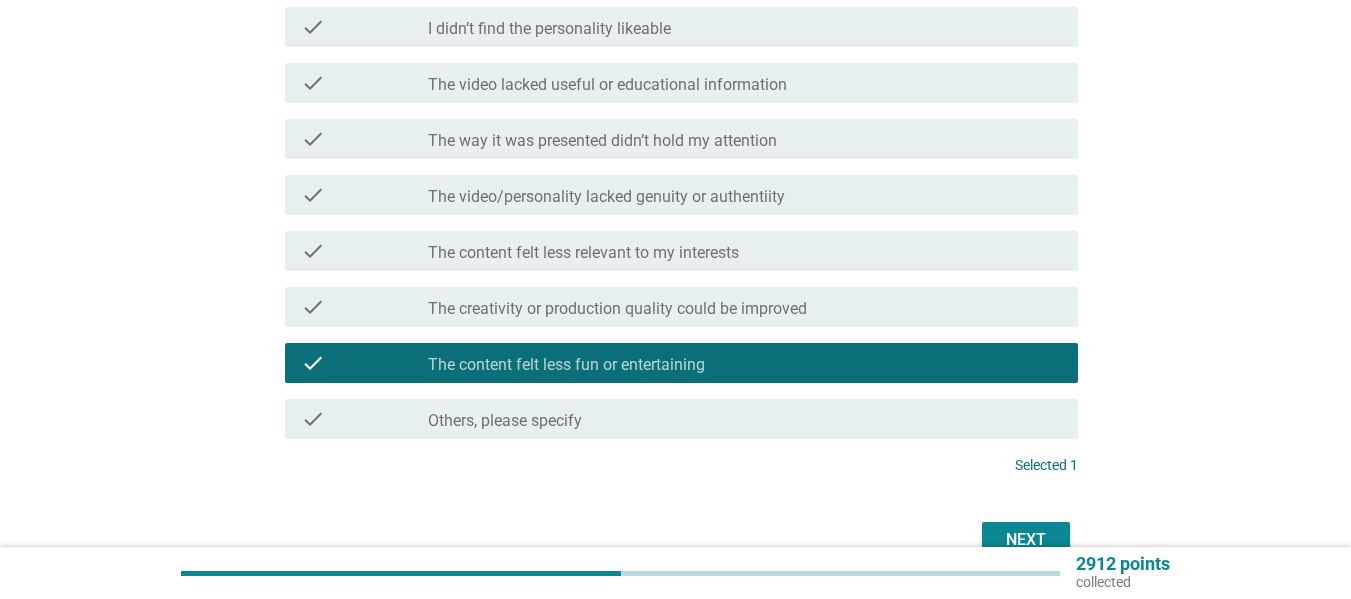 click on "Next" at bounding box center (1026, 540) 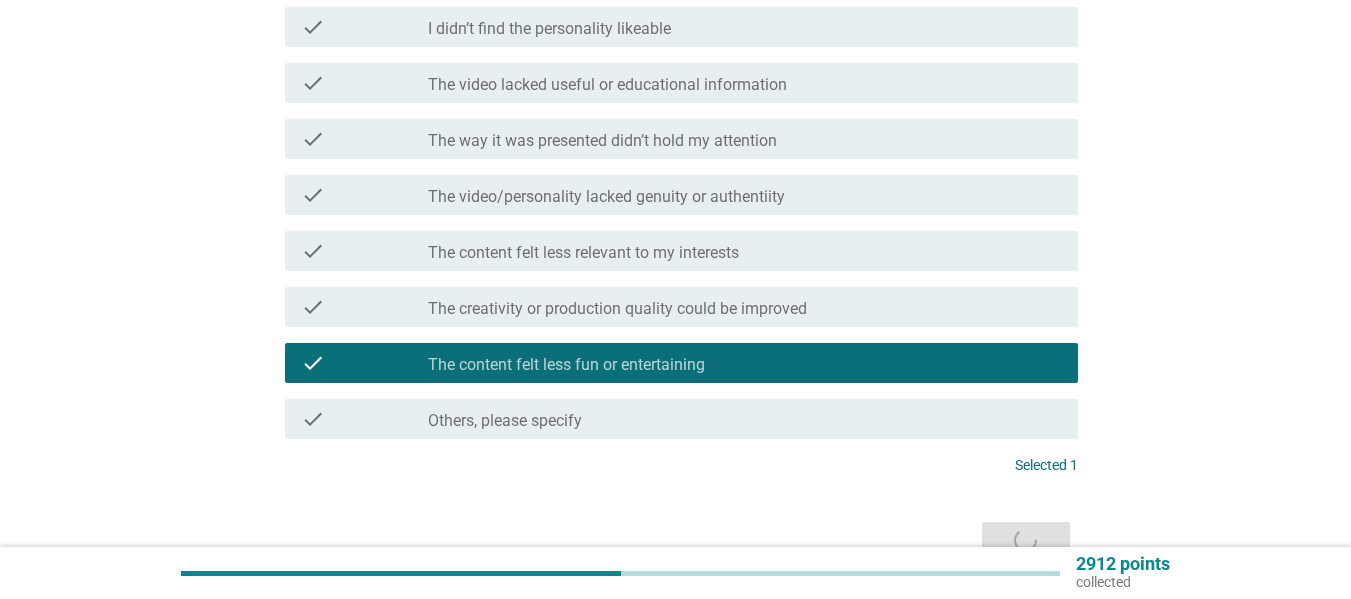 scroll, scrollTop: 0, scrollLeft: 0, axis: both 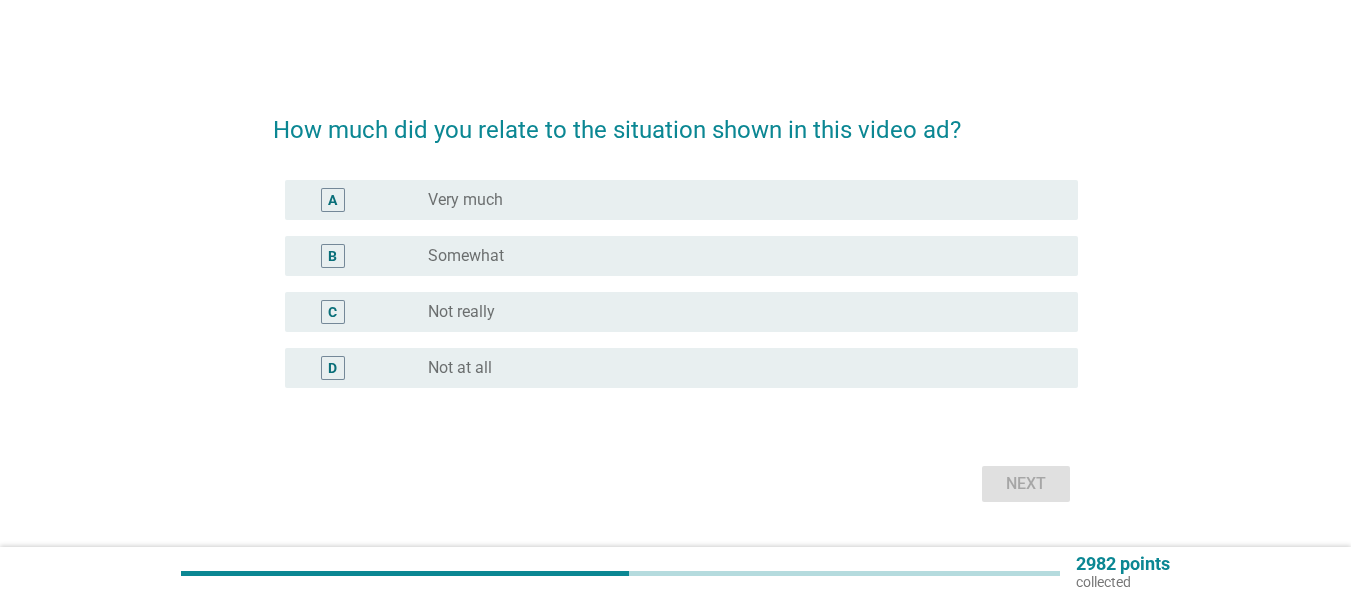 click on "B     radio_button_unchecked Somewhat" at bounding box center (675, 256) 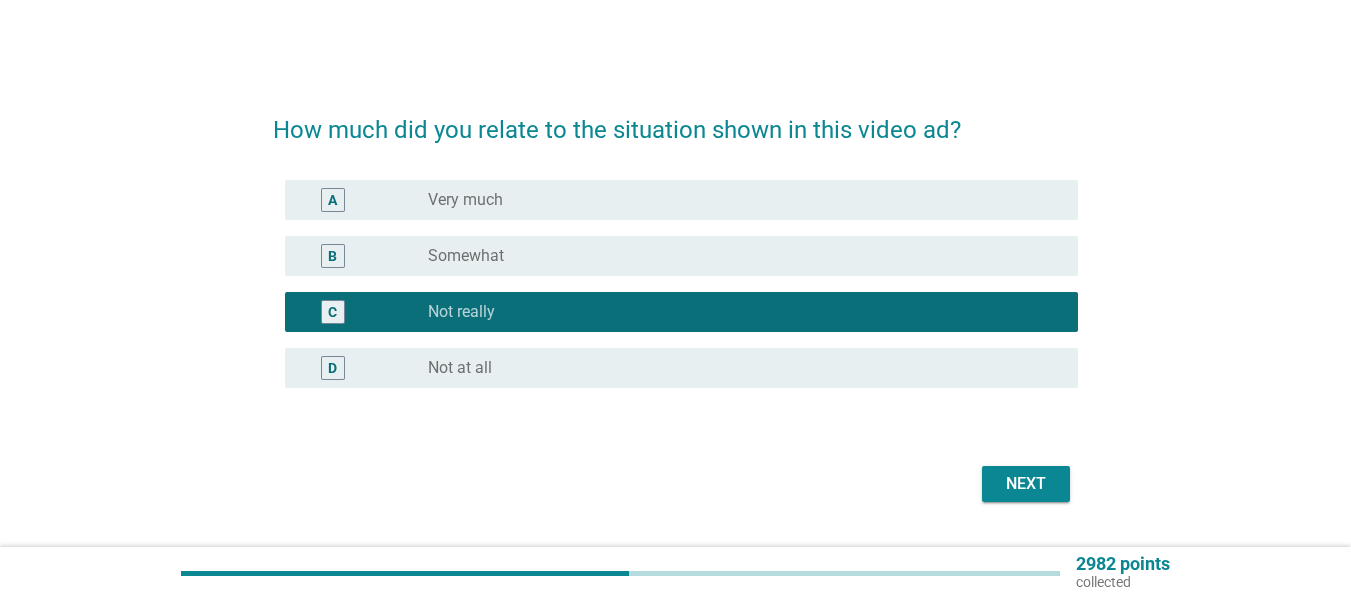 click on "Next" at bounding box center (675, 484) 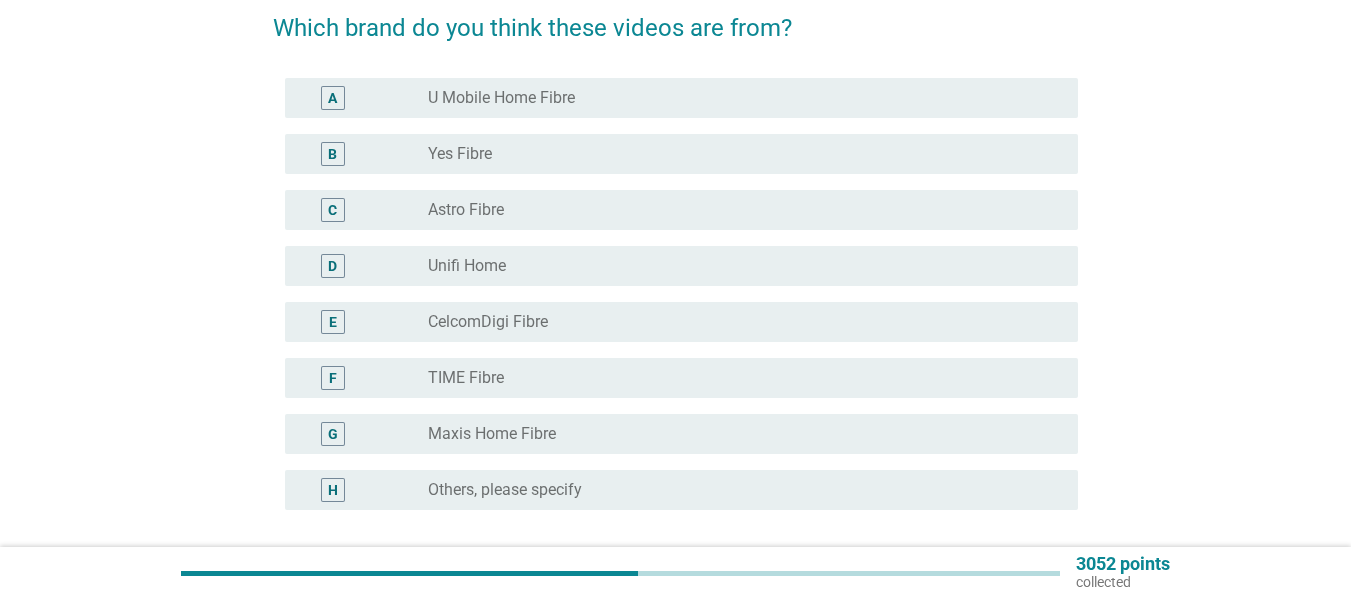 scroll, scrollTop: 200, scrollLeft: 0, axis: vertical 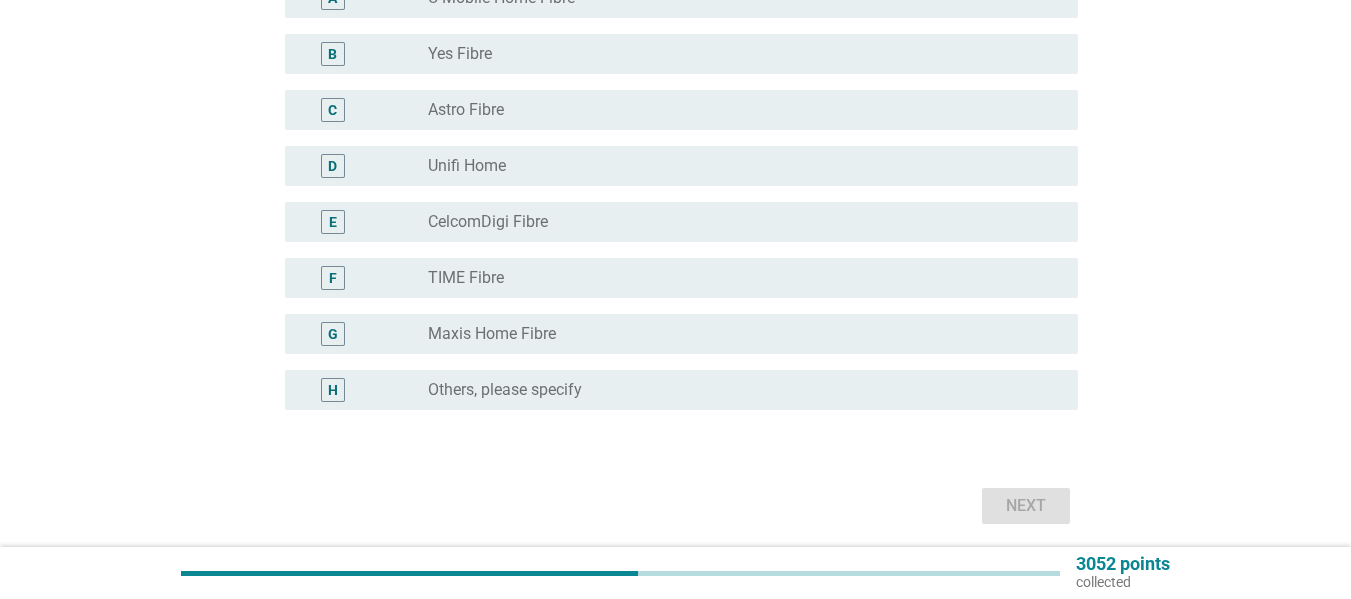 click on "H     radio_button_unchecked Others, please specify" at bounding box center [681, 390] 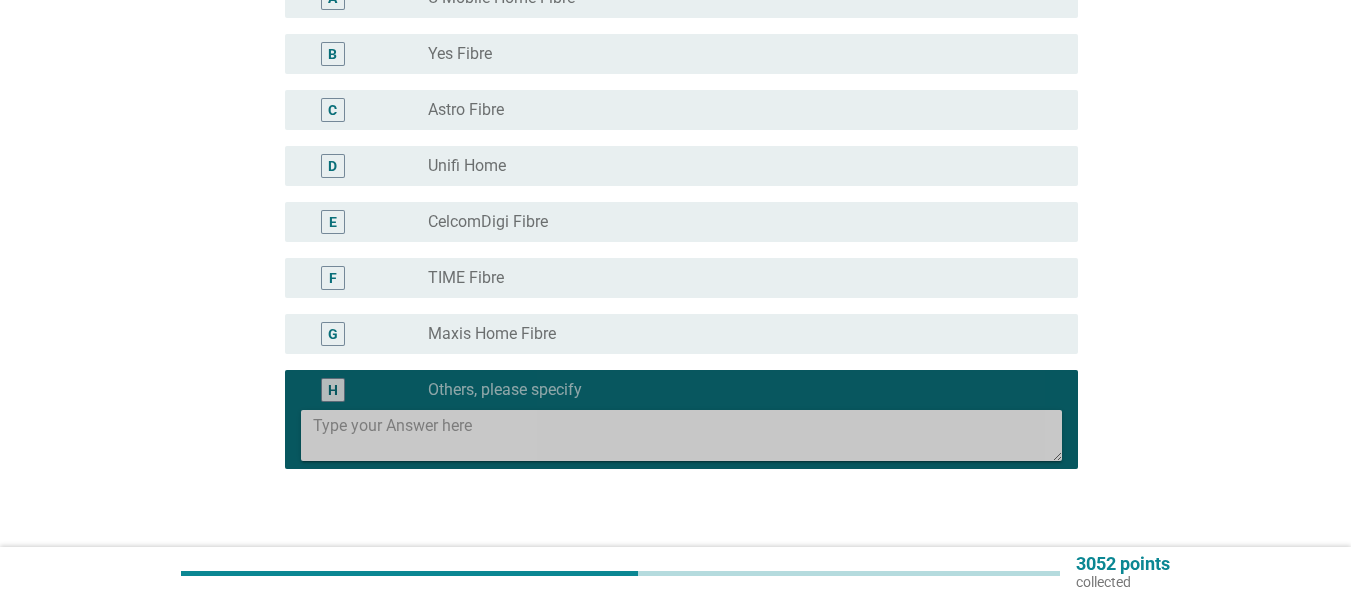 click on "H     radio_button_checked Others, please specify" at bounding box center [681, 419] 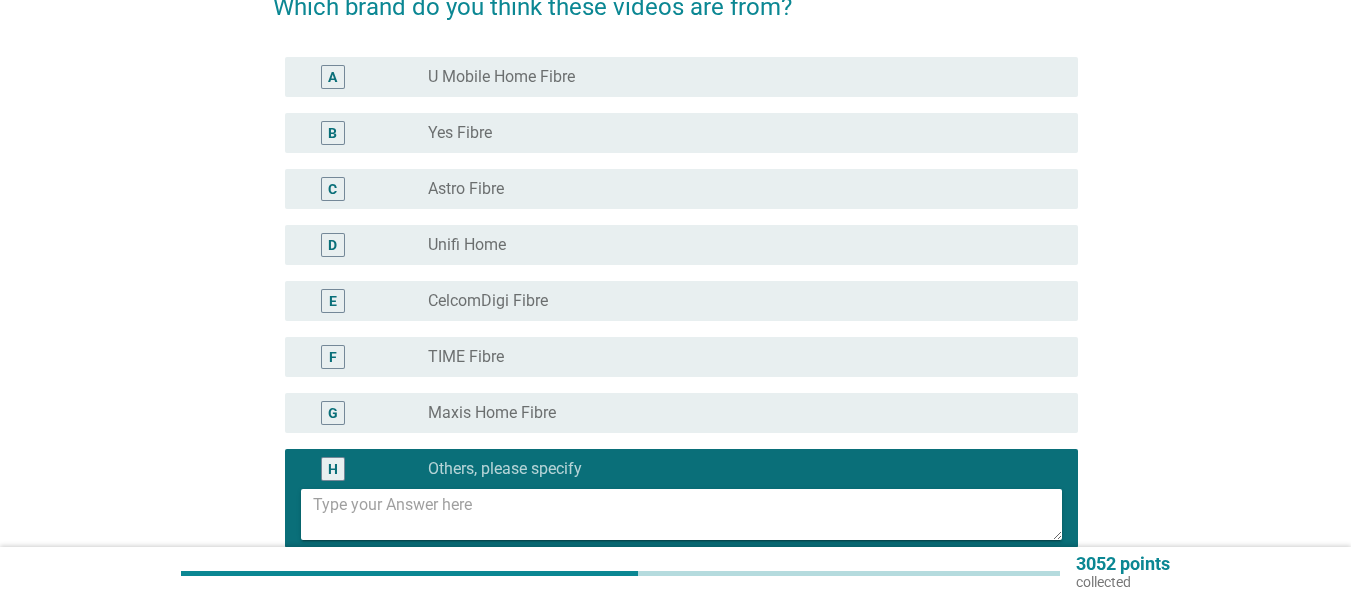 scroll, scrollTop: 0, scrollLeft: 0, axis: both 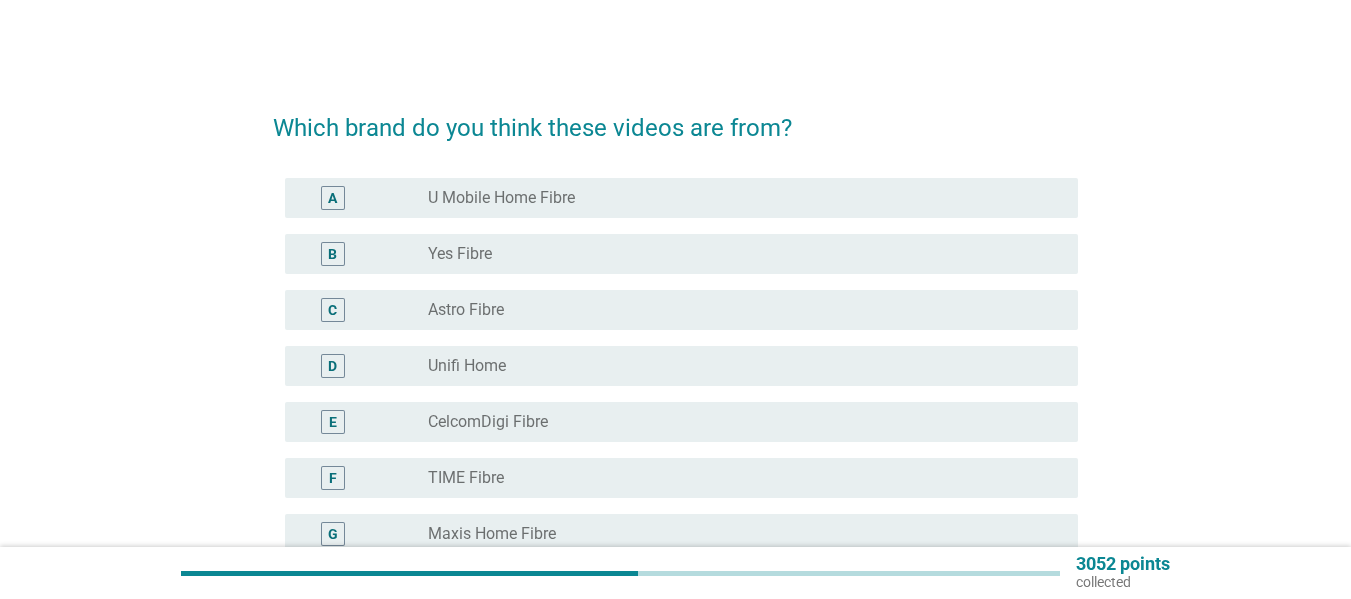 click on "Maxis Home Fibre" at bounding box center [492, 534] 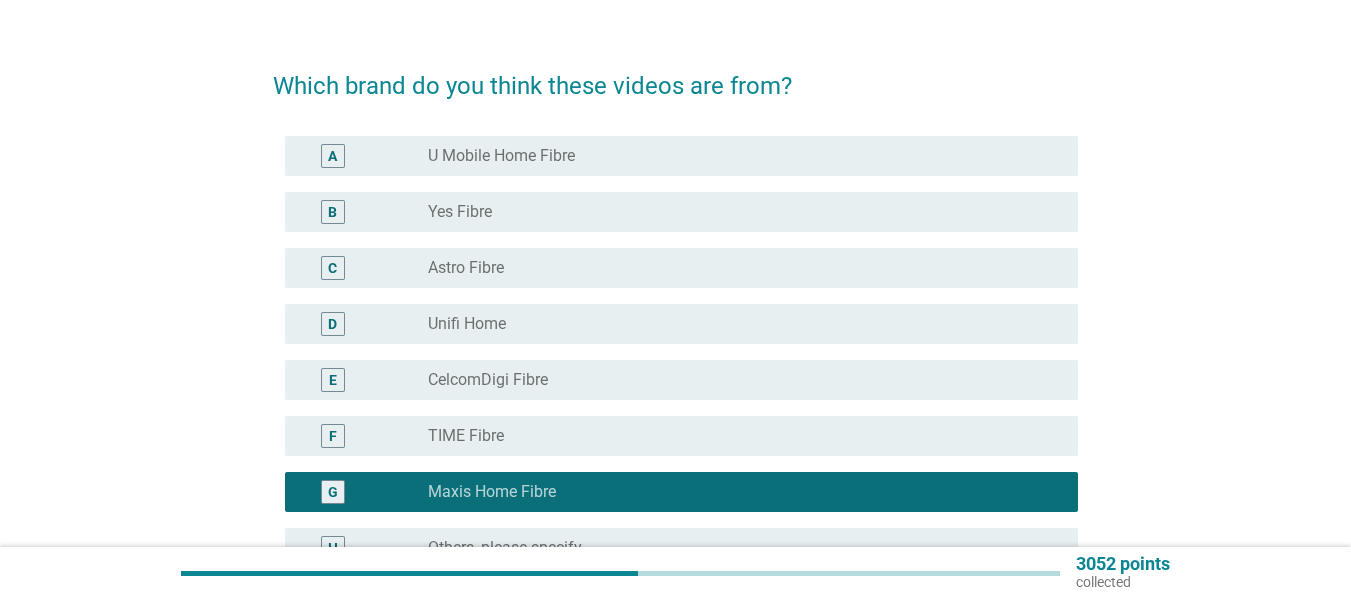 scroll, scrollTop: 273, scrollLeft: 0, axis: vertical 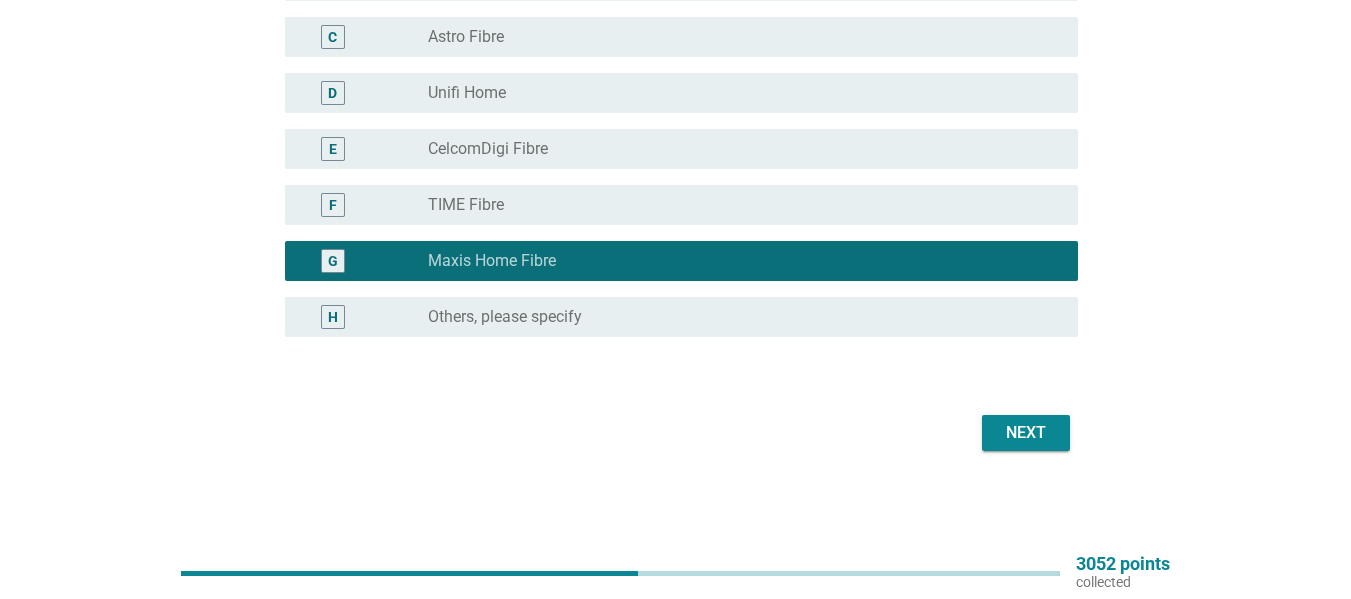 click on "Next" at bounding box center [1026, 433] 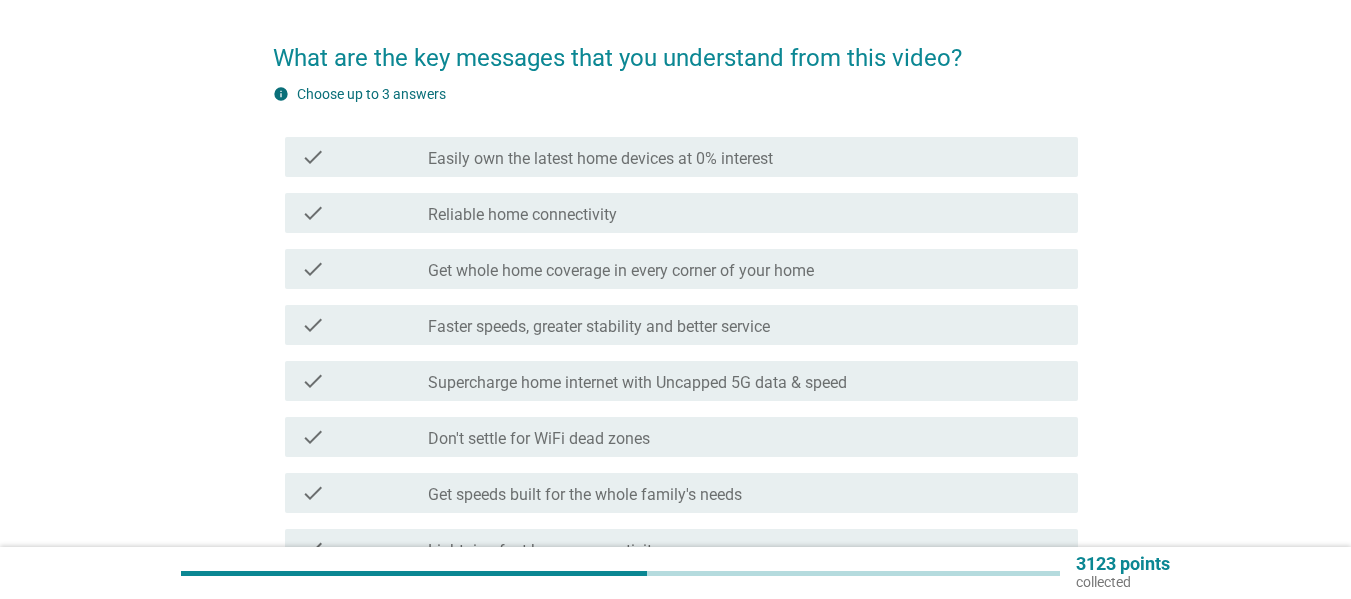 scroll, scrollTop: 100, scrollLeft: 0, axis: vertical 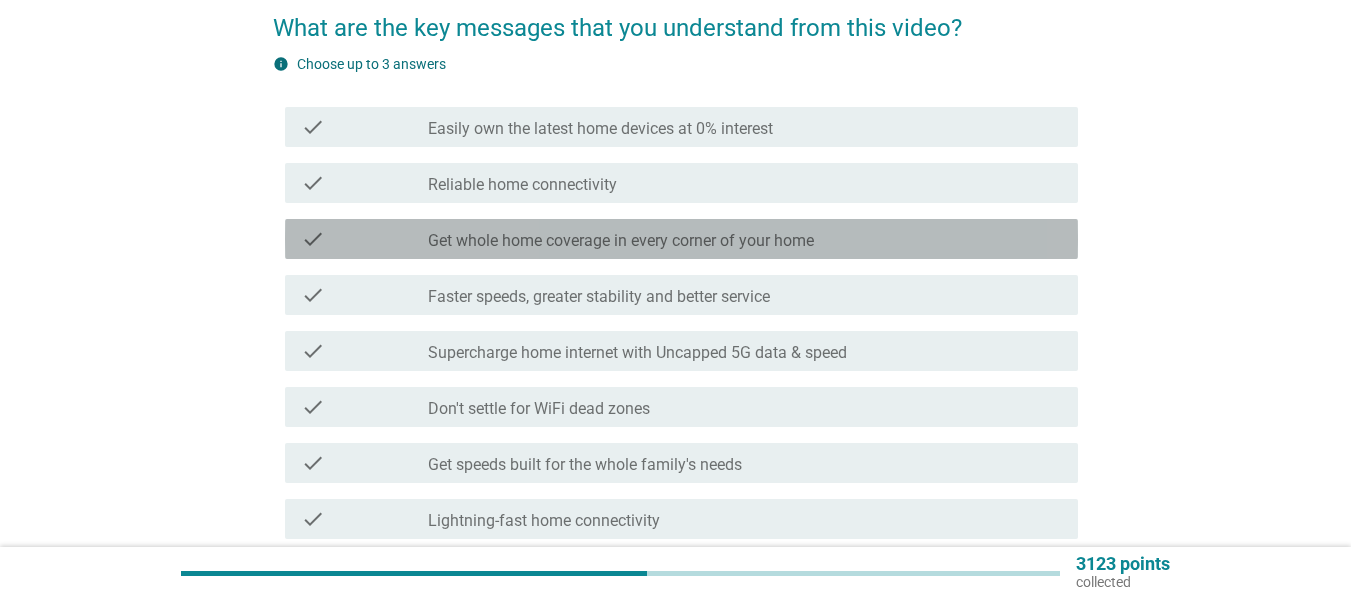click on "Get whole home coverage in every corner of your home" at bounding box center [621, 241] 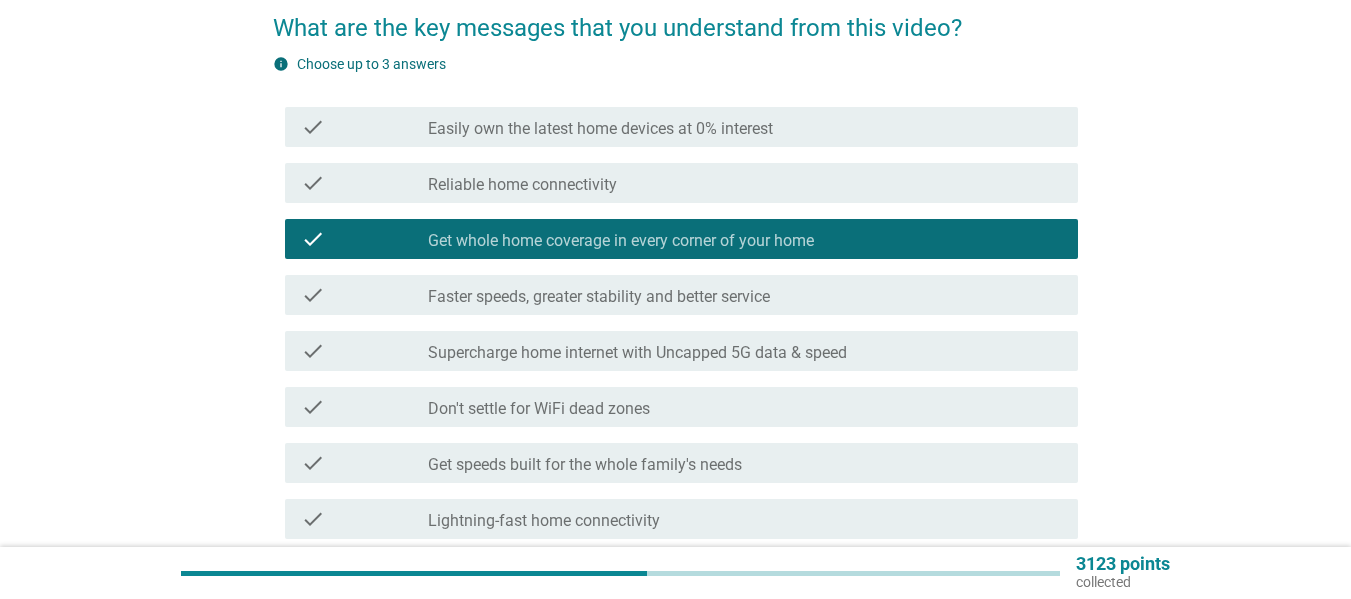 scroll, scrollTop: 300, scrollLeft: 0, axis: vertical 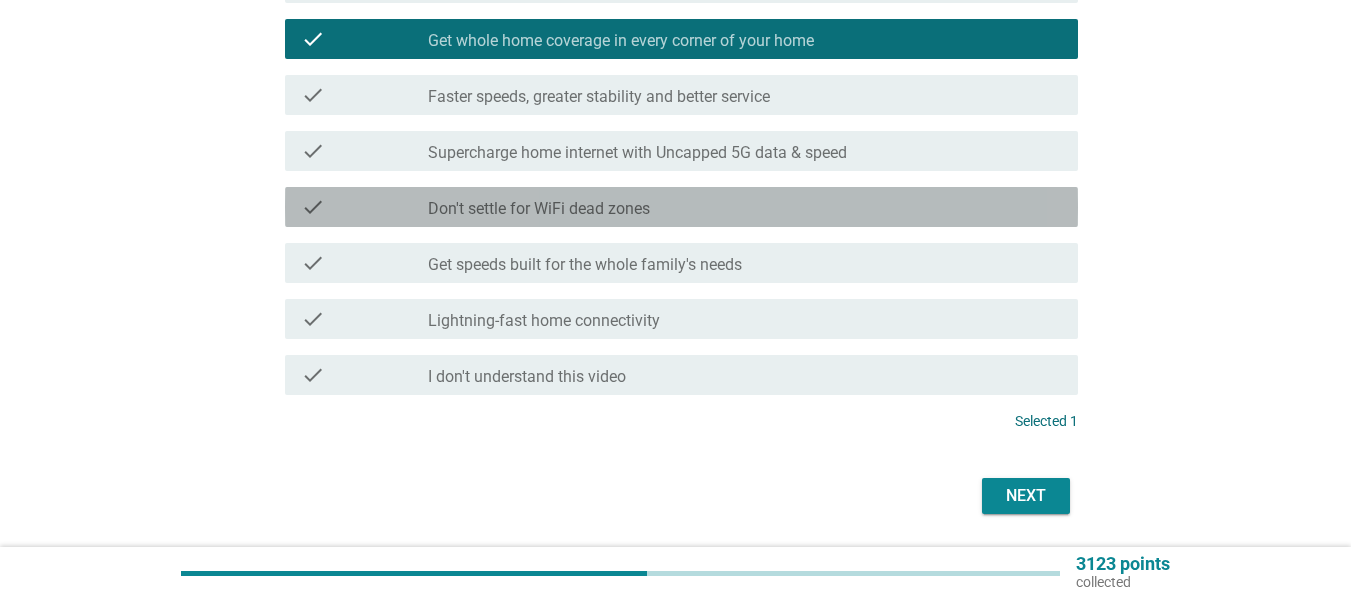 click on "check_box_outline_blank Don't settle for WiFi dead zones" at bounding box center [745, 207] 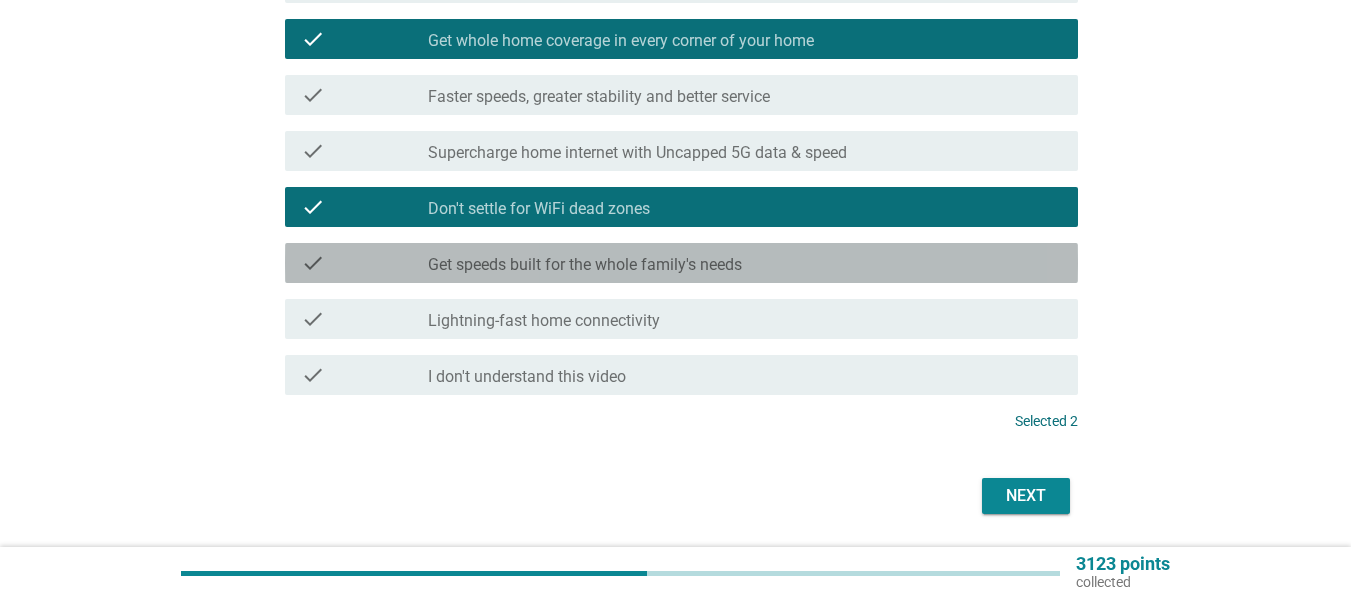 click on "Get speeds built for the whole family's needs" at bounding box center [585, 265] 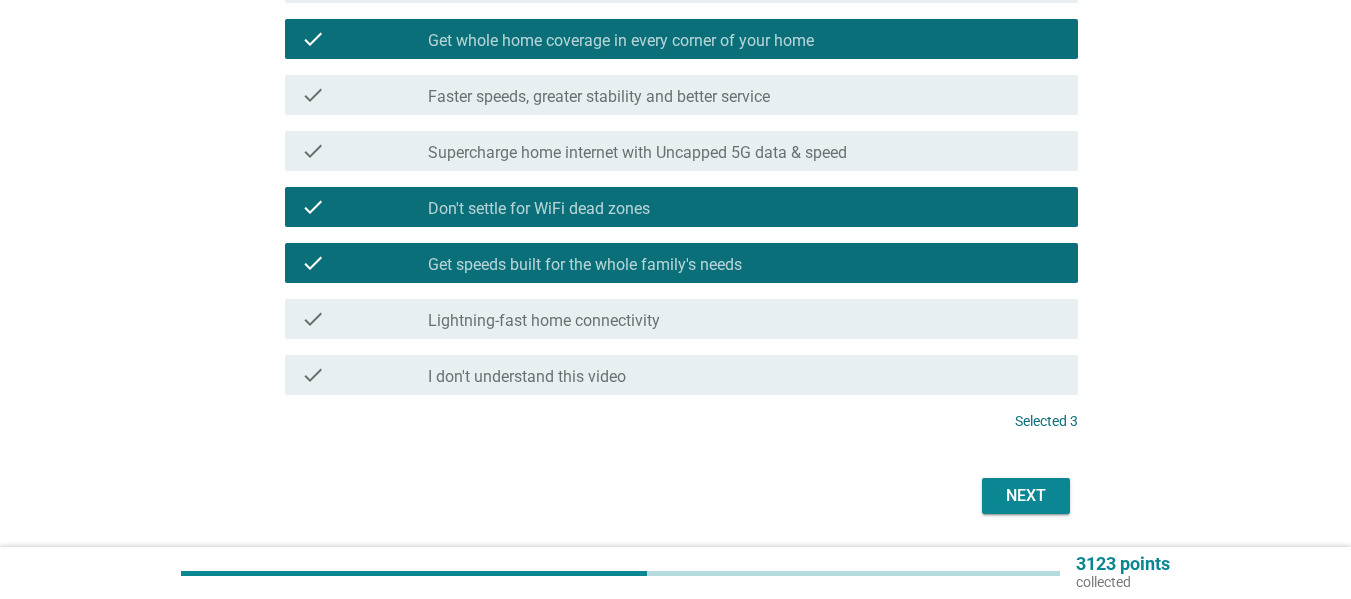 click on "Next" at bounding box center (1026, 496) 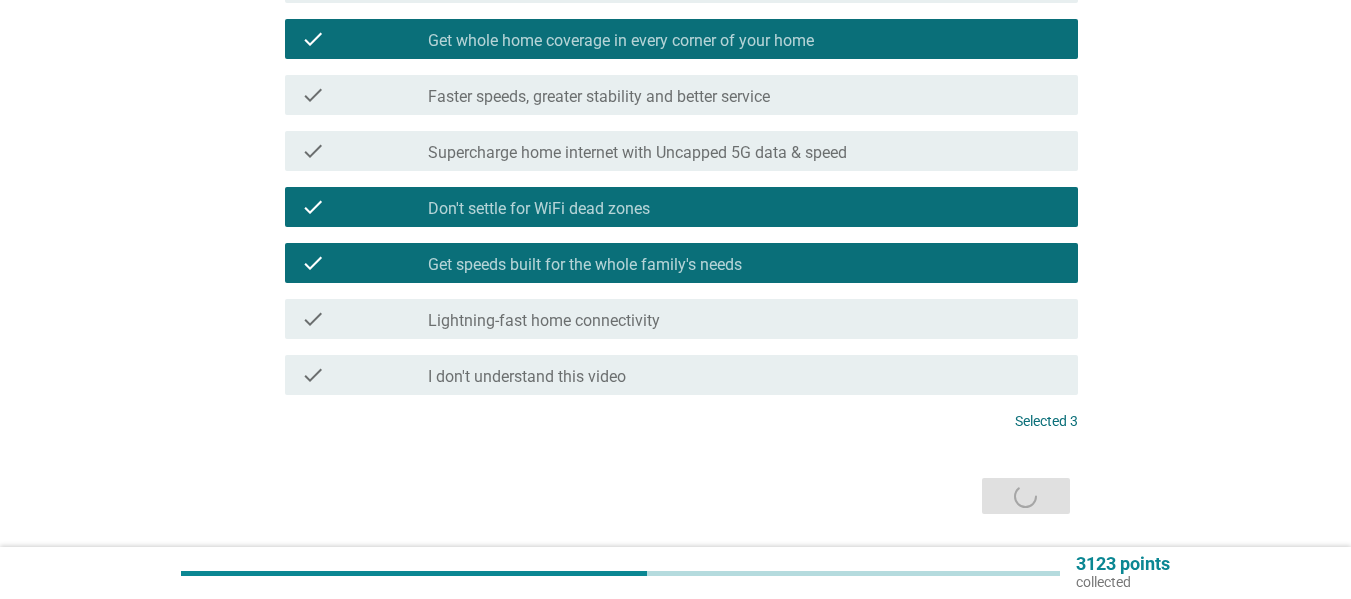 scroll, scrollTop: 0, scrollLeft: 0, axis: both 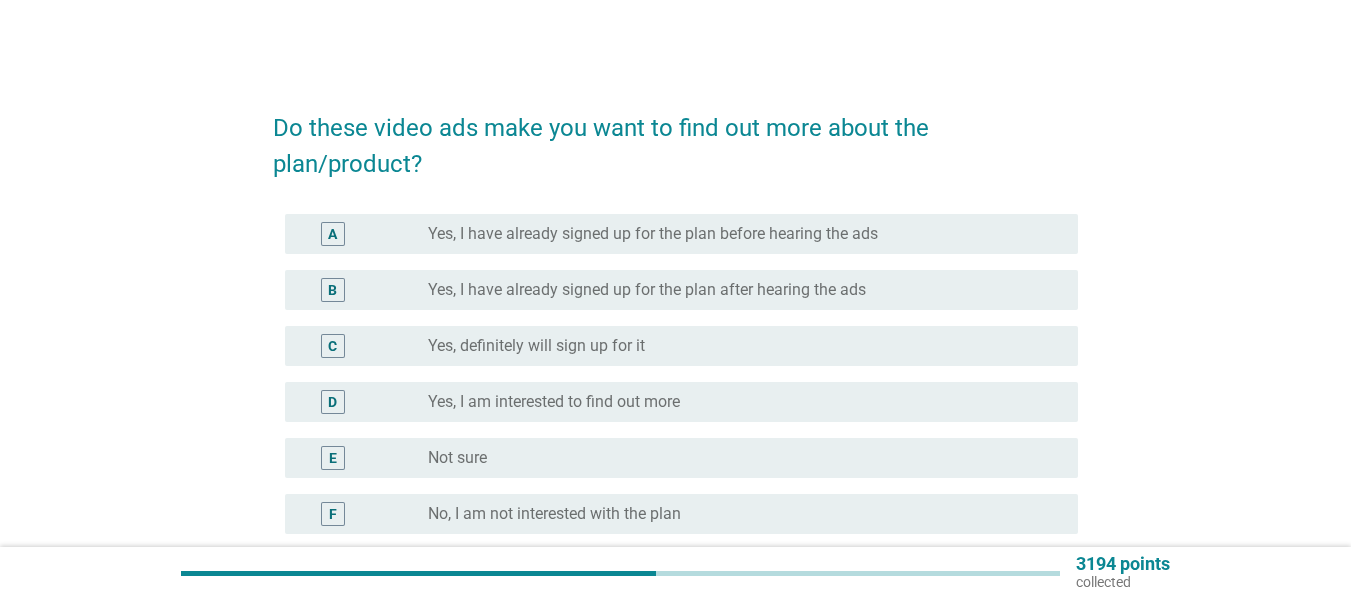 click on "E     radio_button_unchecked Not sure" at bounding box center (681, 458) 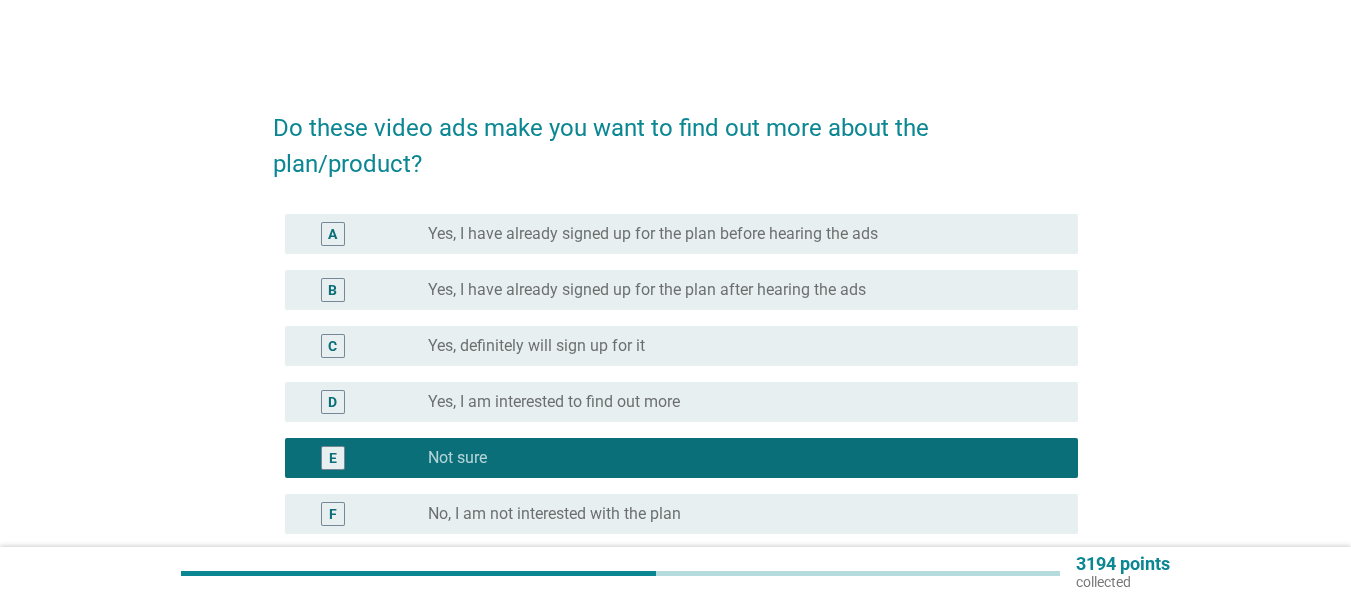 click on "Yes, I am interested to find out more" at bounding box center [554, 402] 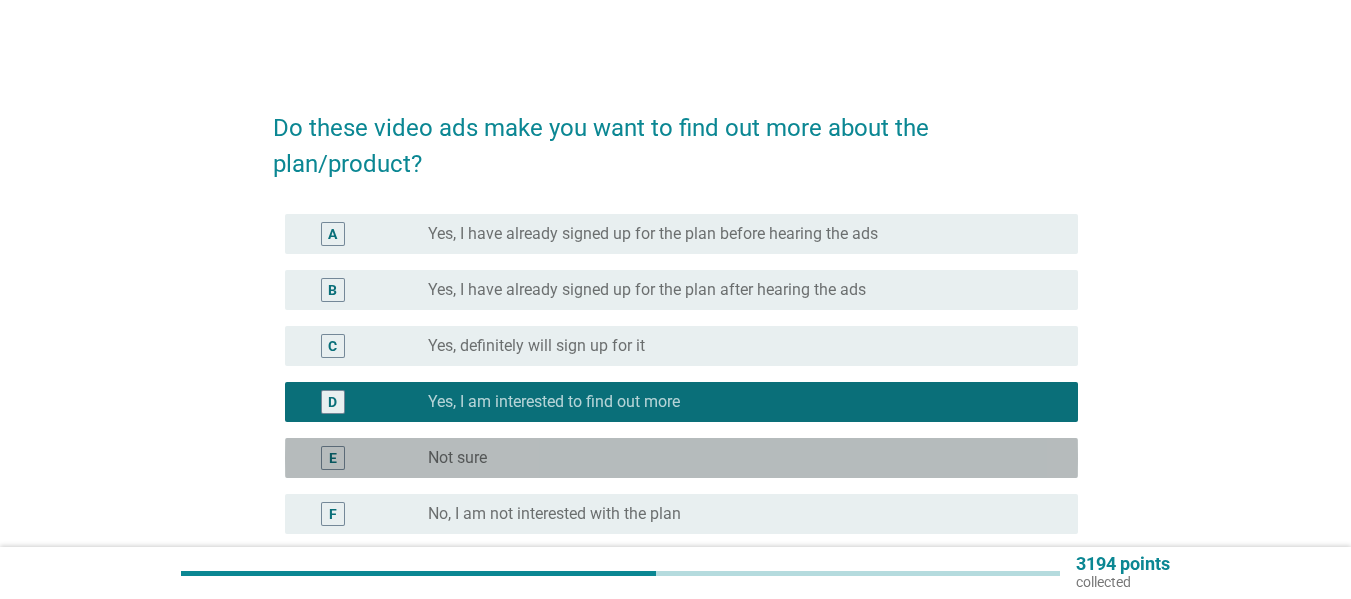 click on "E     radio_button_unchecked Not sure" at bounding box center (681, 458) 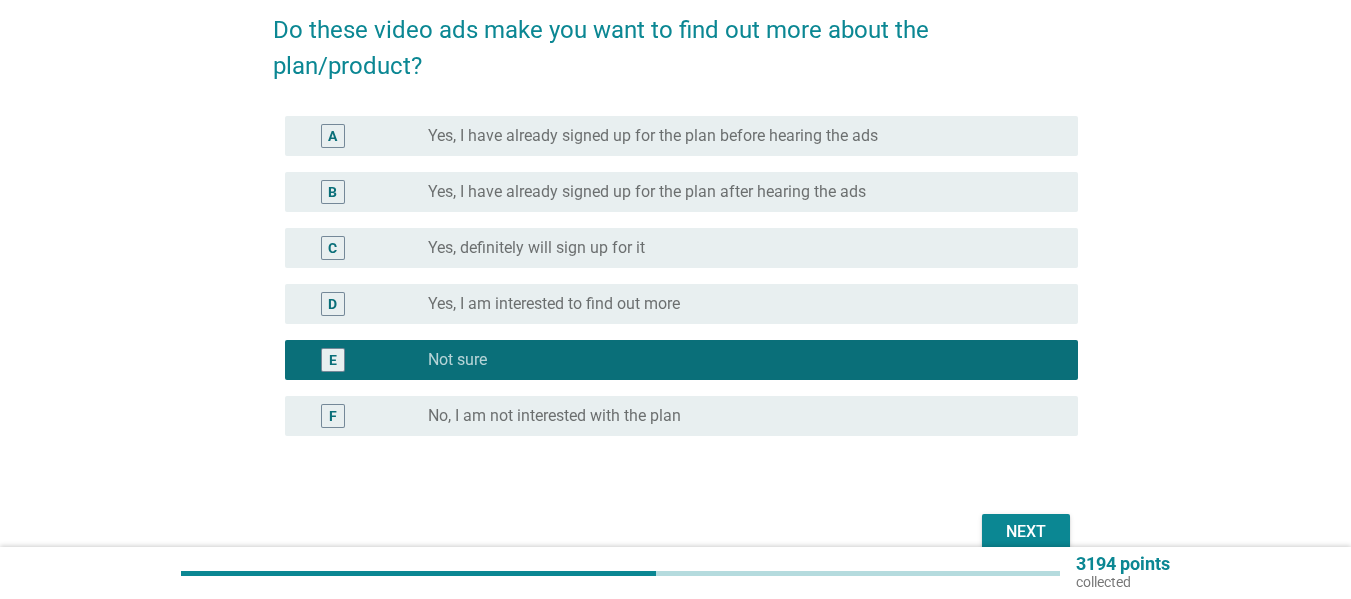 scroll, scrollTop: 197, scrollLeft: 0, axis: vertical 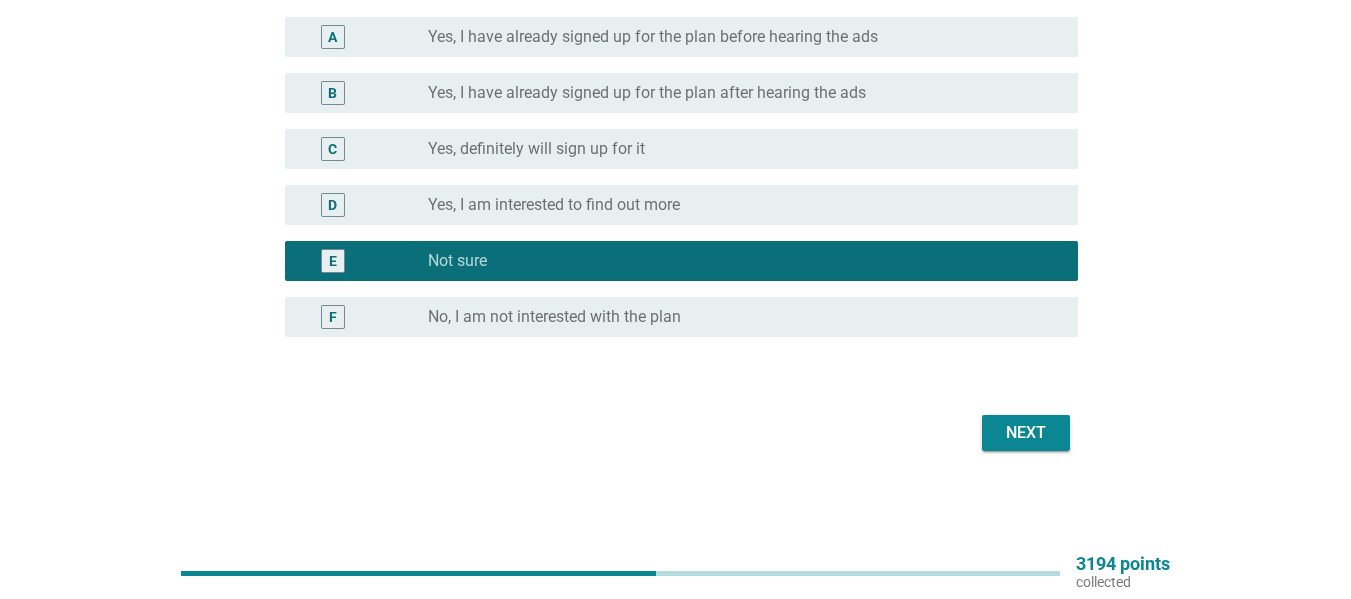 click on "Next" at bounding box center (1026, 433) 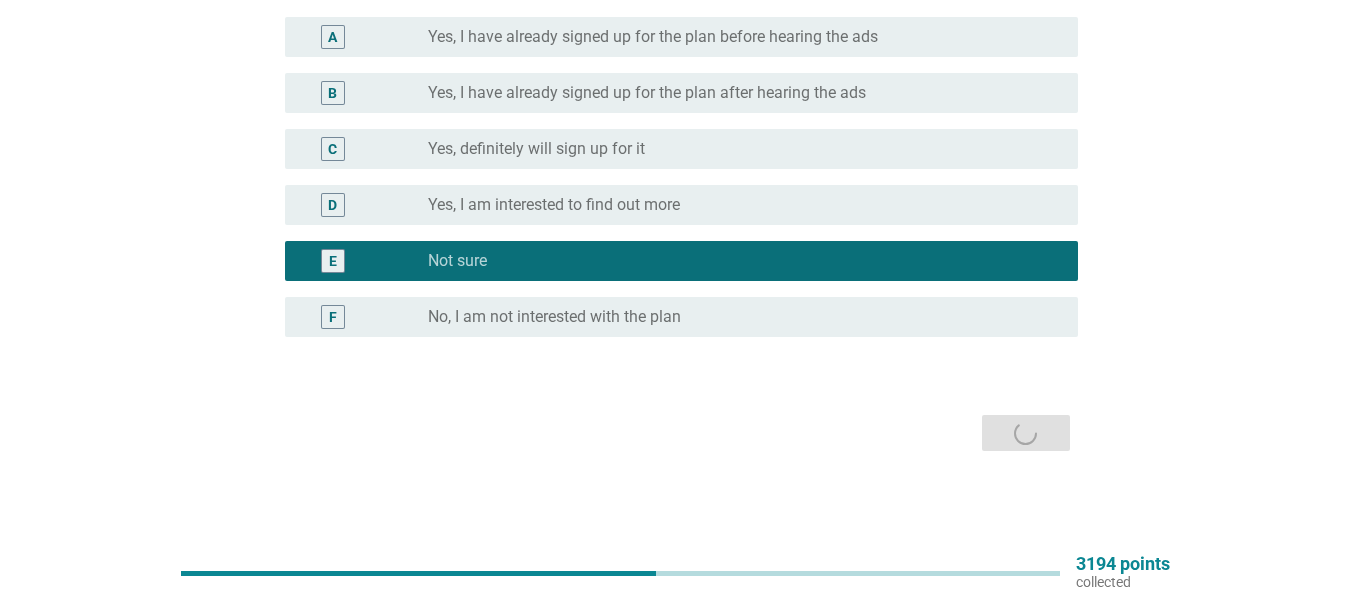 scroll, scrollTop: 0, scrollLeft: 0, axis: both 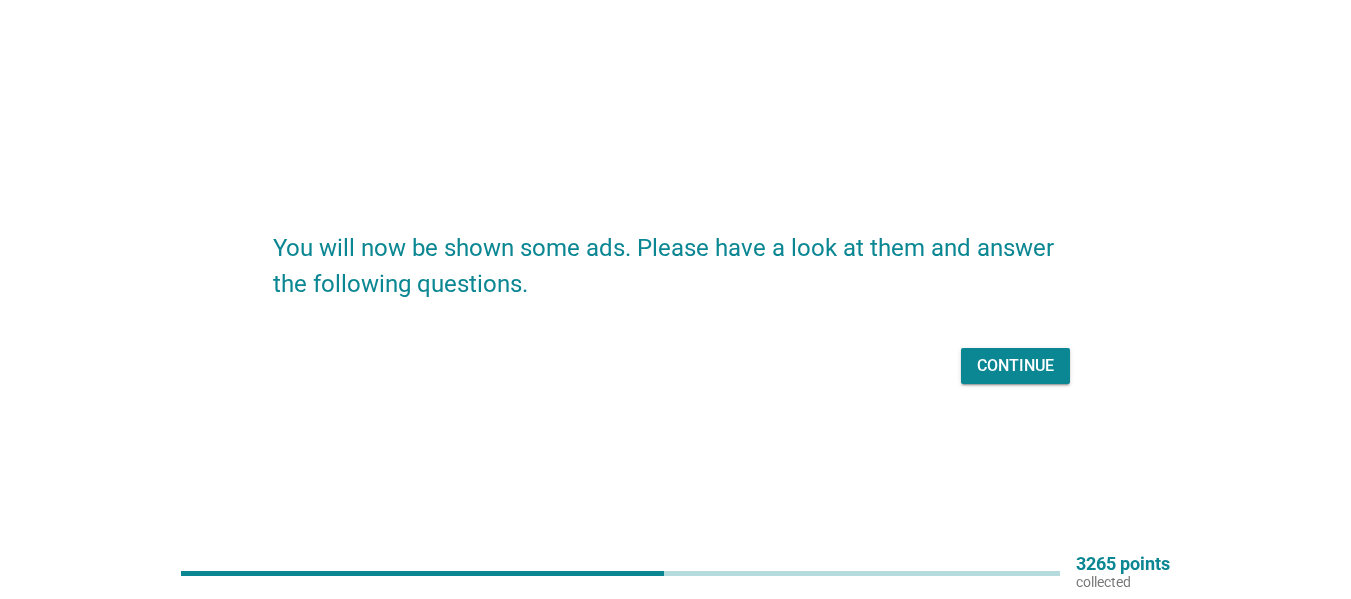 click on "Continue" at bounding box center (1015, 366) 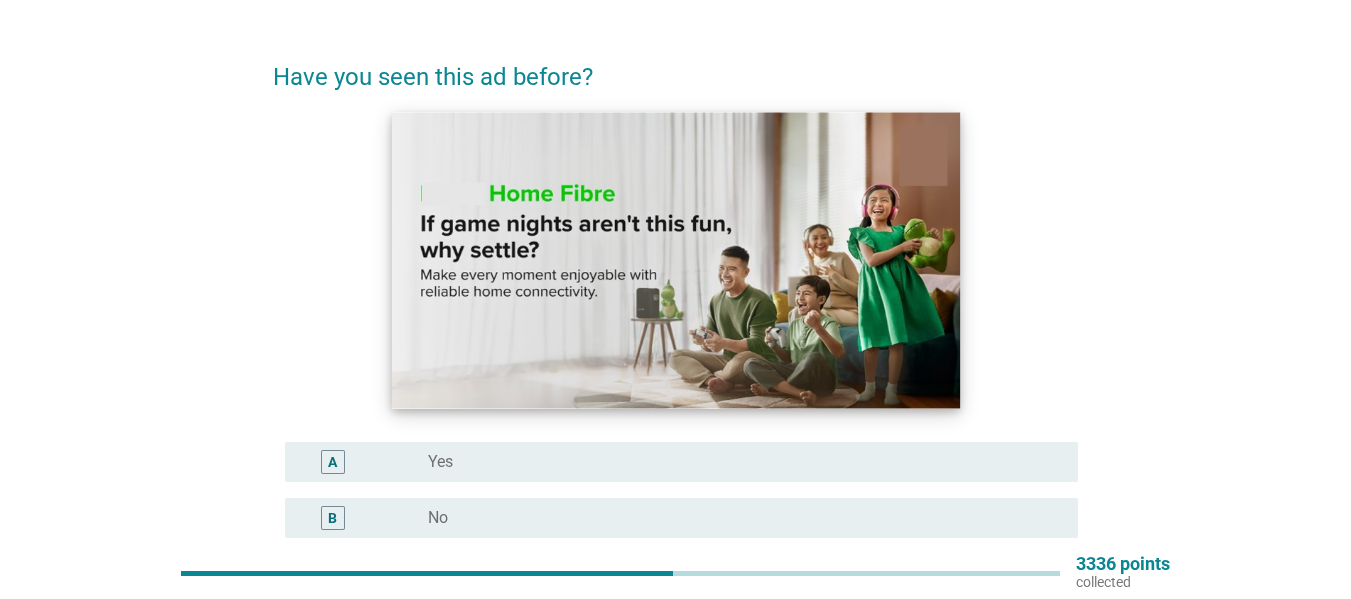scroll, scrollTop: 100, scrollLeft: 0, axis: vertical 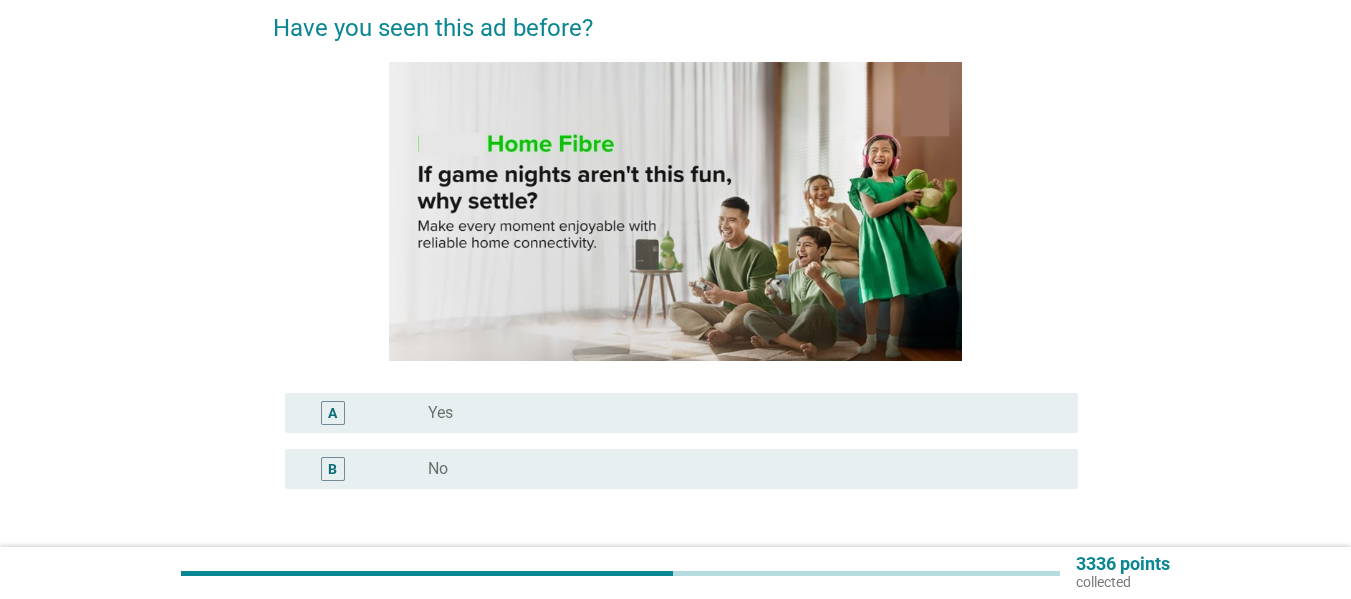 click on "B     radio_button_unchecked No" at bounding box center (681, 469) 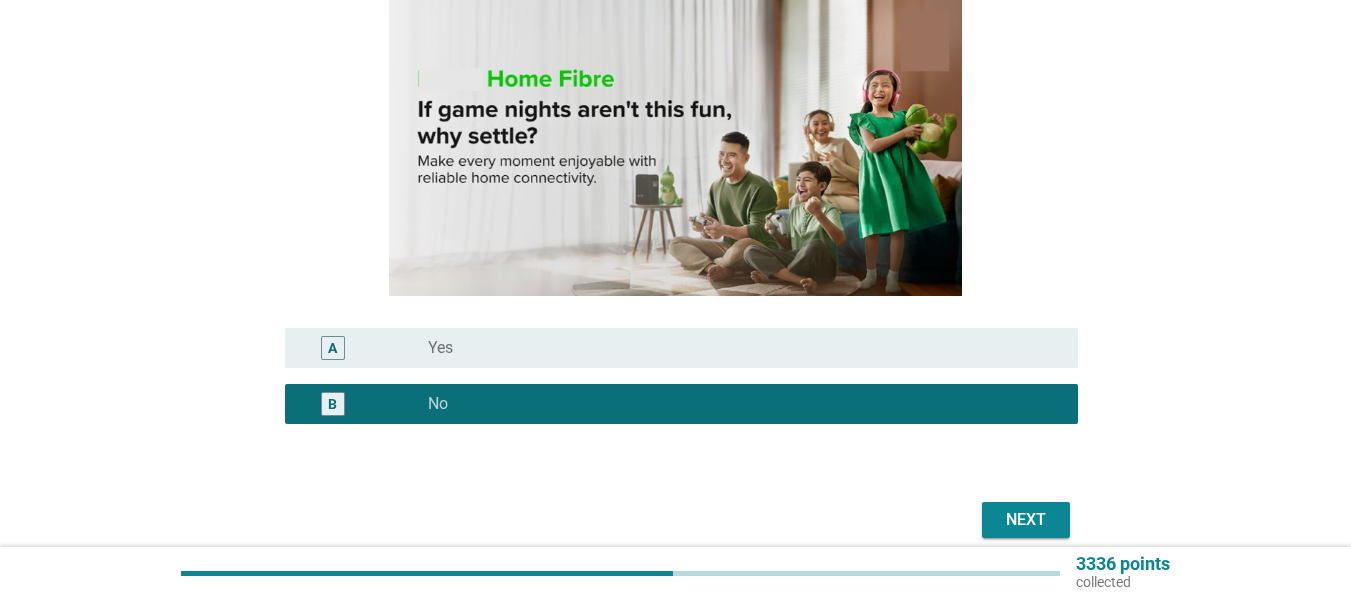 scroll, scrollTop: 200, scrollLeft: 0, axis: vertical 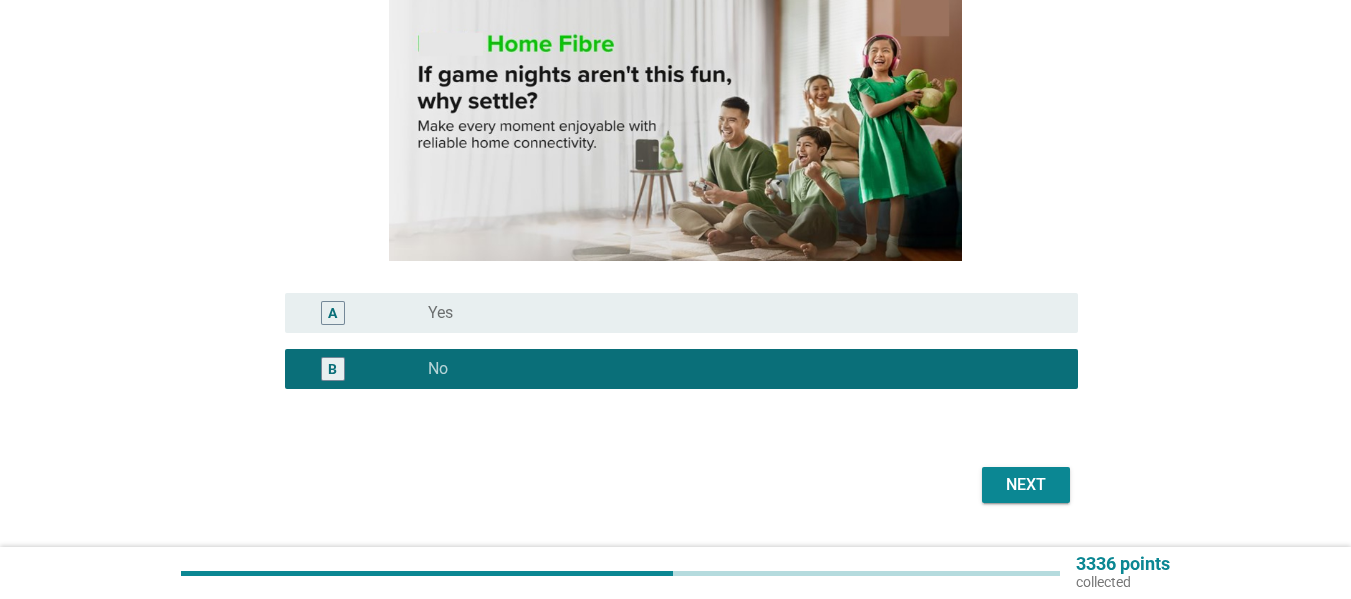 click on "Have you seen this ad before?         A     radio_button_unchecked Yes   B     radio_button_checked No     Next" at bounding box center [675, 199] 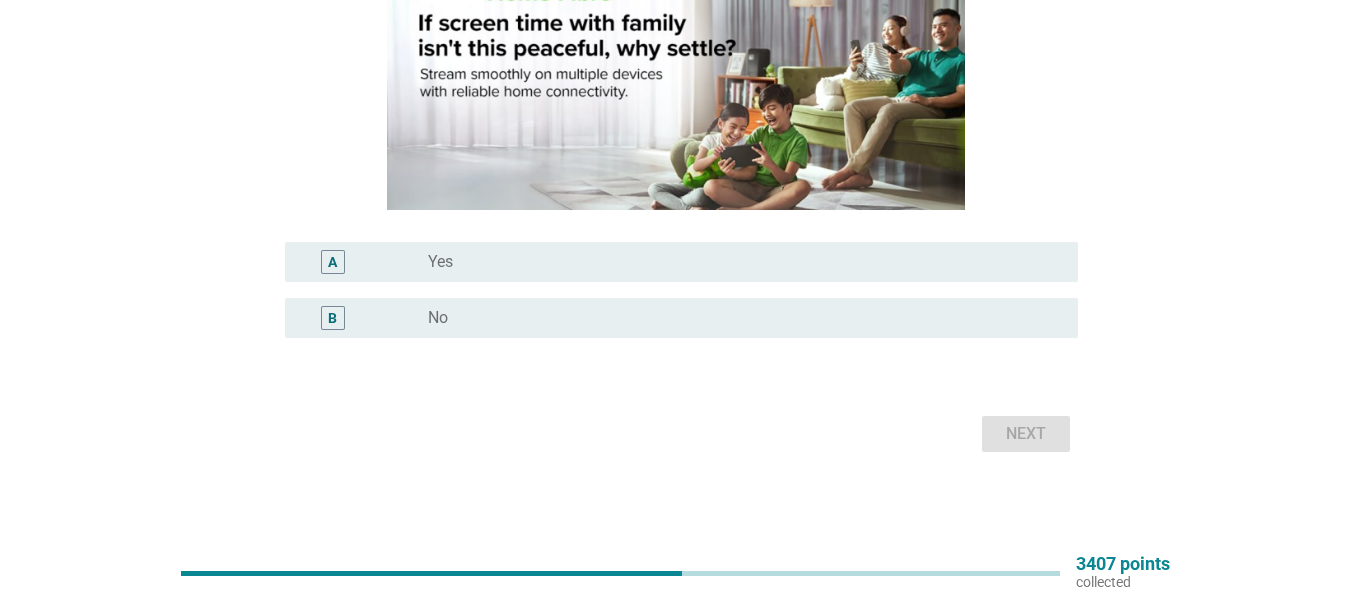 scroll, scrollTop: 252, scrollLeft: 0, axis: vertical 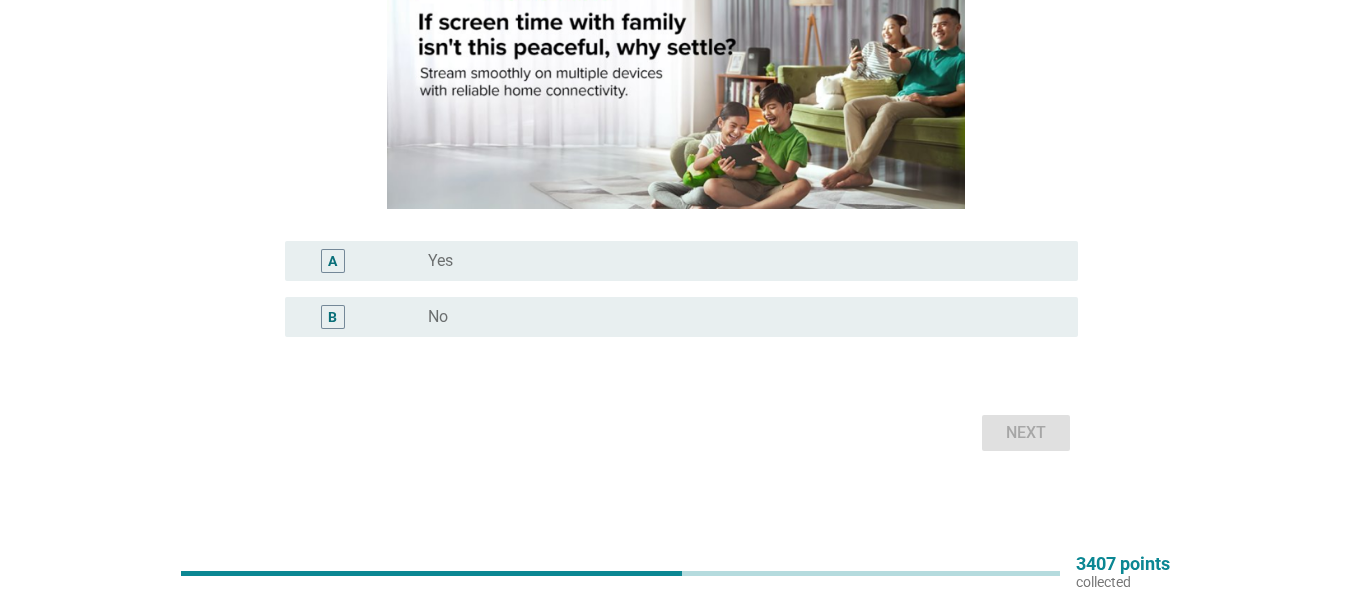click on "B     radio_button_unchecked No" at bounding box center (681, 317) 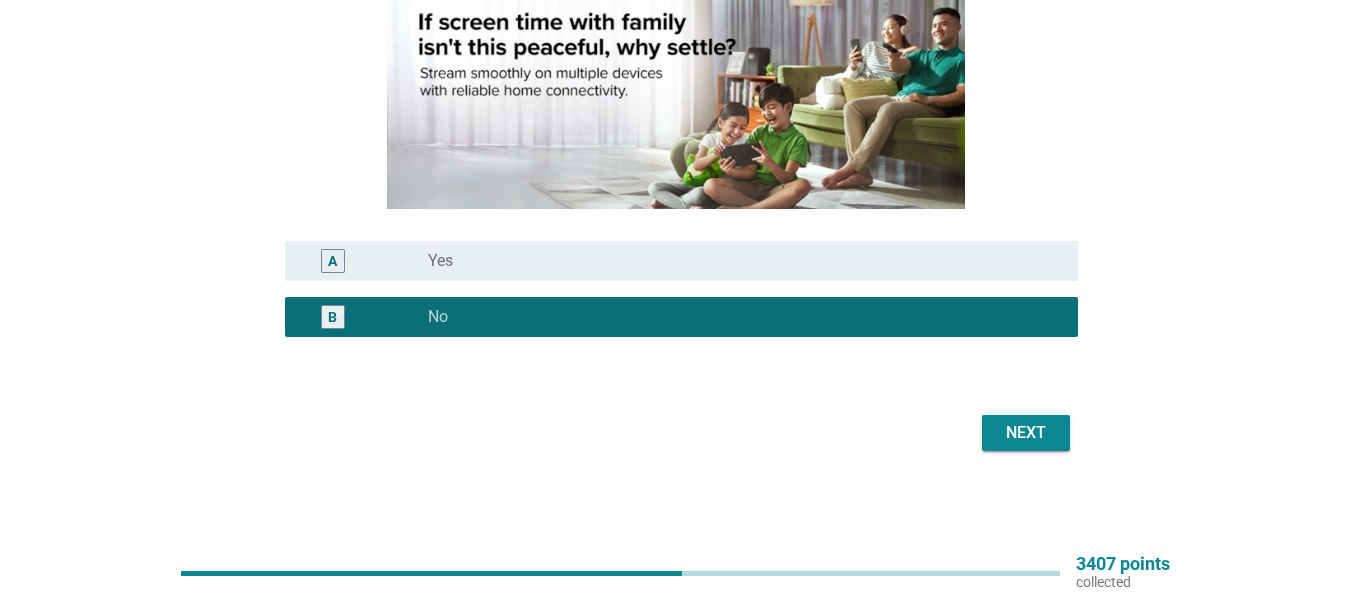 click on "Next" at bounding box center (1026, 433) 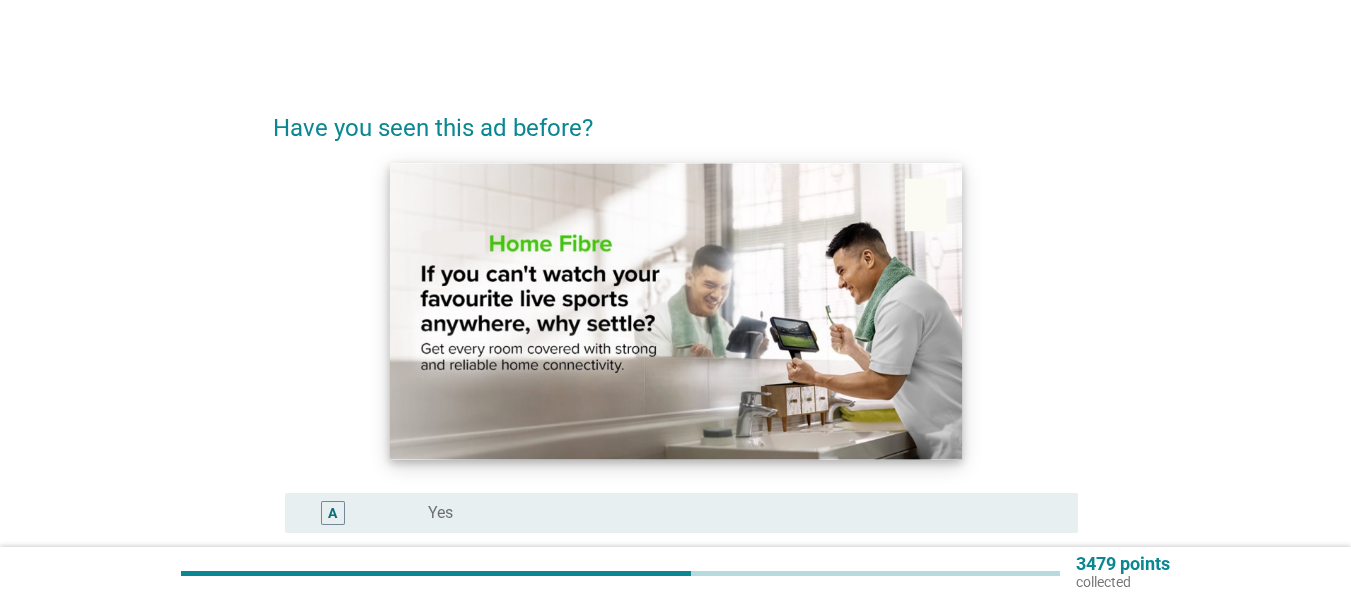 scroll, scrollTop: 200, scrollLeft: 0, axis: vertical 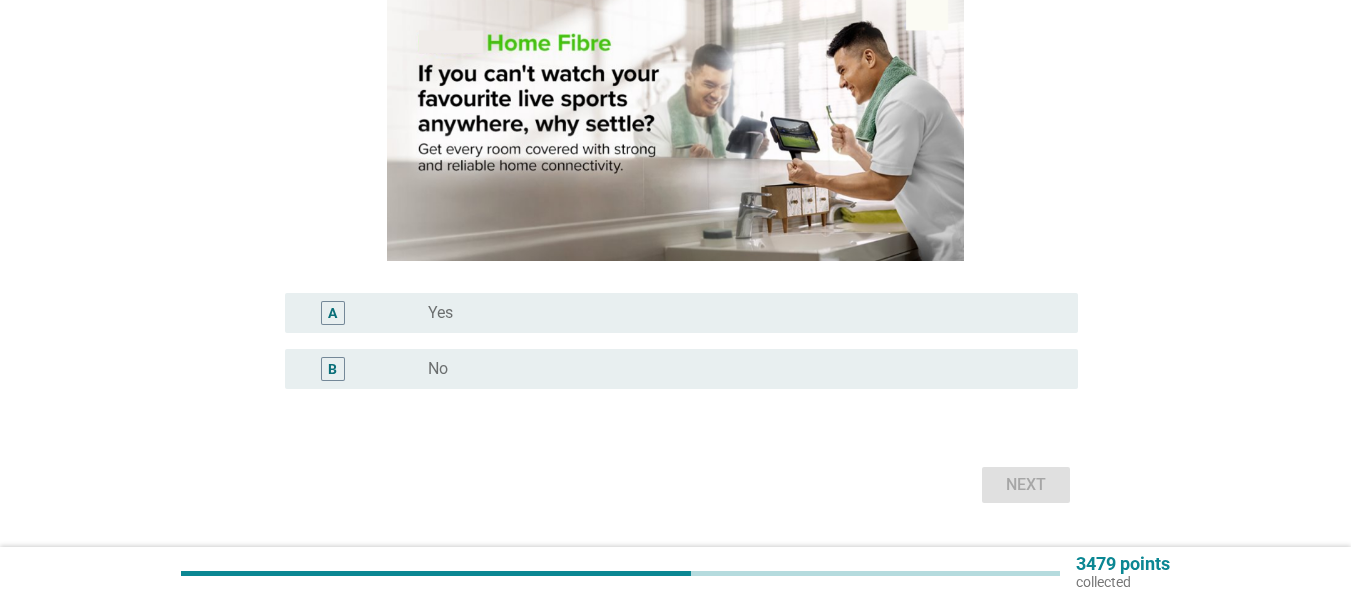 click on "radio_button_unchecked Yes" at bounding box center (745, 313) 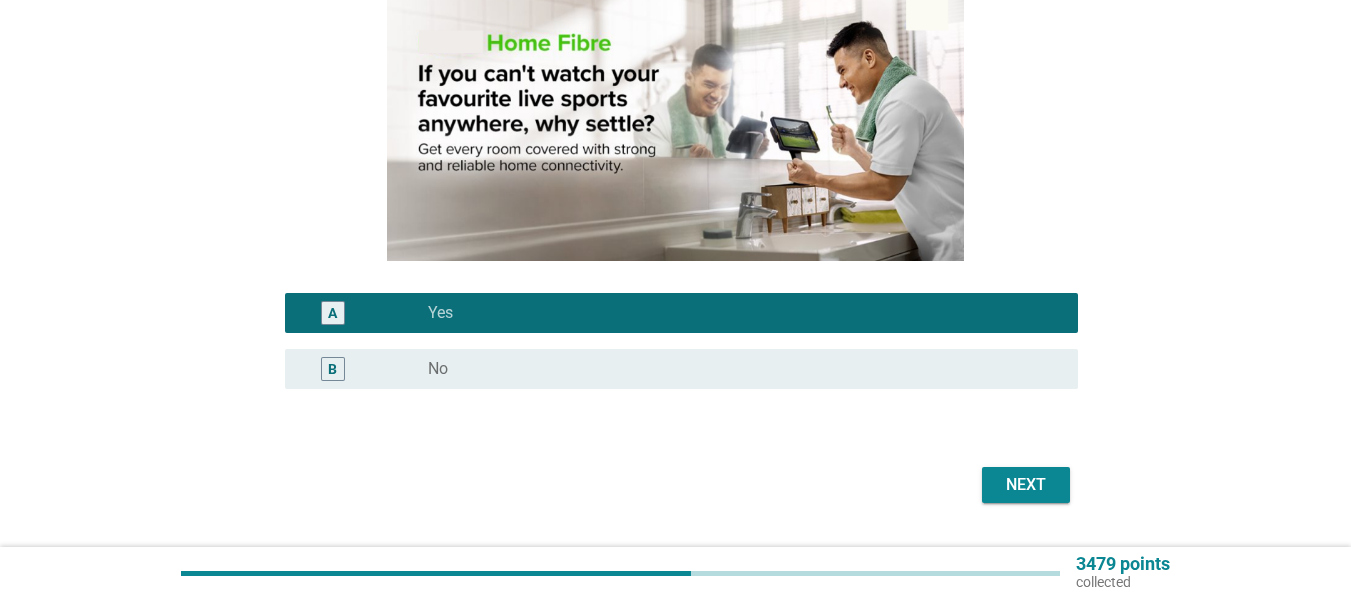 click on "radio_button_unchecked No" at bounding box center [737, 369] 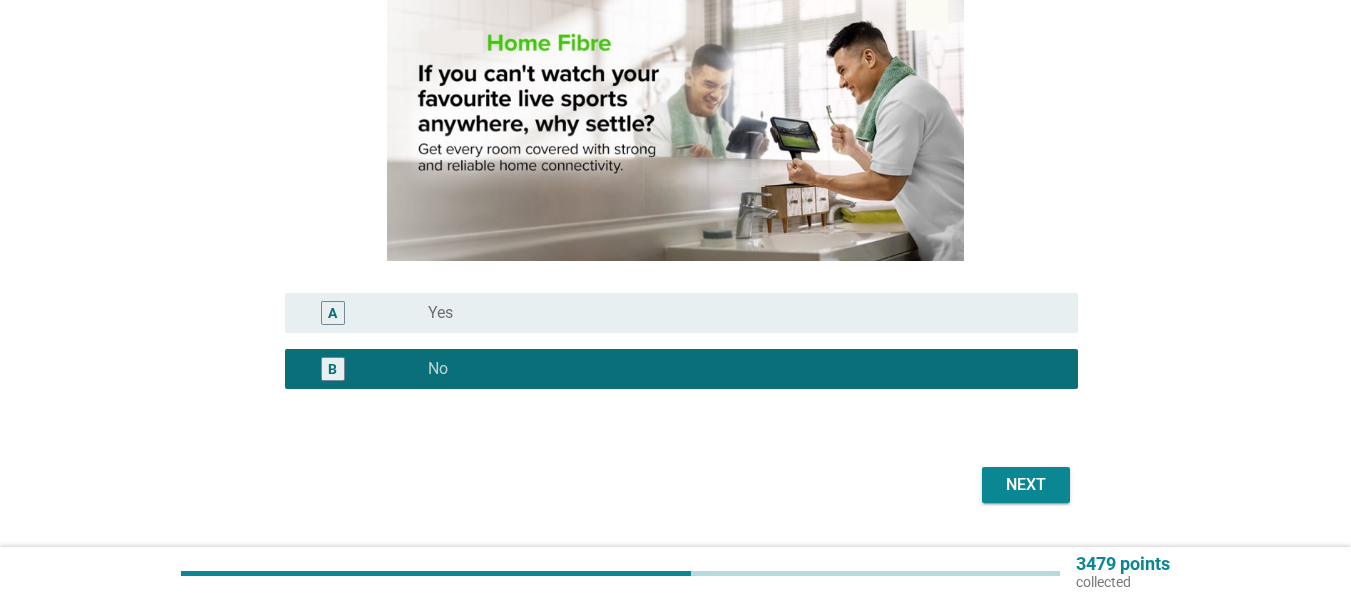 click on "Next" at bounding box center [1026, 485] 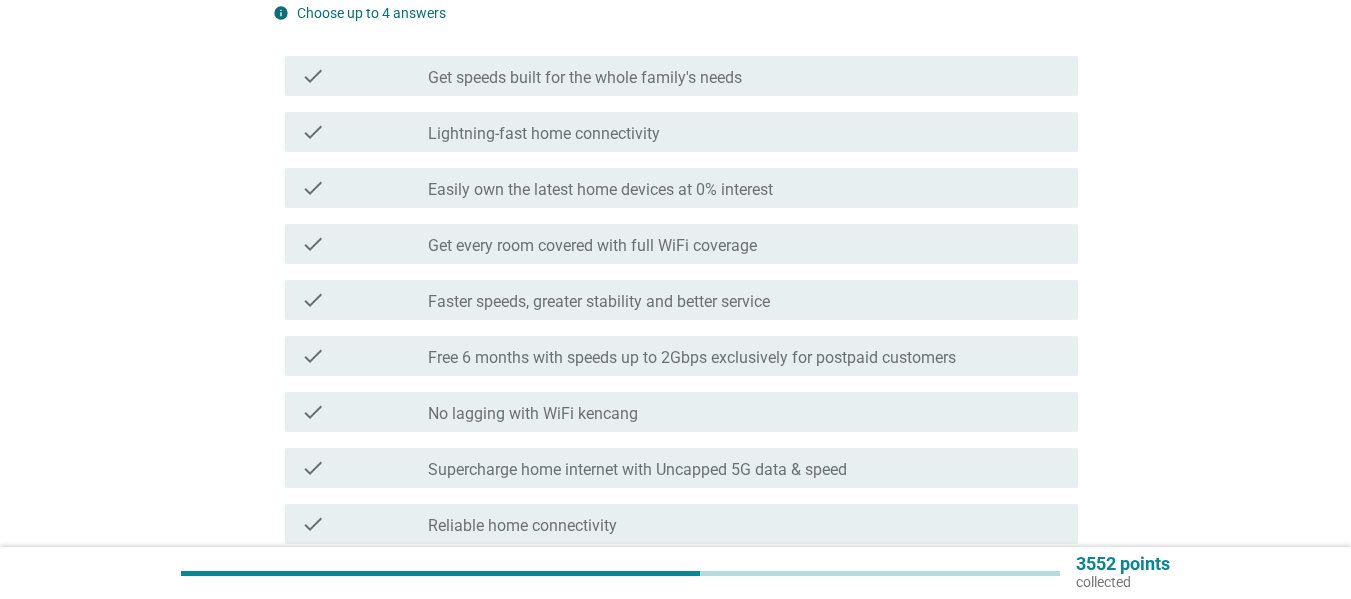 scroll, scrollTop: 200, scrollLeft: 0, axis: vertical 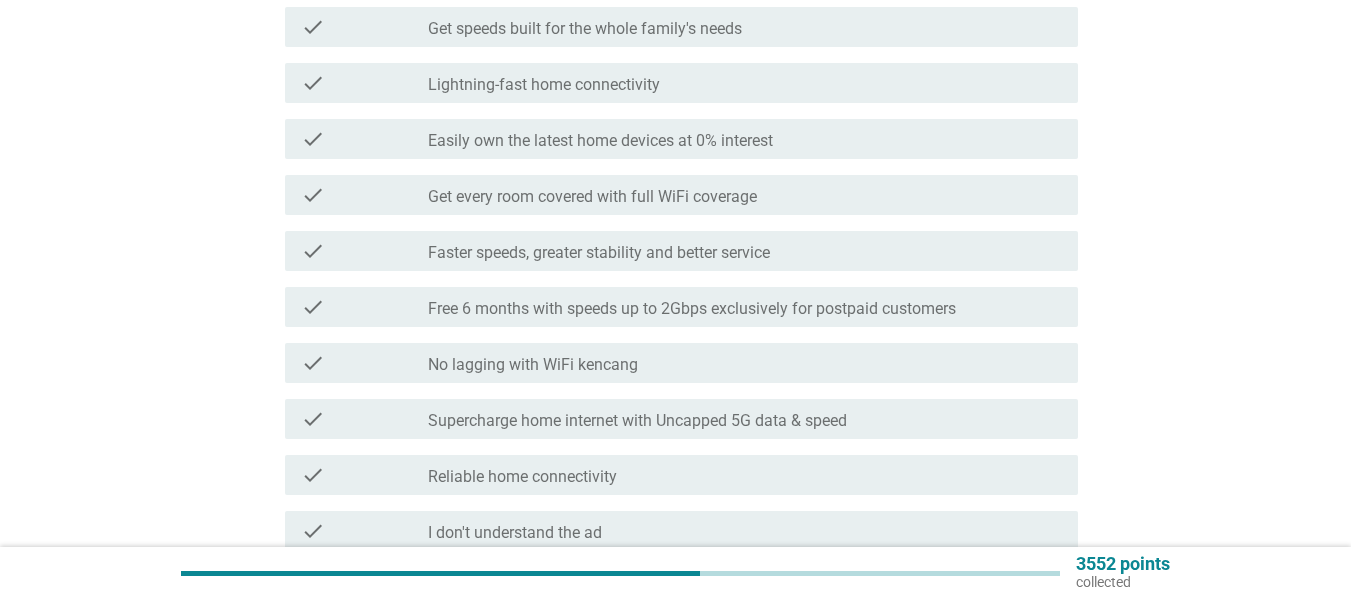 click on "Faster speeds, greater stability and better service" at bounding box center (599, 253) 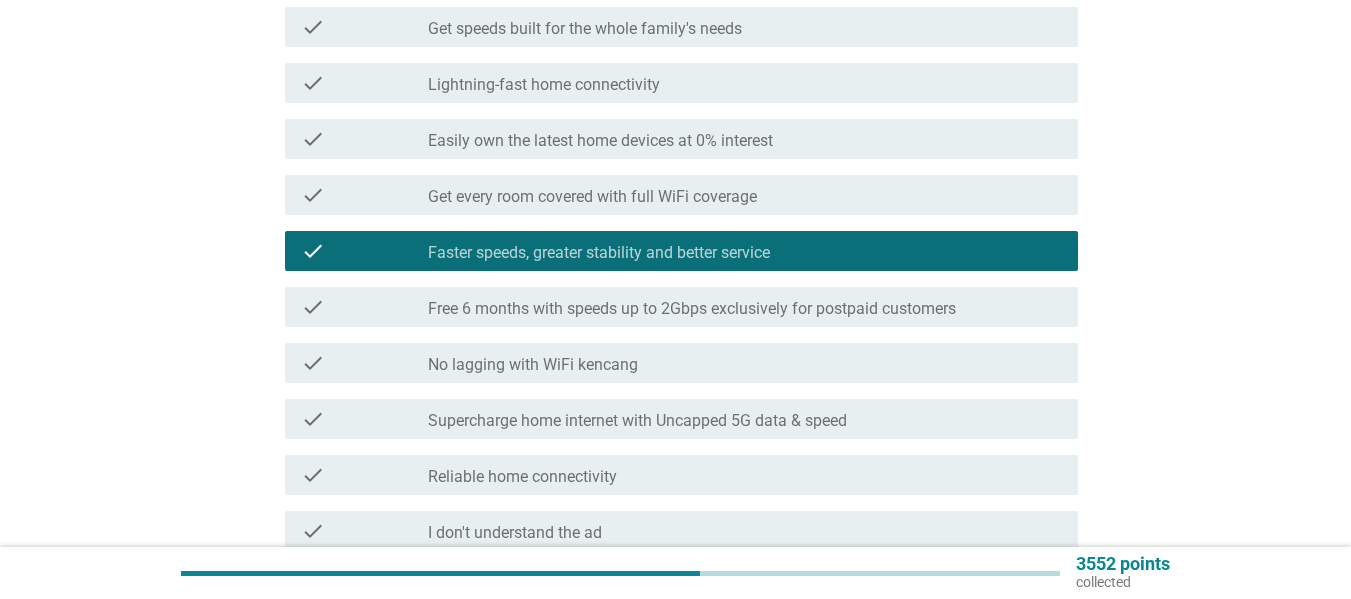 click on "Faster speeds, greater stability and better service" at bounding box center [599, 253] 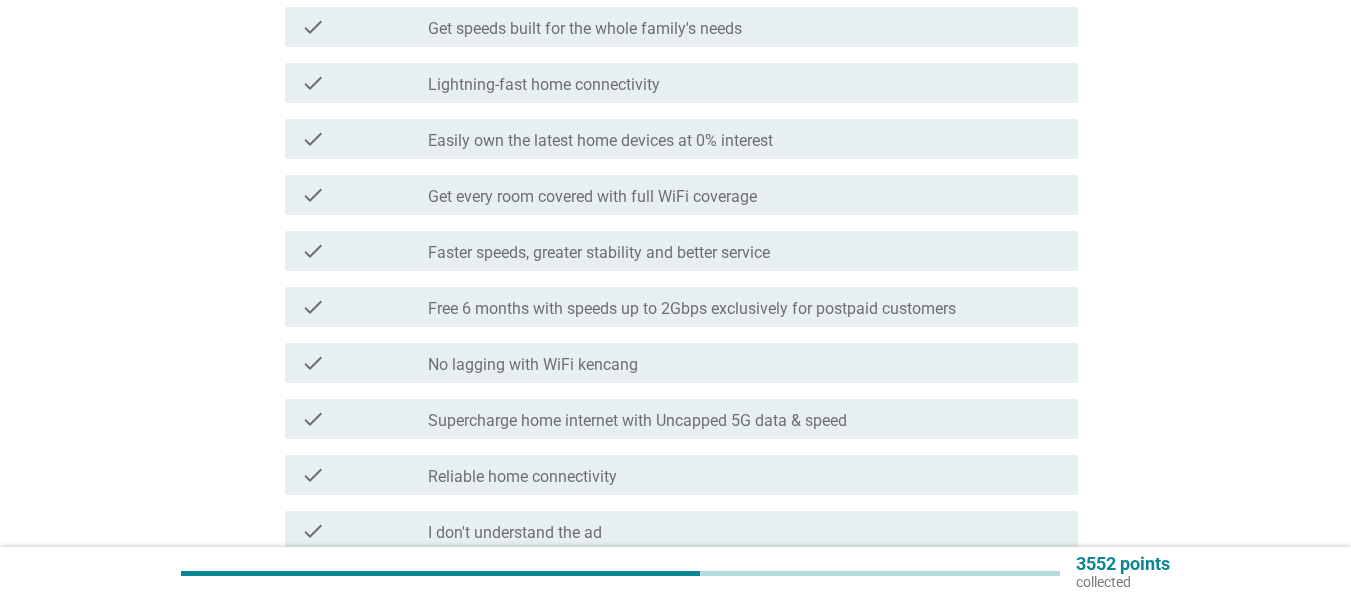 click on "Supercharge home internet with Uncapped 5G data & speed" at bounding box center (637, 421) 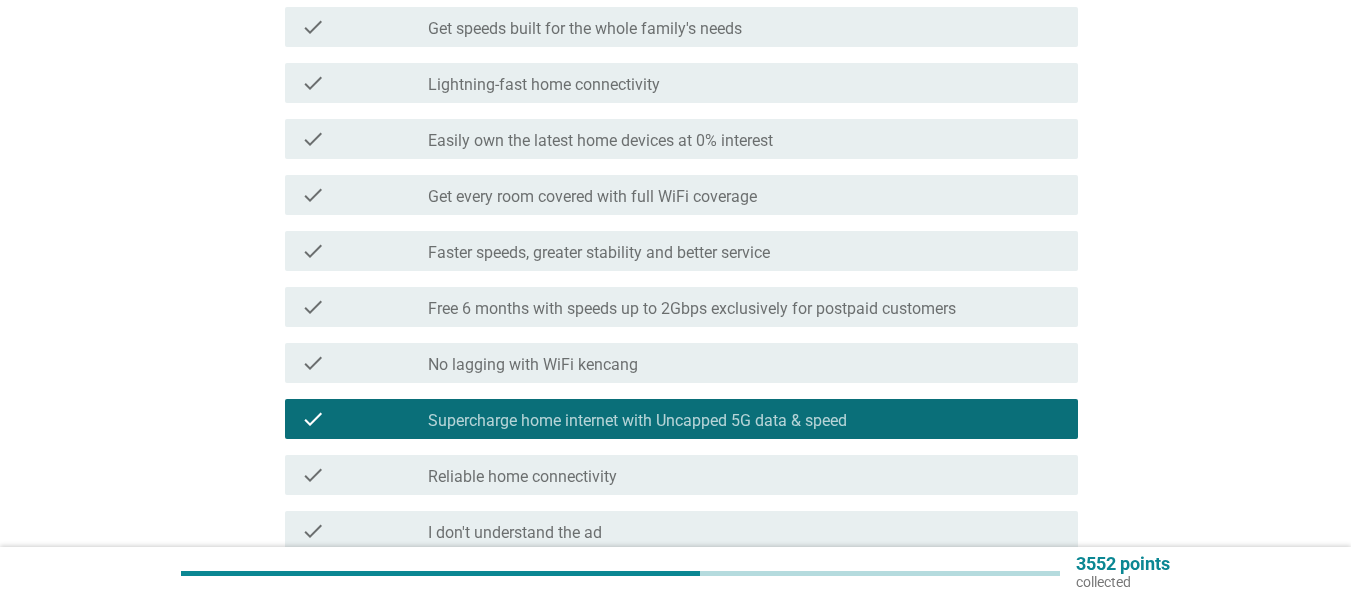 scroll, scrollTop: 300, scrollLeft: 0, axis: vertical 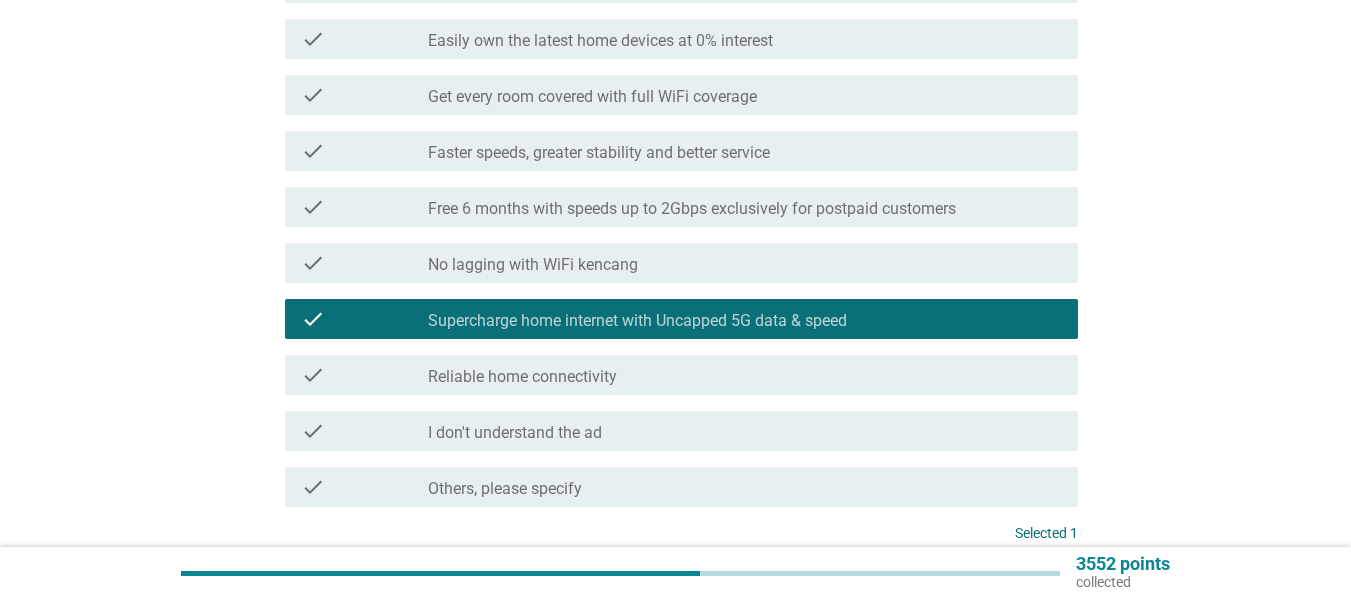 click on "check_box_outline_blank Reliable home connectivity" at bounding box center (745, 375) 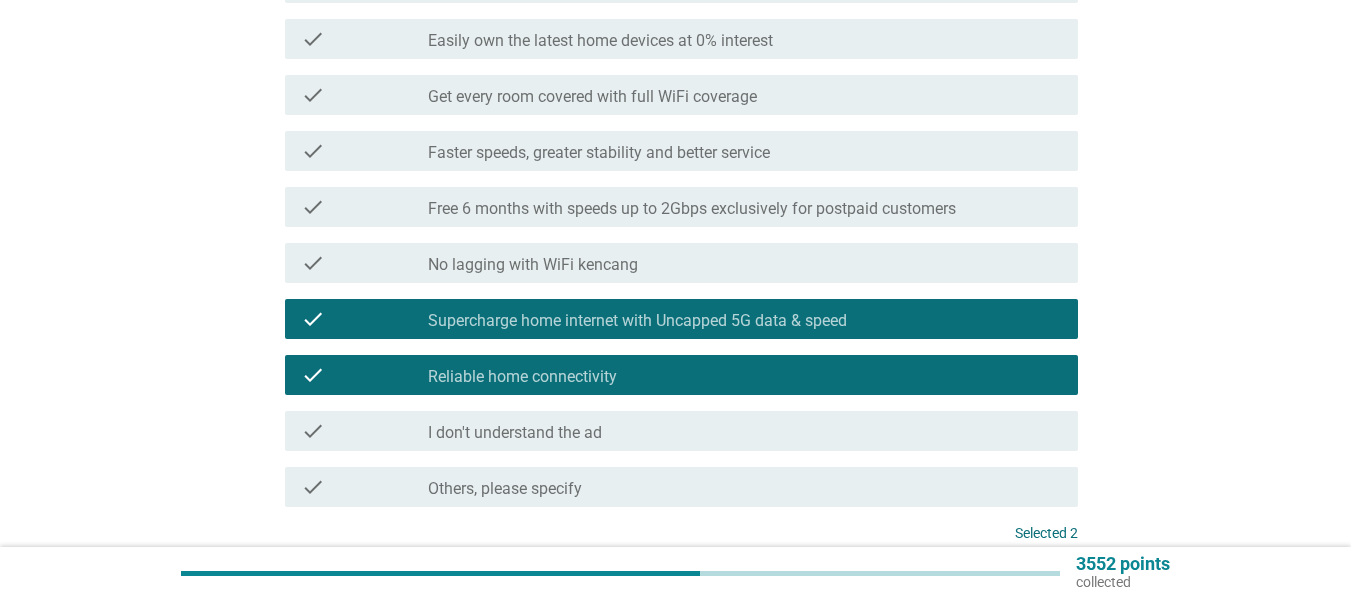 click on "Supercharge home internet with Uncapped 5G data & speed" at bounding box center [637, 321] 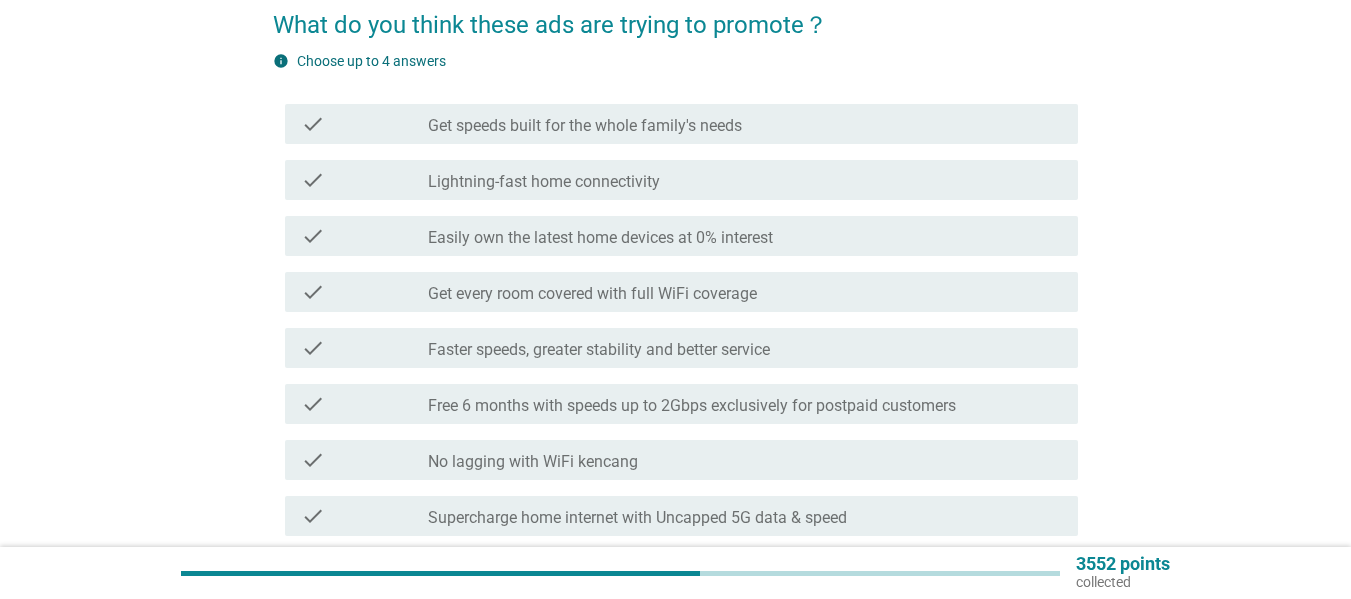 scroll, scrollTop: 100, scrollLeft: 0, axis: vertical 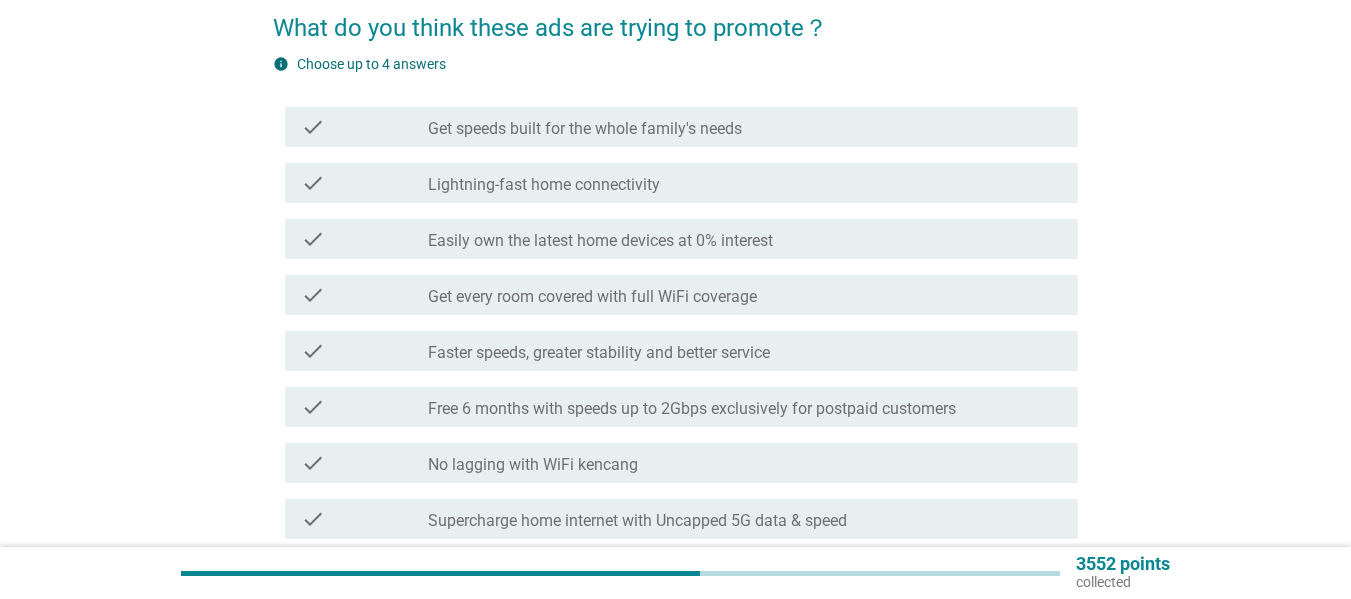 click on "check     check_box_outline_blank Get speeds built for the whole family's needs" at bounding box center [681, 127] 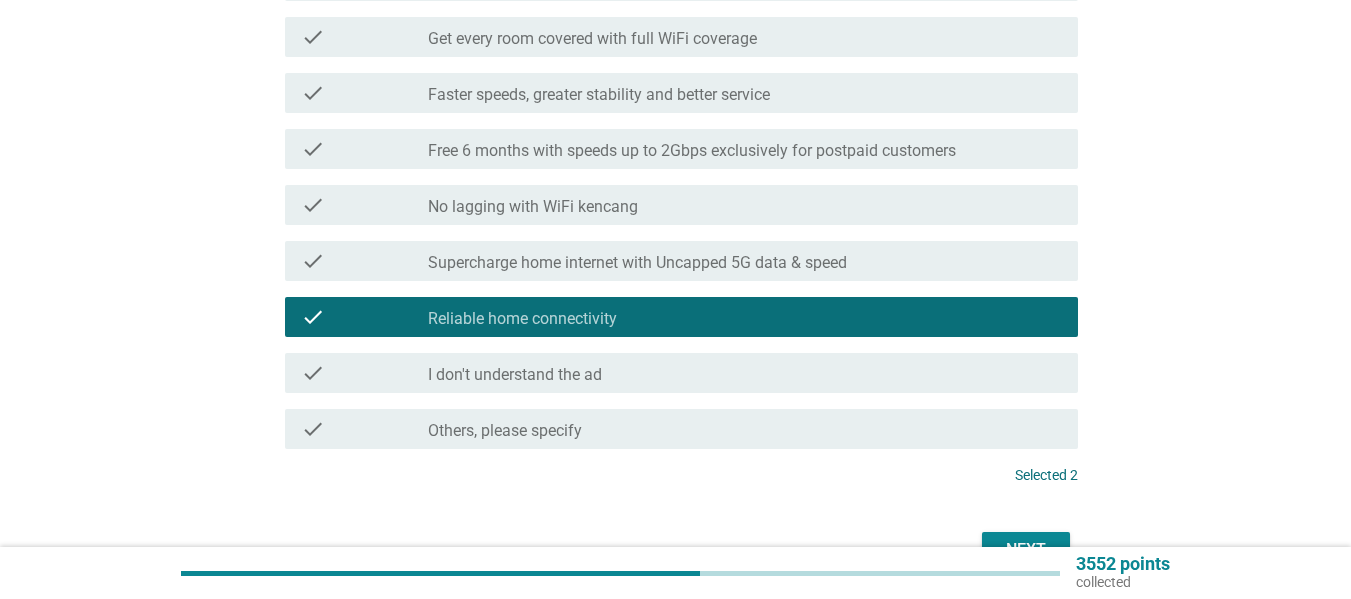 scroll, scrollTop: 475, scrollLeft: 0, axis: vertical 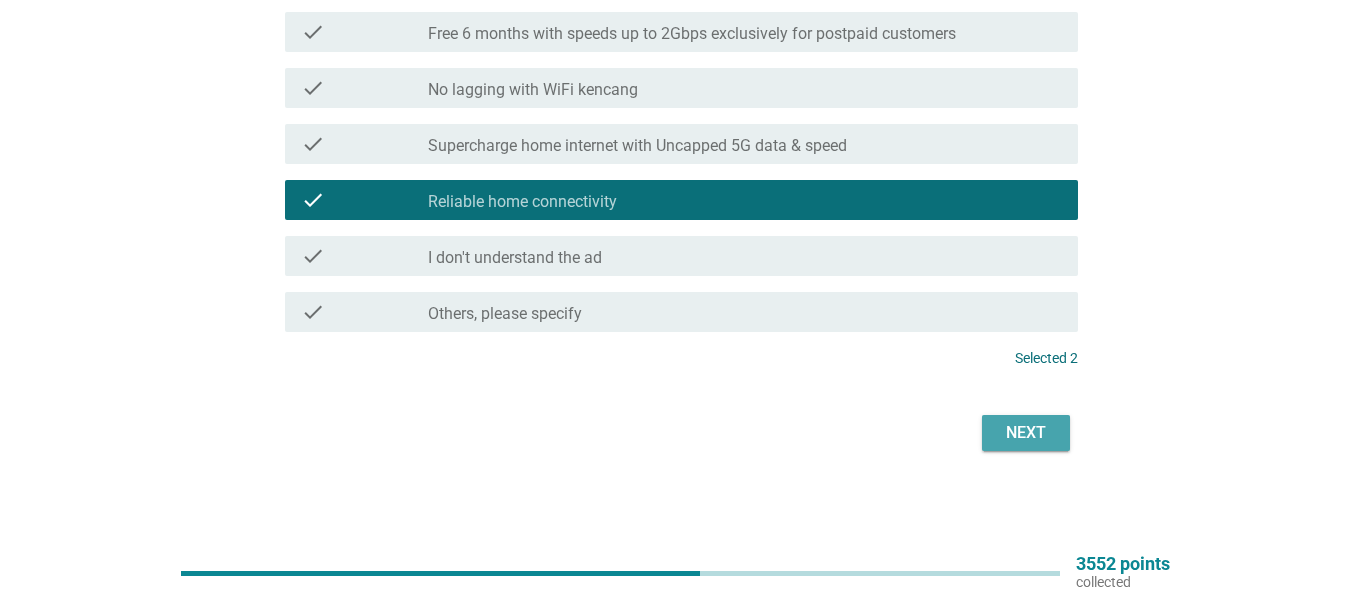 click on "Next" at bounding box center (1026, 433) 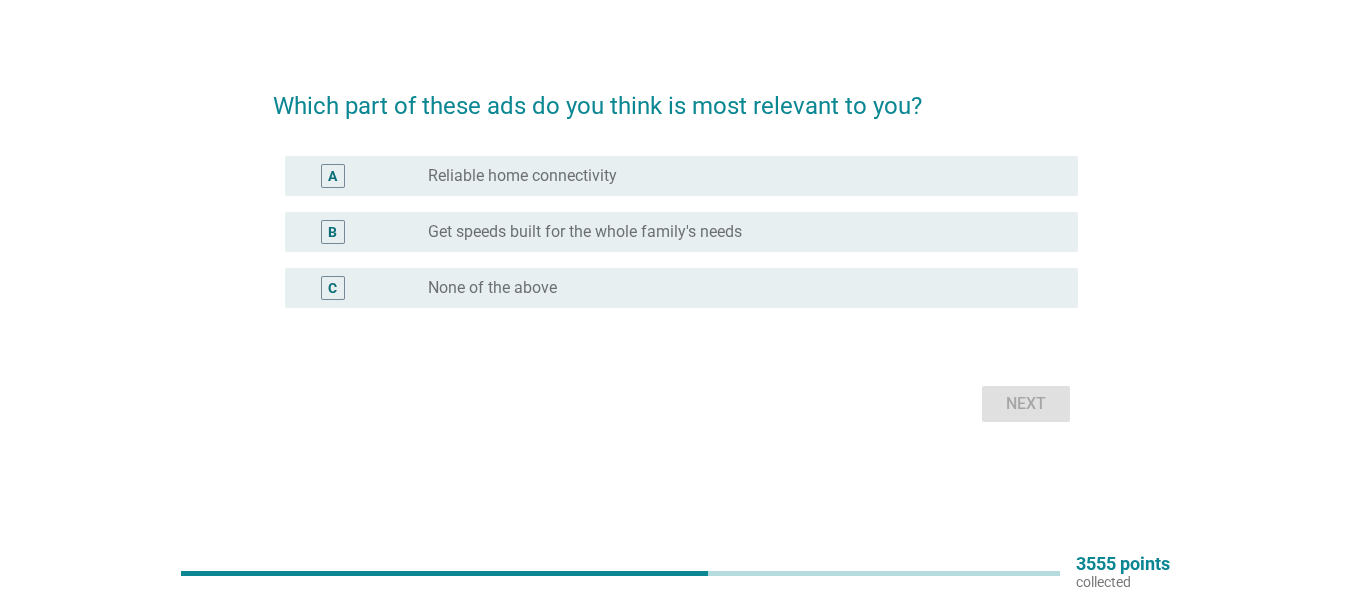 scroll, scrollTop: 0, scrollLeft: 0, axis: both 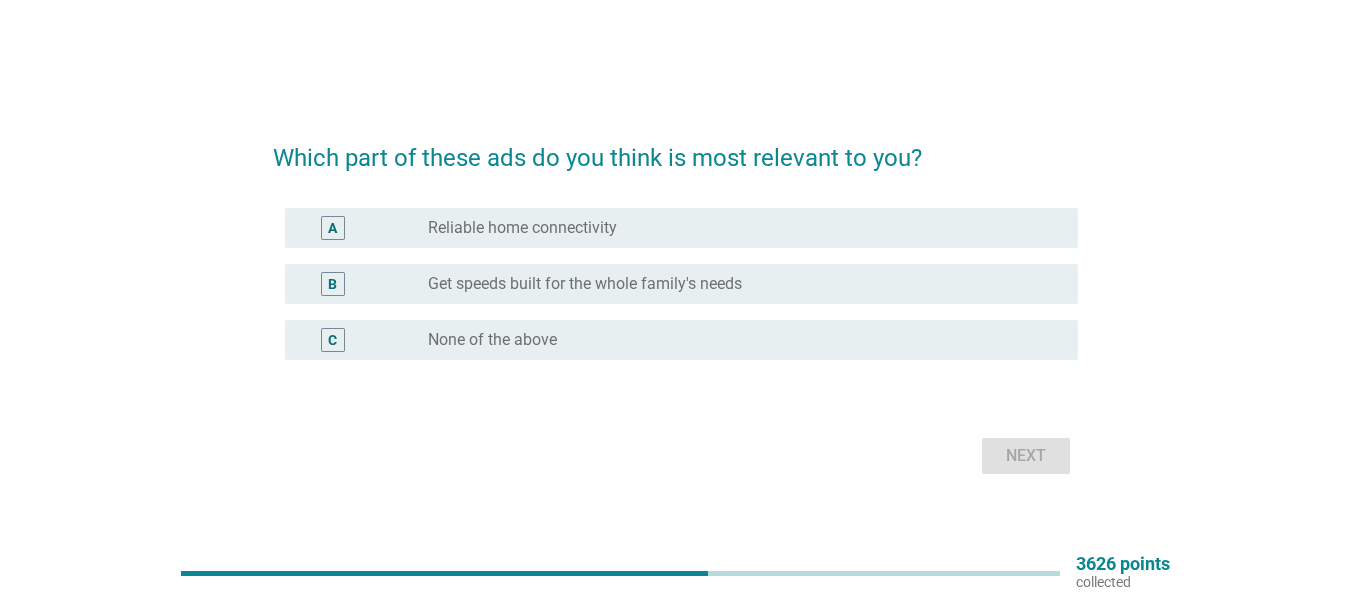 click on "Reliable home connectivity" at bounding box center [522, 228] 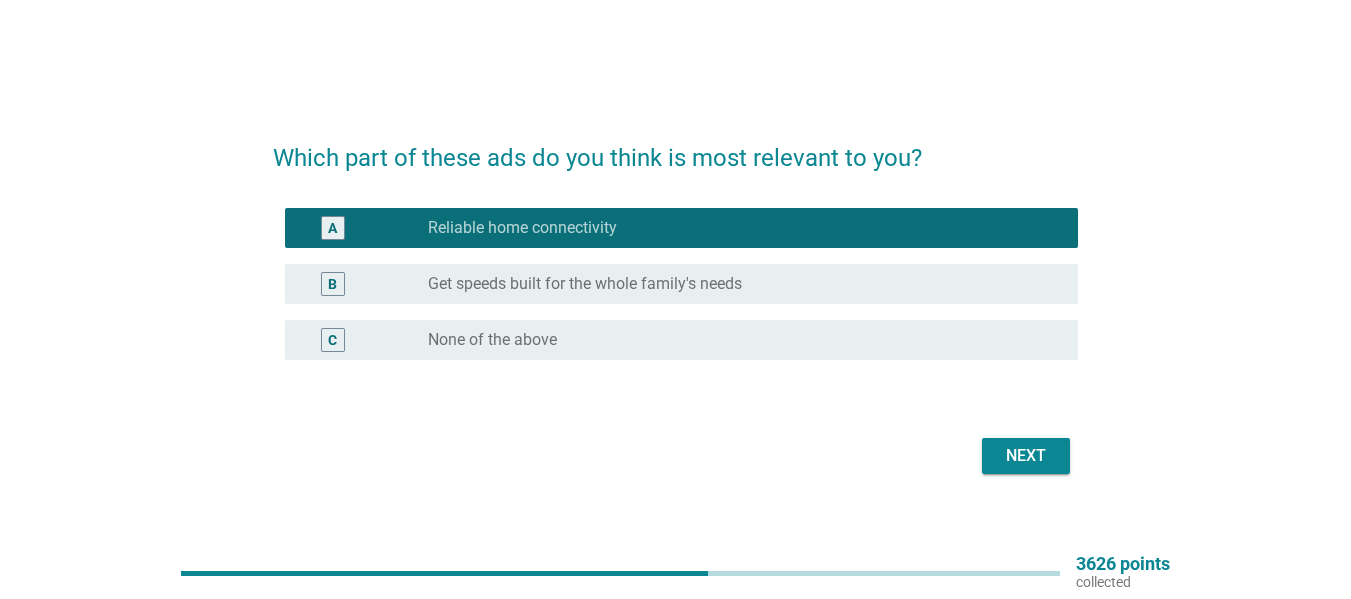 click on "Next" at bounding box center (1026, 456) 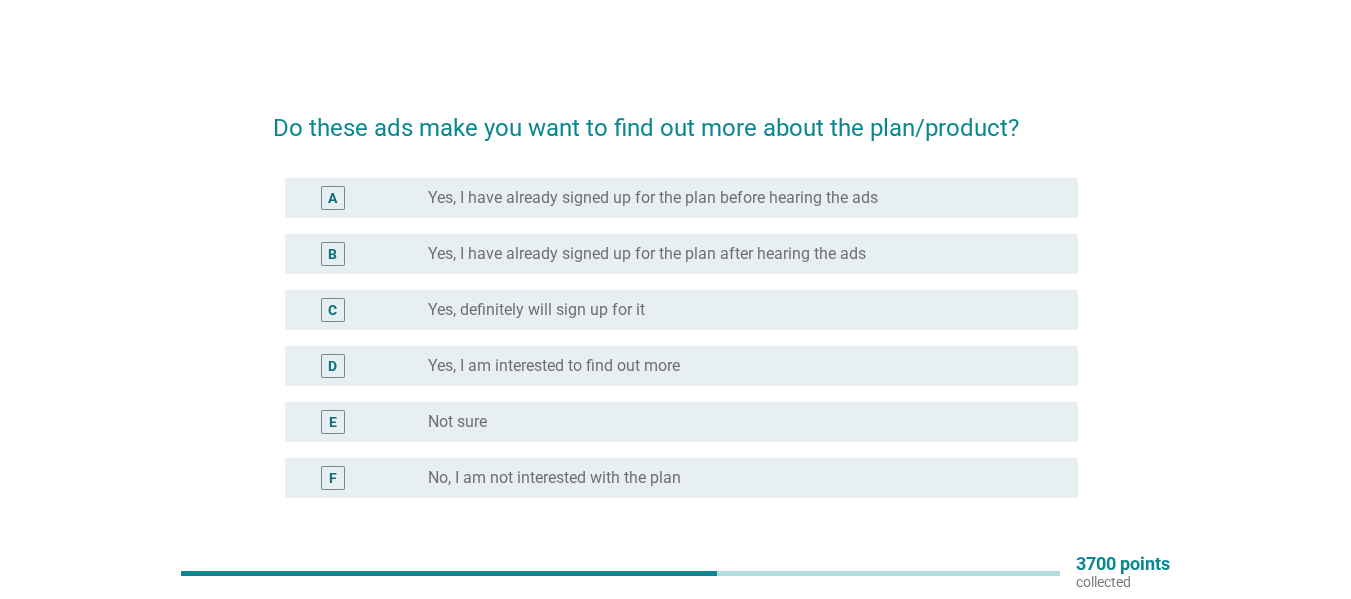 click on "C     radio_button_unchecked Yes, definitely will sign up for it" at bounding box center (675, 310) 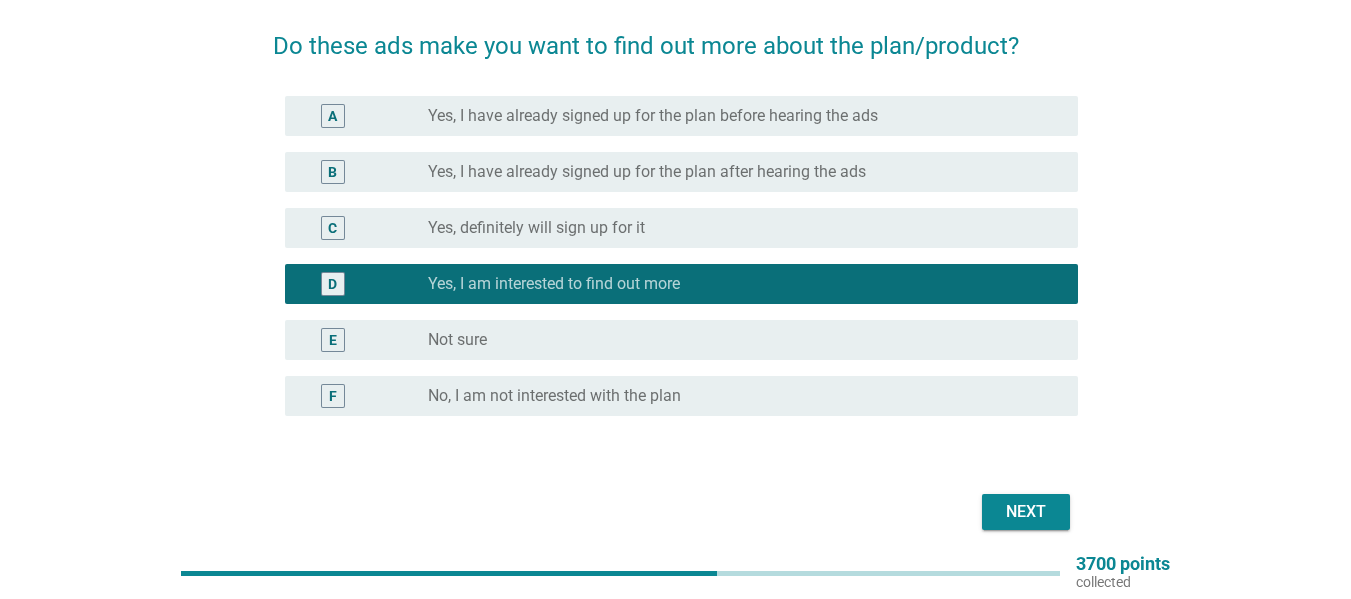 scroll, scrollTop: 161, scrollLeft: 0, axis: vertical 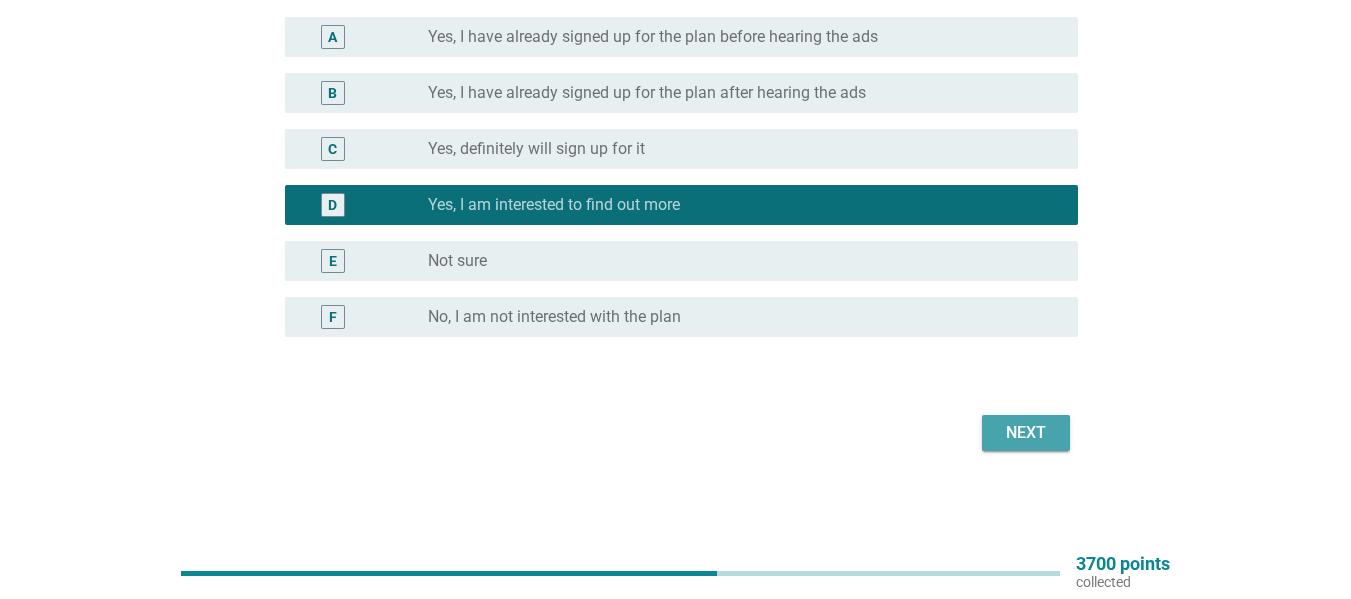 click on "Next" at bounding box center [1026, 433] 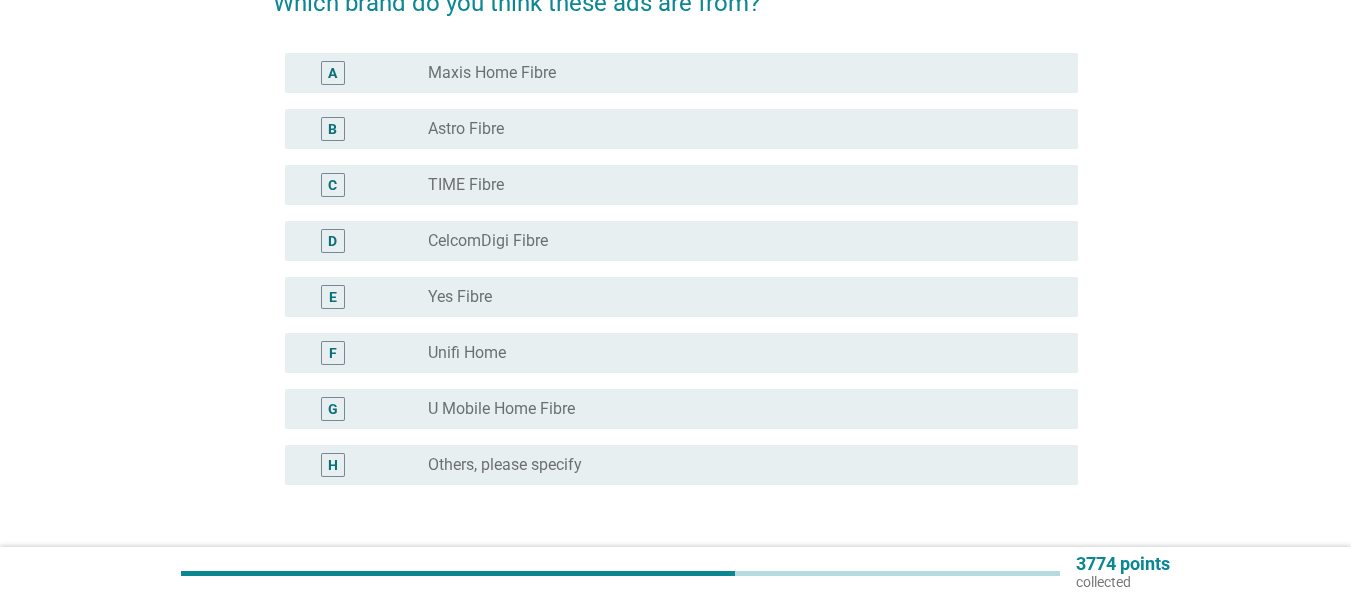 scroll, scrollTop: 0, scrollLeft: 0, axis: both 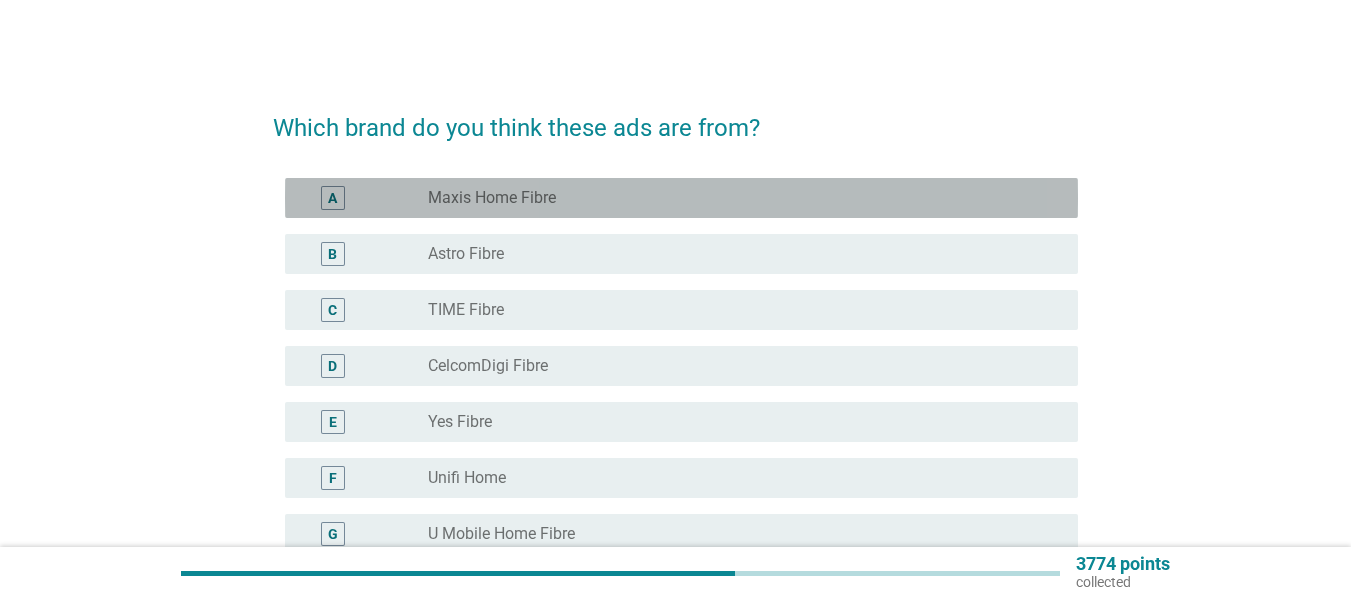 click on "radio_button_unchecked Maxis Home Fibre" at bounding box center (737, 198) 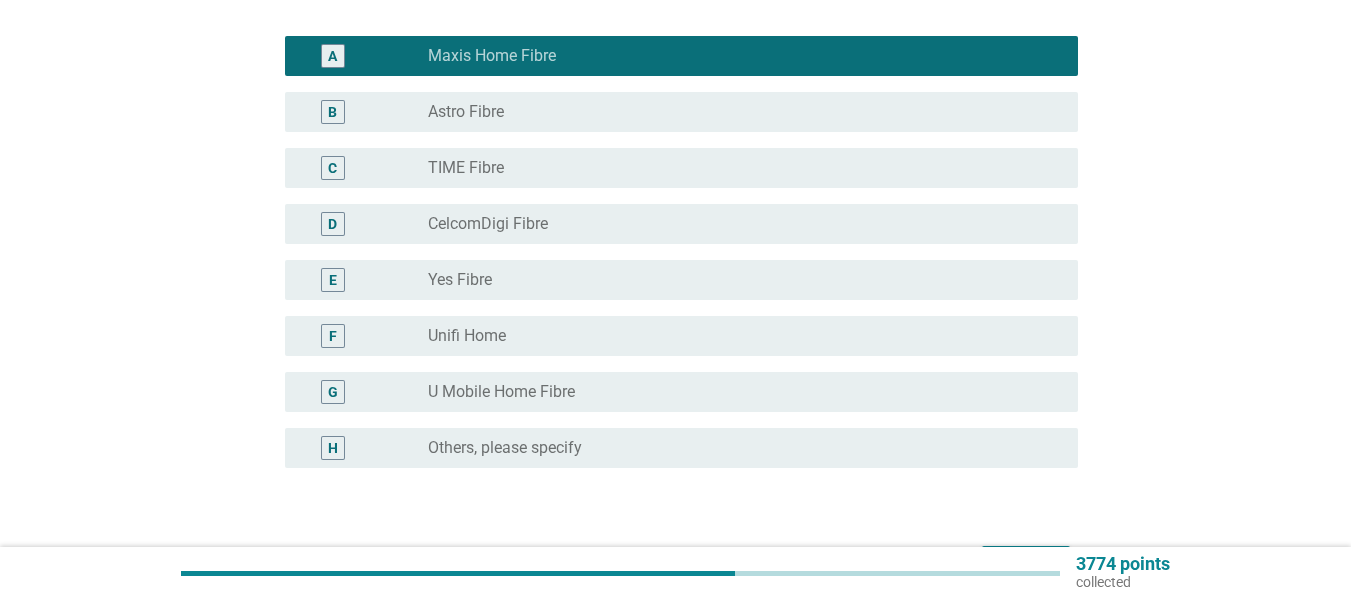 scroll, scrollTop: 273, scrollLeft: 0, axis: vertical 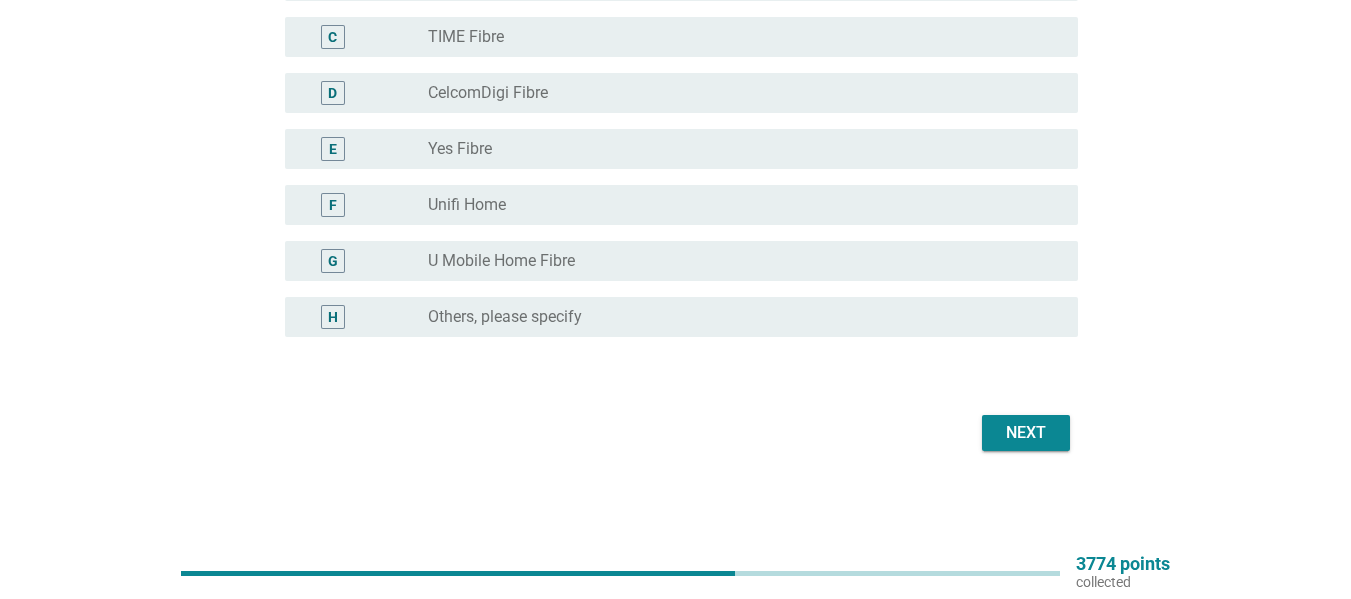 click on "Which brand do you think these ads are from?     A     radio_button_checked Maxis Home Fibre   B     radio_button_unchecked Astro Fibre   C     radio_button_unchecked TIME Fibre   D     radio_button_unchecked CelcomDigi Fibre   E     radio_button_unchecked Yes Fibre   F     radio_button_unchecked Unifi Home   G     radio_button_unchecked U Mobile Home Fibre   H     radio_button_unchecked Others, please specify     Next" at bounding box center (675, 137) 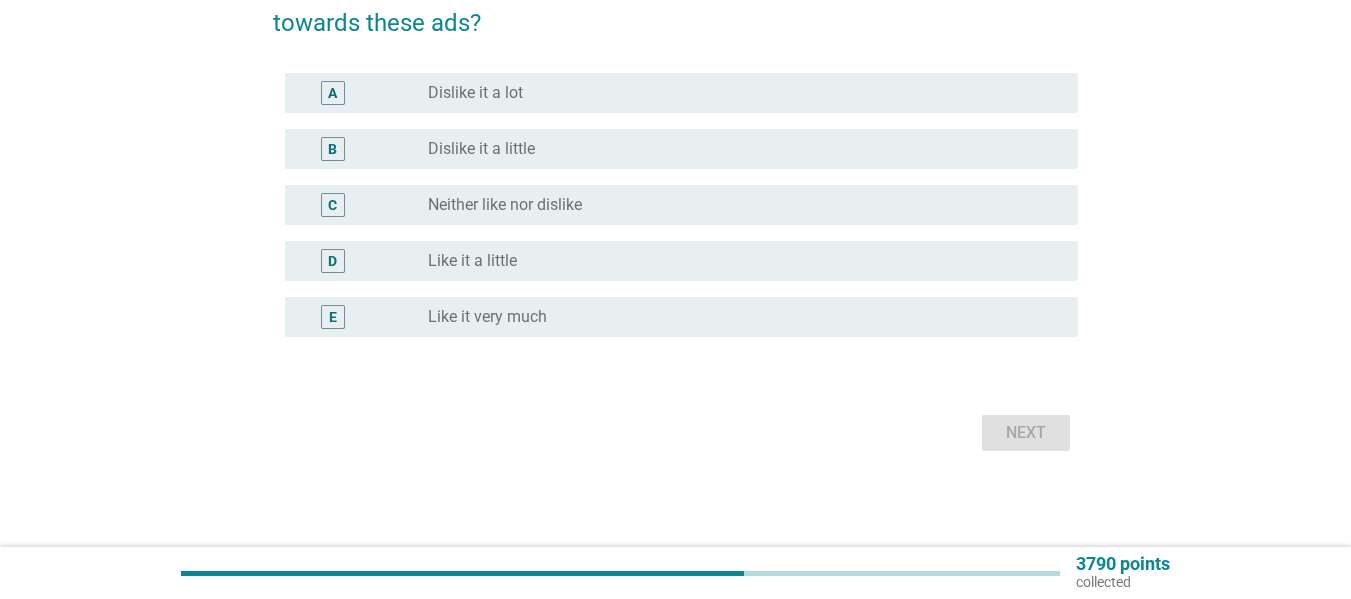 scroll, scrollTop: 0, scrollLeft: 0, axis: both 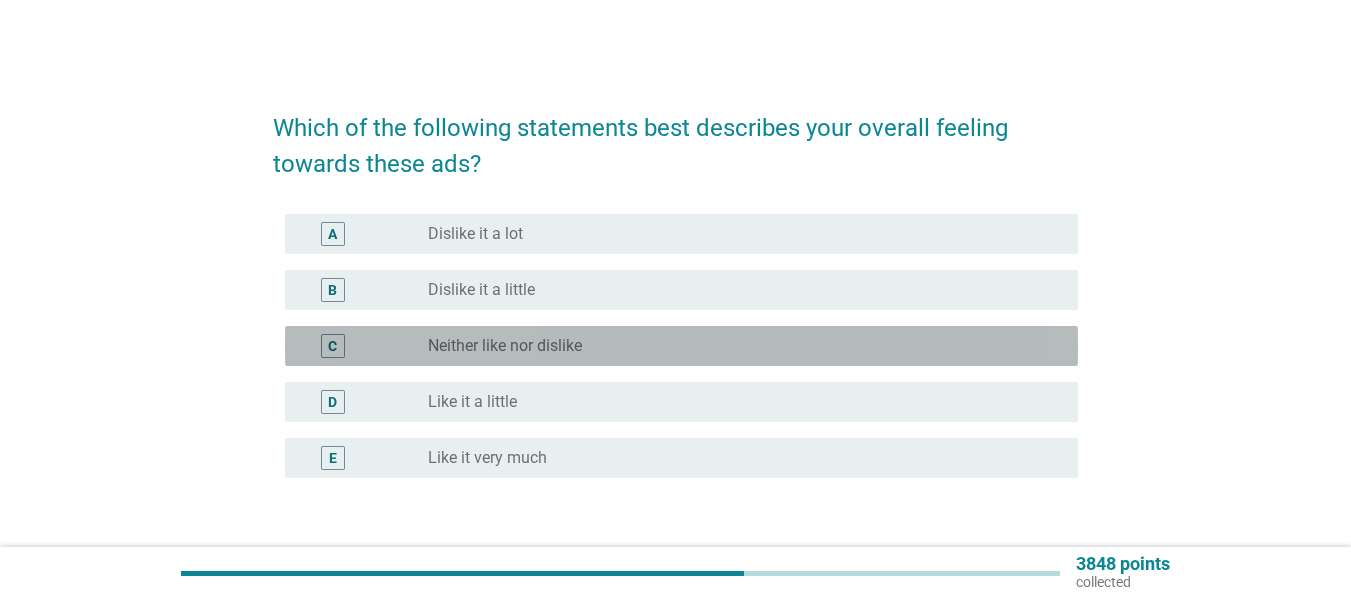 click on "radio_button_unchecked Neither like nor dislike" at bounding box center (745, 346) 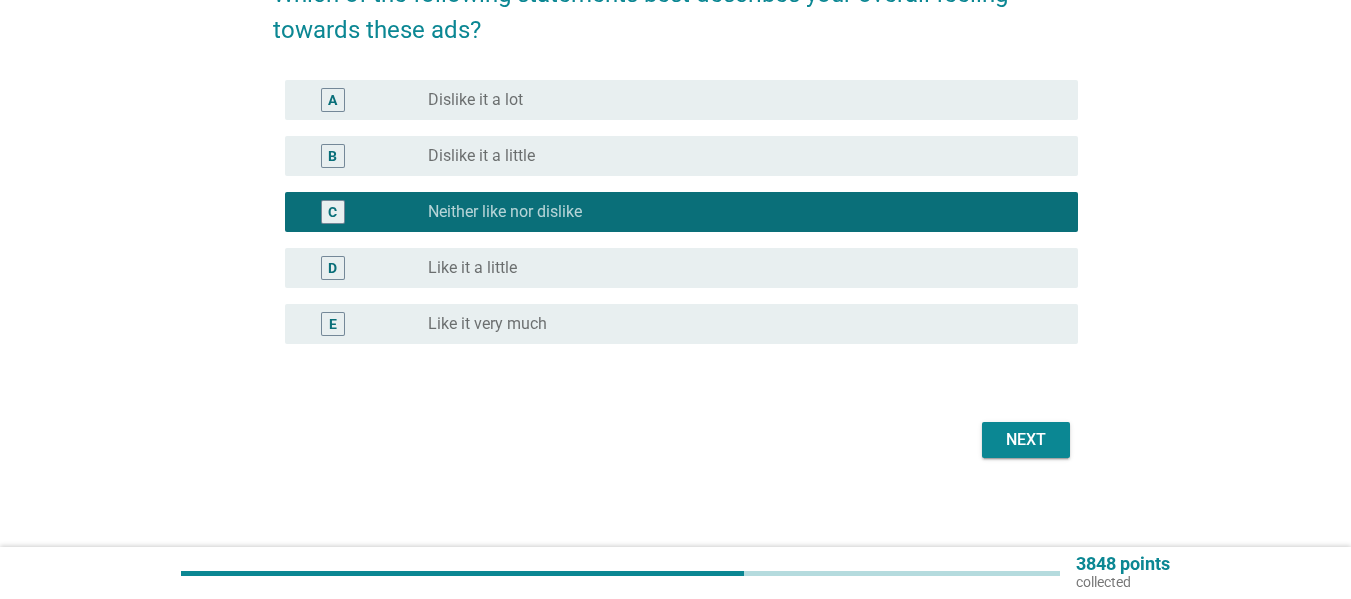 scroll, scrollTop: 141, scrollLeft: 0, axis: vertical 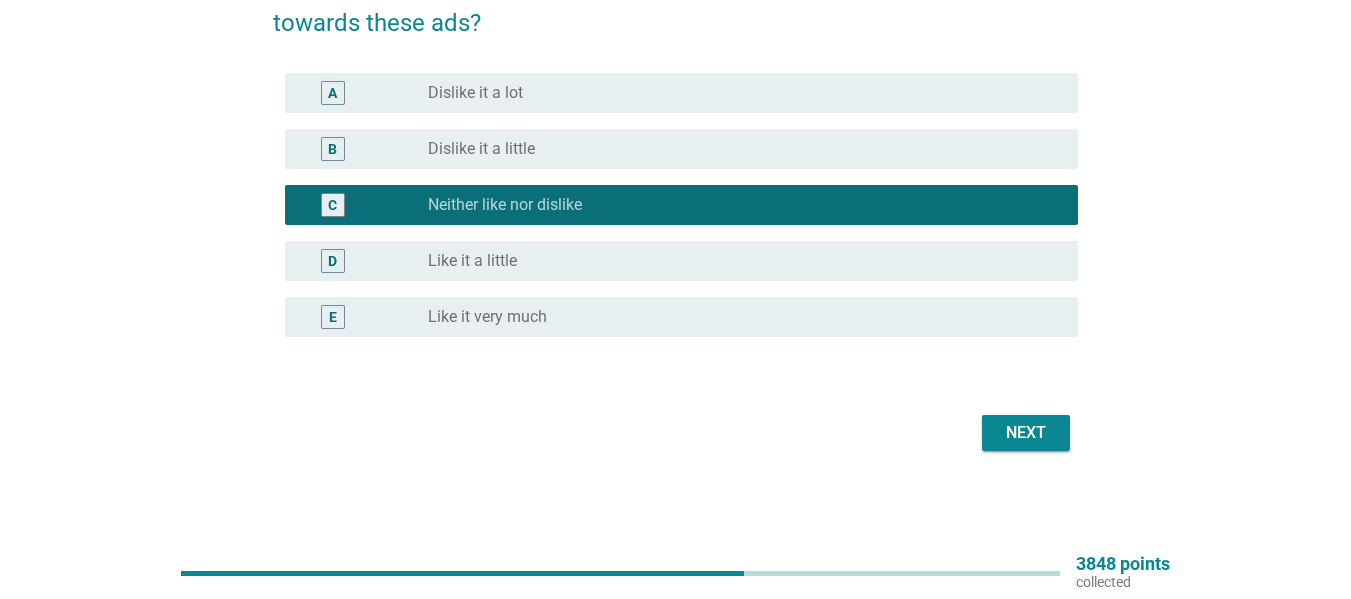 click on "Next" at bounding box center [1026, 433] 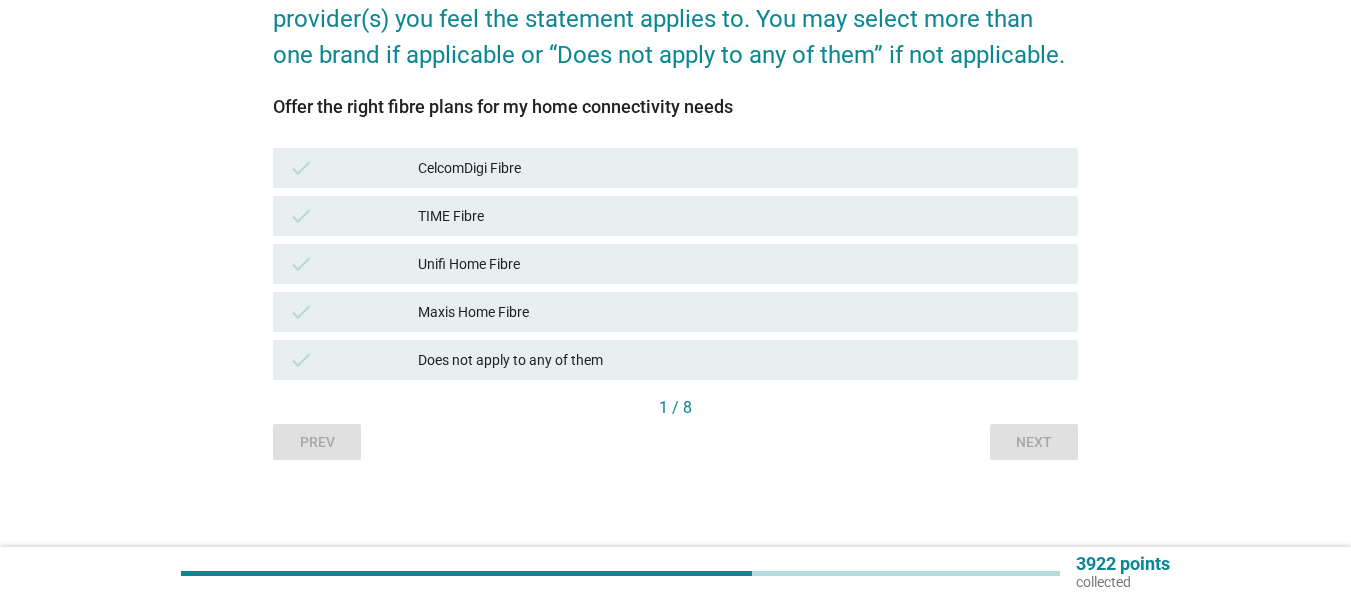 scroll, scrollTop: 148, scrollLeft: 0, axis: vertical 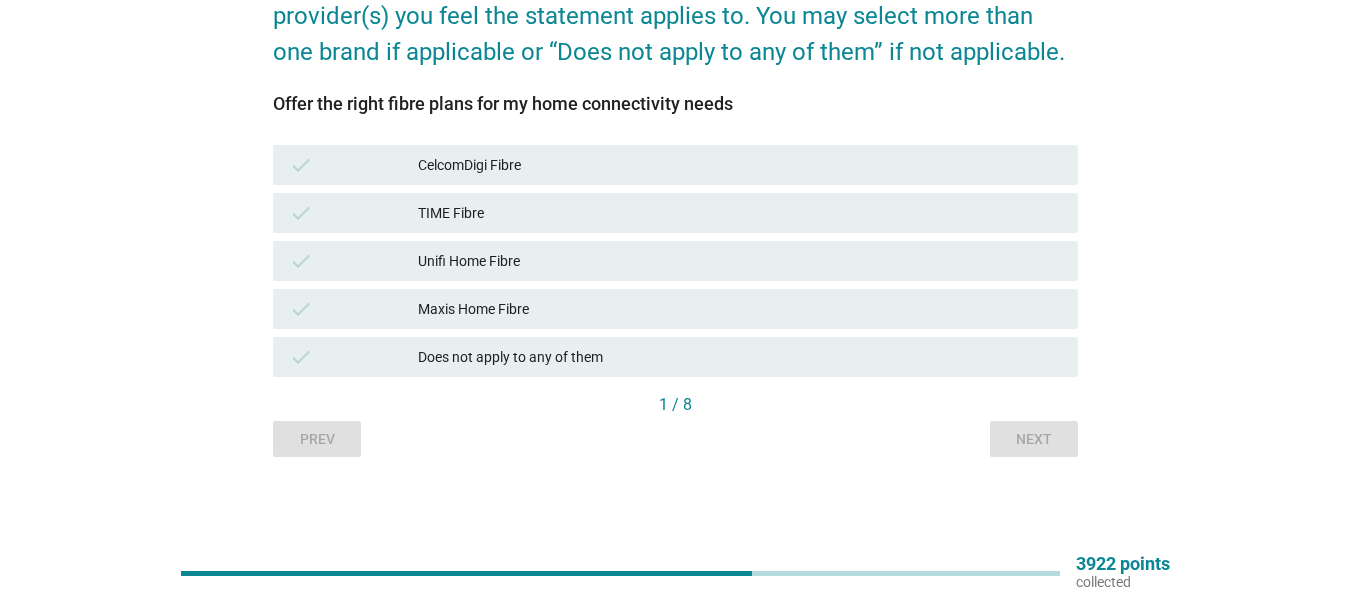 click on "Does not apply to any of them" at bounding box center [740, 357] 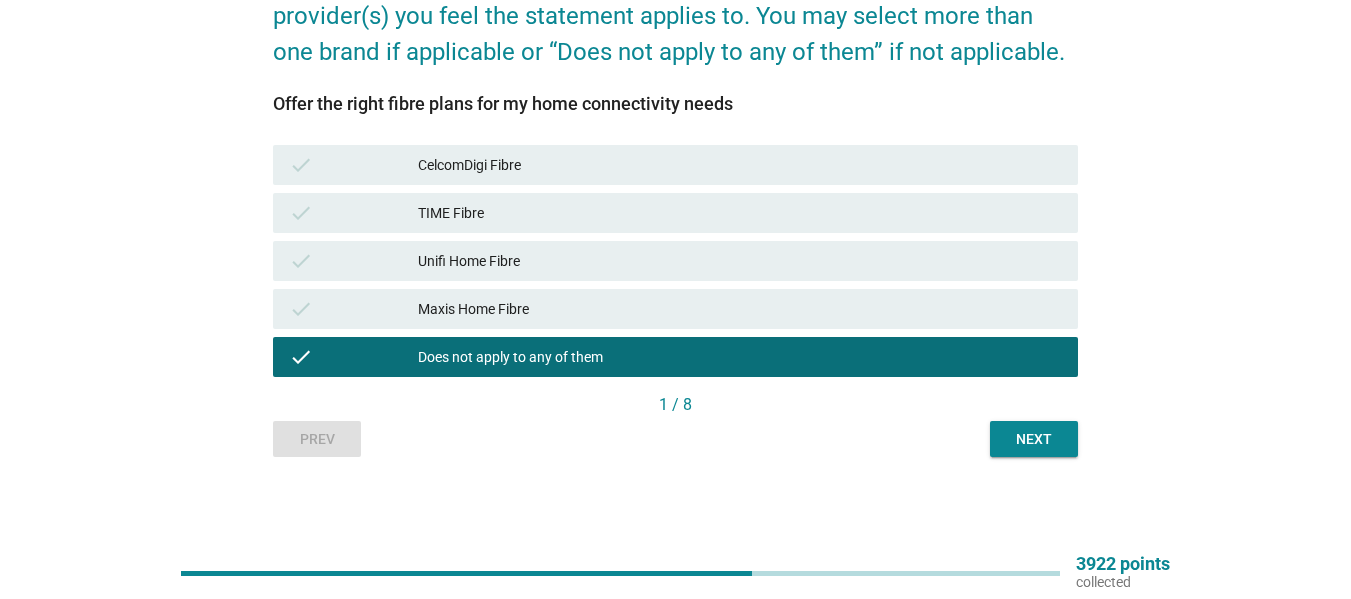 click on "Next" at bounding box center [1034, 439] 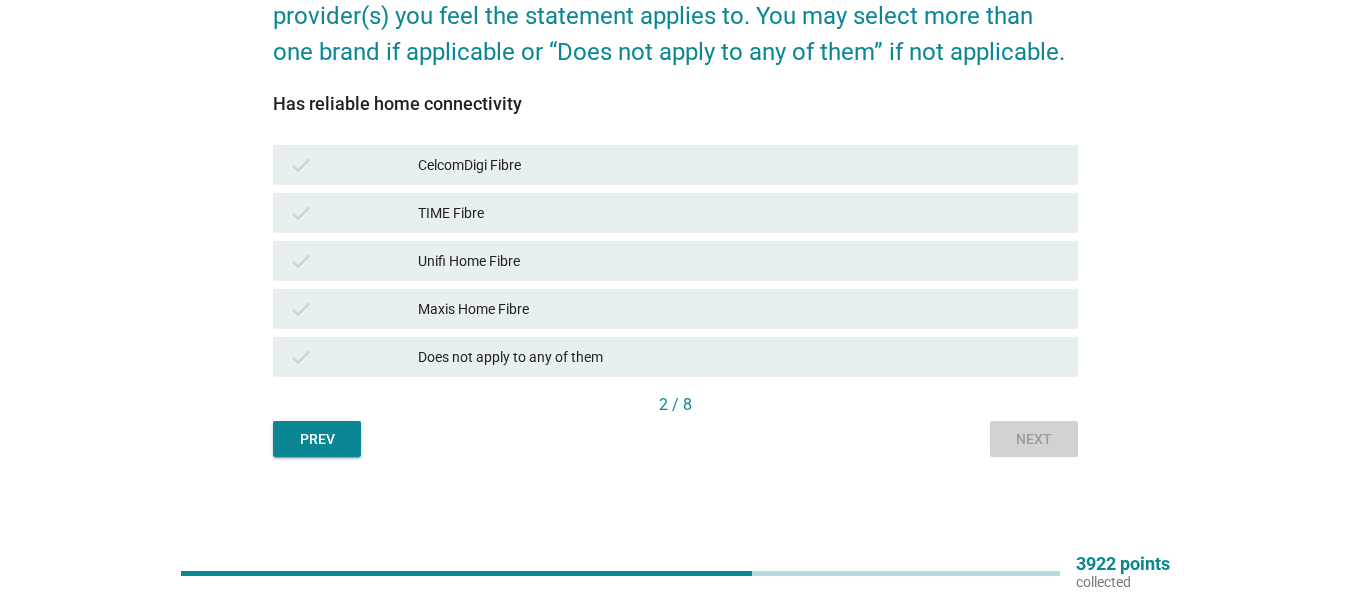 scroll, scrollTop: 0, scrollLeft: 0, axis: both 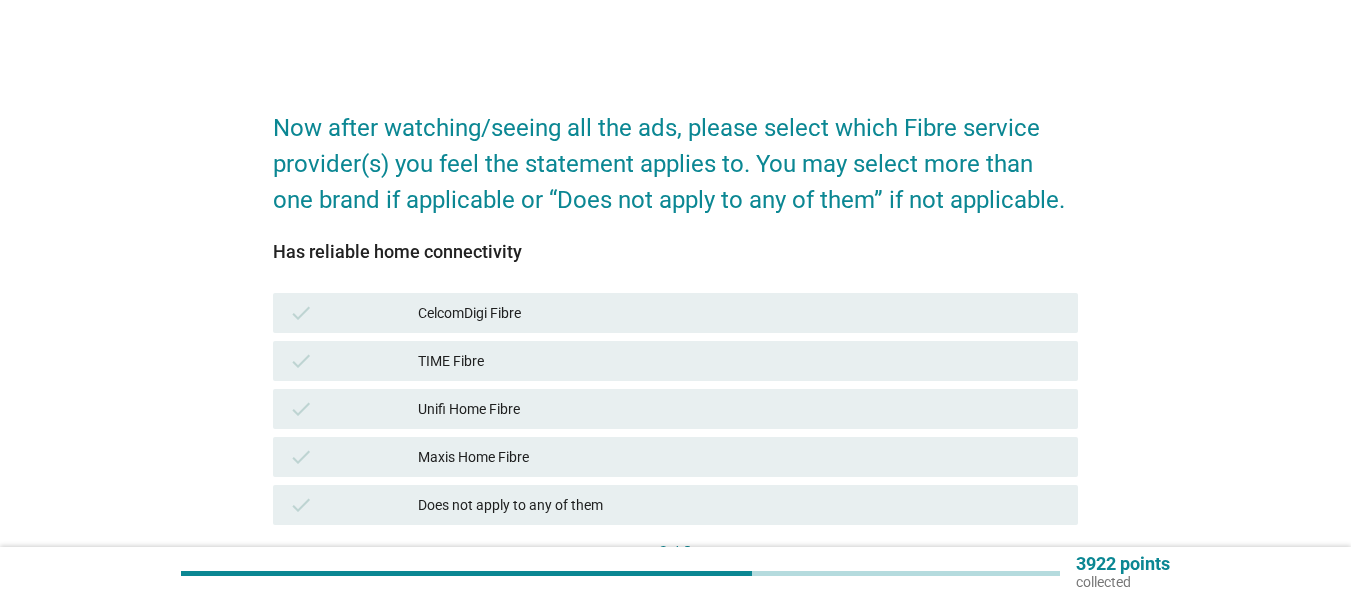 click on "Unifi Home Fibre" at bounding box center [740, 409] 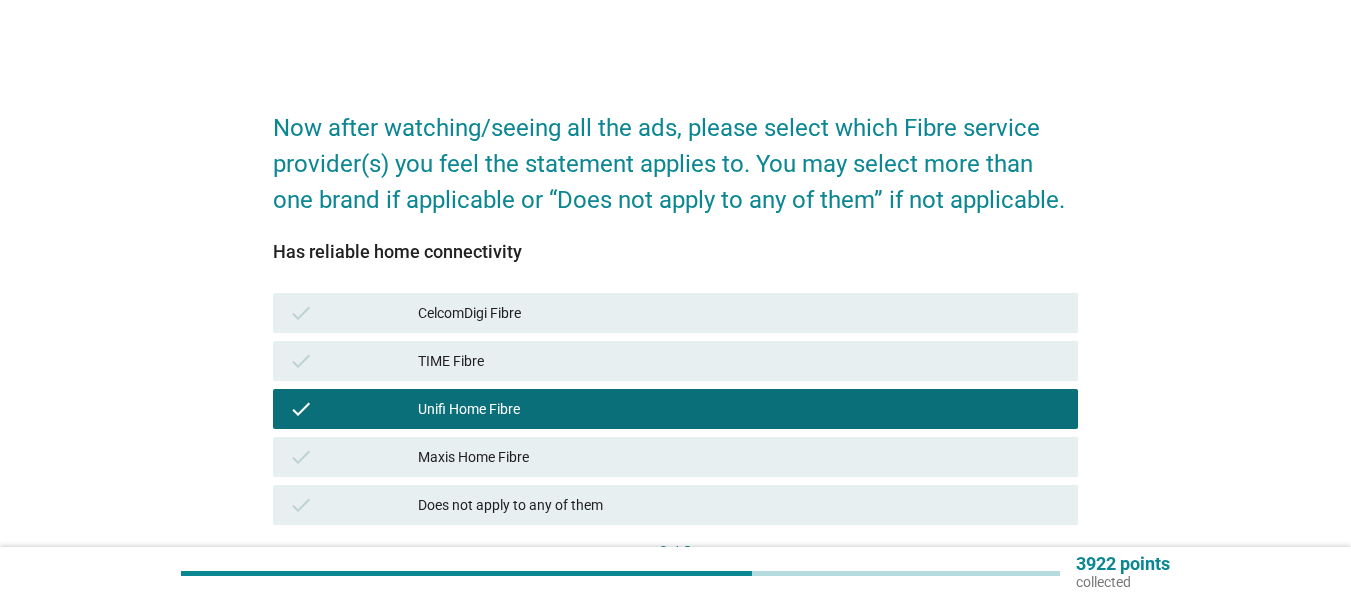 click on "check   Maxis Home Fibre" at bounding box center [675, 457] 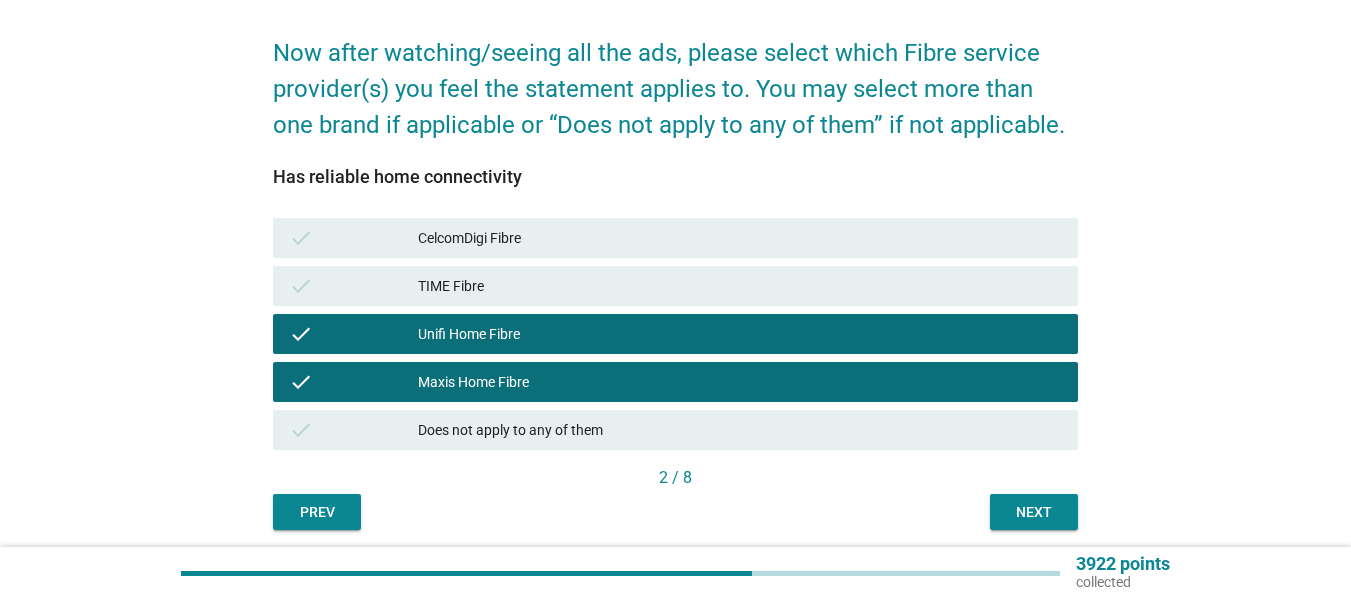 scroll, scrollTop: 148, scrollLeft: 0, axis: vertical 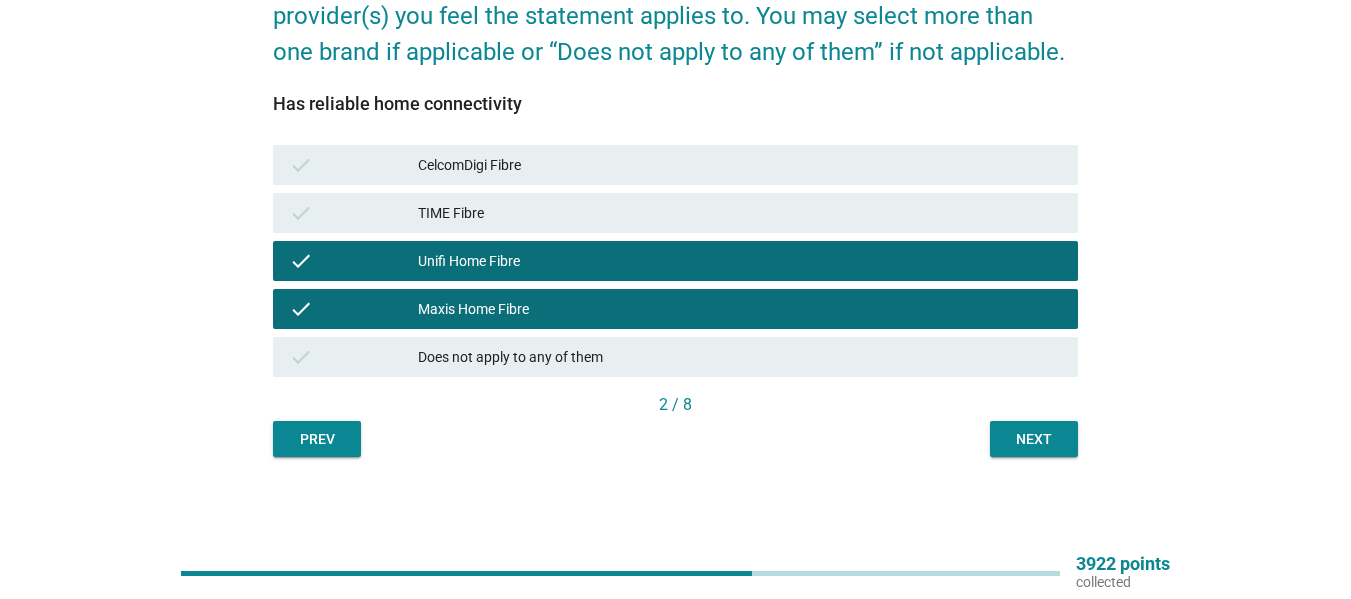 click on "Next" at bounding box center (1034, 439) 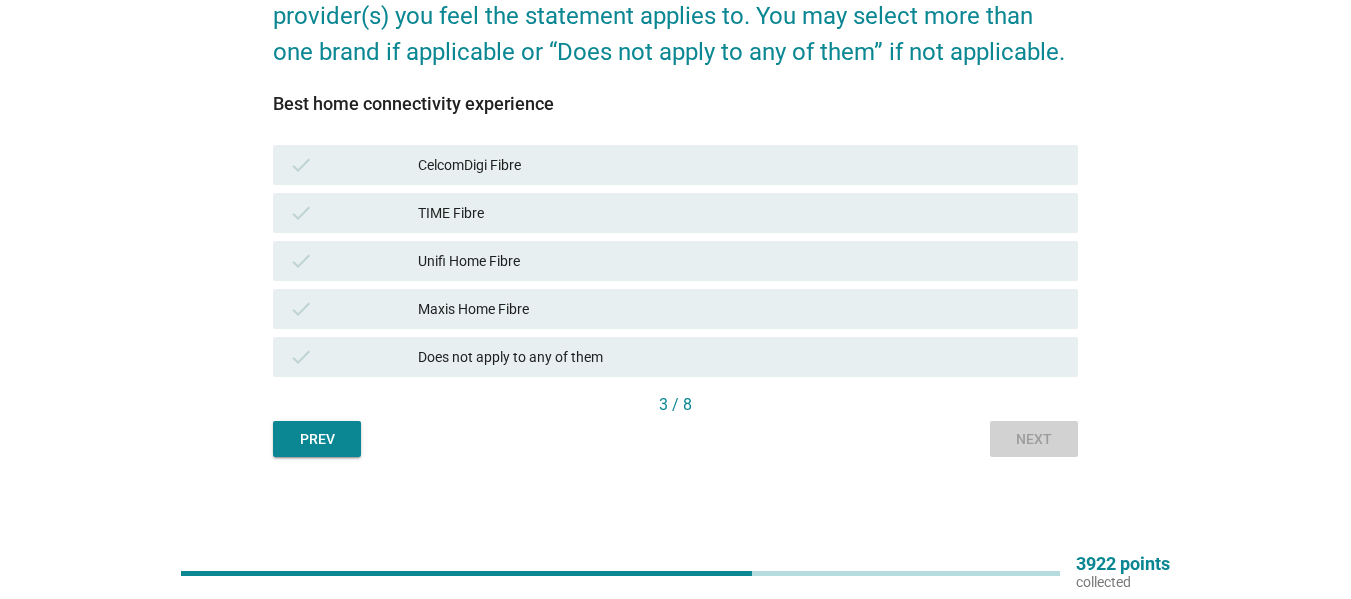 scroll, scrollTop: 0, scrollLeft: 0, axis: both 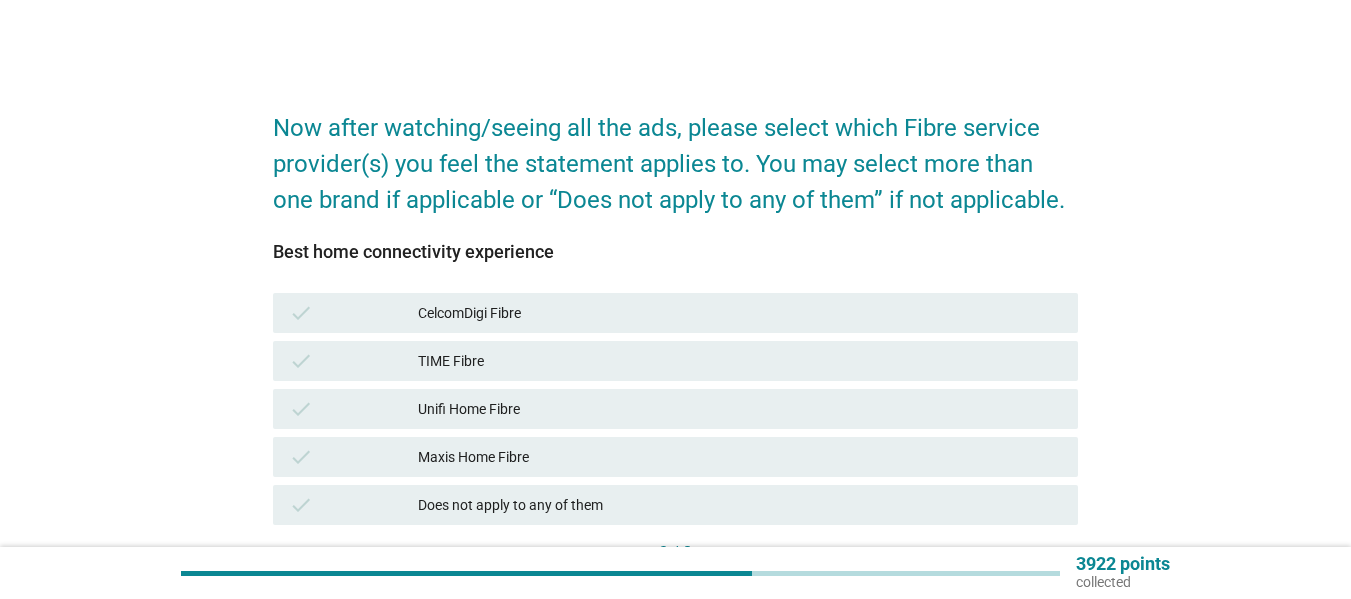 click on "check   Unifi Home Fibre" at bounding box center [675, 409] 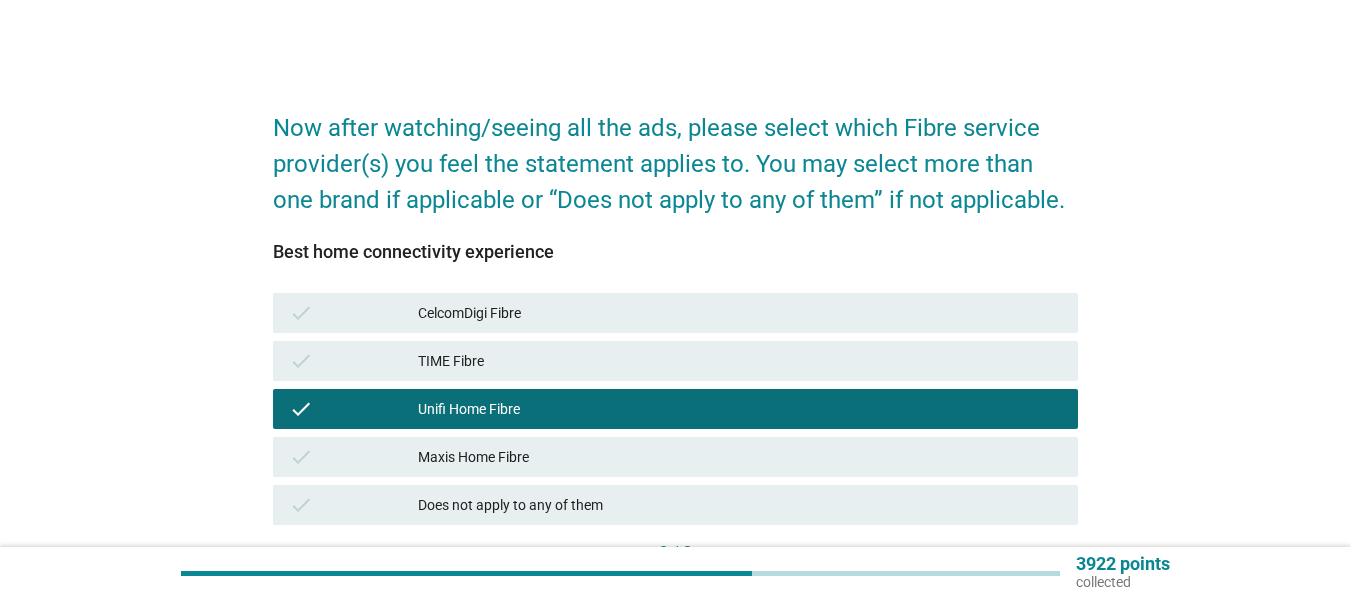 click on "Maxis Home Fibre" at bounding box center (740, 457) 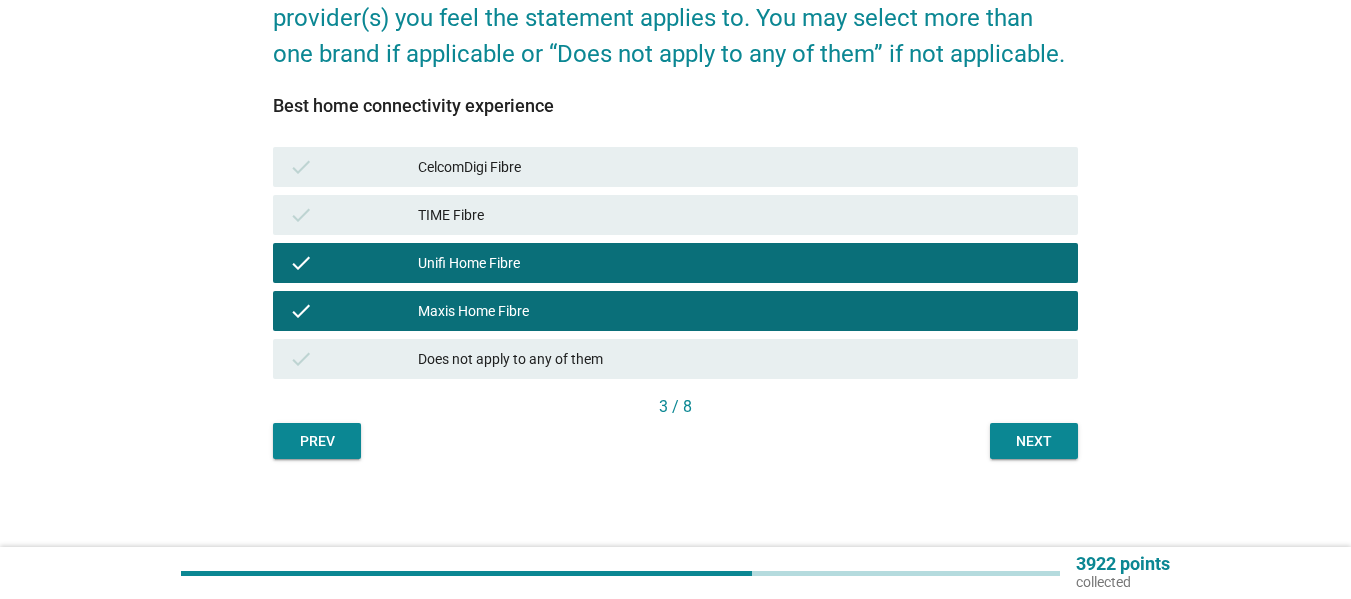 scroll, scrollTop: 148, scrollLeft: 0, axis: vertical 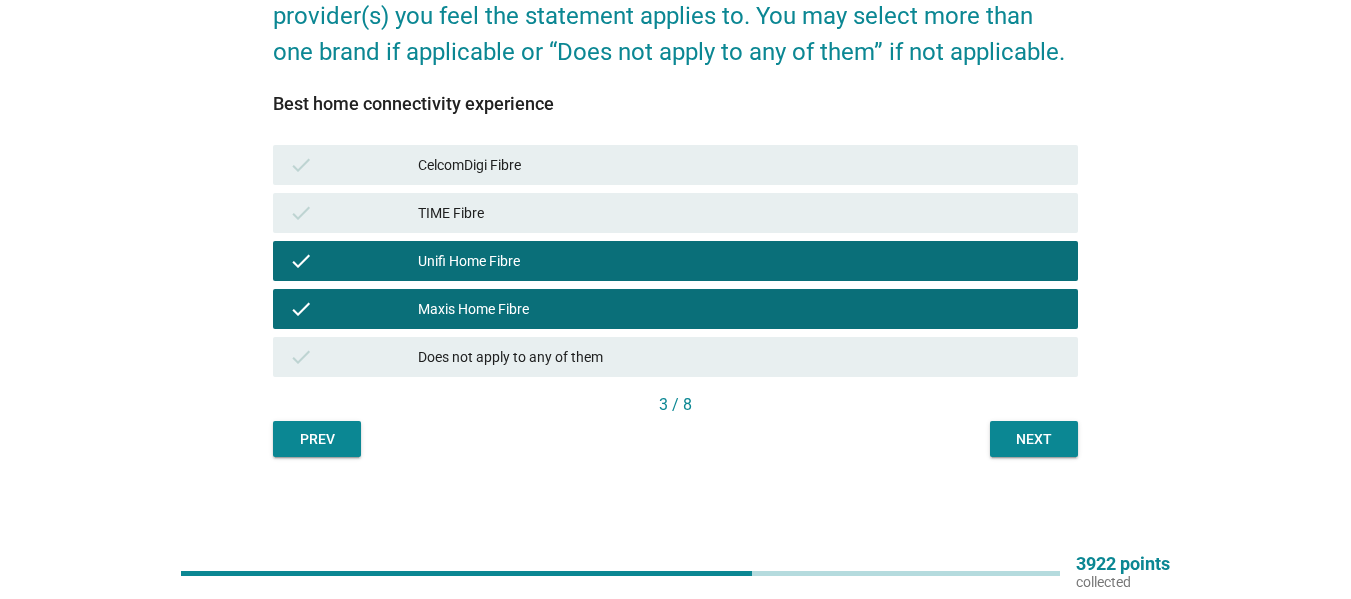 click on "Now after watching/seeing all the ads, please select which Fibre service provider(s) you feel the statement applies to. You may select more than one brand if applicable or “Does not apply to any of them” if not applicable.
Best home connectivity experience
check   CelcomDigi Fibre check   TIME Fibre check   Unifi Home Fibre check   Maxis Home Fibre check   Does not apply to any of them
3 / 8
Prev   Next" at bounding box center [675, 199] 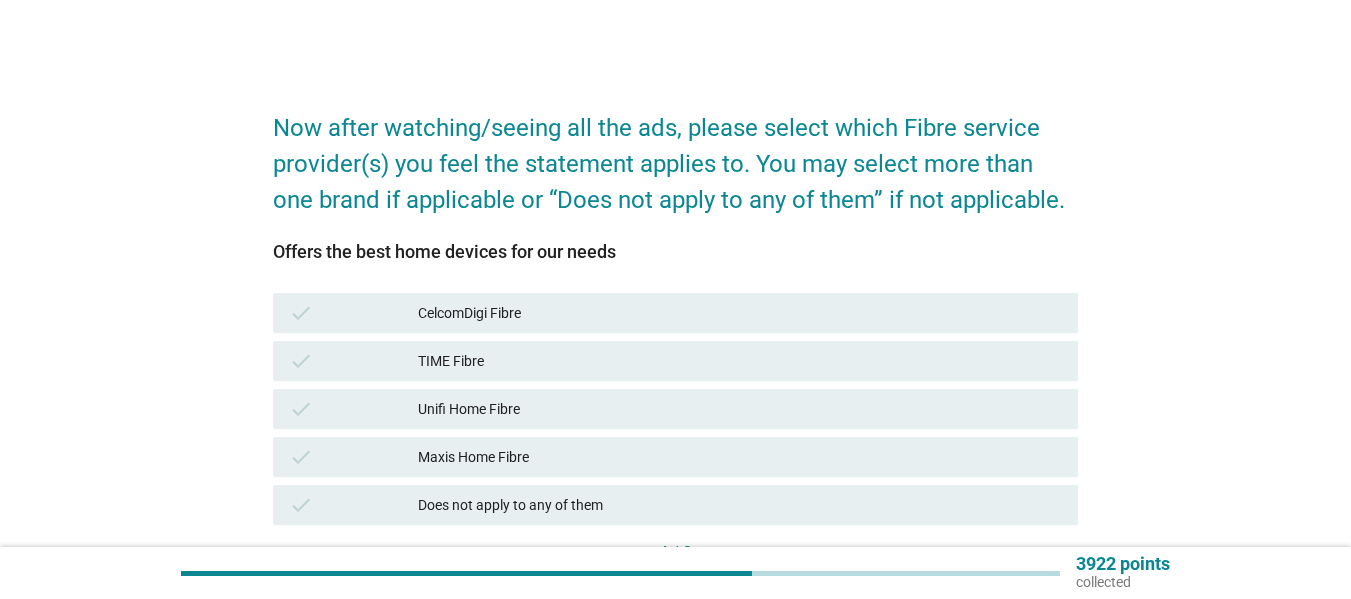 scroll, scrollTop: 100, scrollLeft: 0, axis: vertical 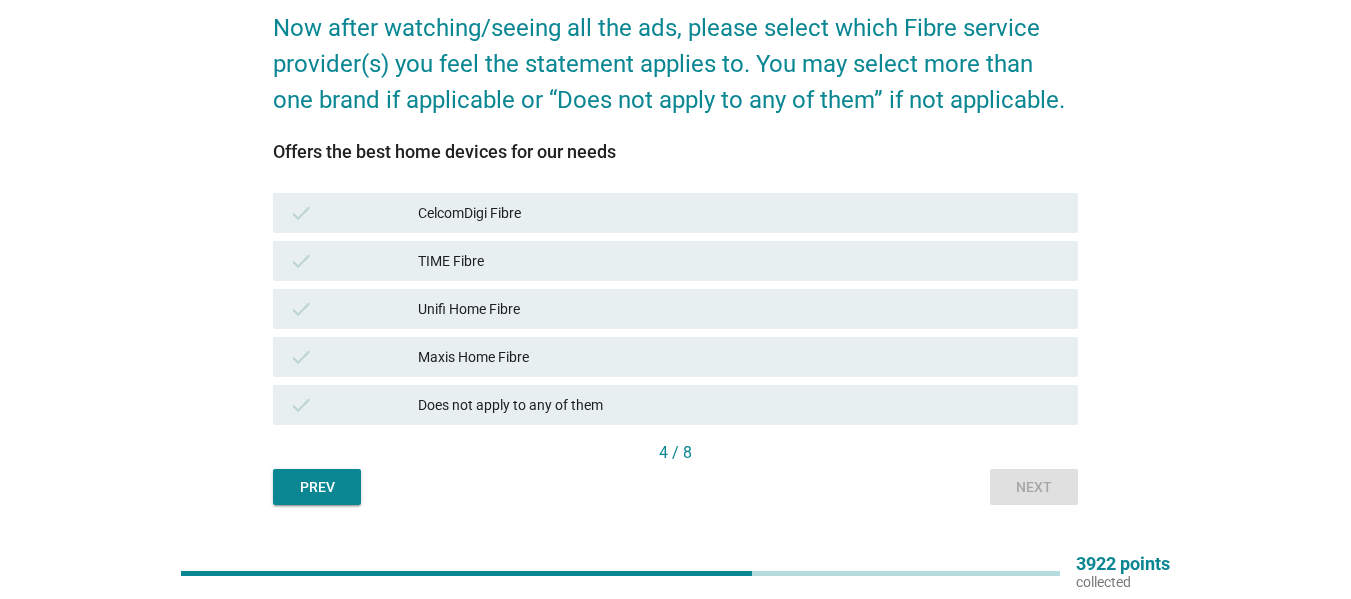 click on "Does not apply to any of them" at bounding box center (740, 405) 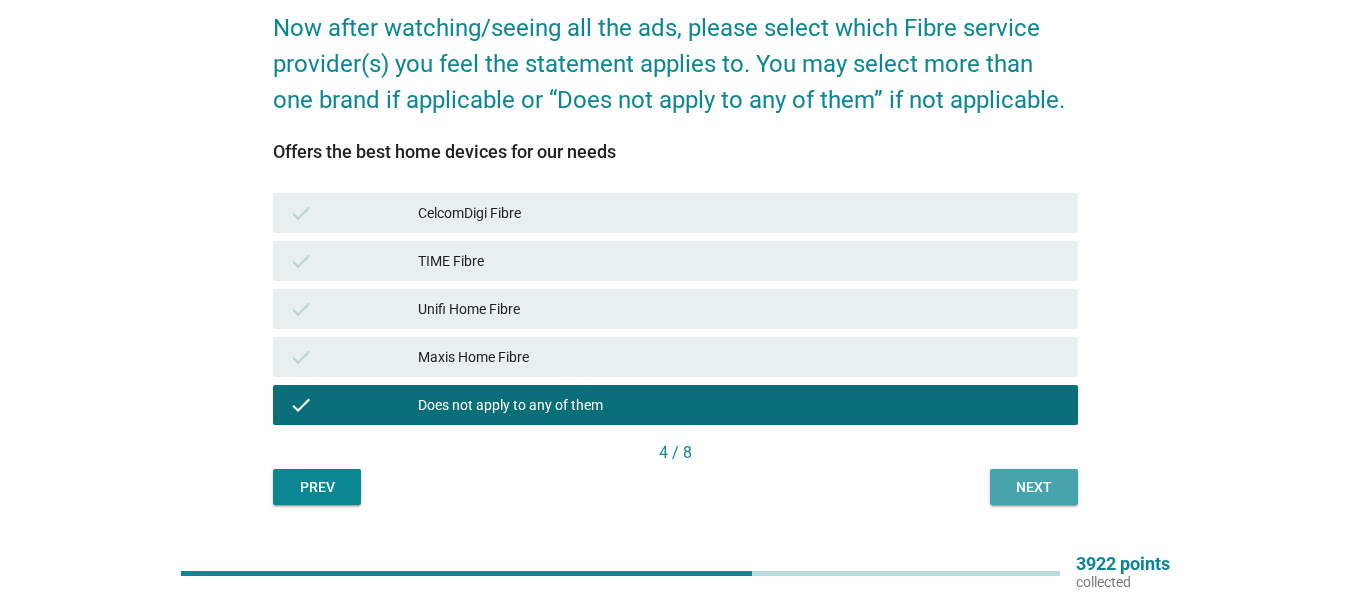 click on "Next" at bounding box center [1034, 487] 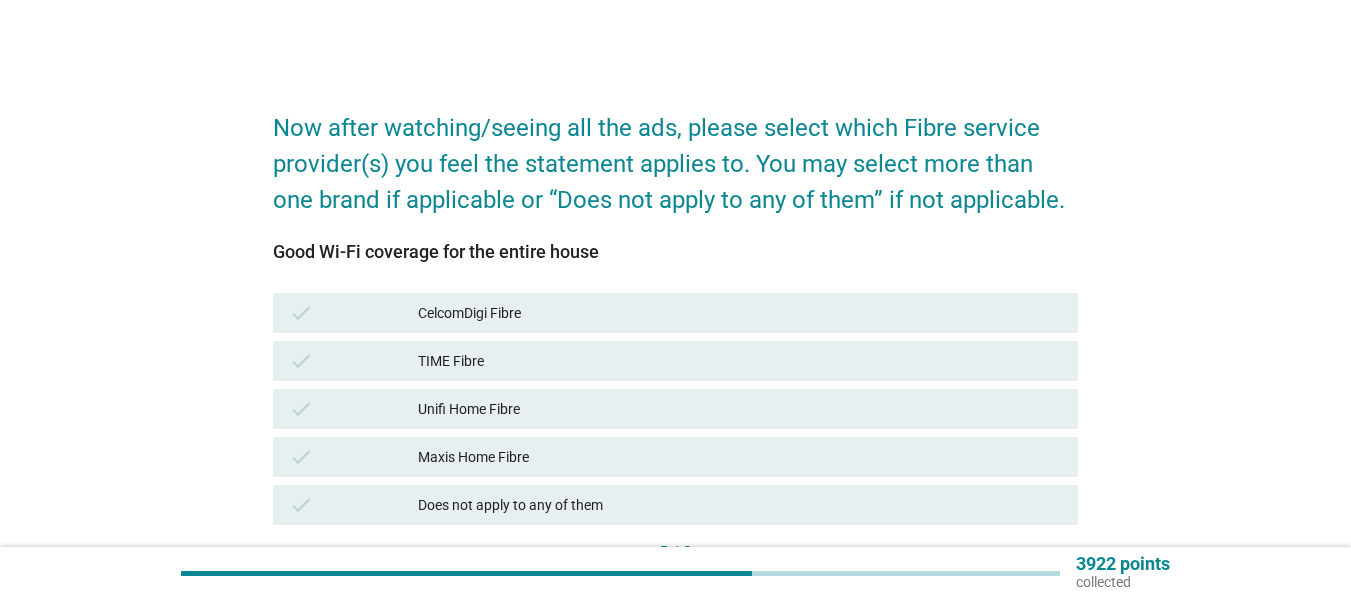 click on "Does not apply to any of them" at bounding box center [740, 505] 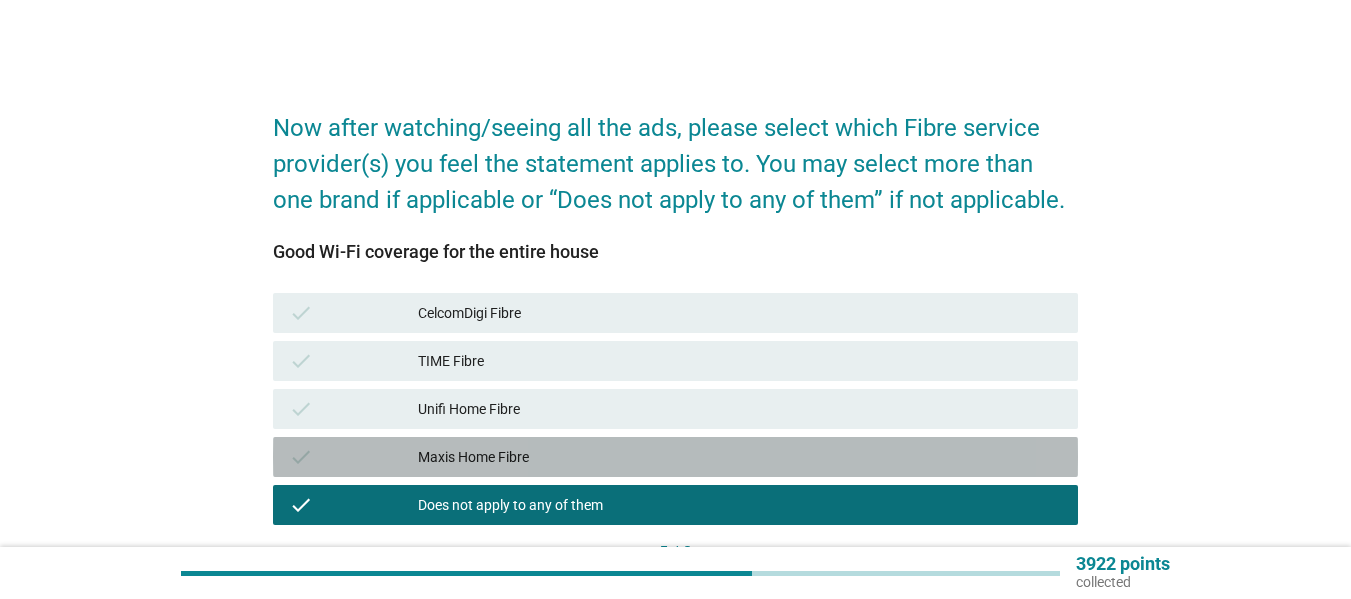 click on "Maxis Home Fibre" at bounding box center (740, 457) 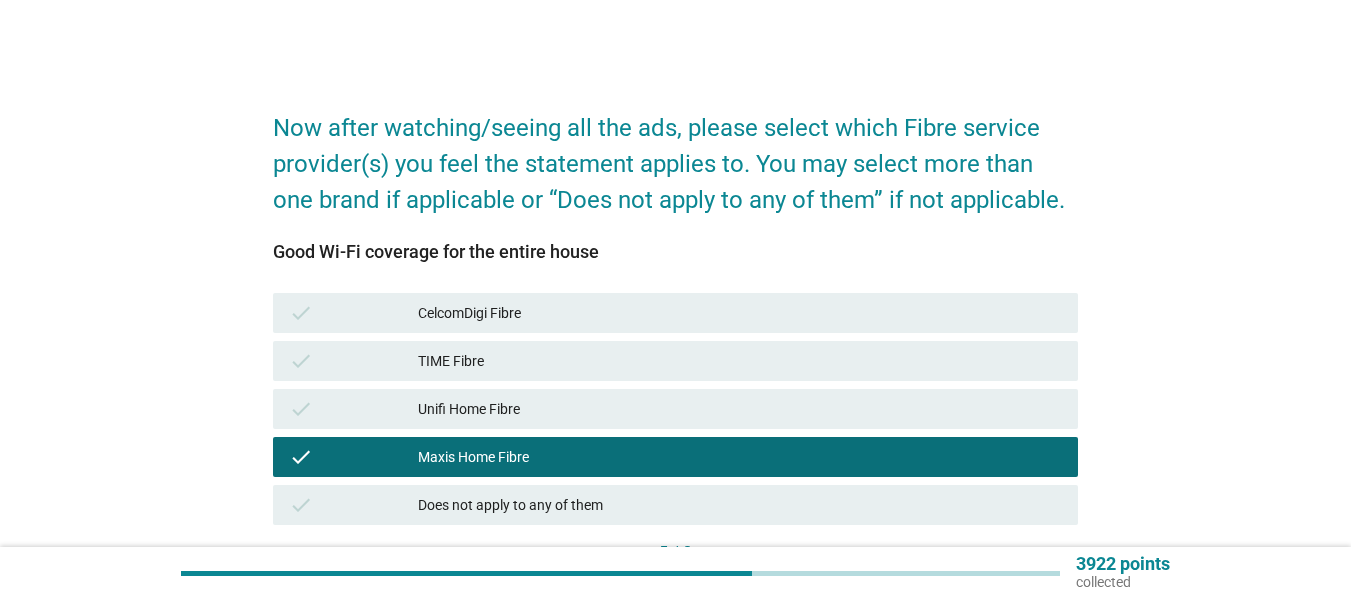 click on "Unifi Home Fibre" at bounding box center [740, 409] 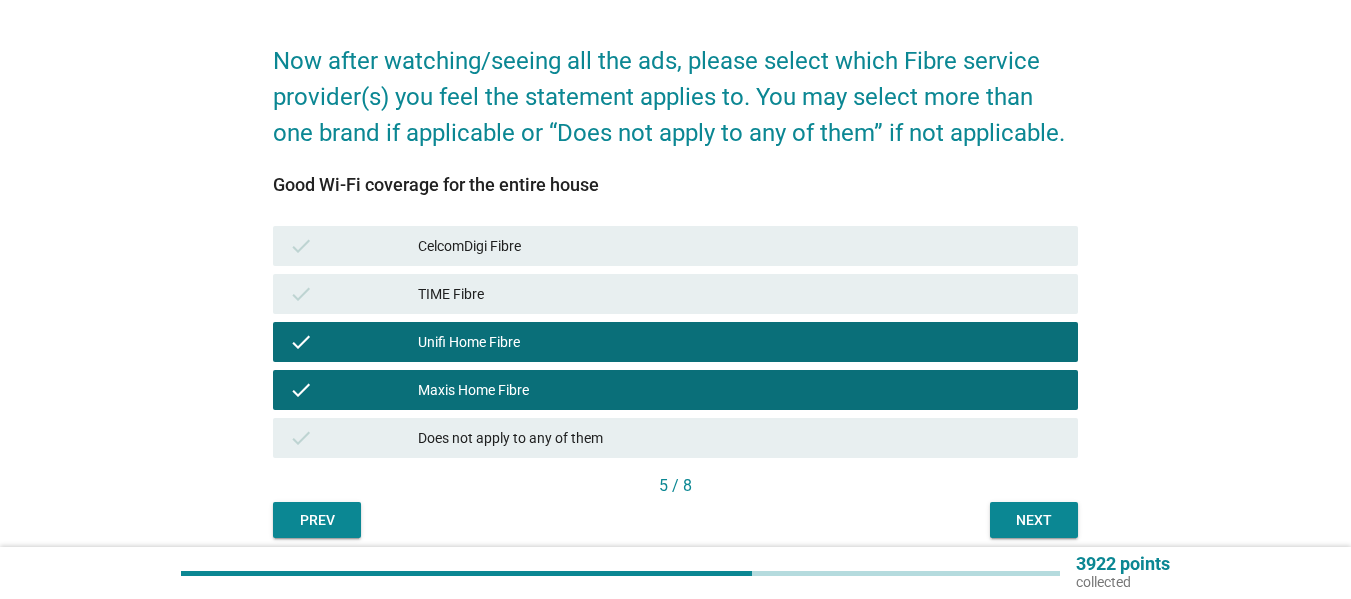 scroll, scrollTop: 148, scrollLeft: 0, axis: vertical 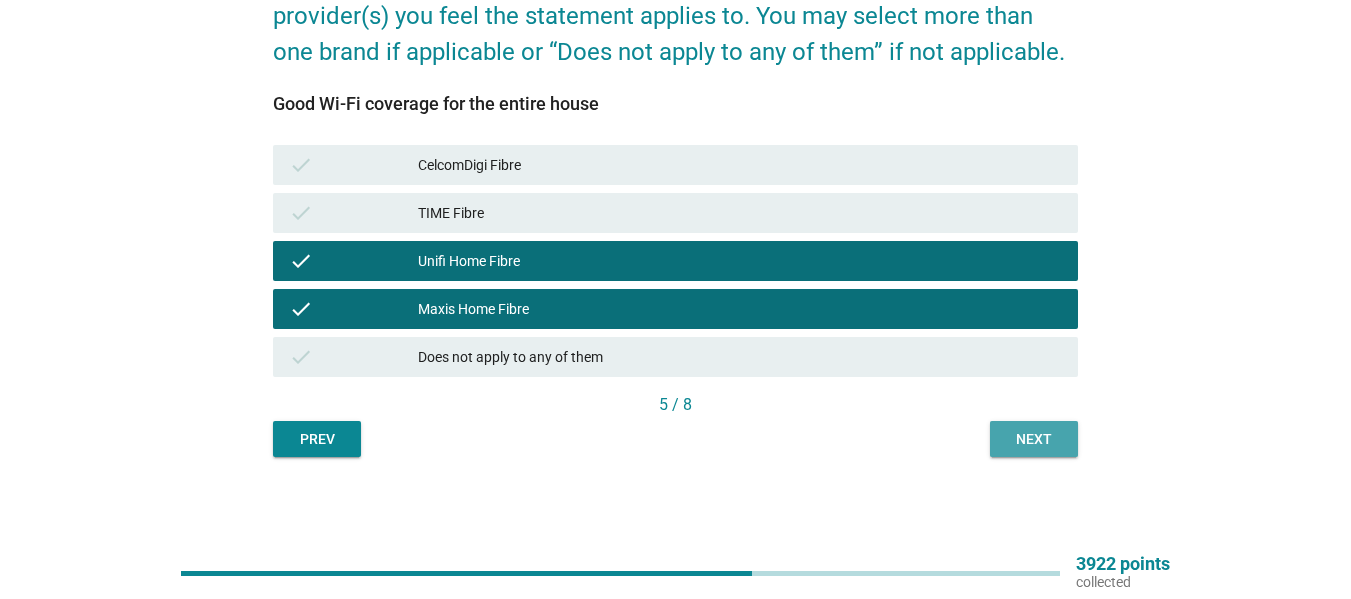 click on "Next" at bounding box center (1034, 439) 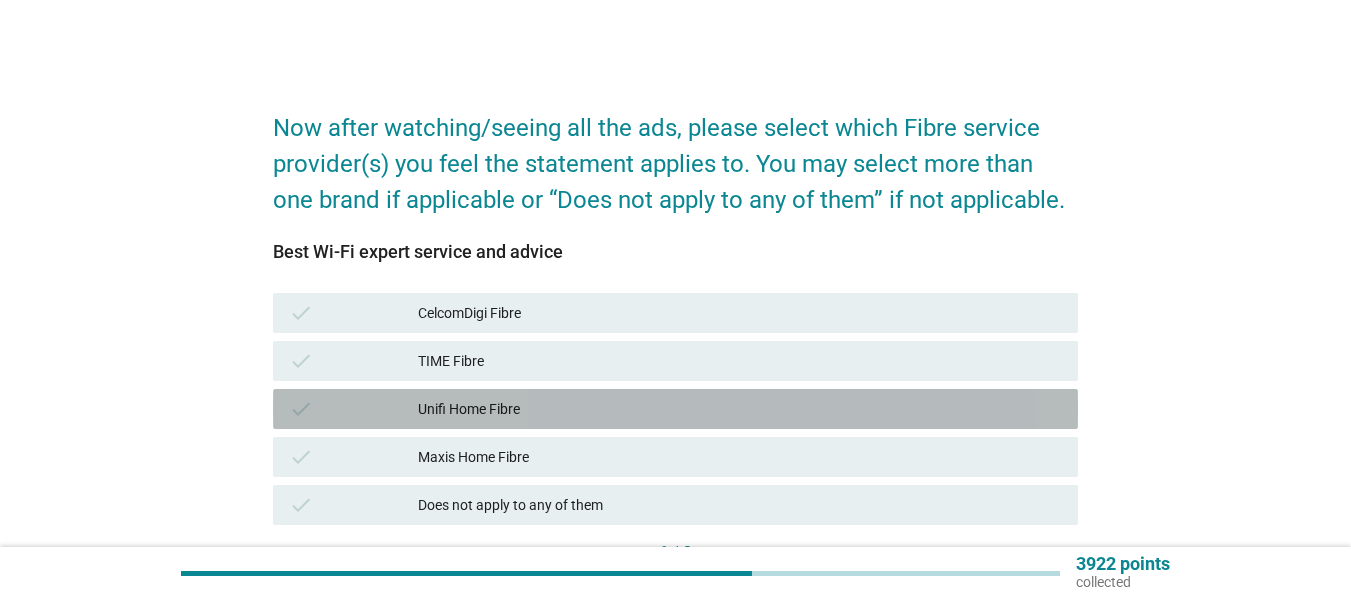 click on "check   Unifi Home Fibre" at bounding box center (675, 409) 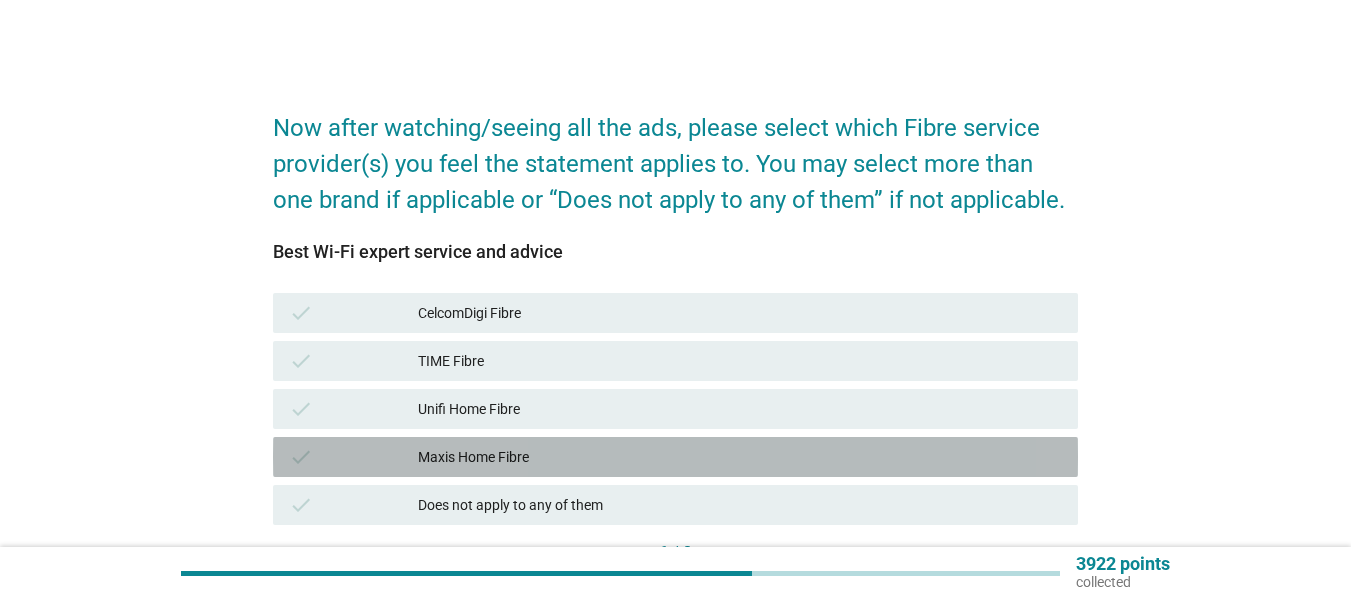 click on "Maxis Home Fibre" at bounding box center [740, 457] 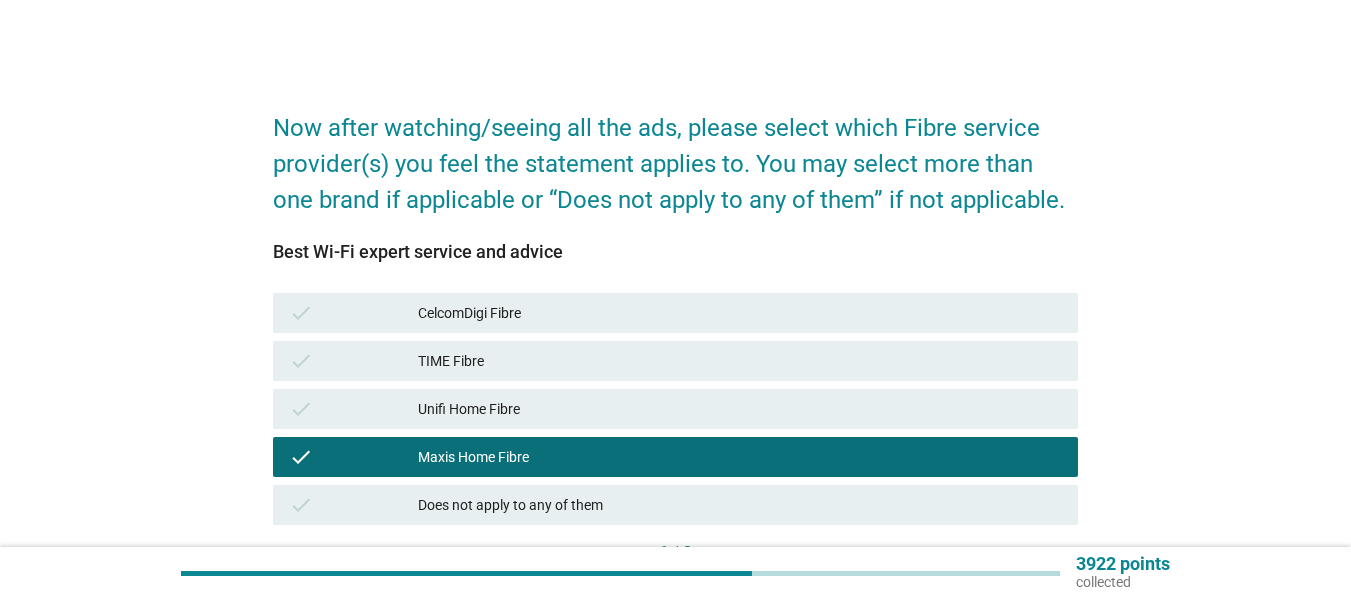 click on "Unifi Home Fibre" at bounding box center [740, 409] 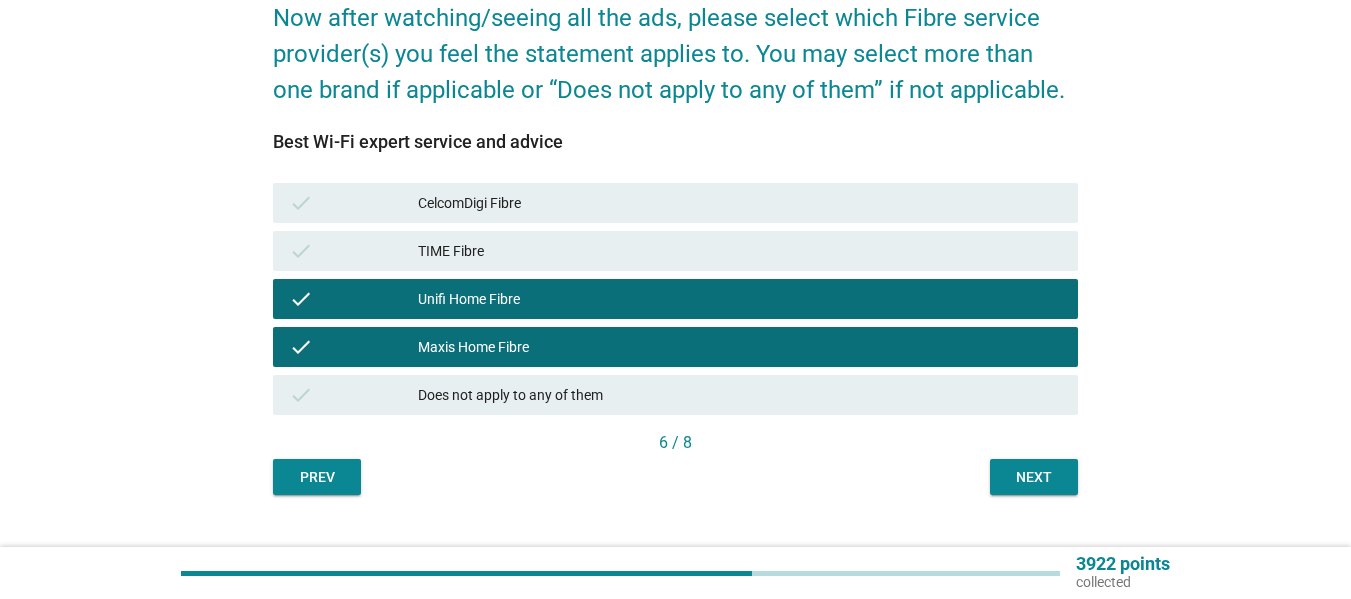 scroll, scrollTop: 148, scrollLeft: 0, axis: vertical 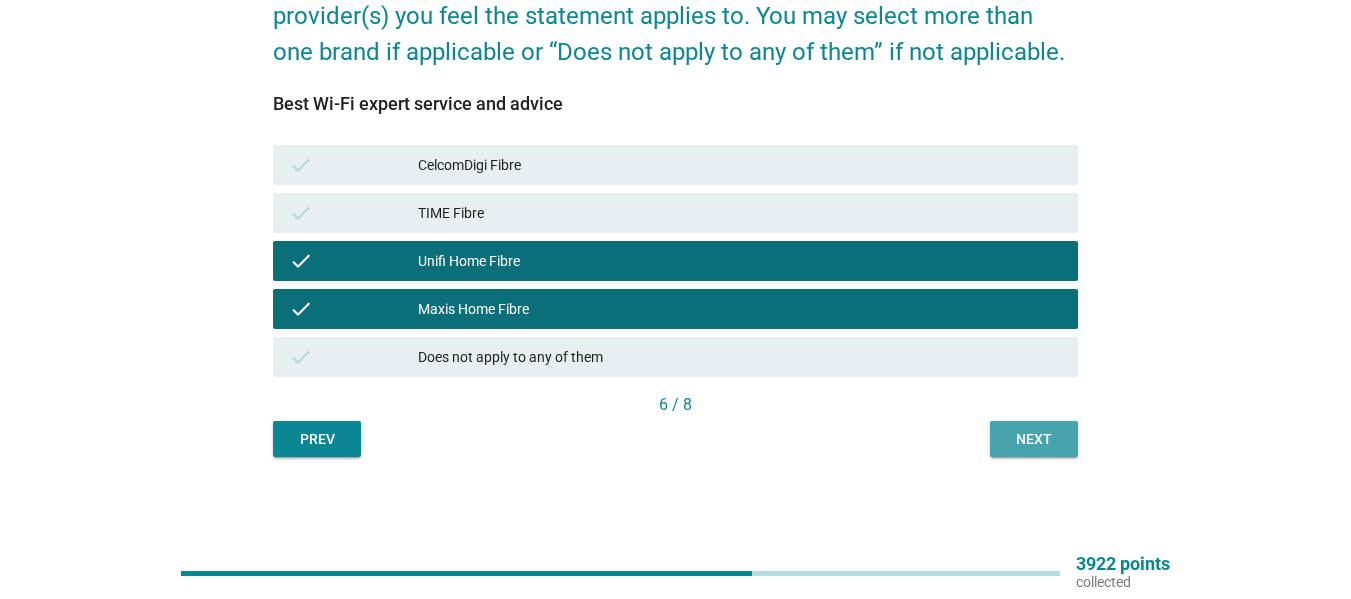 click on "Next" at bounding box center [1034, 439] 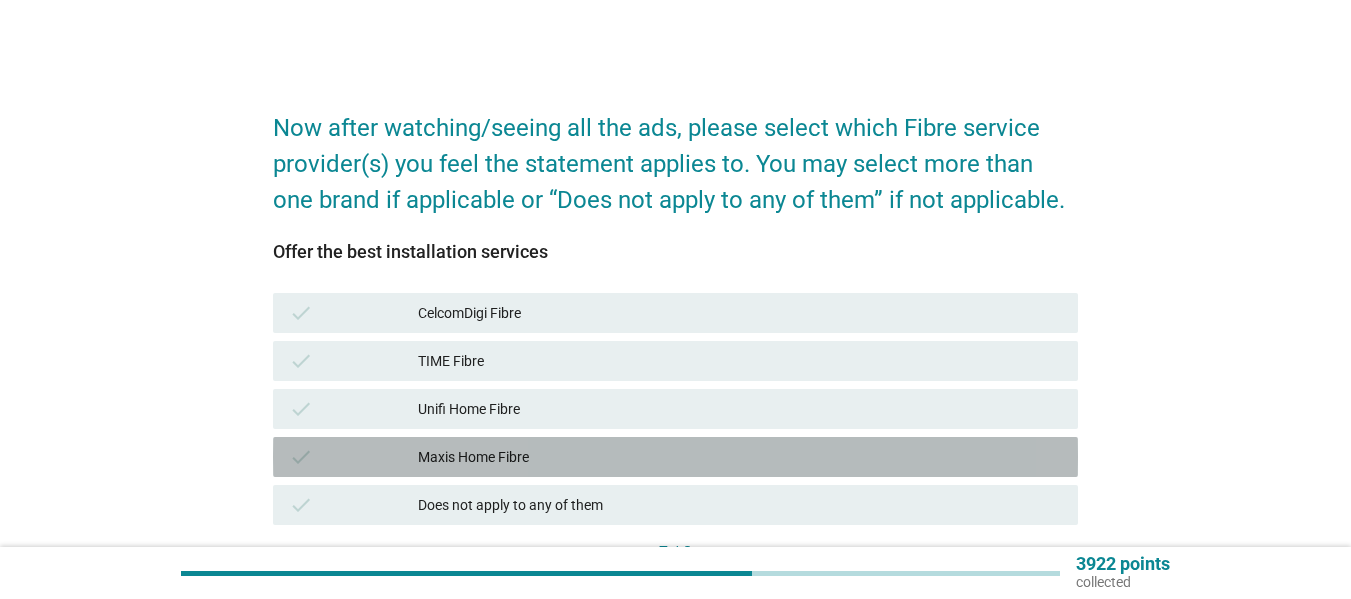 click on "Maxis Home Fibre" at bounding box center [740, 457] 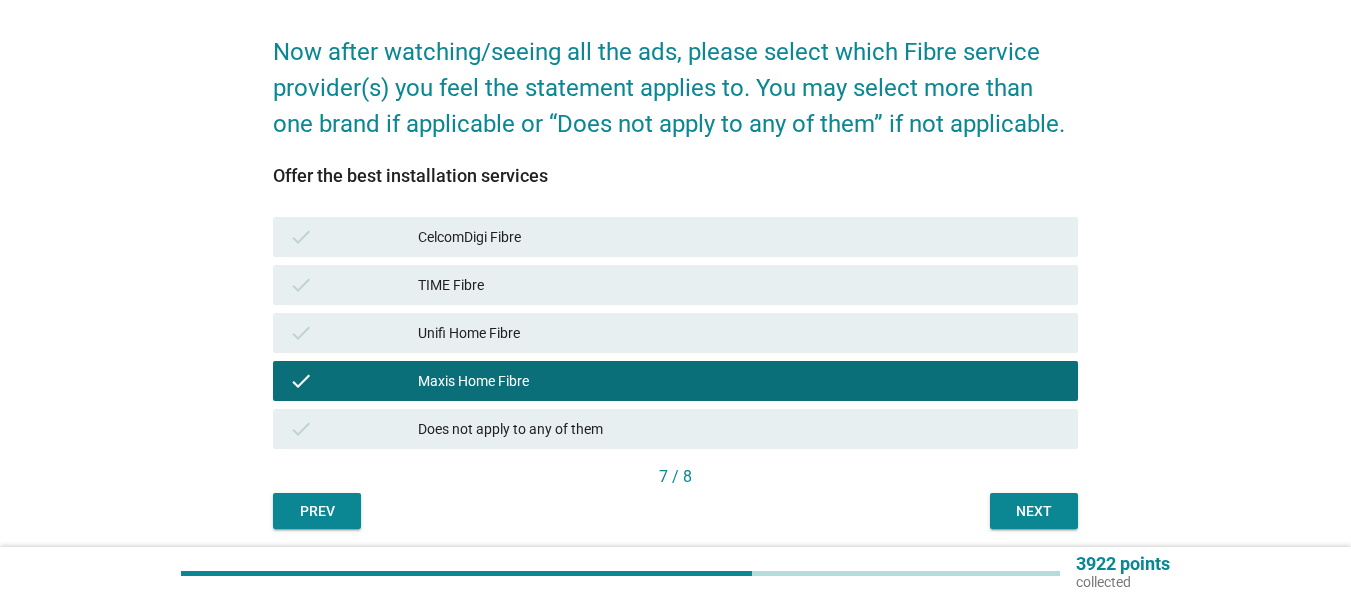 scroll, scrollTop: 148, scrollLeft: 0, axis: vertical 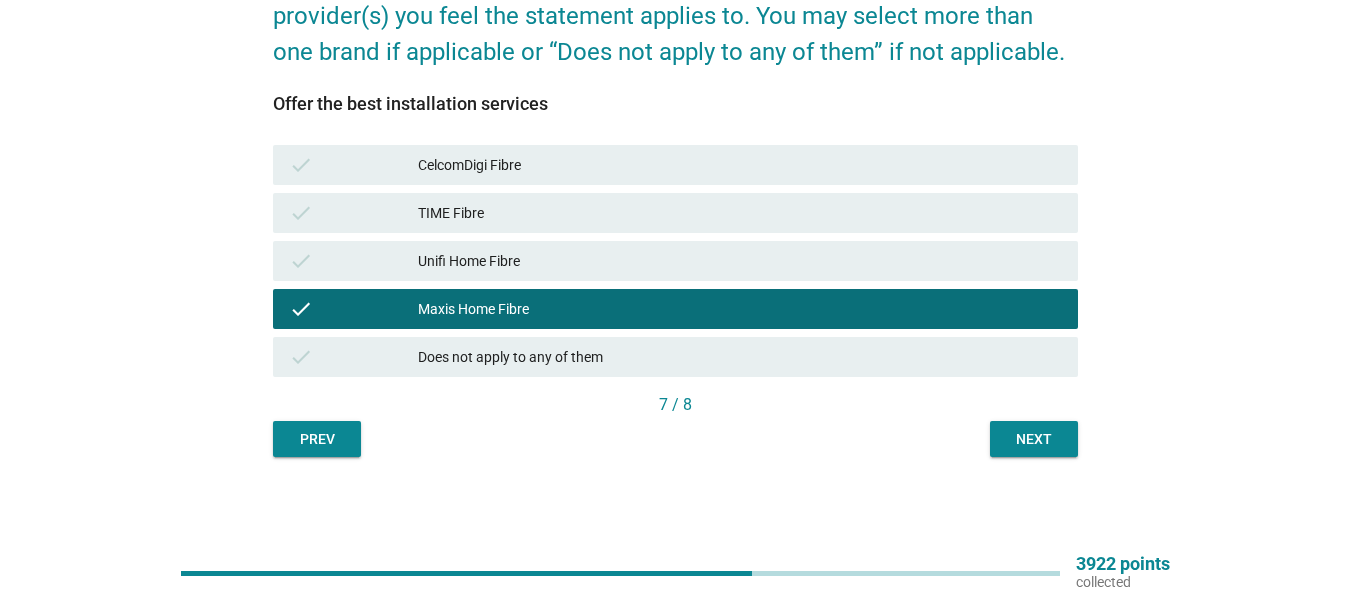 click on "Next" at bounding box center (1034, 439) 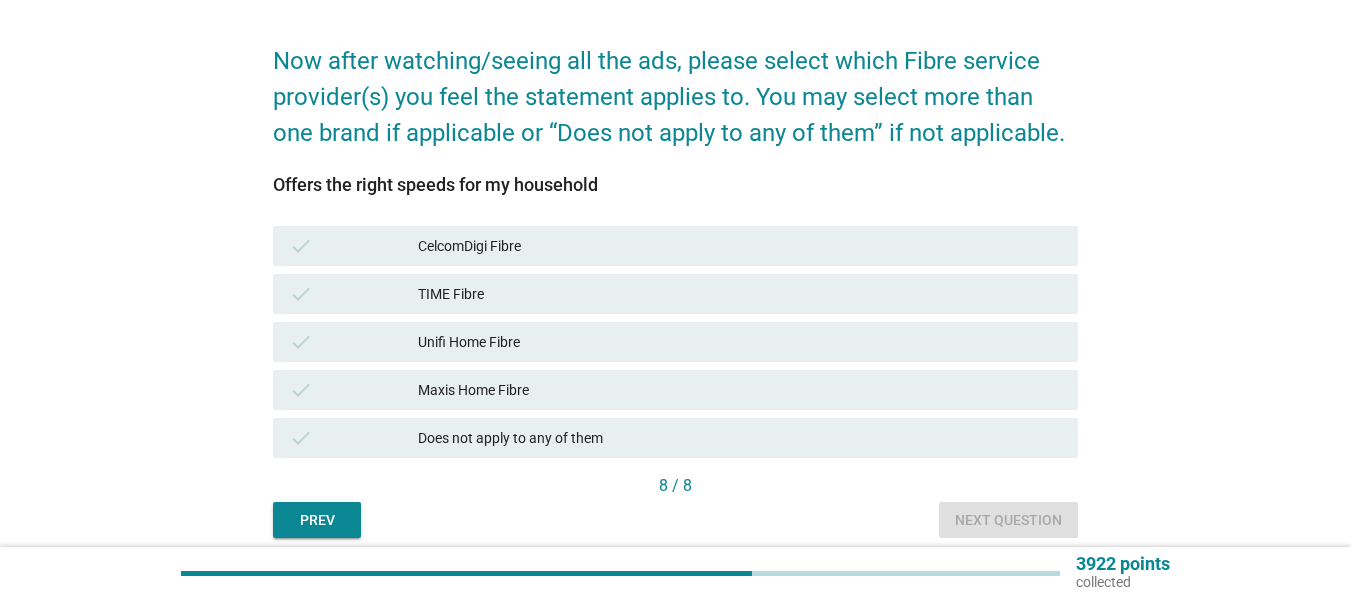 scroll, scrollTop: 100, scrollLeft: 0, axis: vertical 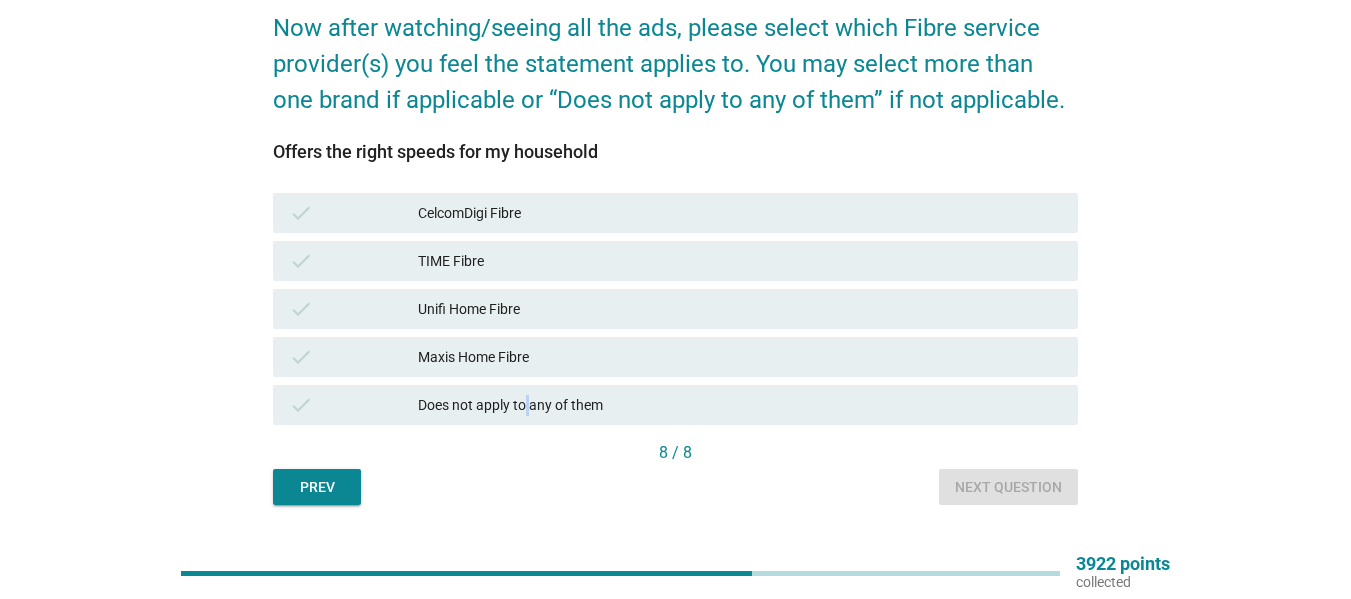 click on "Does not apply to any of them" at bounding box center [740, 405] 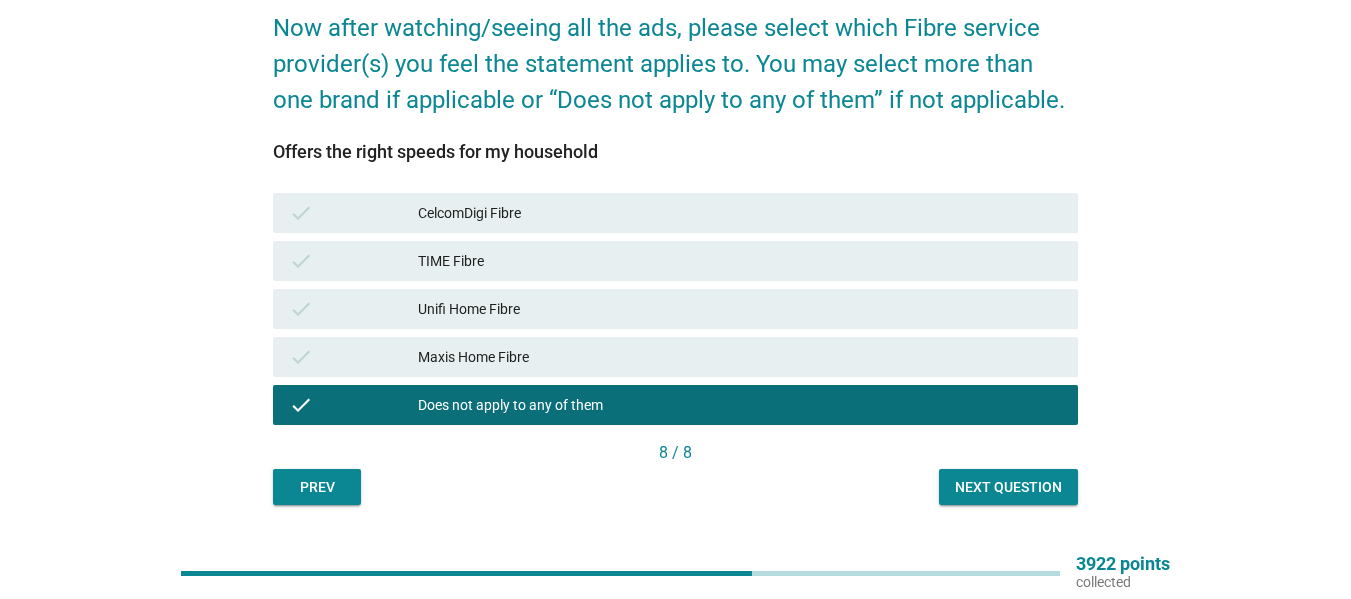 click on "Maxis Home Fibre" at bounding box center (740, 357) 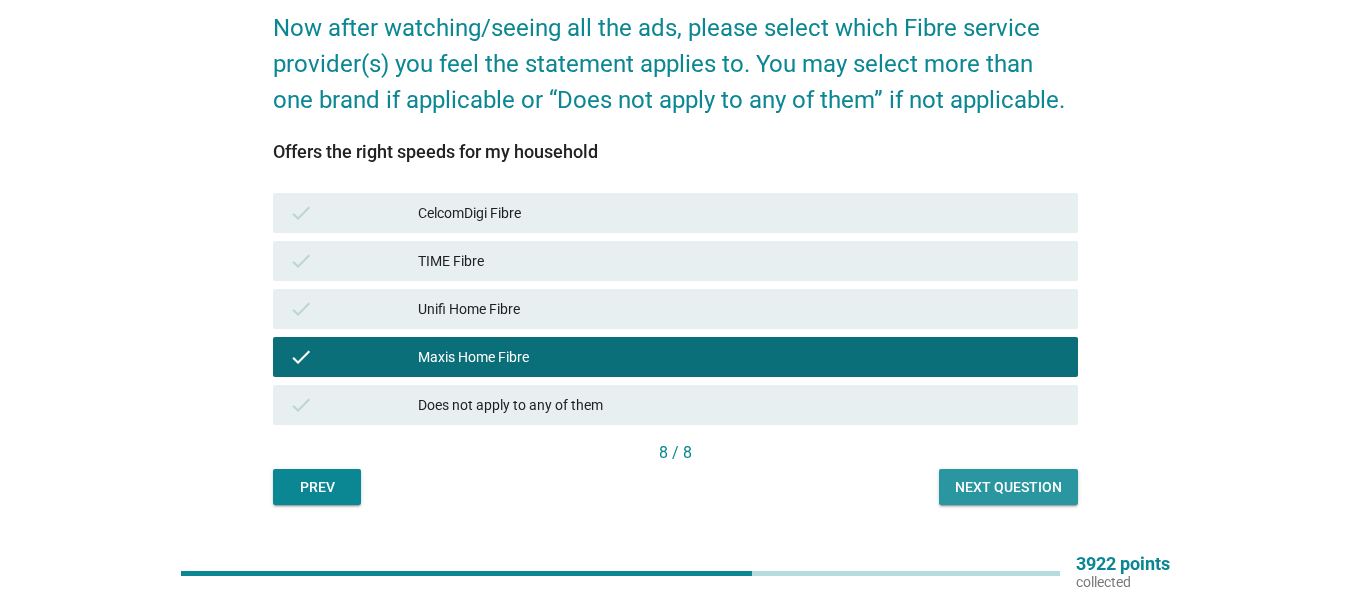 click on "Next question" at bounding box center (1008, 487) 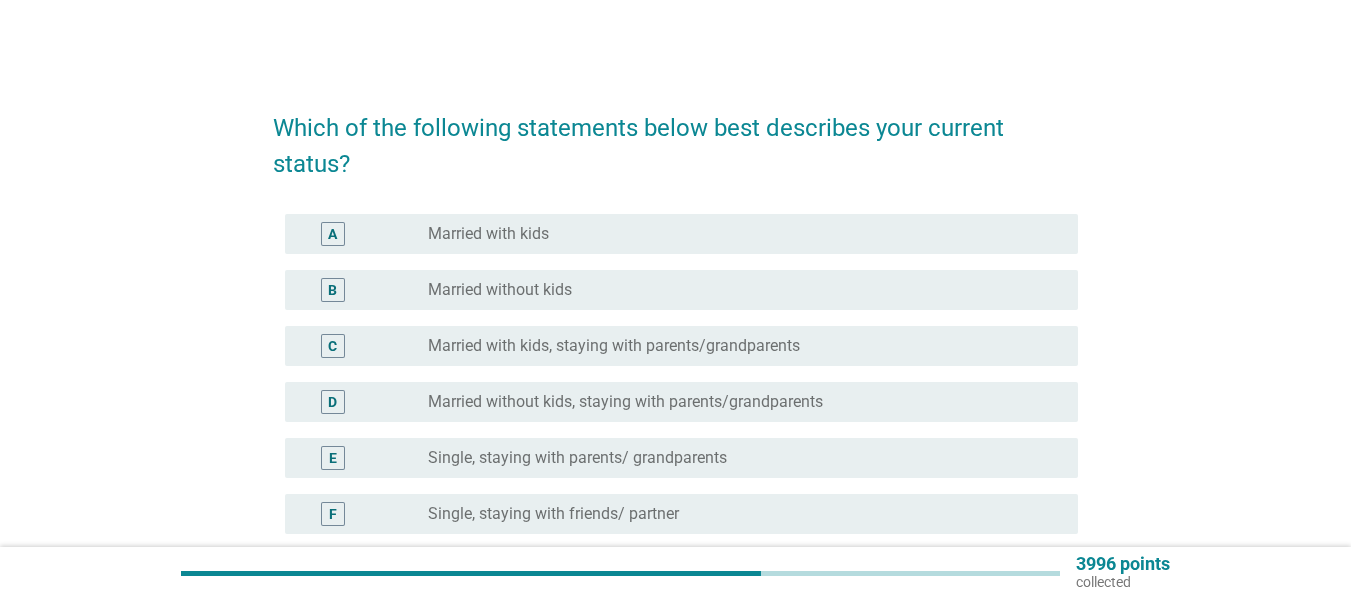 scroll, scrollTop: 100, scrollLeft: 0, axis: vertical 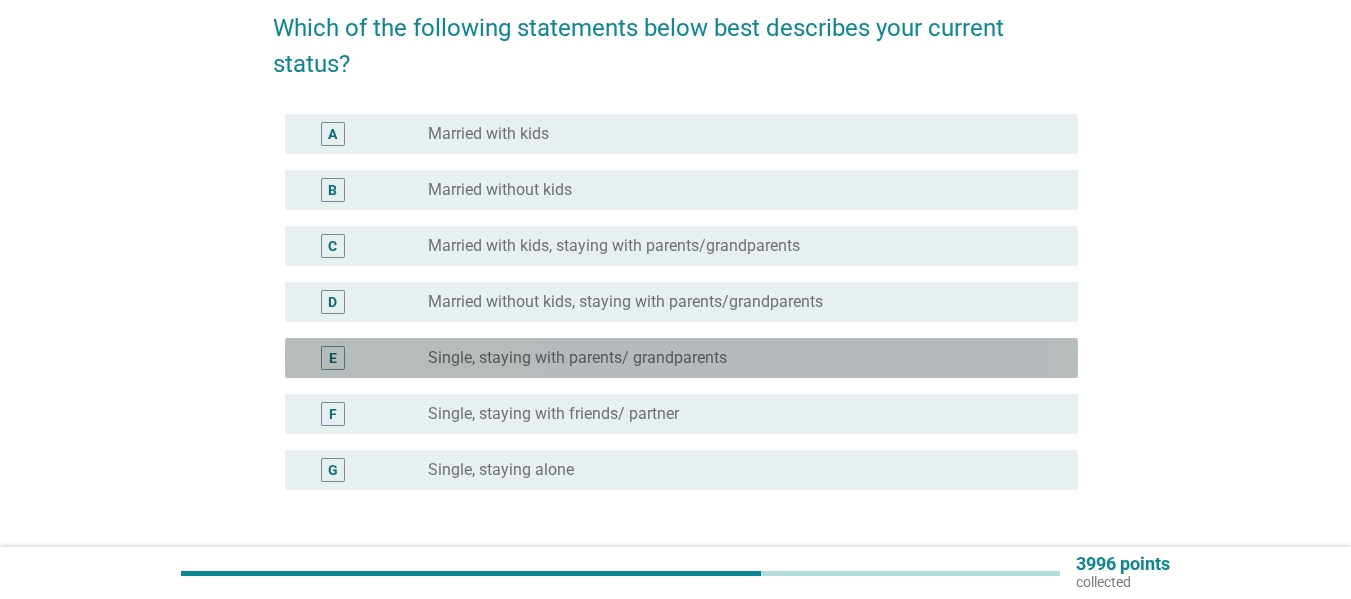 click on "Single, staying with parents/ grandparents" at bounding box center [577, 358] 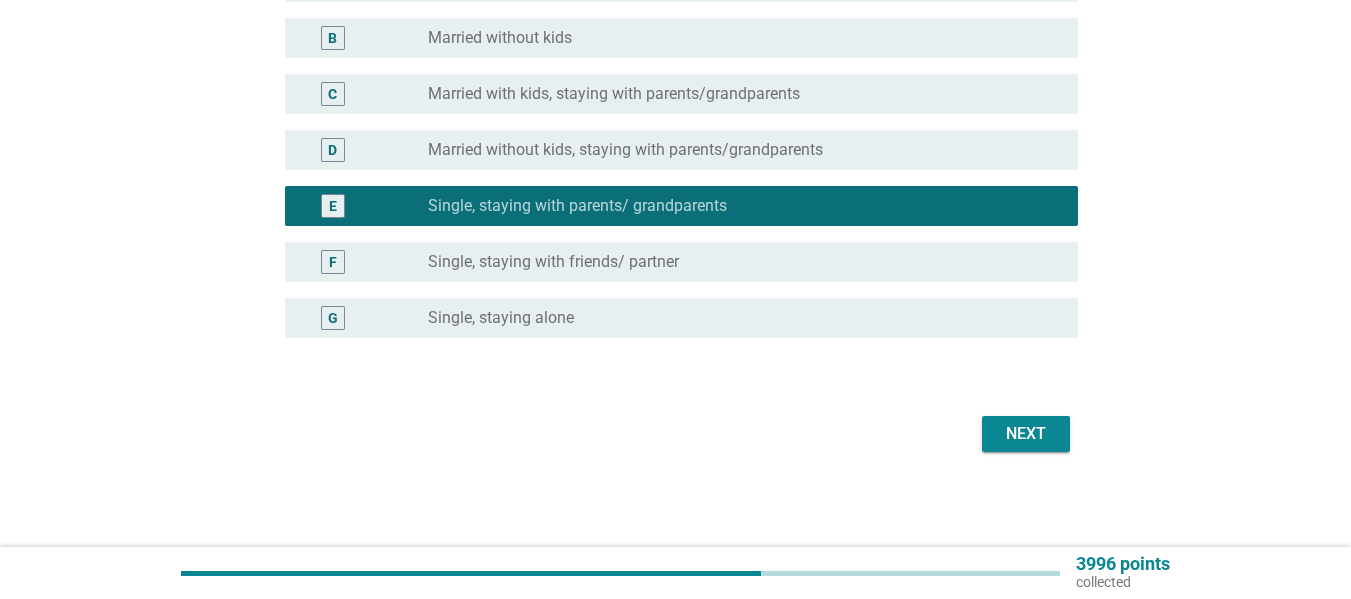 scroll, scrollTop: 253, scrollLeft: 0, axis: vertical 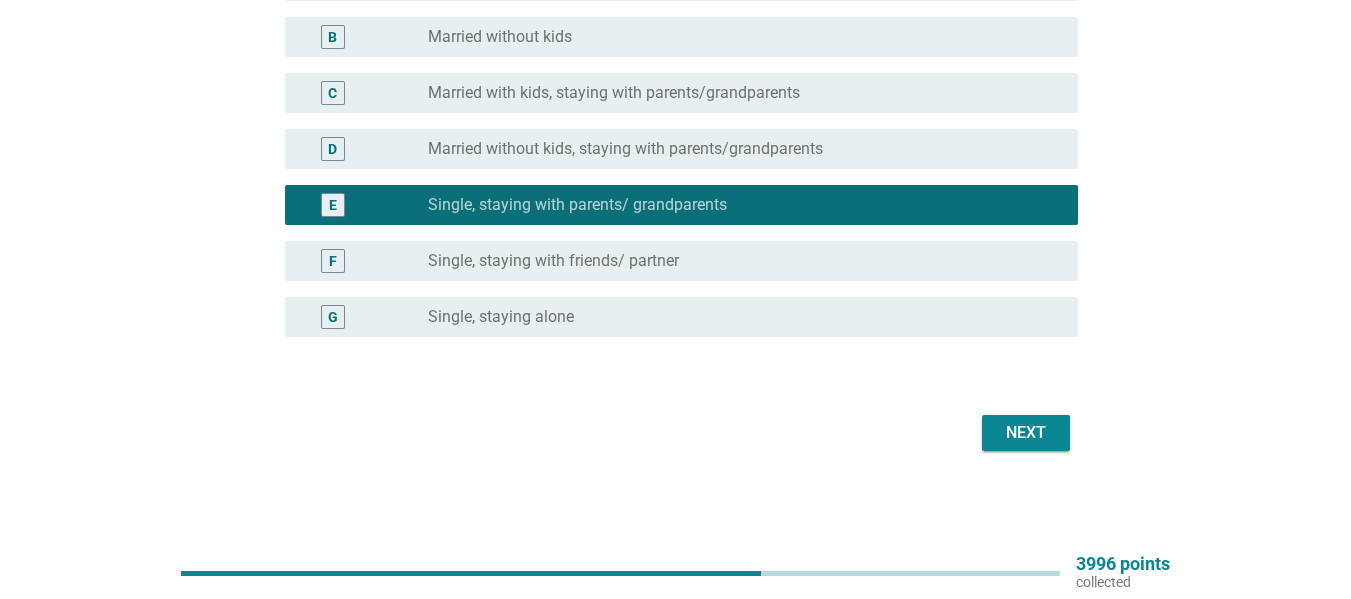 drag, startPoint x: 1127, startPoint y: 437, endPoint x: 1088, endPoint y: 438, distance: 39.012817 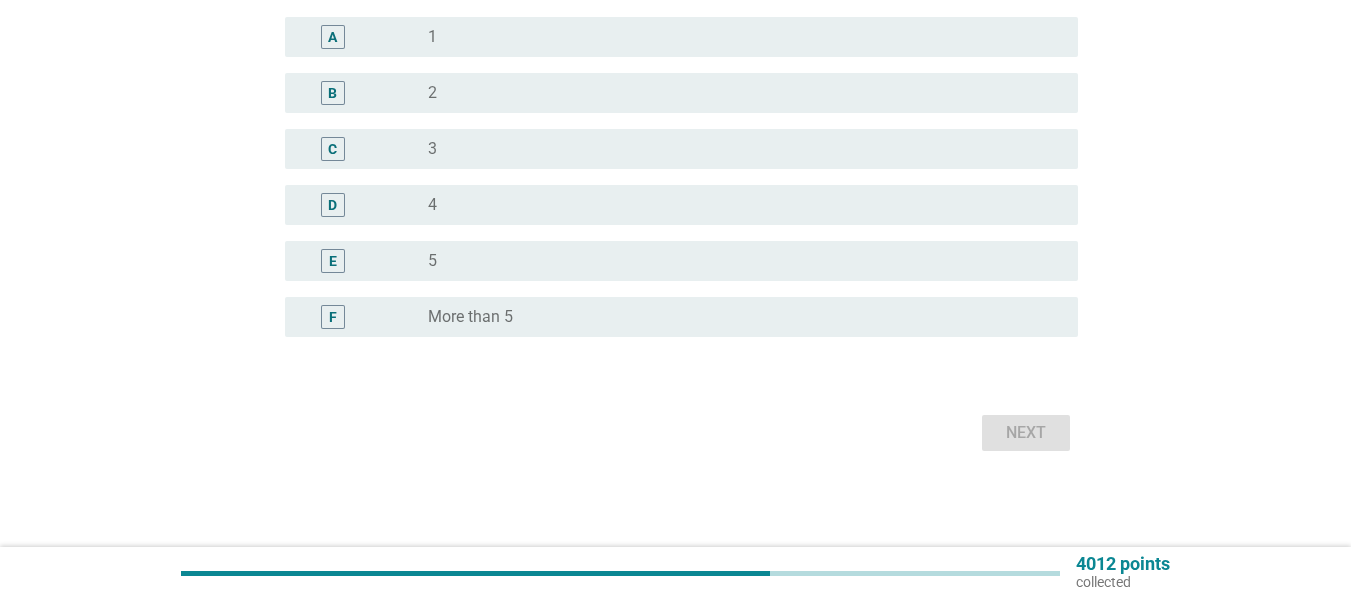 scroll, scrollTop: 0, scrollLeft: 0, axis: both 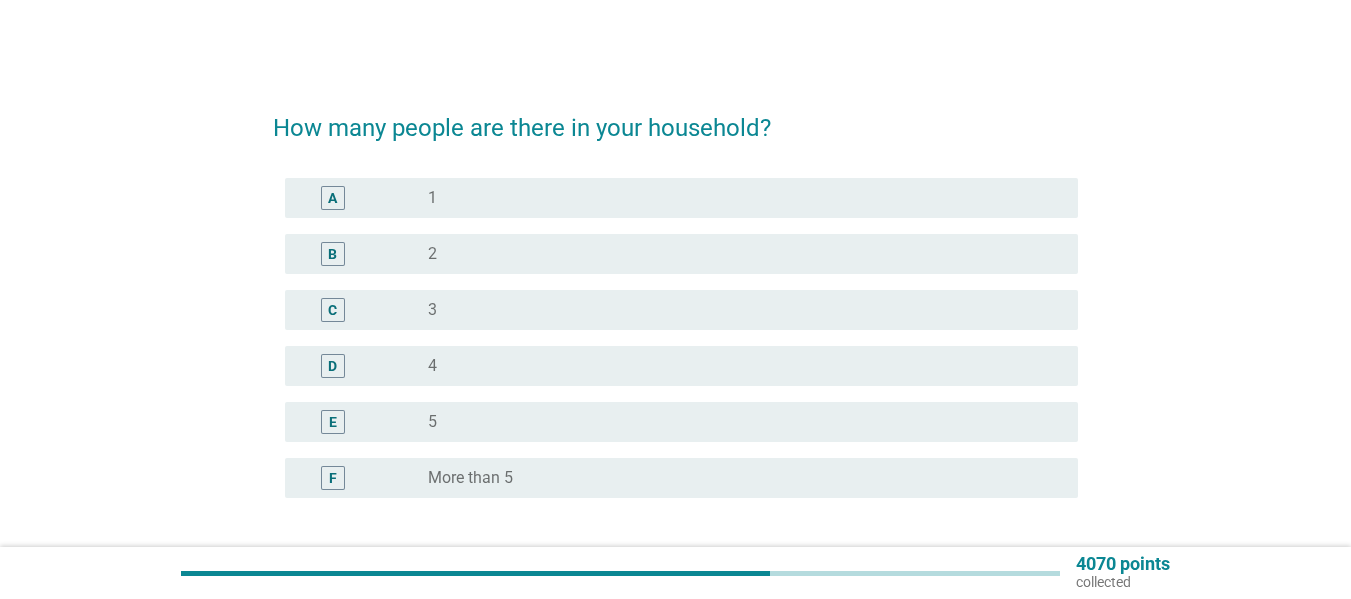 click on "radio_button_unchecked 2" at bounding box center [737, 254] 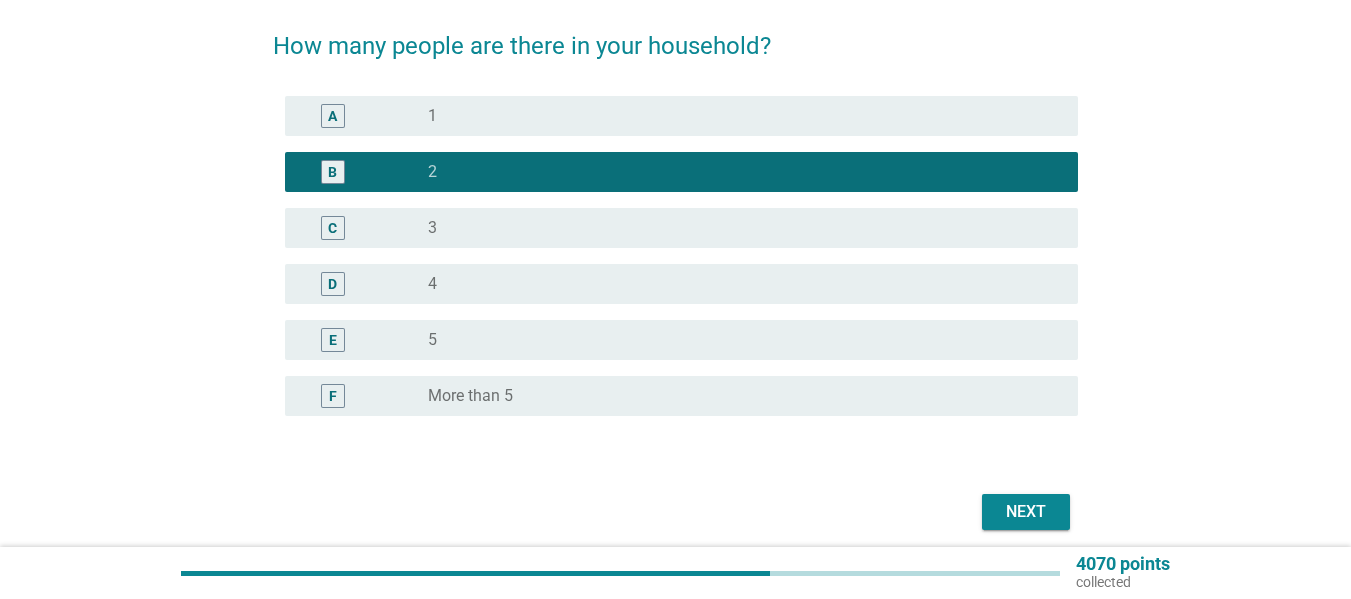 scroll, scrollTop: 161, scrollLeft: 0, axis: vertical 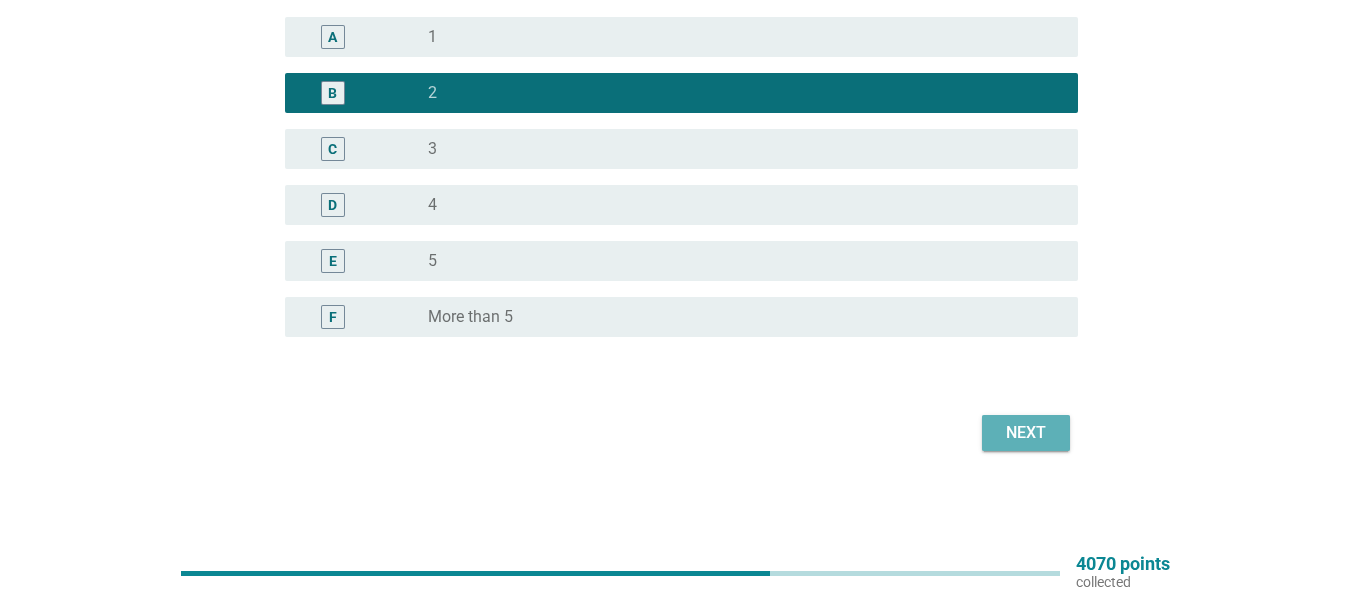 click on "Next" at bounding box center [1026, 433] 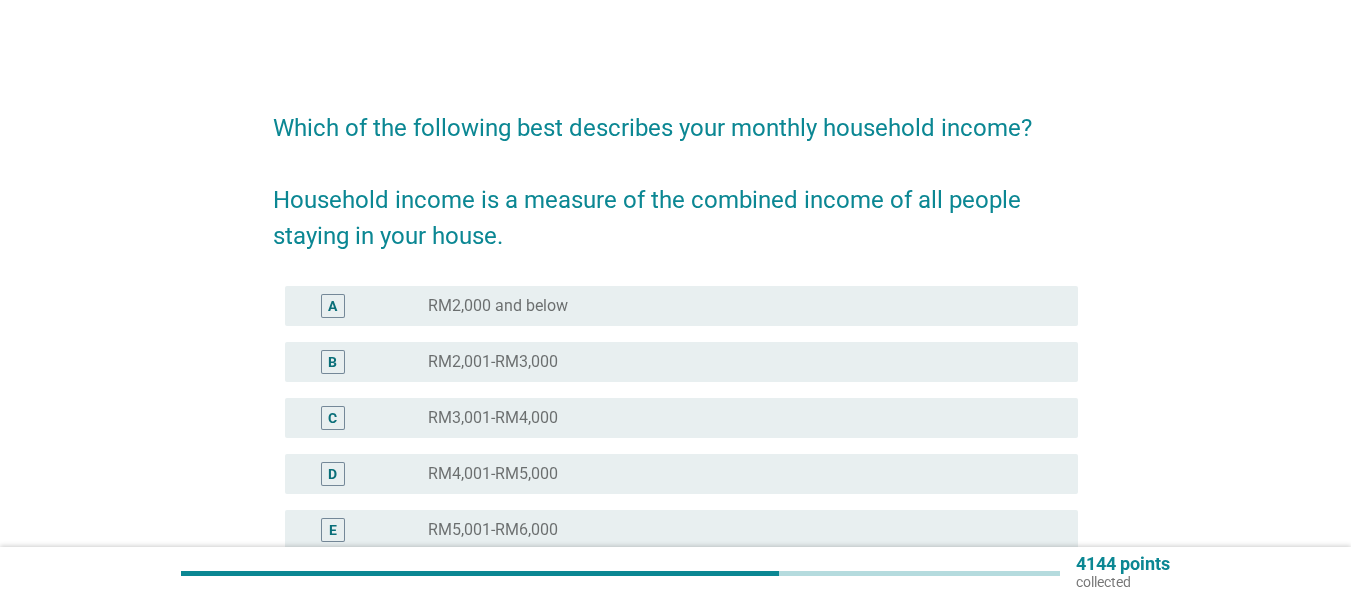 scroll, scrollTop: 100, scrollLeft: 0, axis: vertical 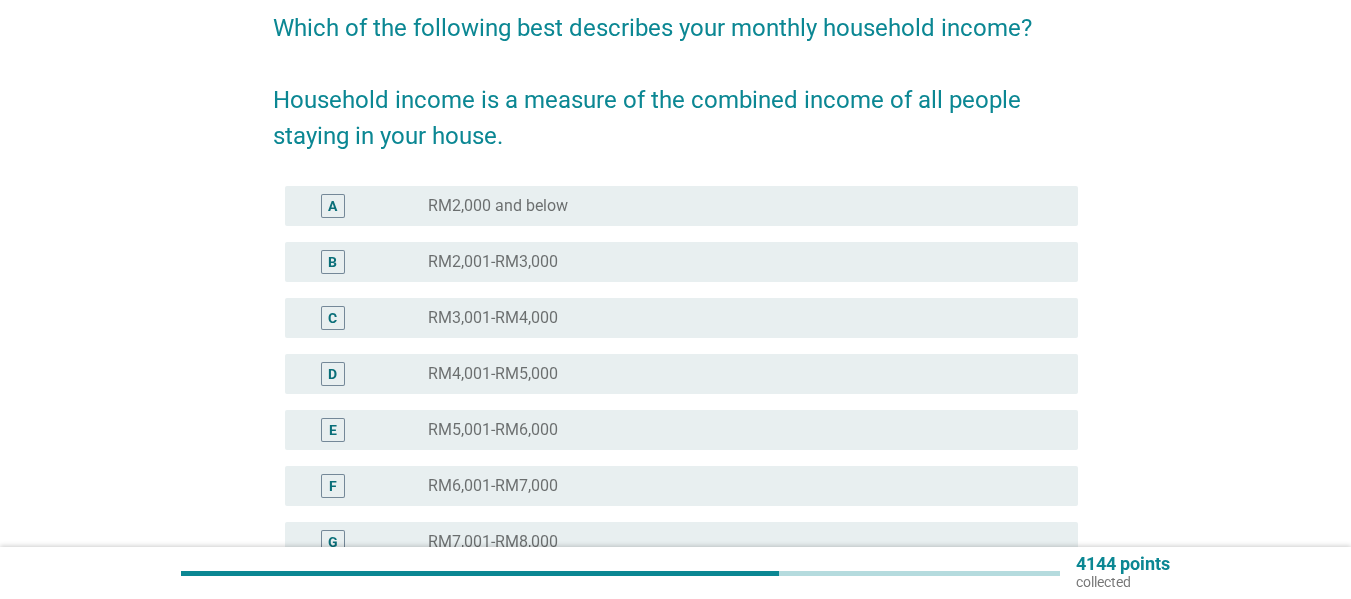 click on "radio_button_unchecked RM4,001-RM5,000" at bounding box center (745, 374) 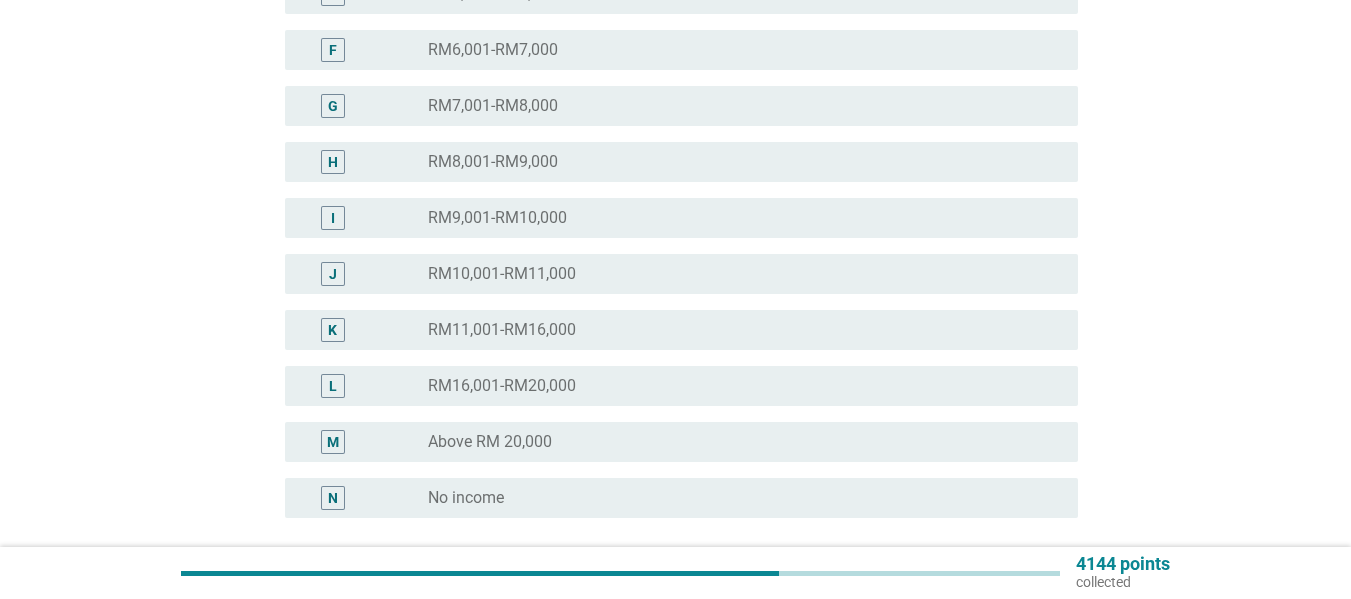 scroll, scrollTop: 600, scrollLeft: 0, axis: vertical 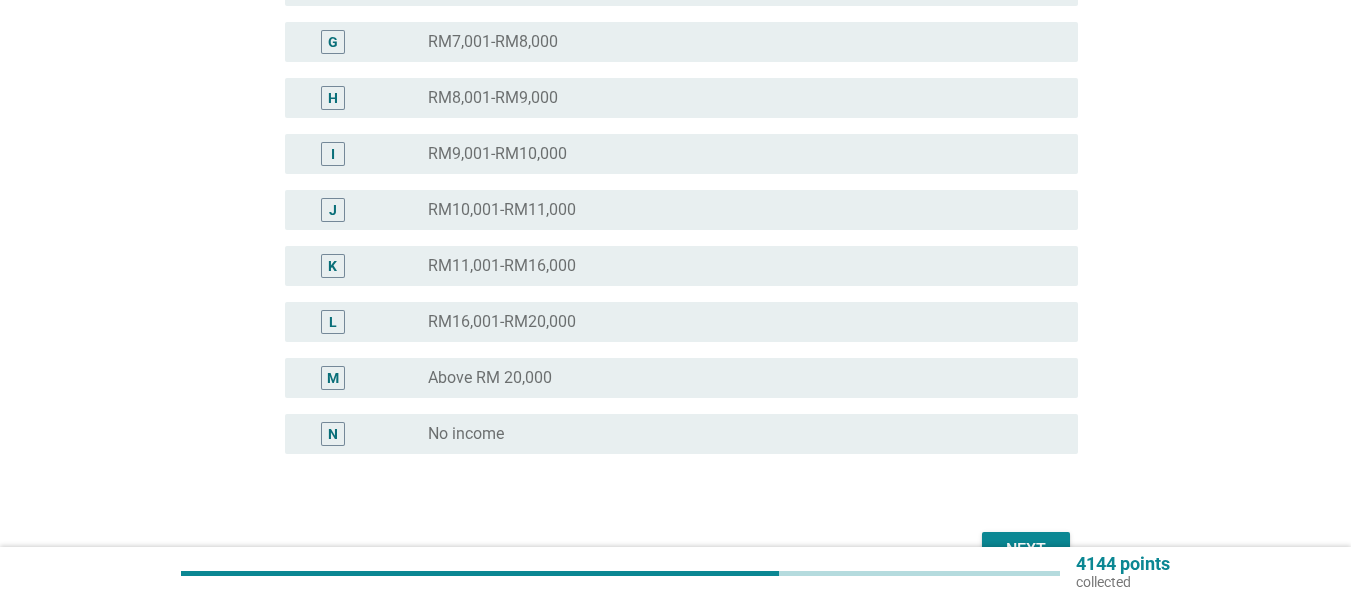 click on "Next" at bounding box center (675, 550) 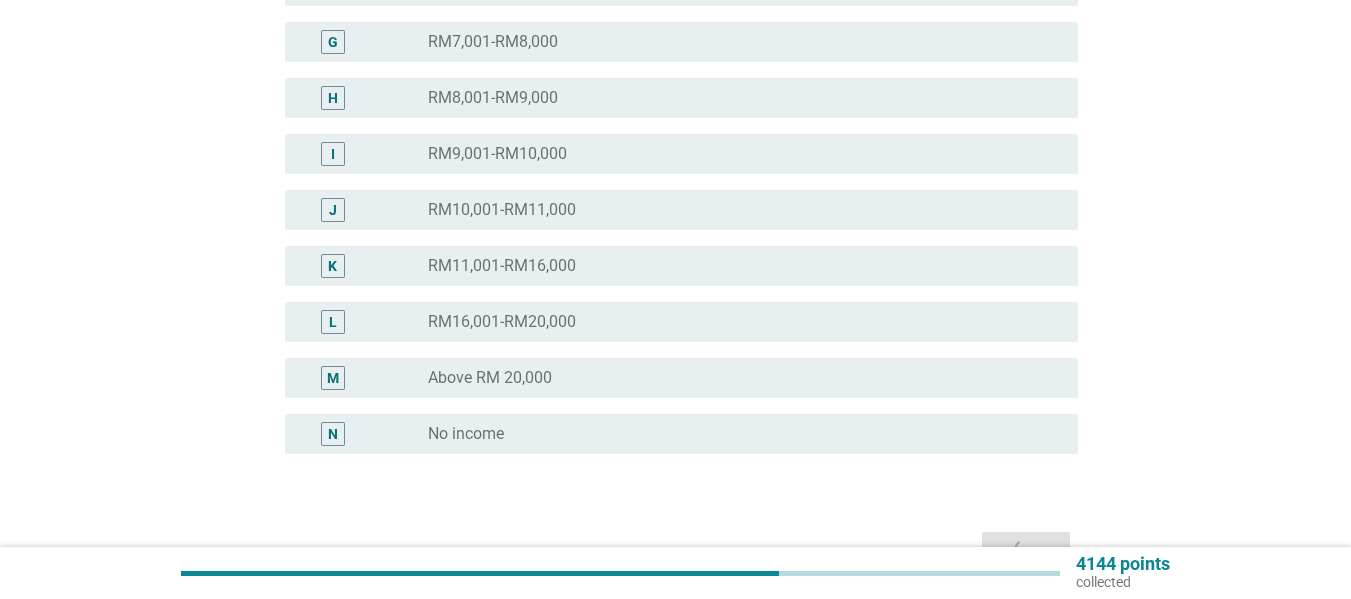 scroll, scrollTop: 0, scrollLeft: 0, axis: both 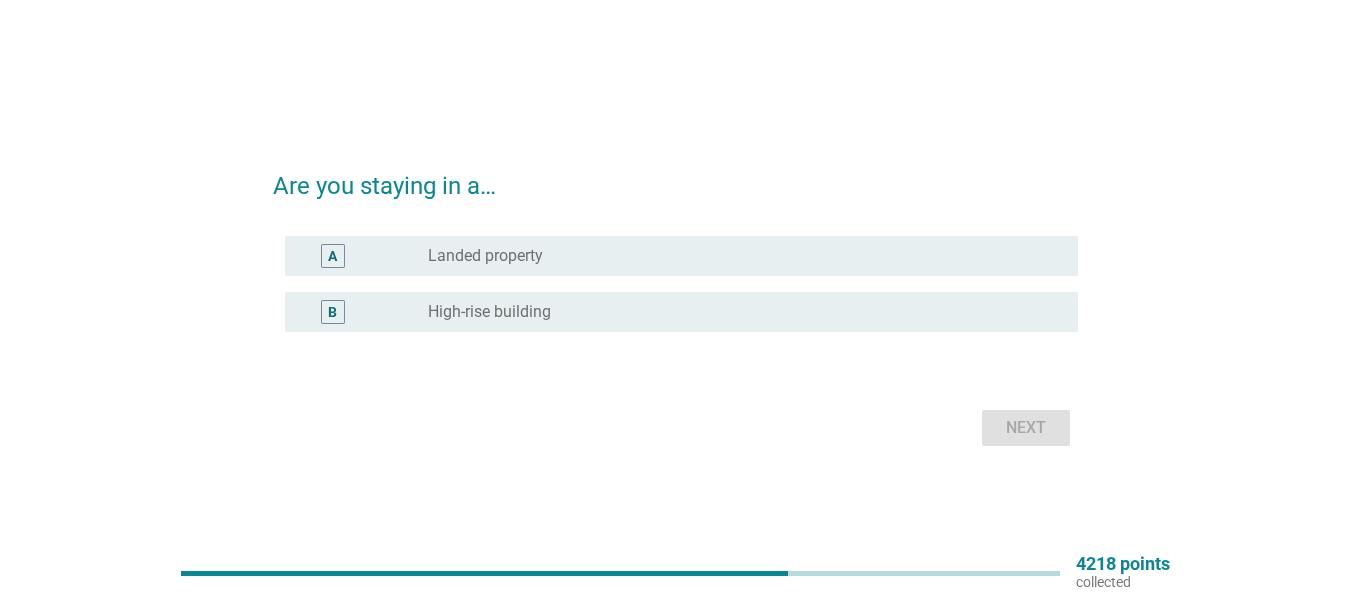 click on "A     radio_button_unchecked Landed property" at bounding box center (681, 256) 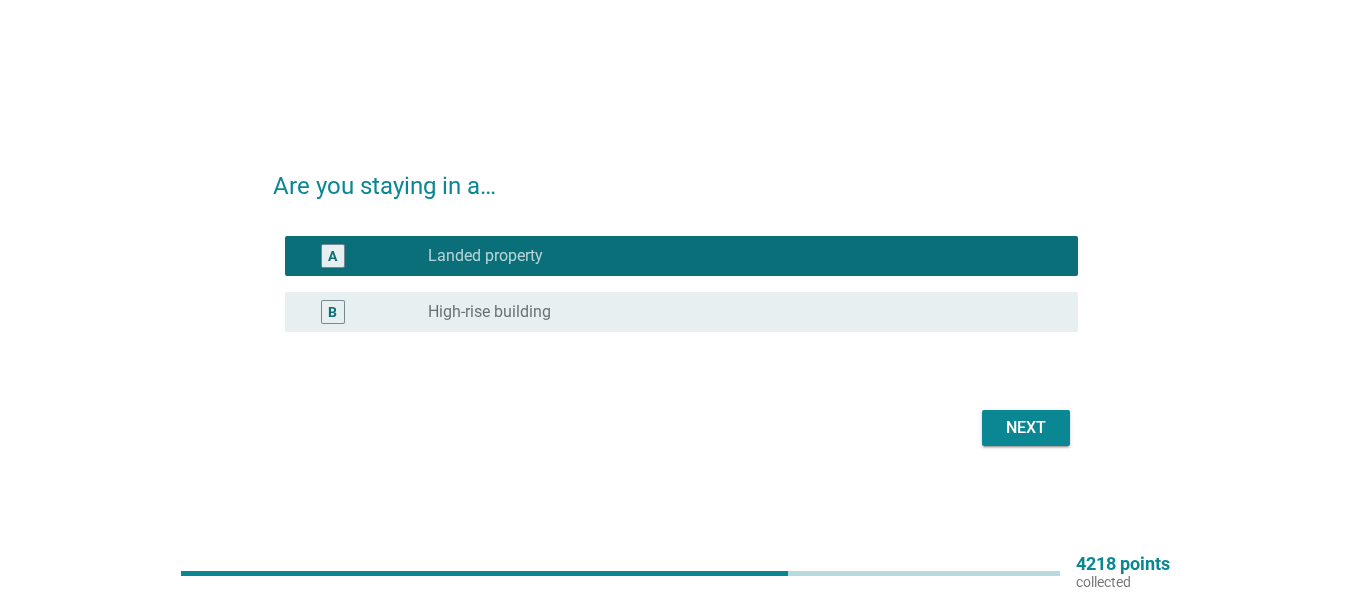 click on "Next" at bounding box center [1026, 428] 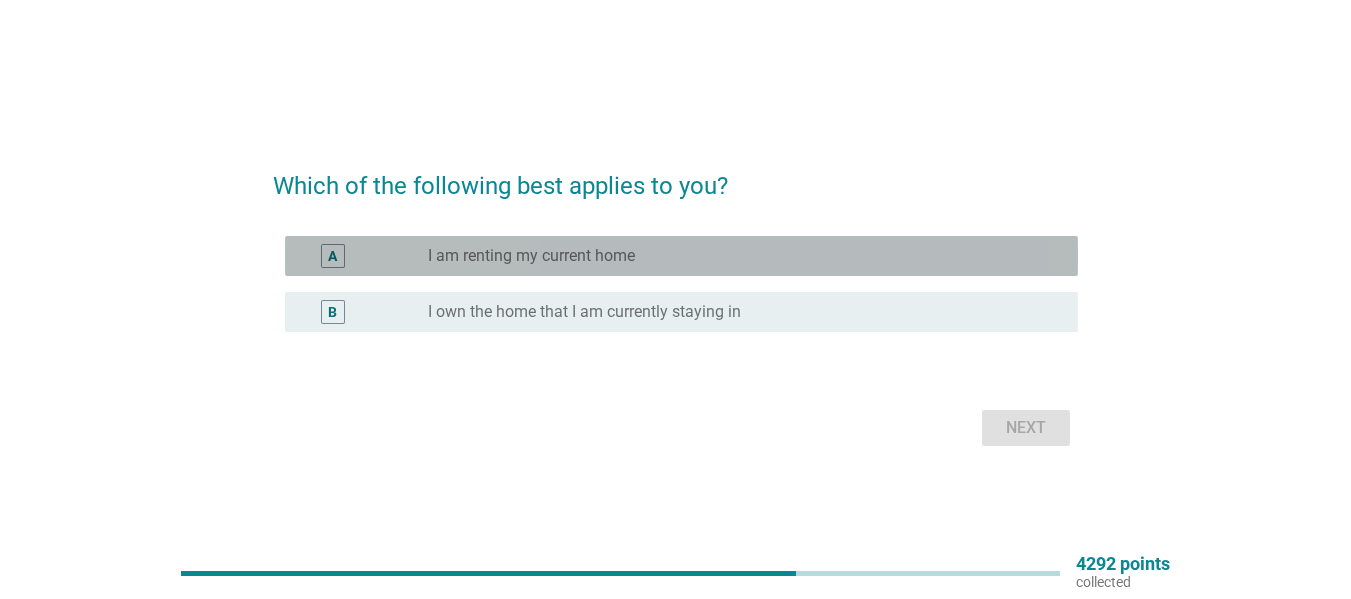 click on "I am renting my current home" at bounding box center (531, 256) 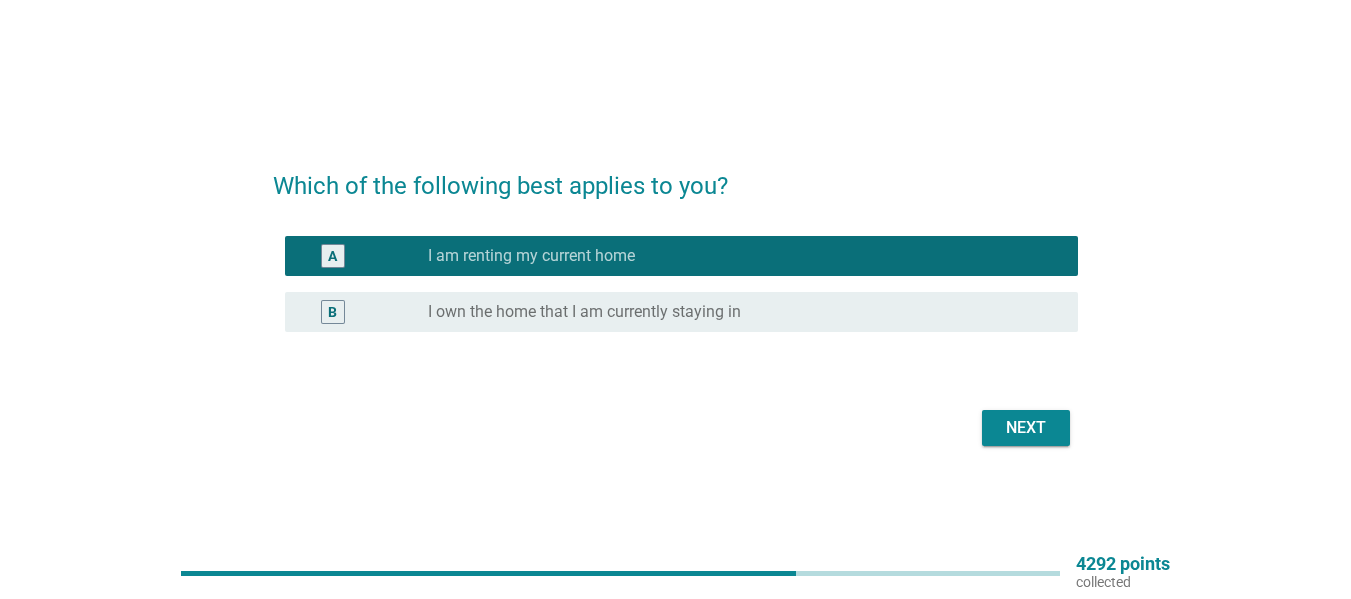 click on "Next" at bounding box center [675, 428] 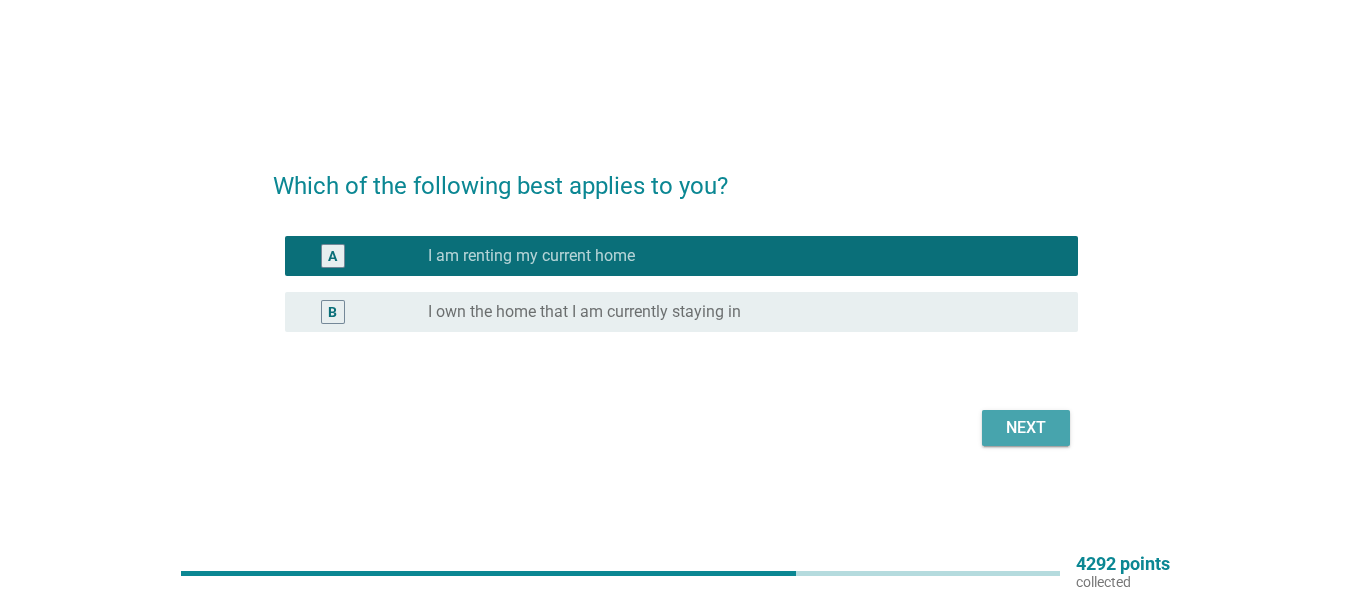 click on "Next" at bounding box center [1026, 428] 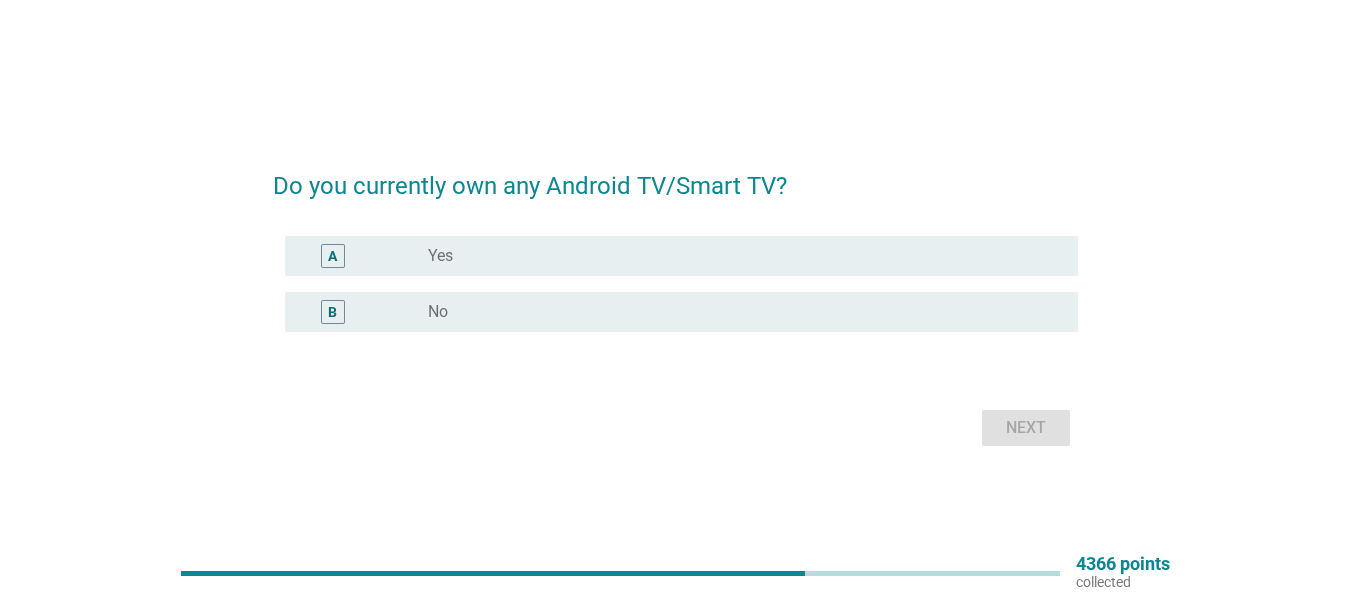 click on "radio_button_unchecked Yes" at bounding box center (745, 256) 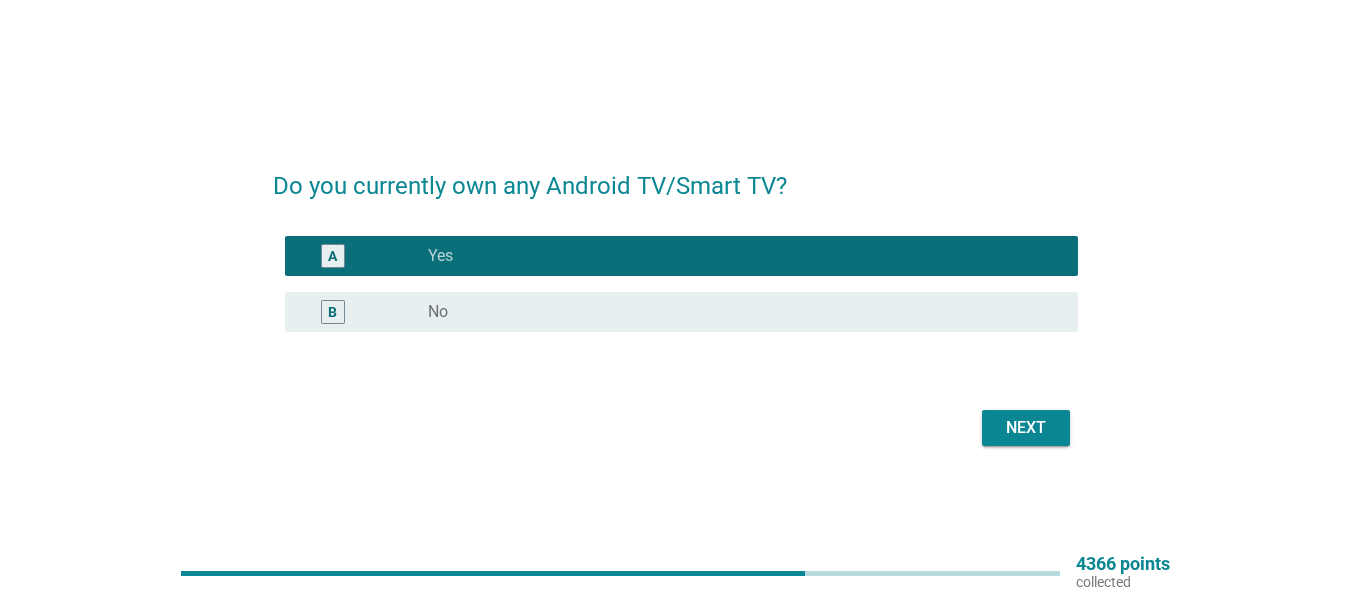 click on "Do you currently own any Android TV/Smart TV?     A     radio_button_checked Yes   B     radio_button_unchecked No     Next" at bounding box center (675, 300) 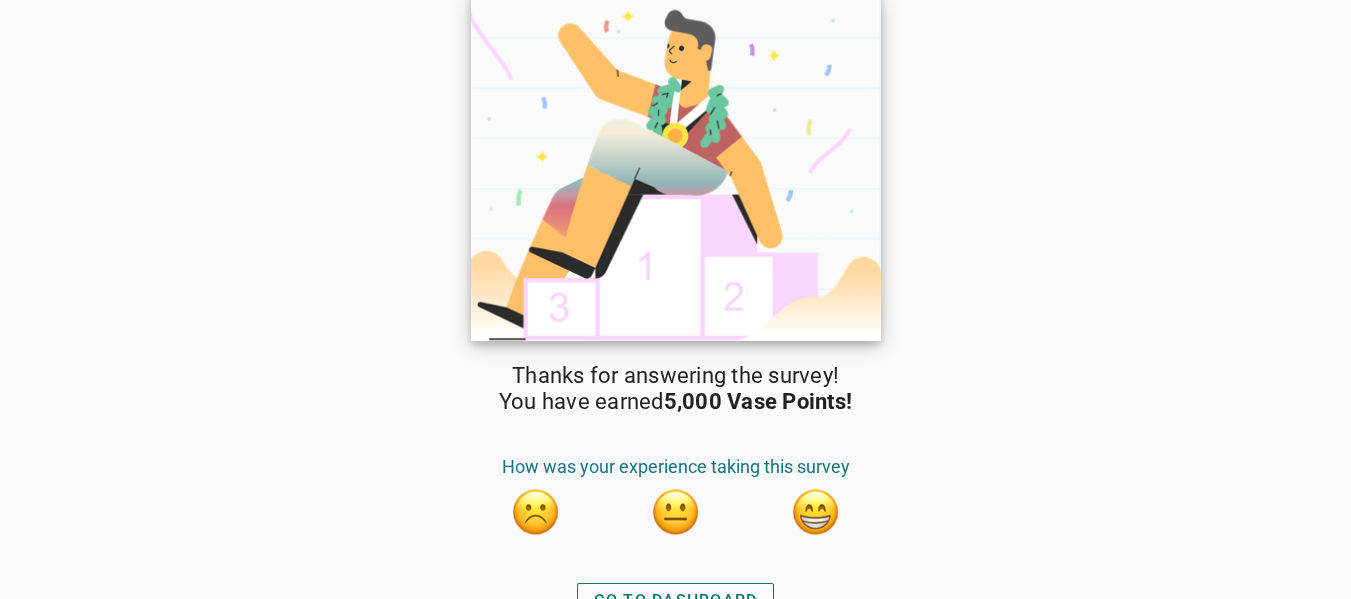 scroll, scrollTop: 0, scrollLeft: 0, axis: both 